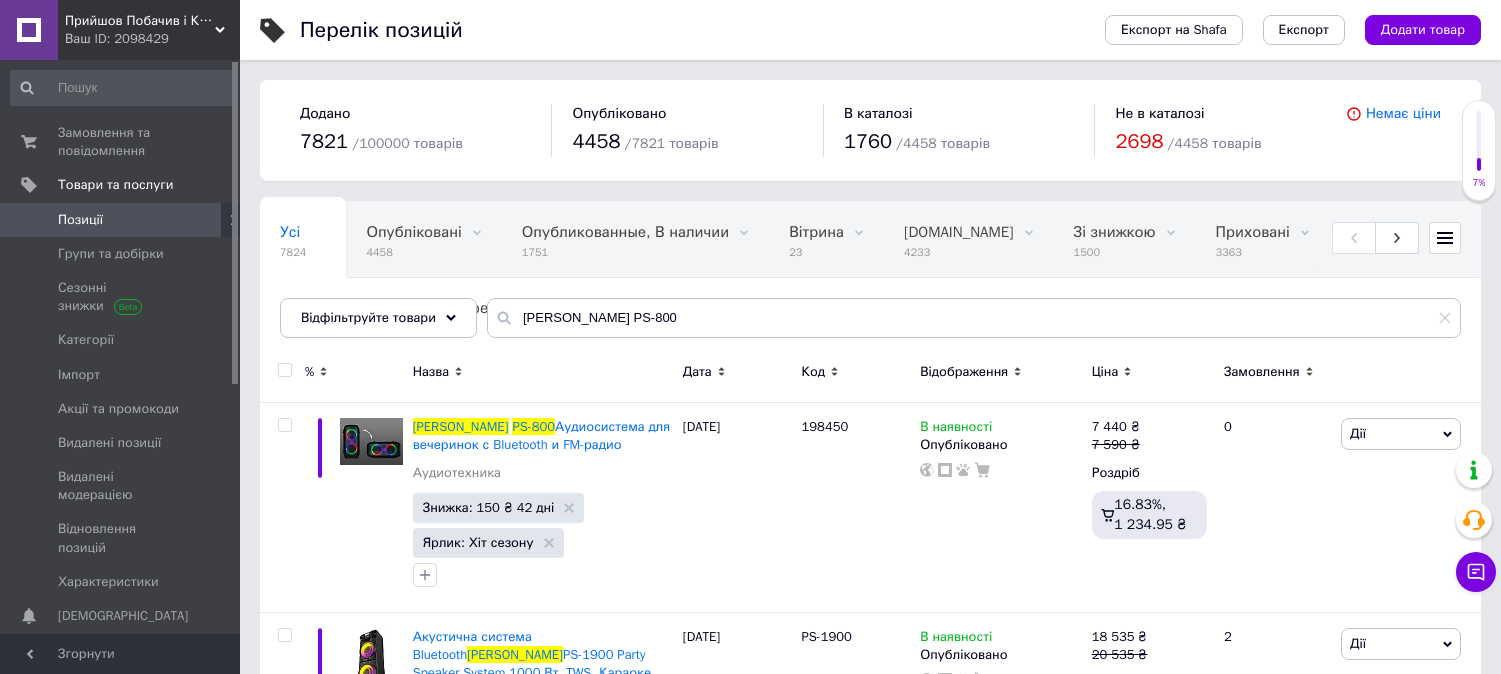 scroll, scrollTop: 0, scrollLeft: 0, axis: both 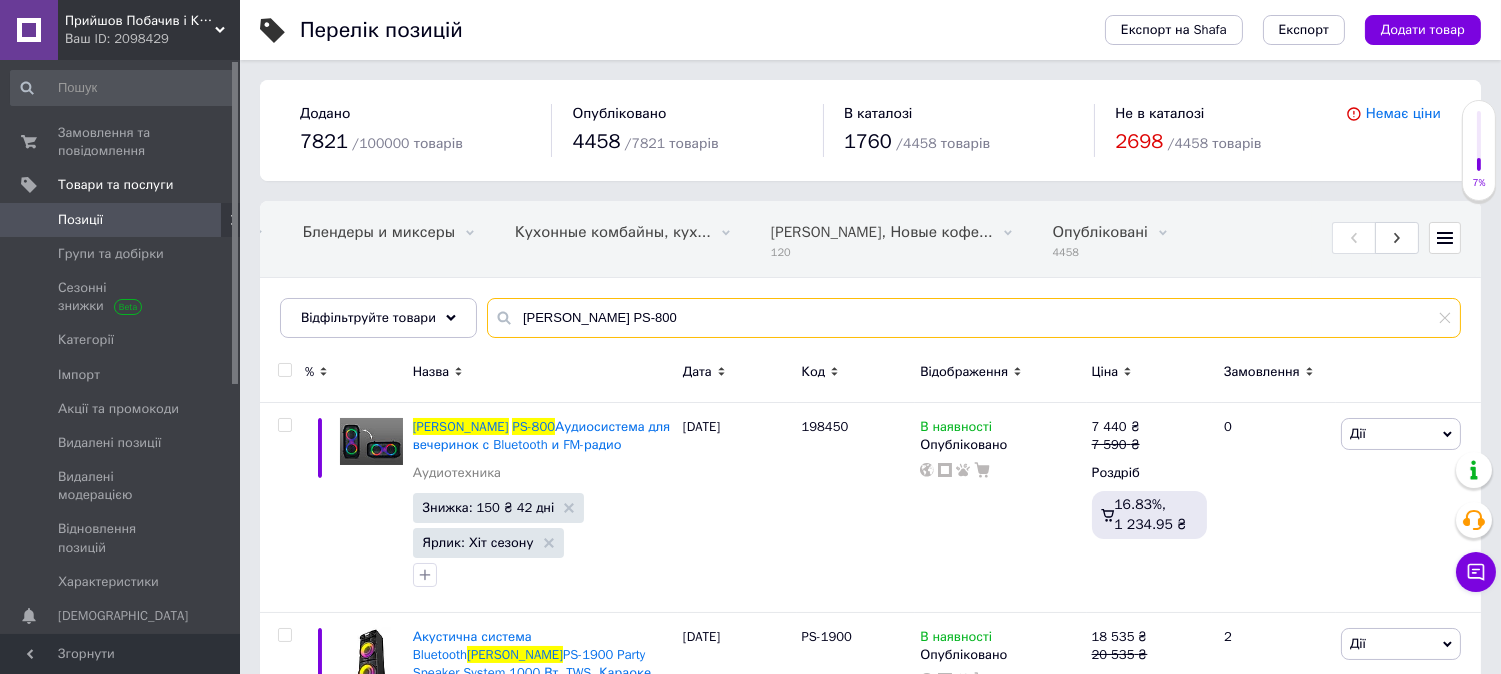 click on "[PERSON_NAME] PS-800" at bounding box center (974, 318) 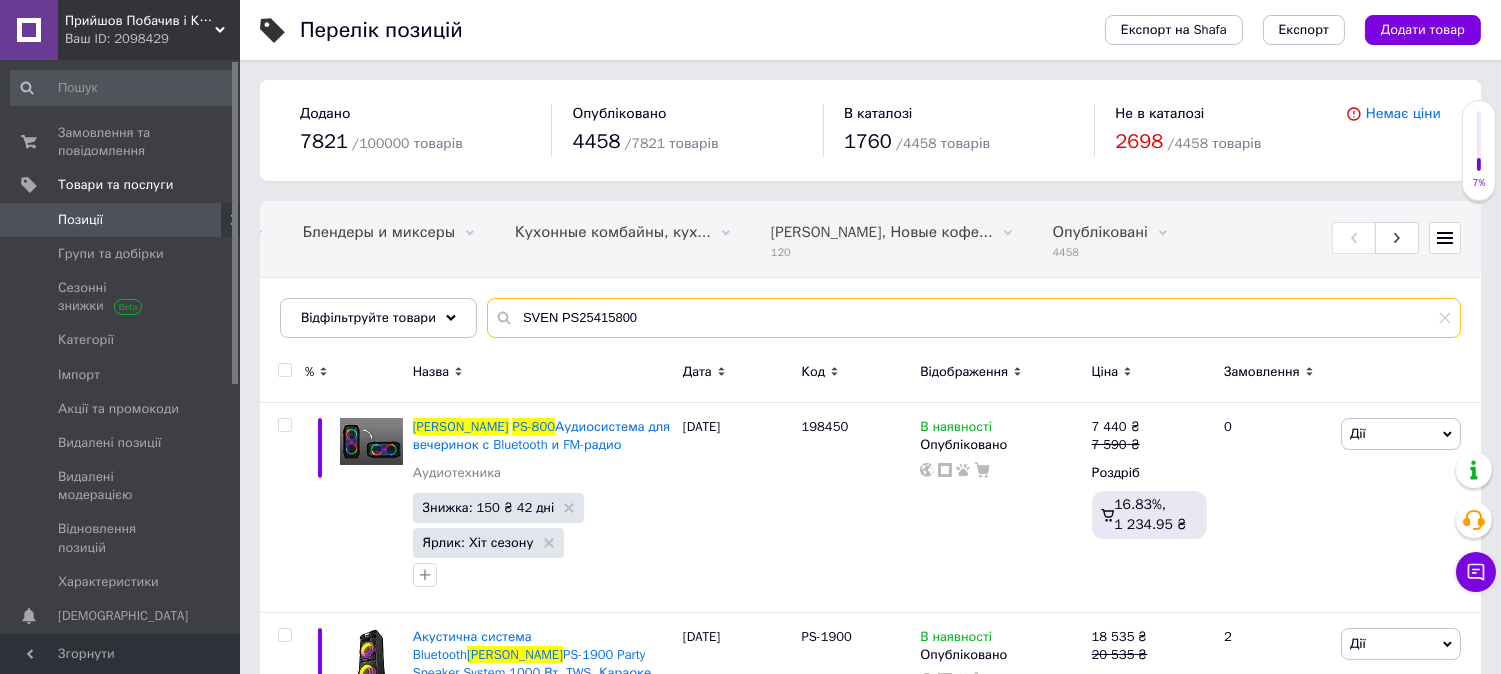click on "SVEN PS25415800" at bounding box center [974, 318] 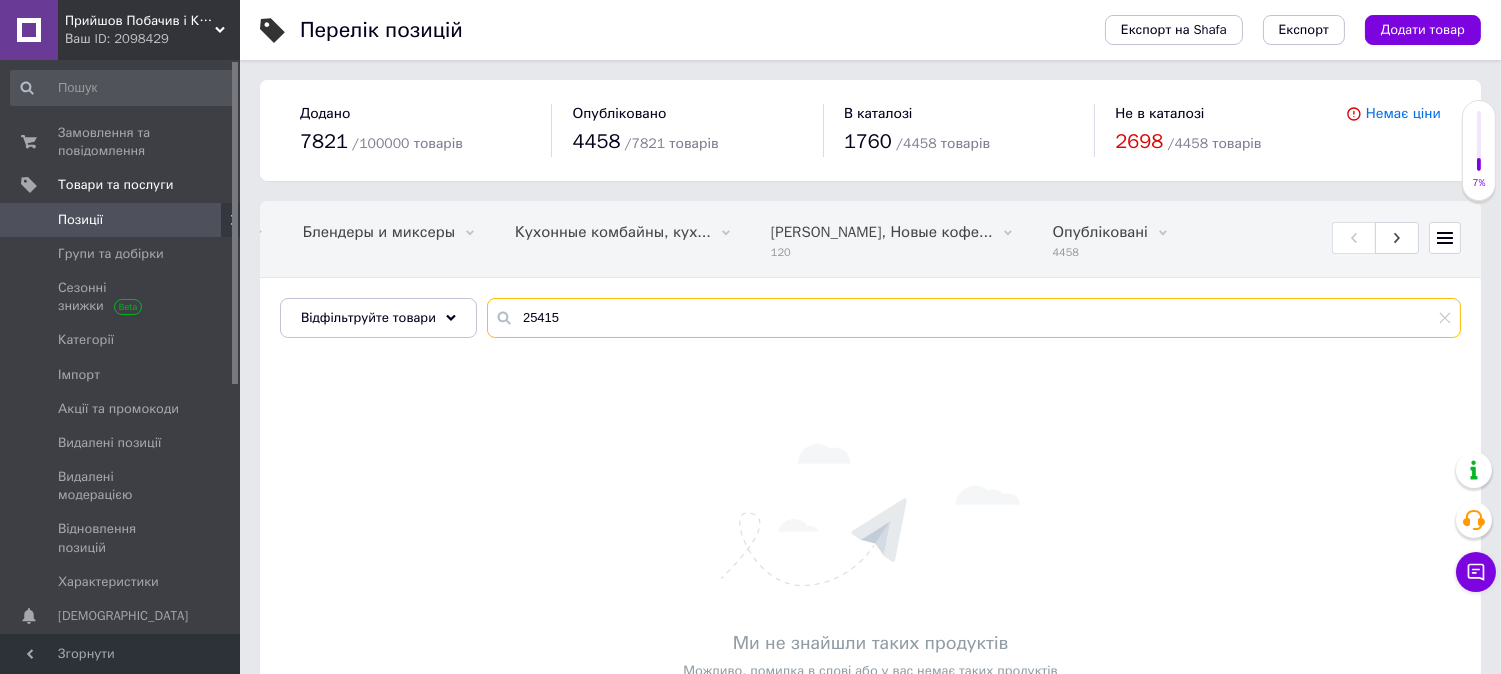 type on "25415" 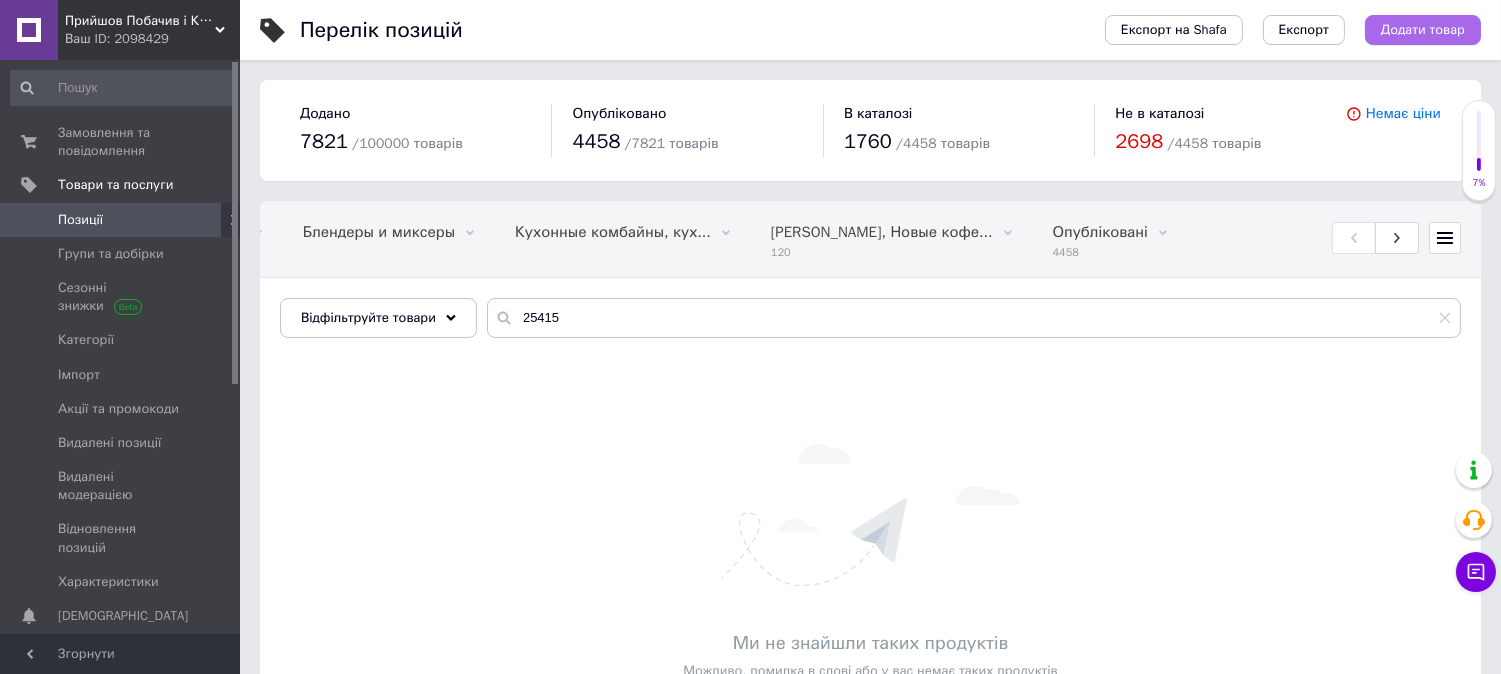 click on "Додати товар" at bounding box center [1423, 30] 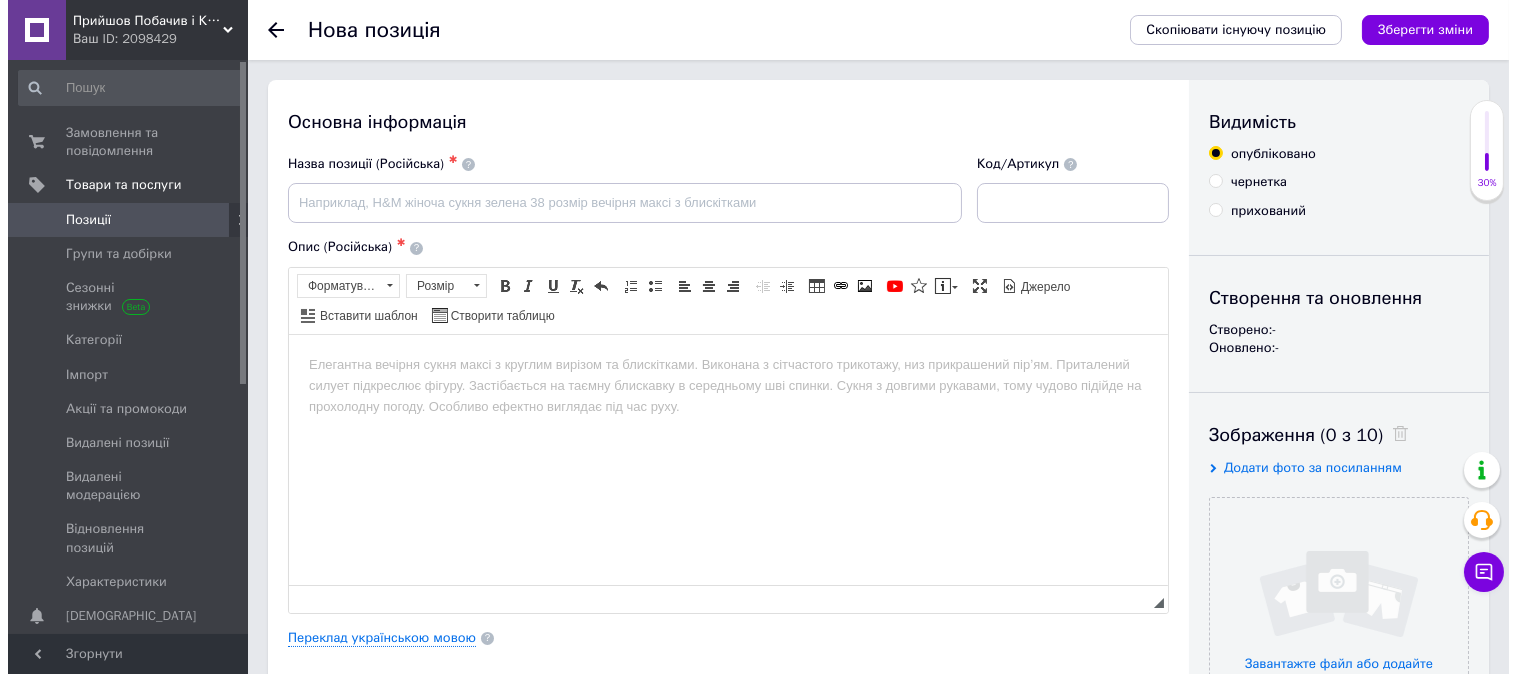 scroll, scrollTop: 0, scrollLeft: 0, axis: both 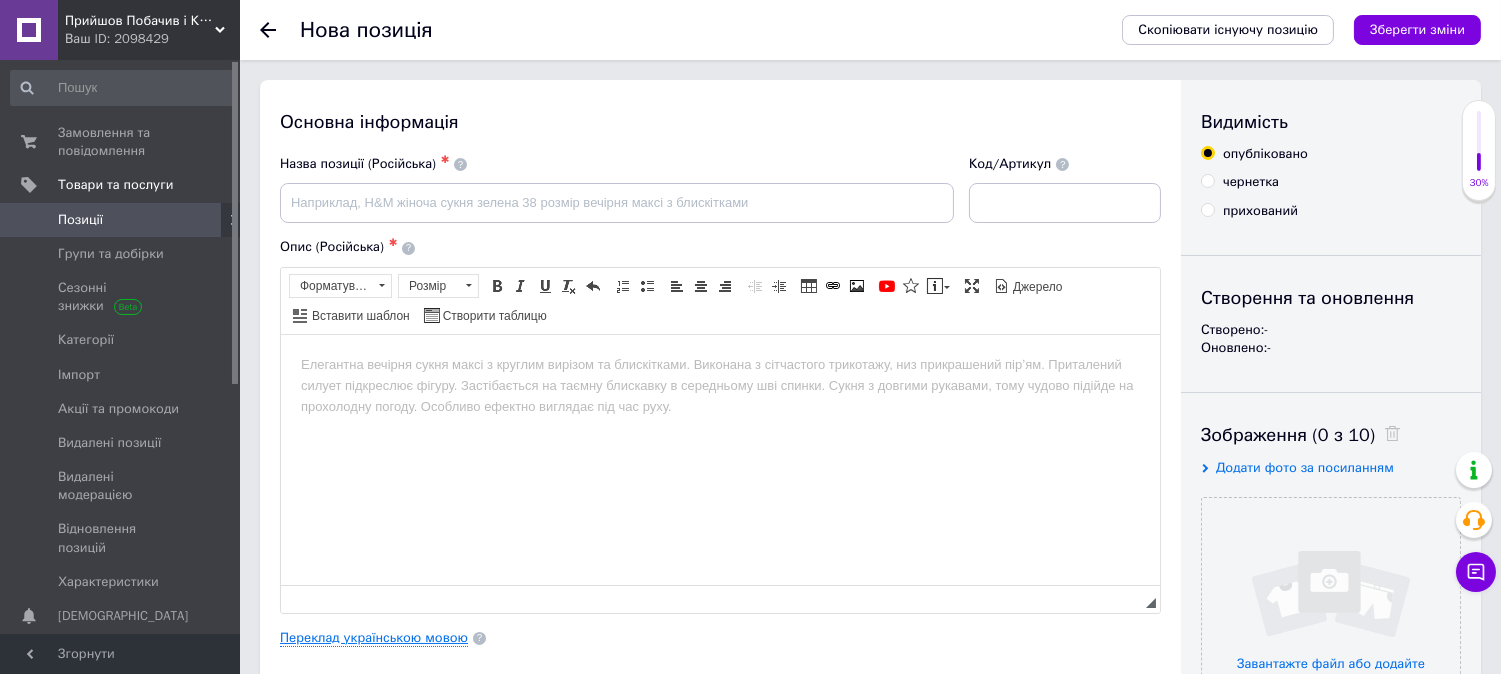 click on "Переклад українською мовою" at bounding box center (374, 638) 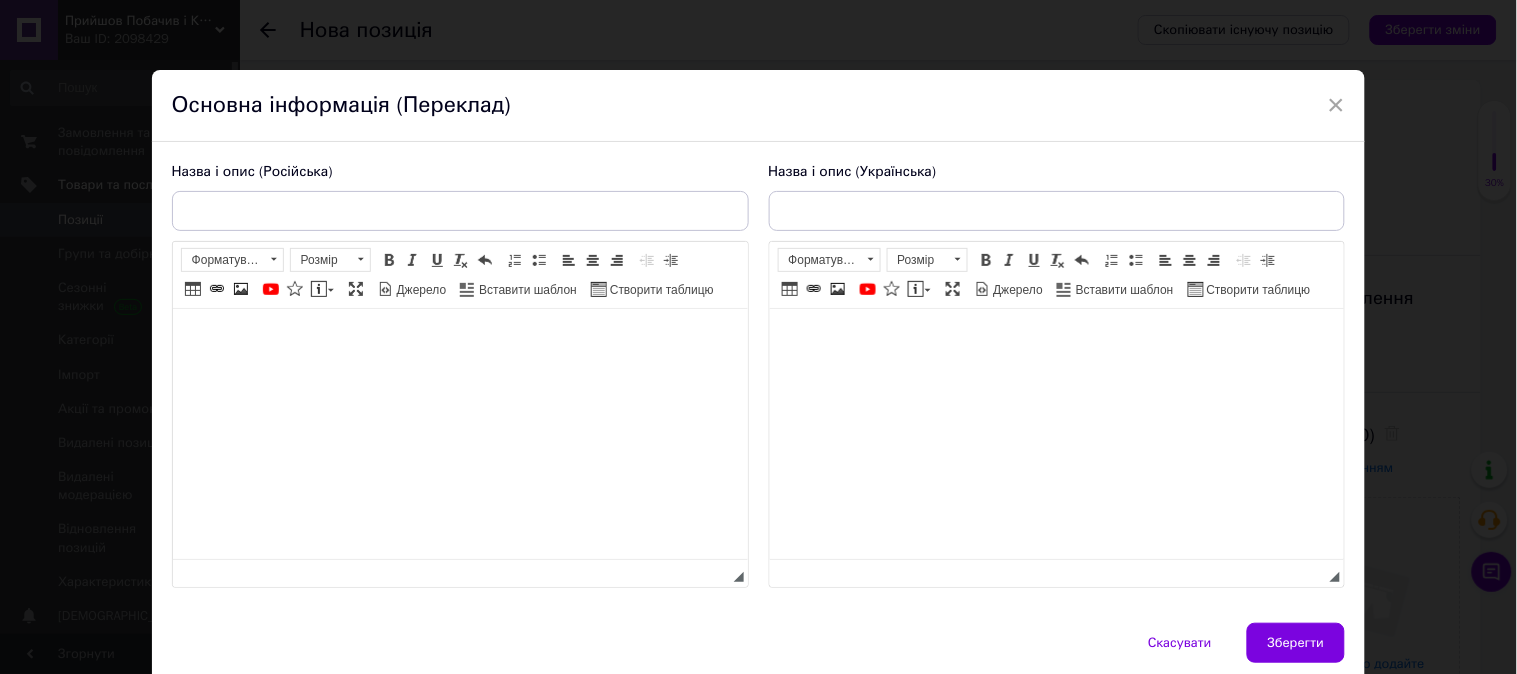 scroll, scrollTop: 0, scrollLeft: 0, axis: both 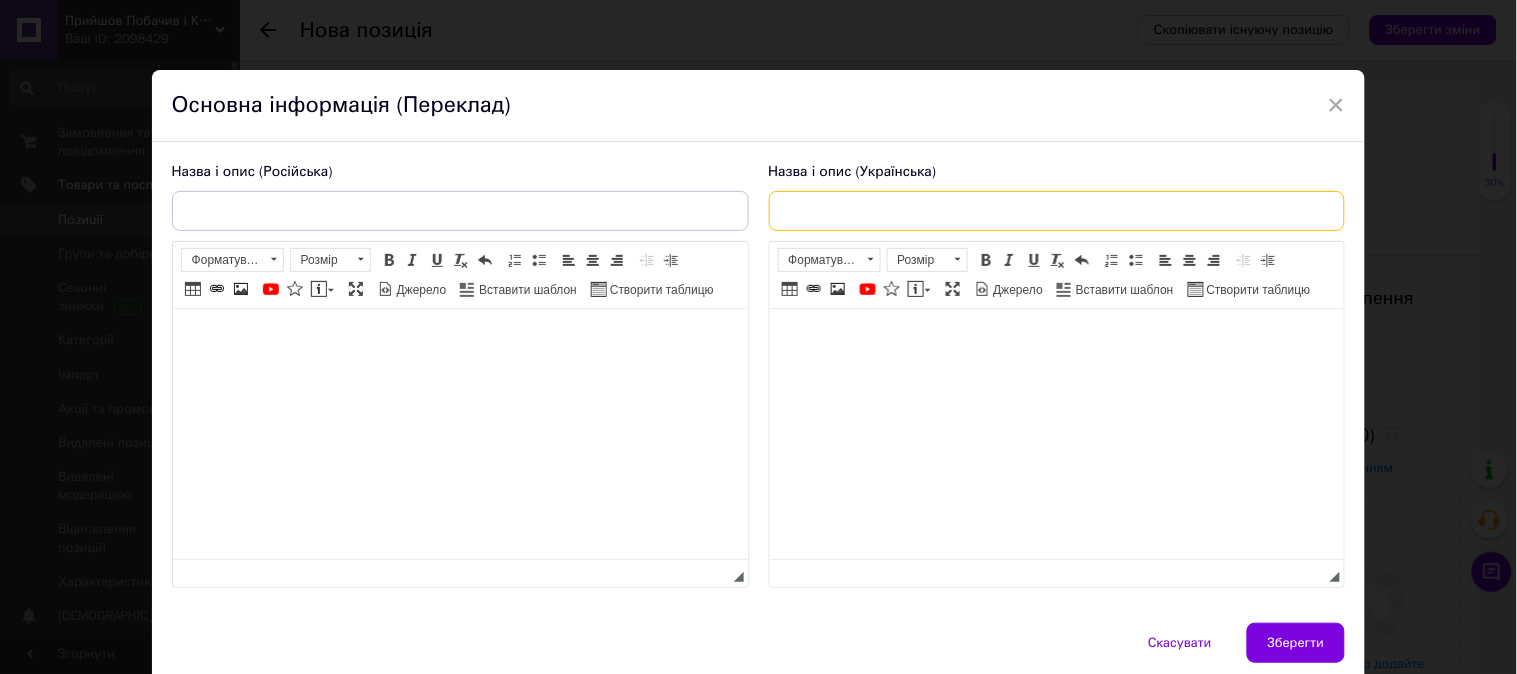 click at bounding box center [1057, 211] 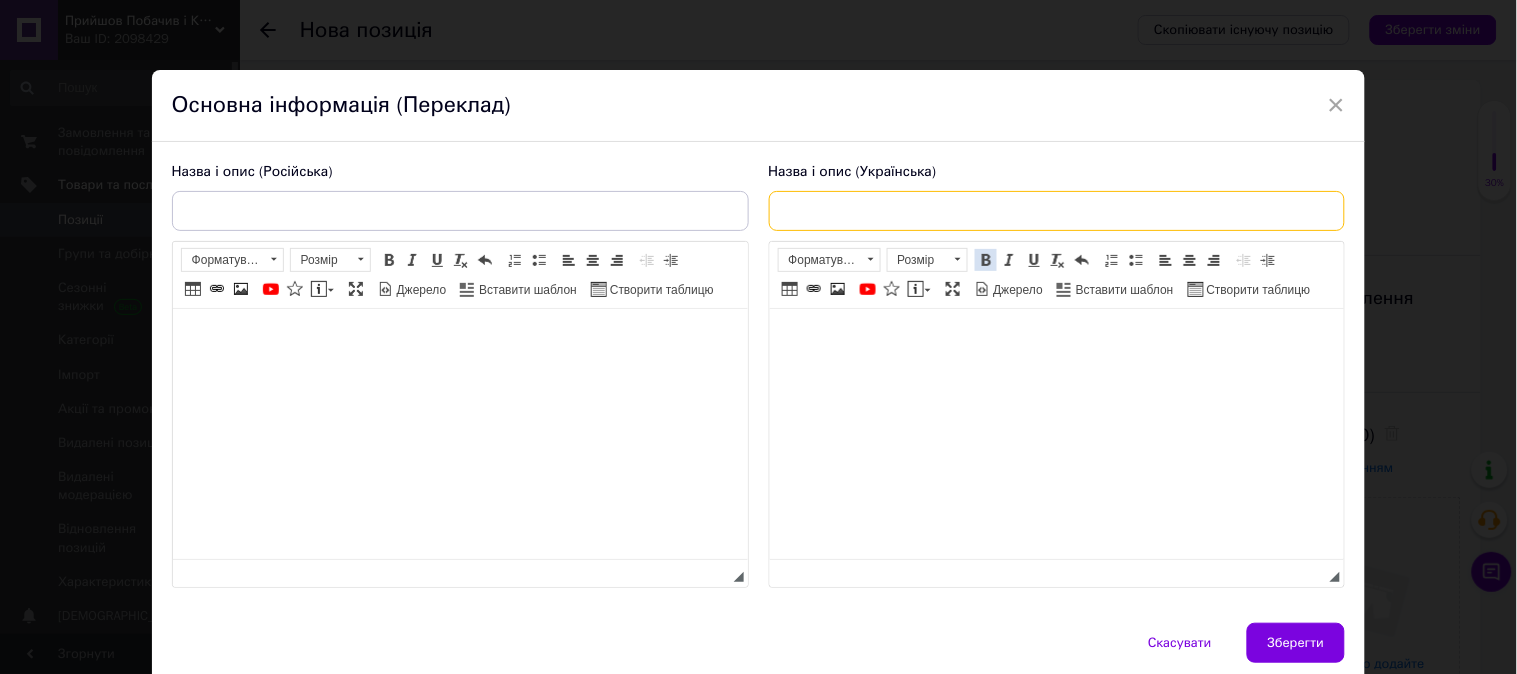 paste on "Набір металевих садових стільців Gardlov 4 шт – для балкона, тераси, саду, штабельовані, водостійкі" 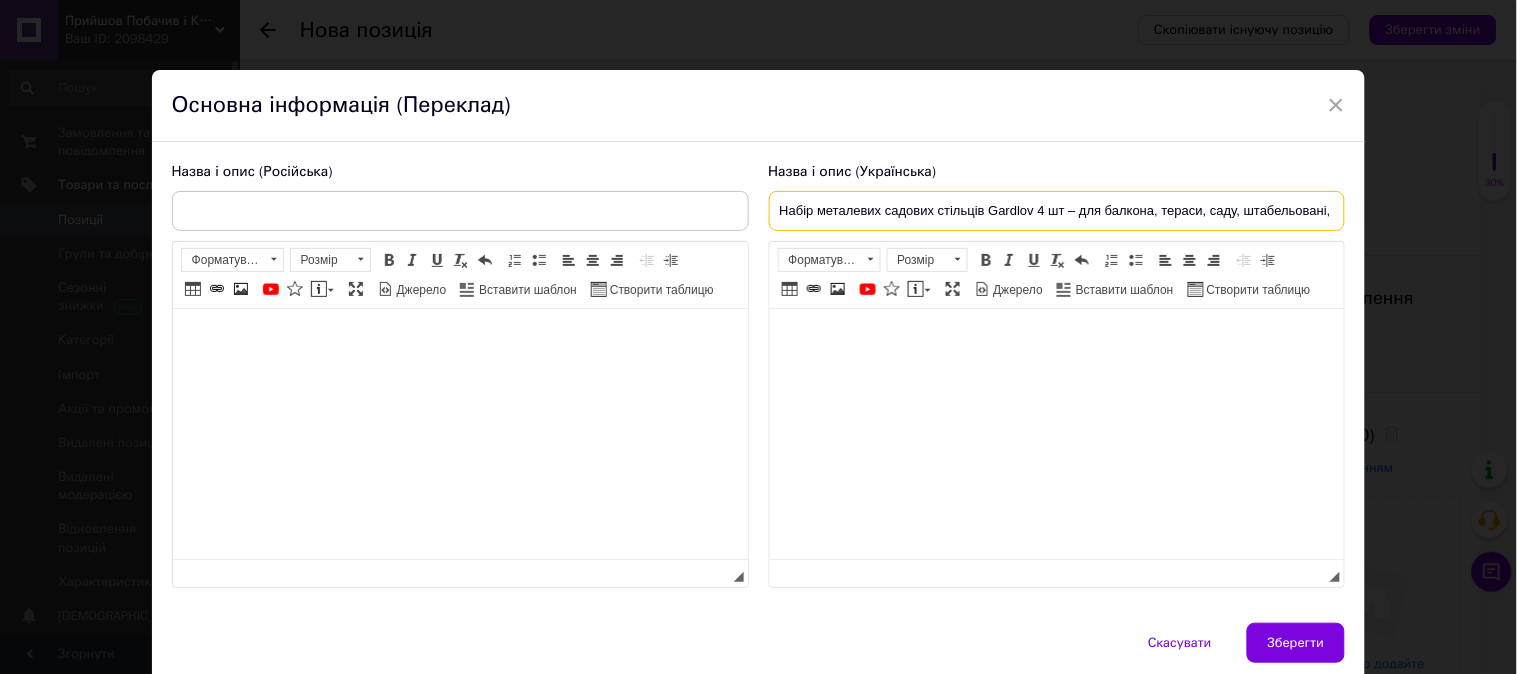 scroll, scrollTop: 0, scrollLeft: 63, axis: horizontal 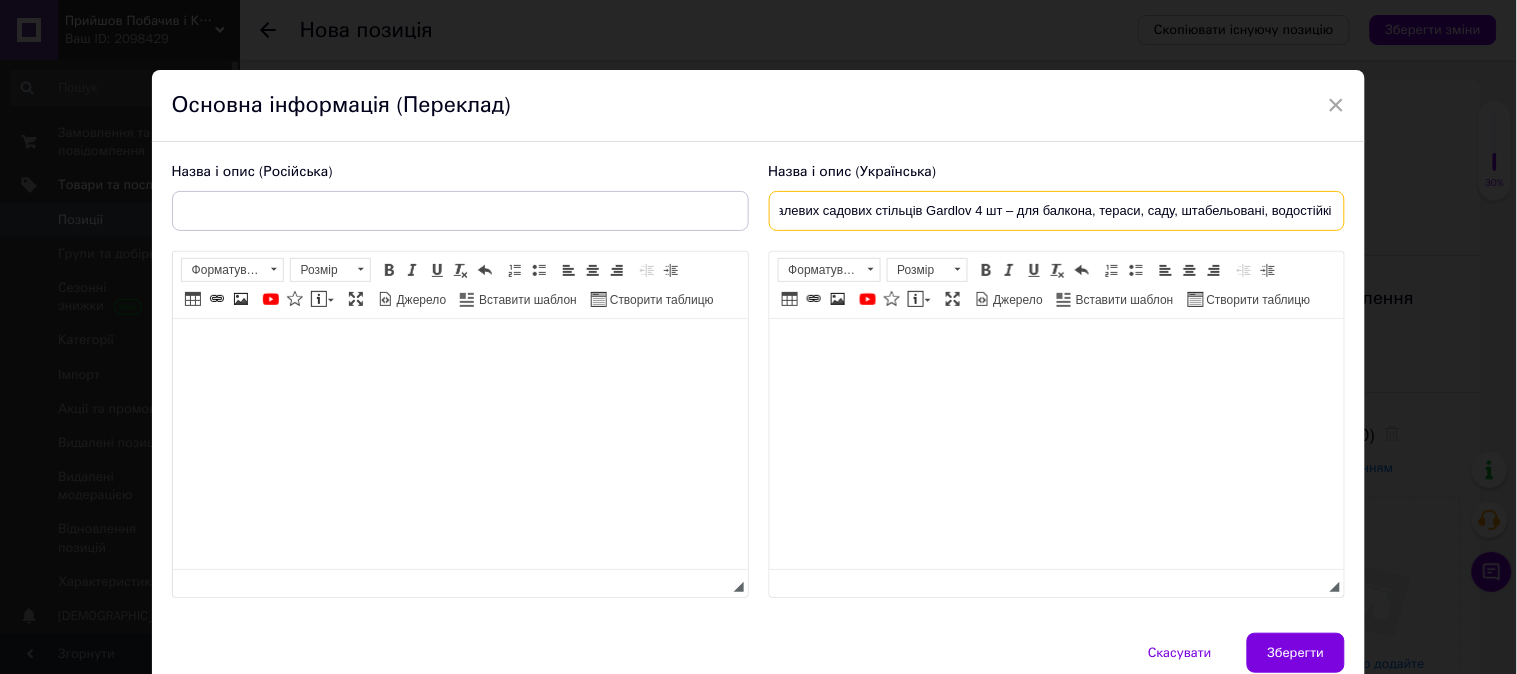 type on "Набір металевих садових стільців Gardlov 4 шт – для балкона, тераси, саду, штабельовані, водостійкі" 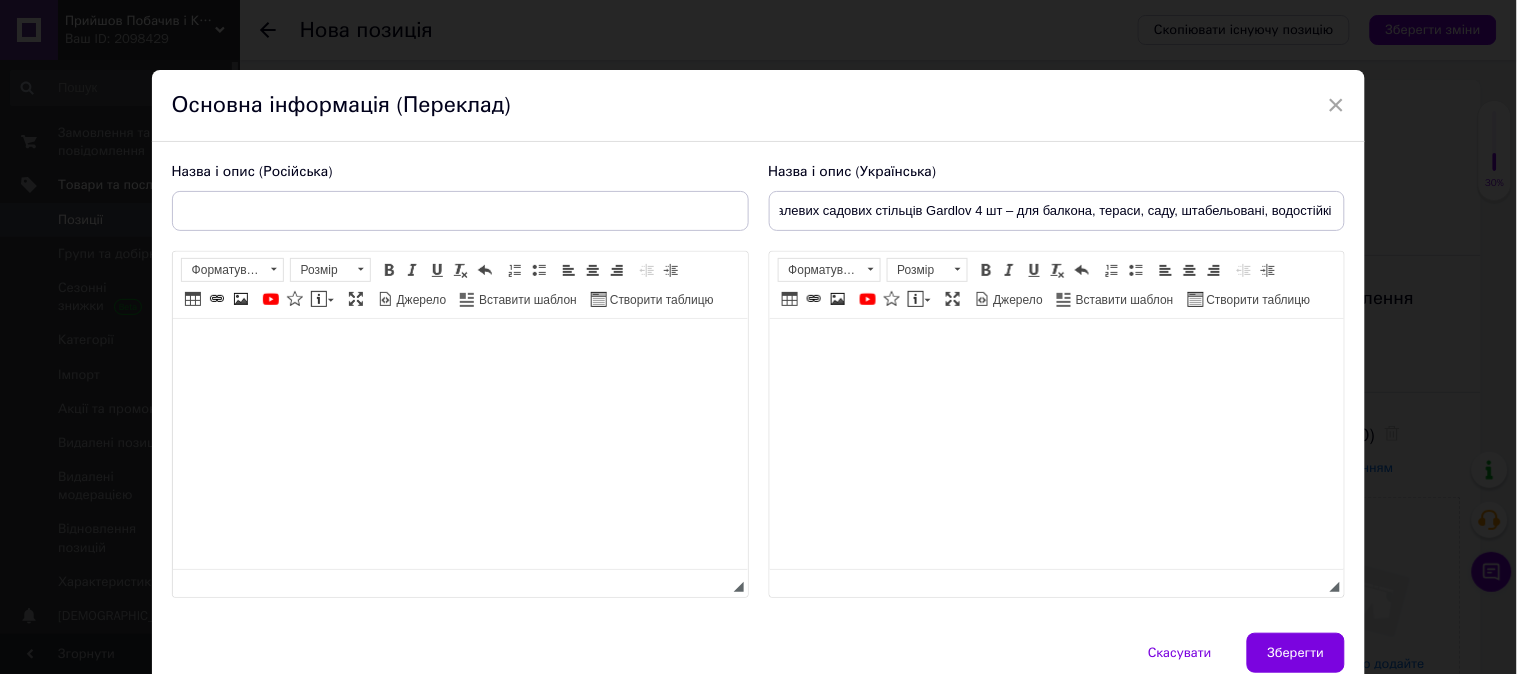click at bounding box center [1056, 349] 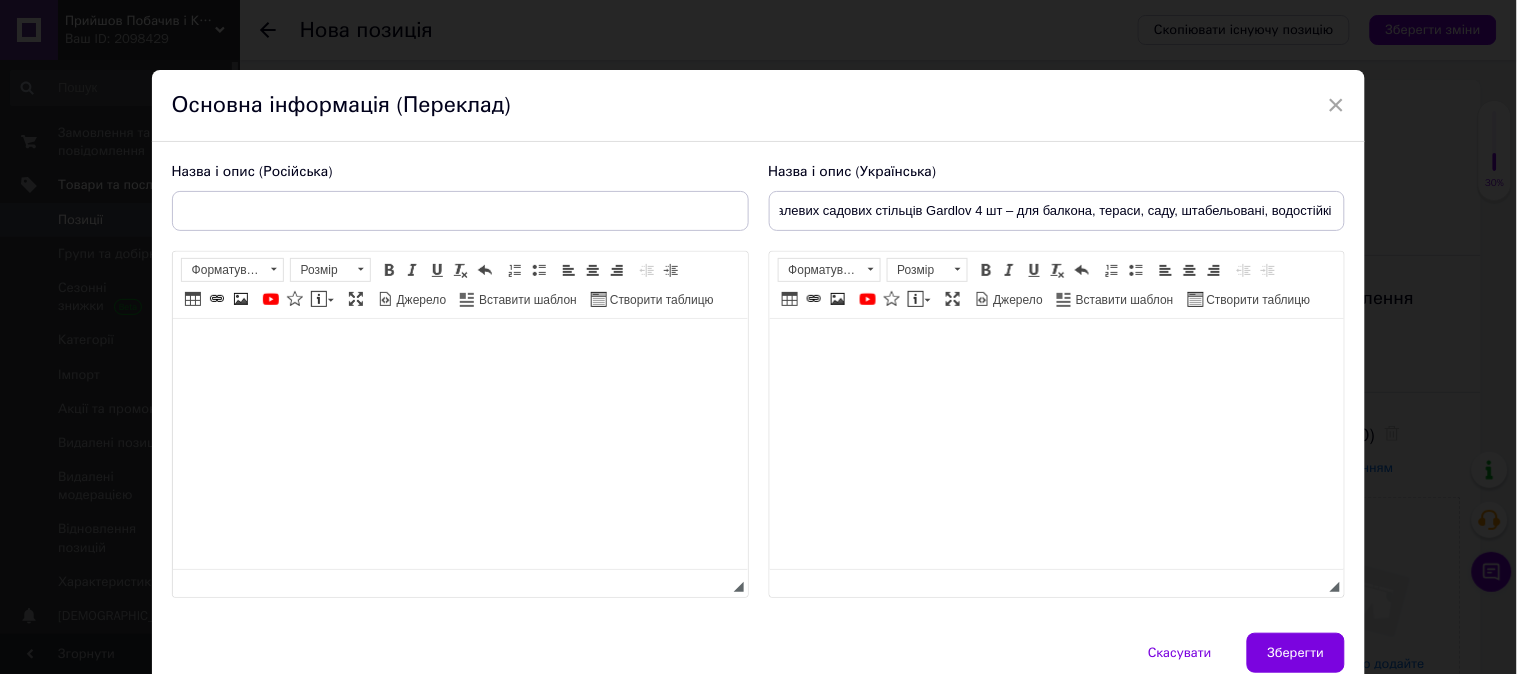 scroll, scrollTop: 0, scrollLeft: 0, axis: both 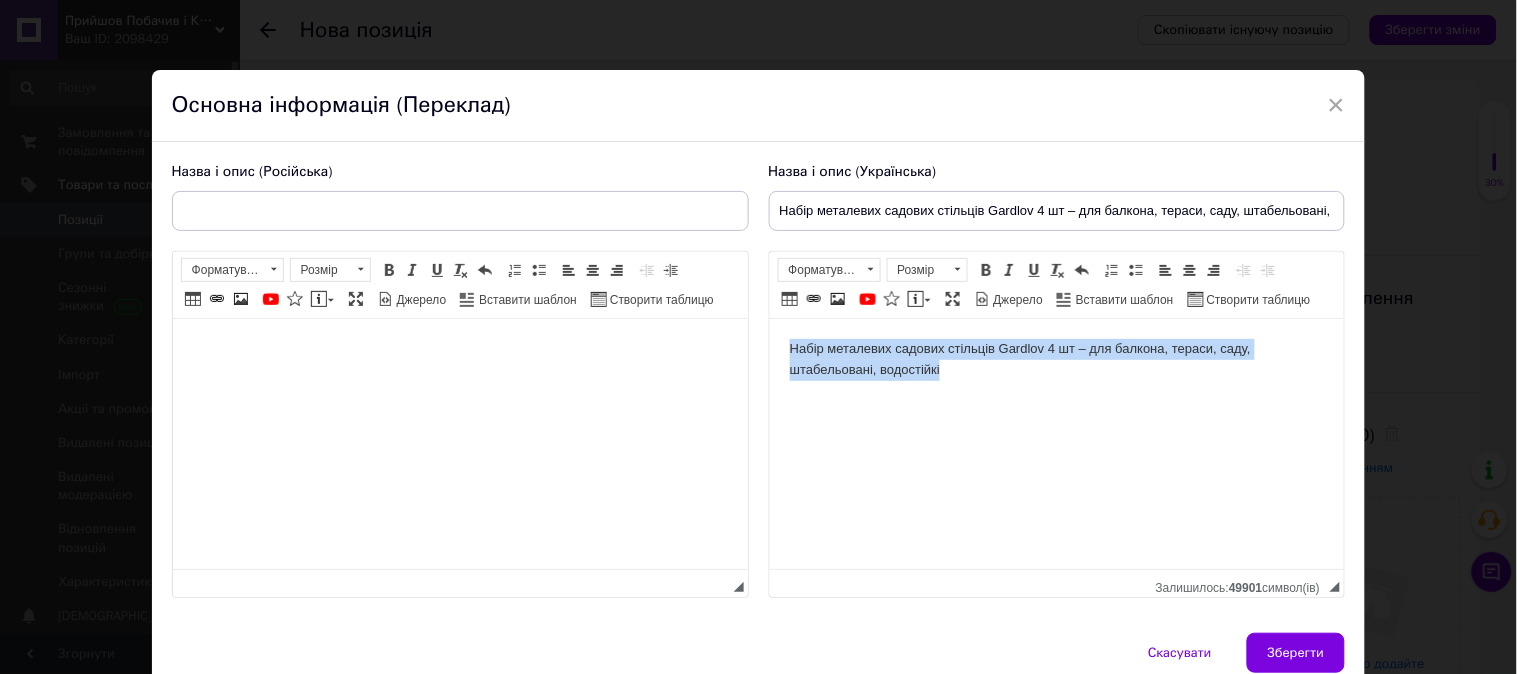 drag, startPoint x: 892, startPoint y: 316, endPoint x: 728, endPoint y: 269, distance: 170.60188 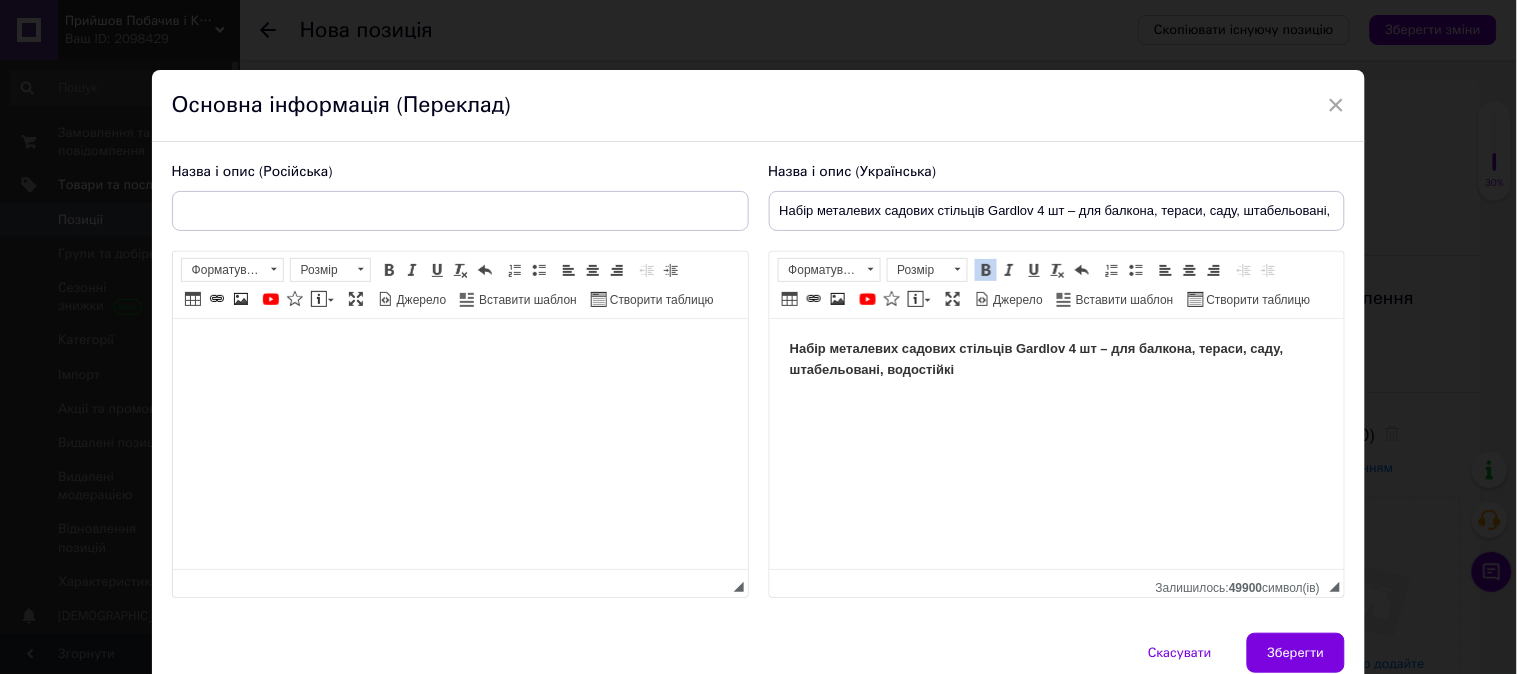 click on "Назва і опис (Українська) Набір металевих садових стільців Gardlov 4 шт – для балкона, тераси, саду, штабельовані, водостійкі Набір металевих садових стільців Gardlov 4 шт – для балкона, тераси, саду, штабельовані, водостійкі Розширений текстовий редактор, E05C468C-3917-433C-8C63-1D83CFBFD416 Панель інструментів редактора Форматування Форматування Розмір Розмір   Жирний  Сполучення клавіш Ctrl+B   Курсив  Сполучення клавіш Ctrl+I   Підкреслений  Сполучення клавіш Ctrl+U   Видалити форматування   Повернути  Сполучення клавіш Ctrl+Z   Вставити/видалити нумерований список       По центру" at bounding box center [1057, 380] 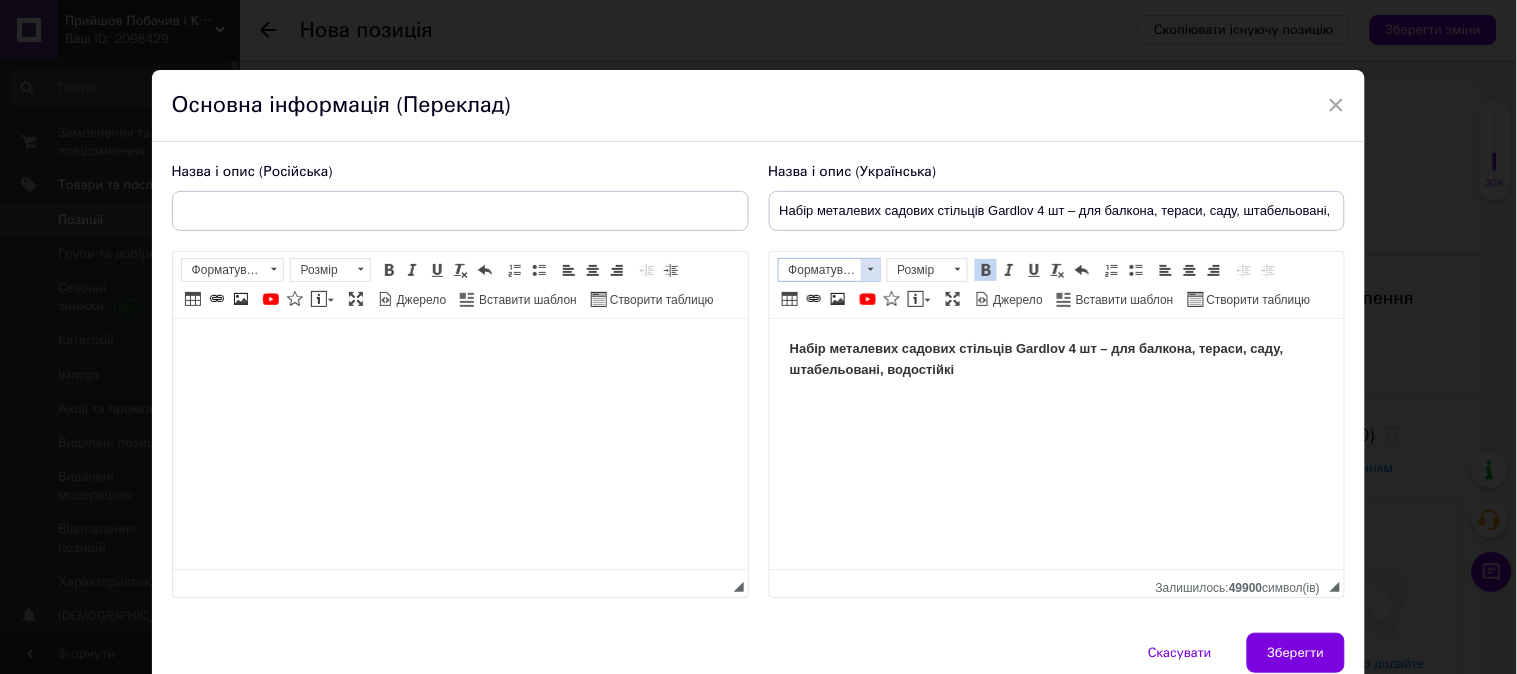 click on "Форматування" at bounding box center (820, 270) 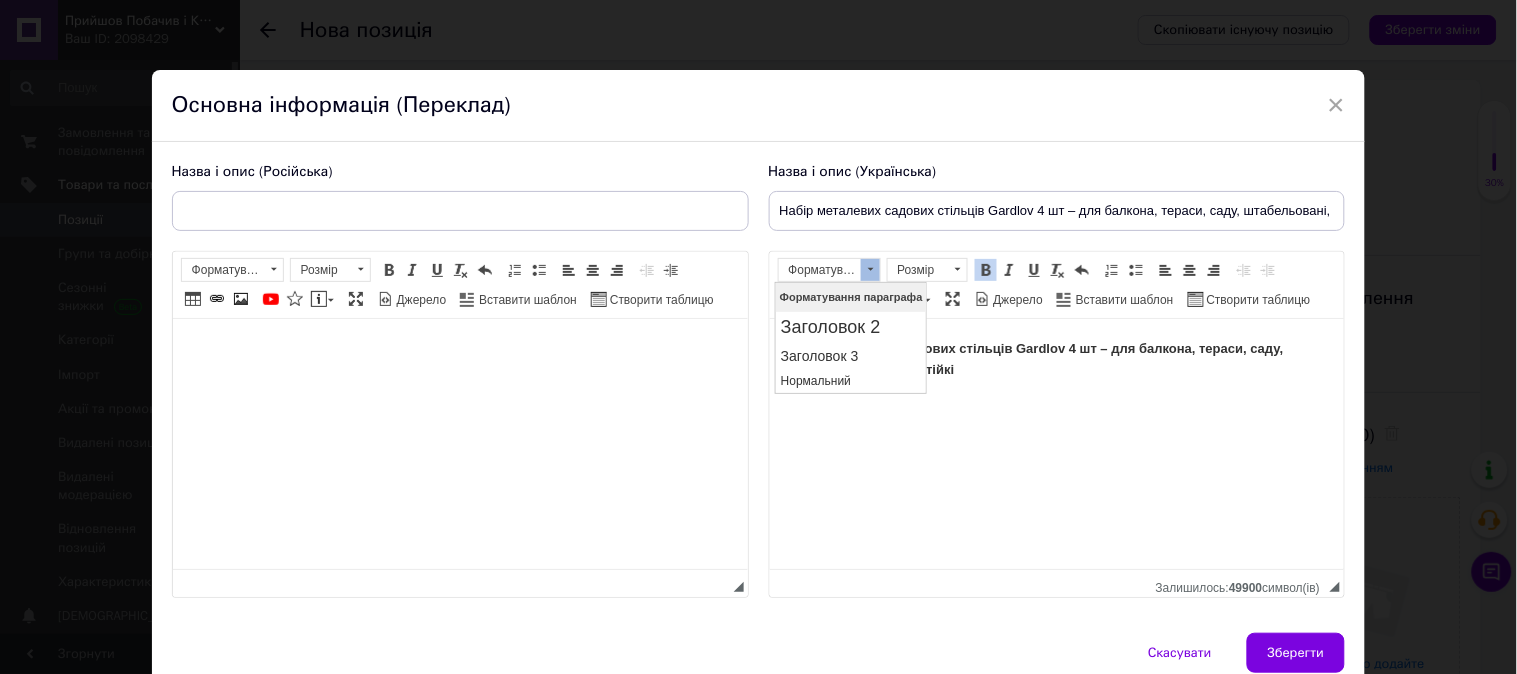 scroll, scrollTop: 0, scrollLeft: 0, axis: both 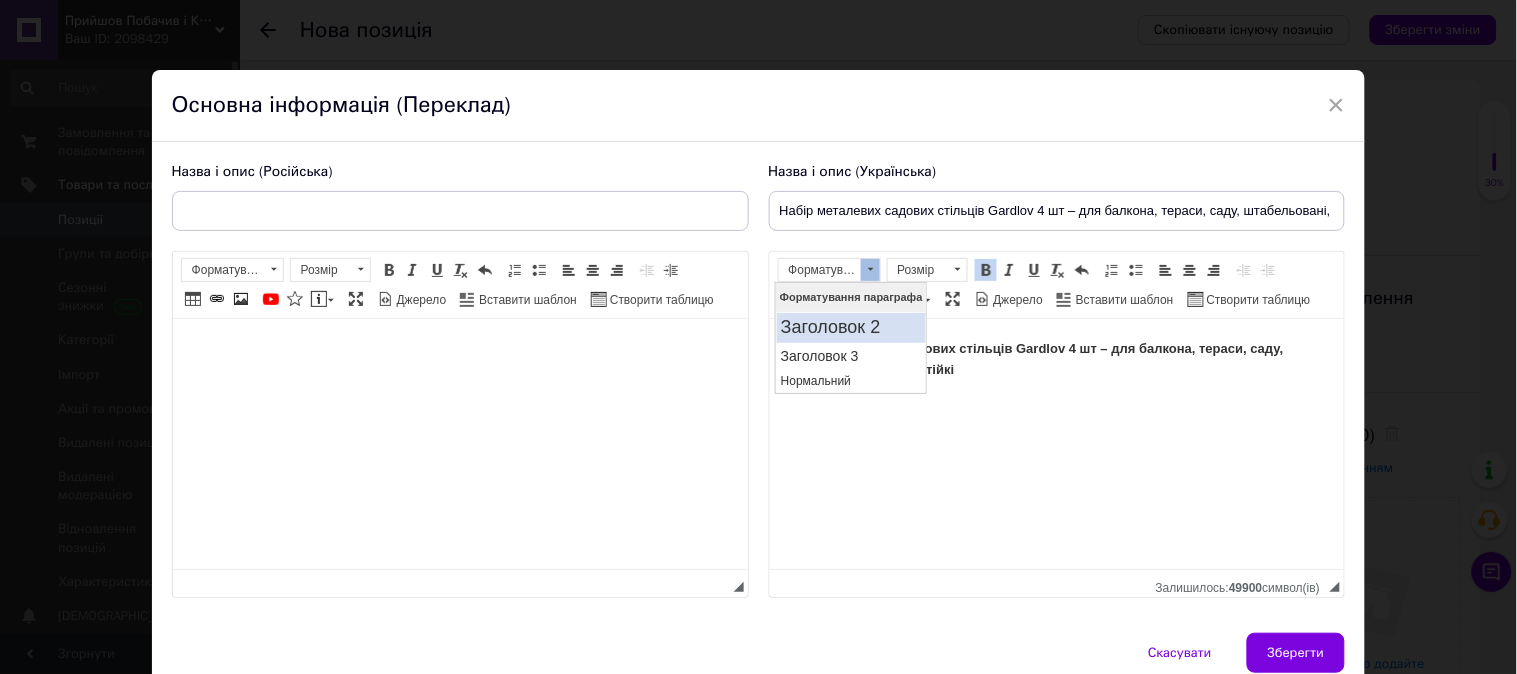 click on "Заголовок 2" at bounding box center (850, 327) 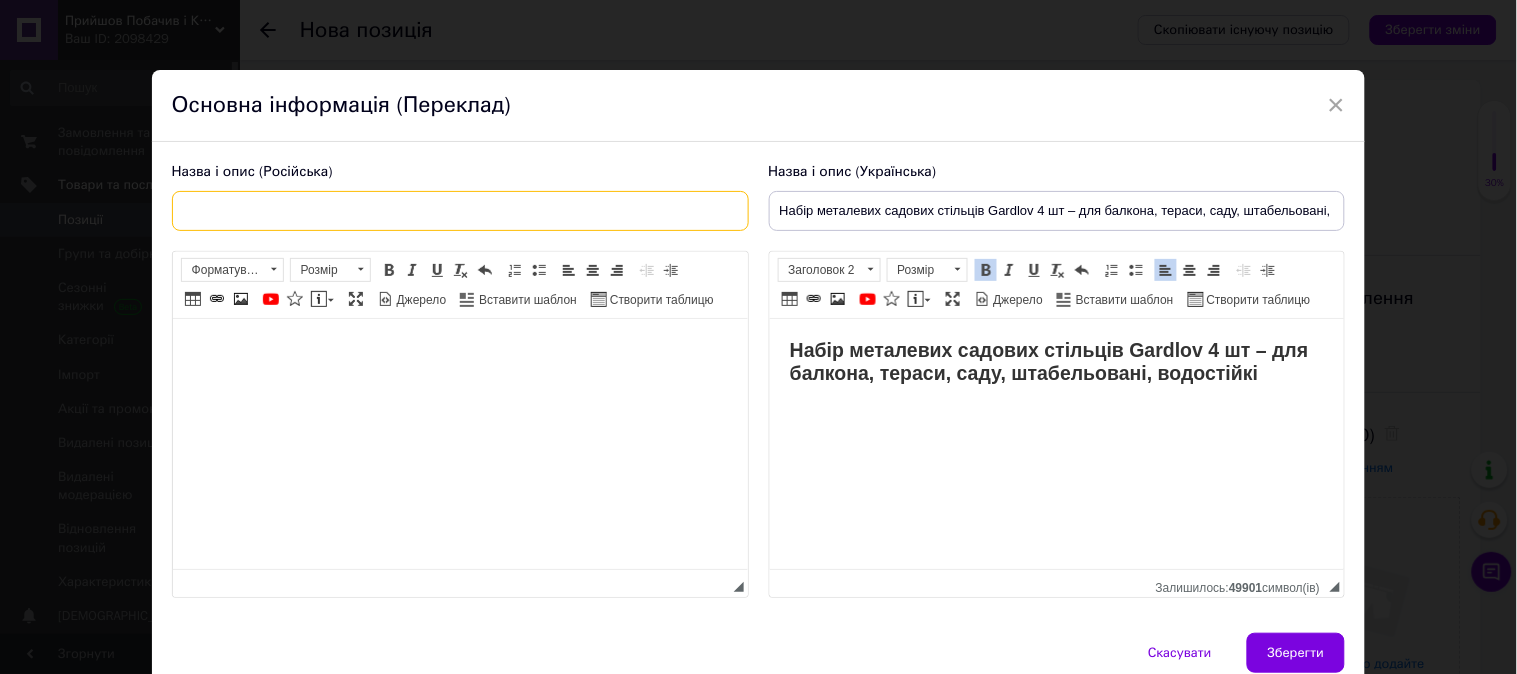 click at bounding box center (460, 211) 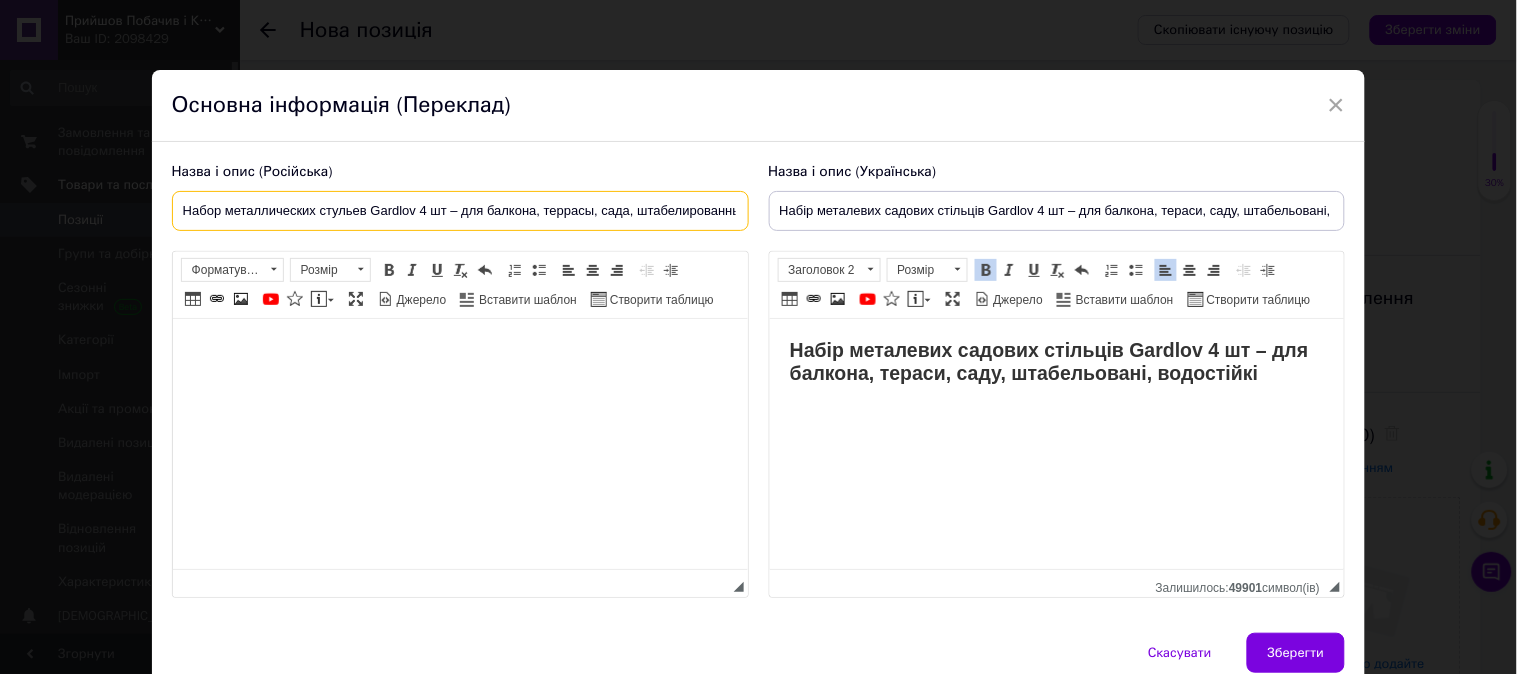 type on "Набор металлических стульев Gardlov 4 шт – для балкона, террасы, сада, штабелированные, водостойкие." 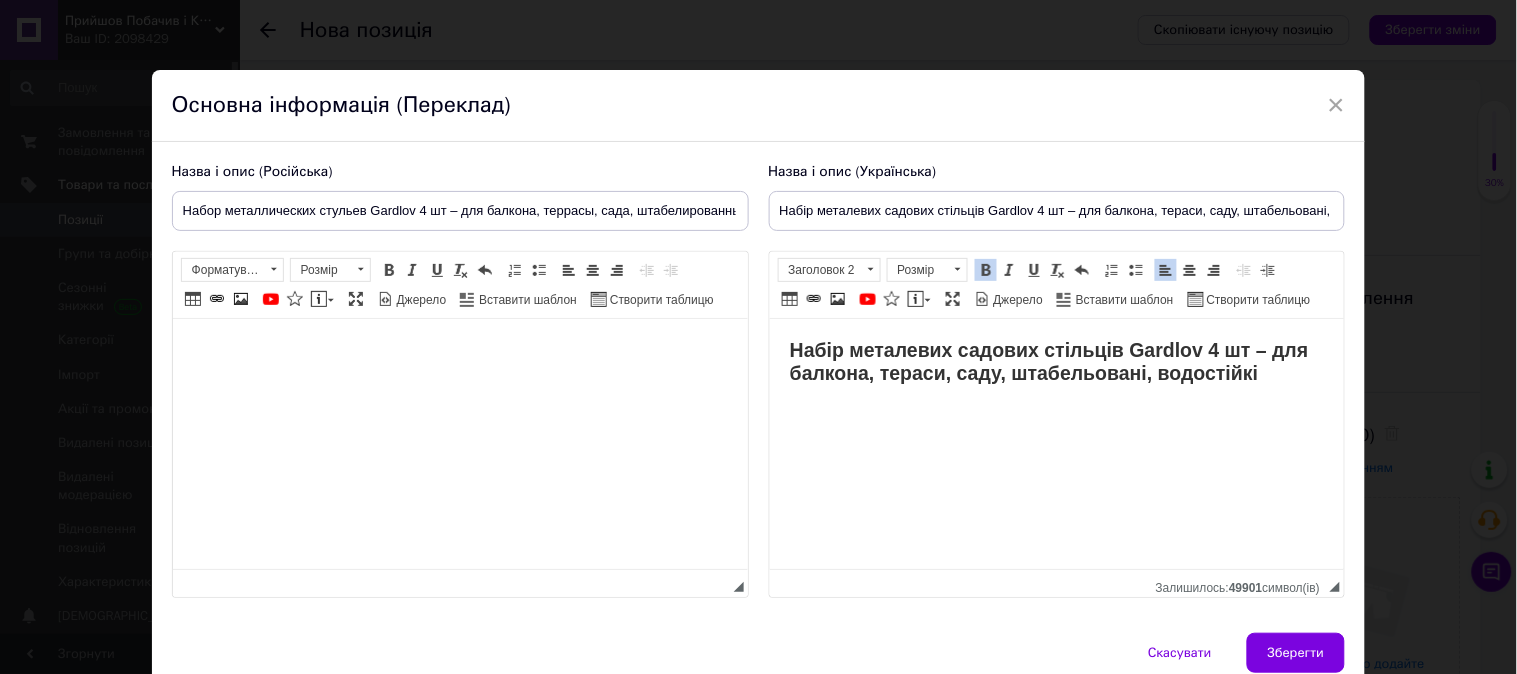 click at bounding box center (459, 349) 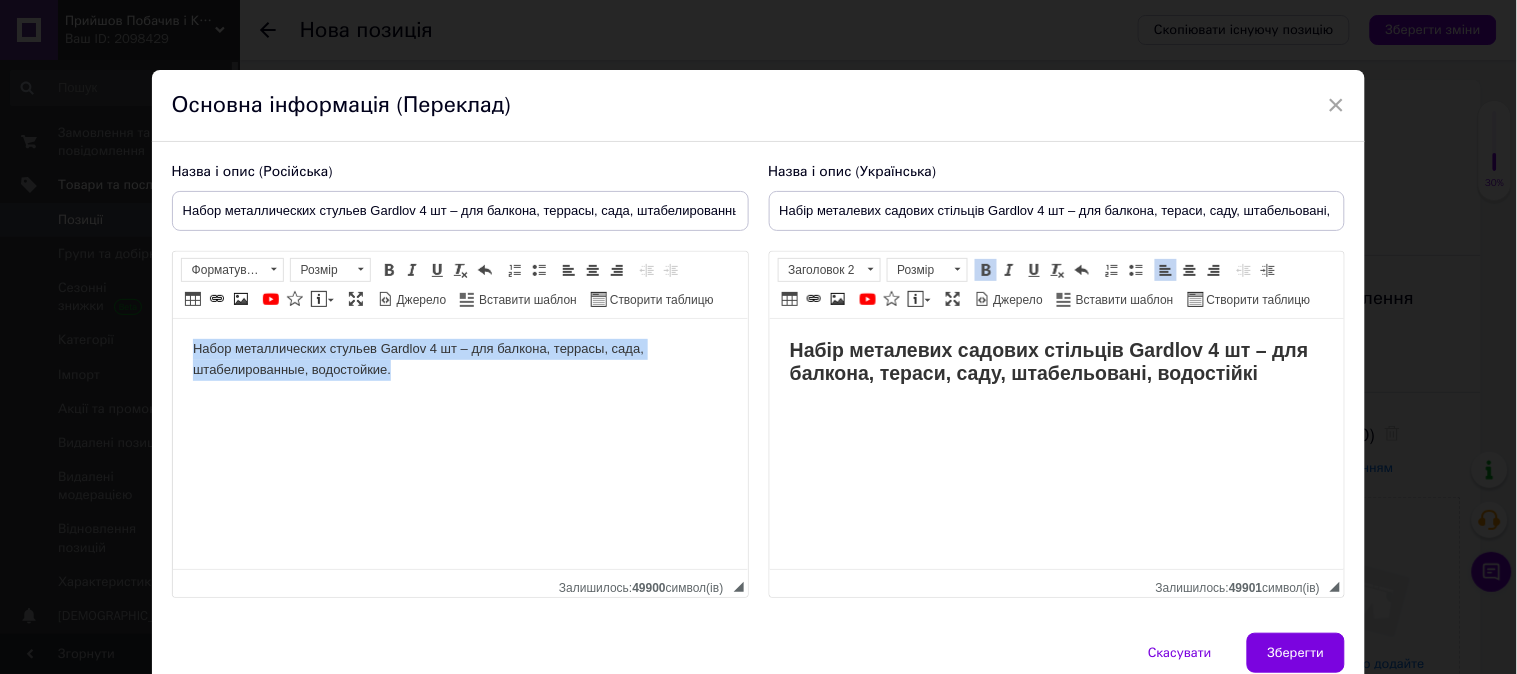 drag, startPoint x: 440, startPoint y: 378, endPoint x: 59, endPoint y: 255, distance: 400.36234 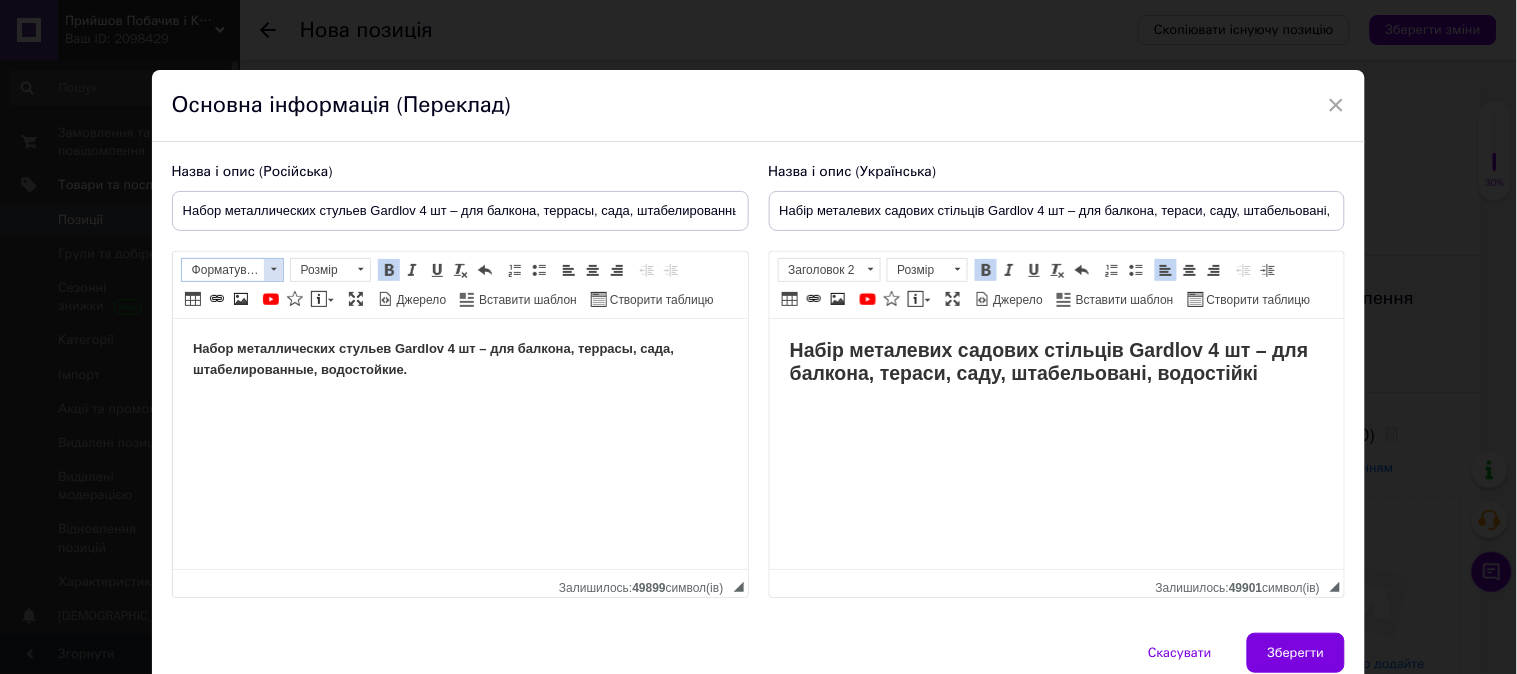 click at bounding box center (273, 270) 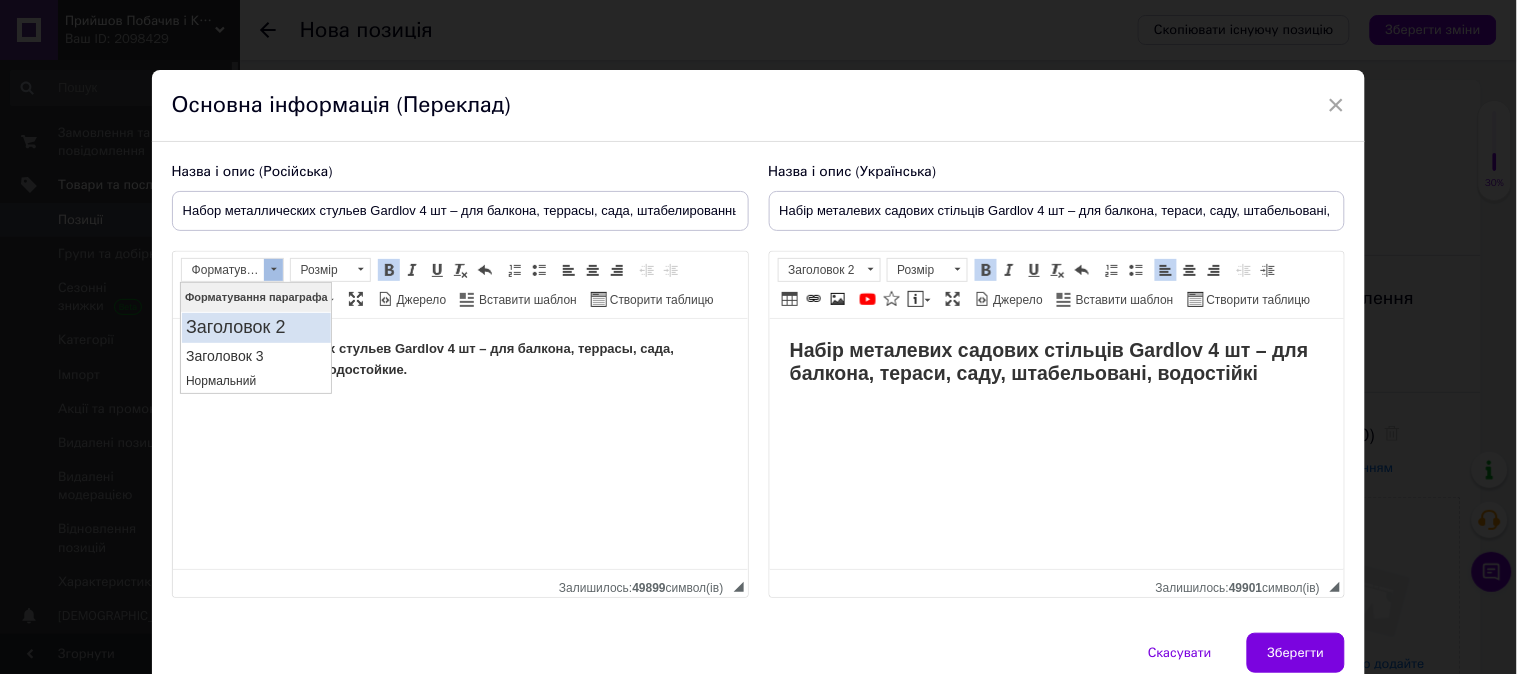 click on "Заголовок 2" at bounding box center [256, 327] 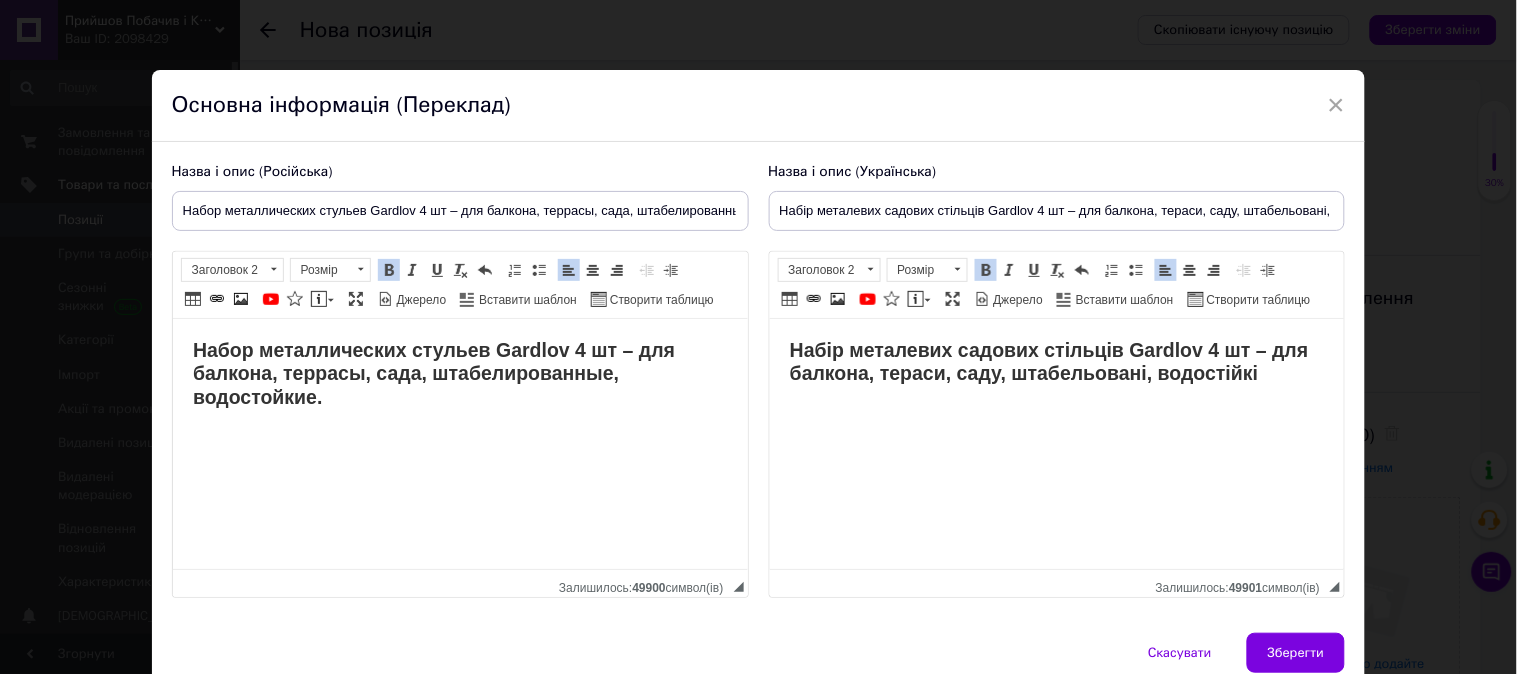 drag, startPoint x: 479, startPoint y: 419, endPoint x: 548, endPoint y: 419, distance: 69 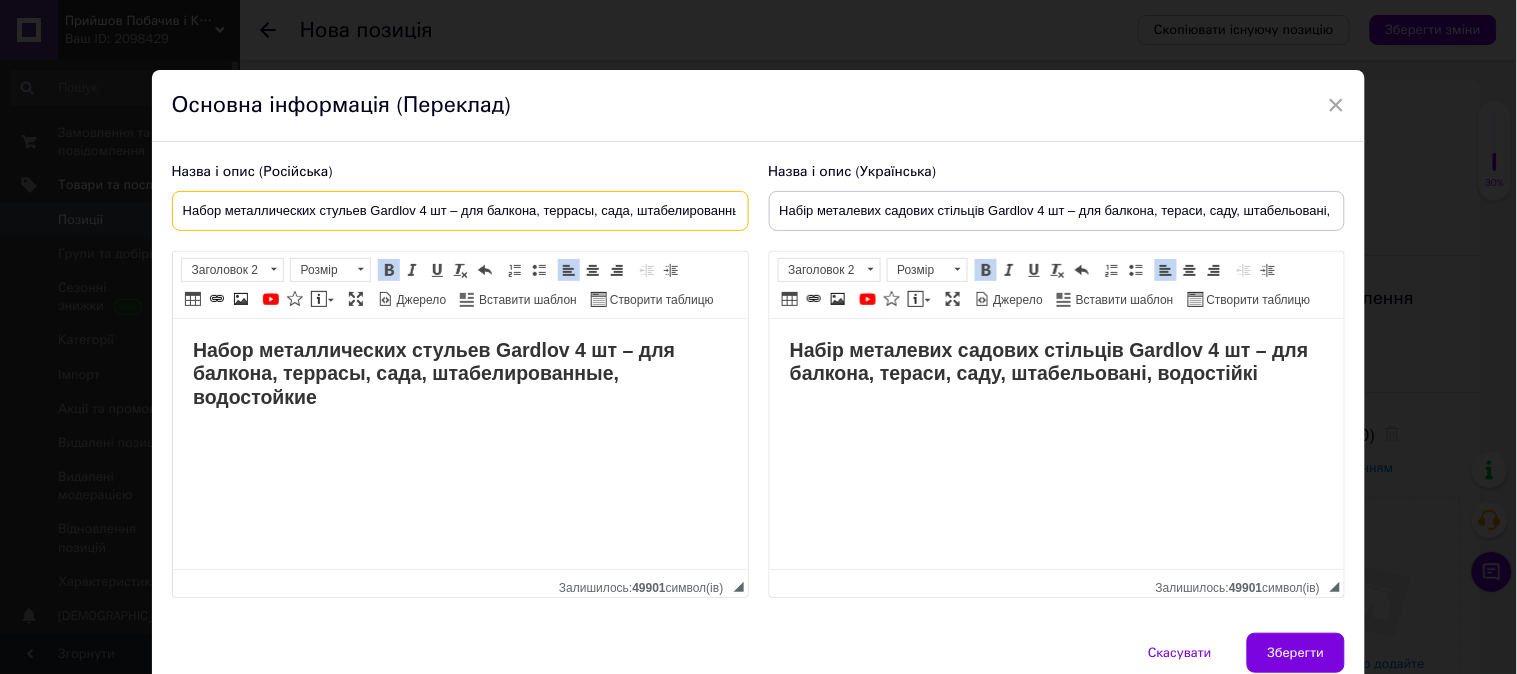 click on "Набор металлических стульев Gardlov 4 шт – для балкона, террасы, сада, штабелированные, водостойкие." at bounding box center (460, 211) 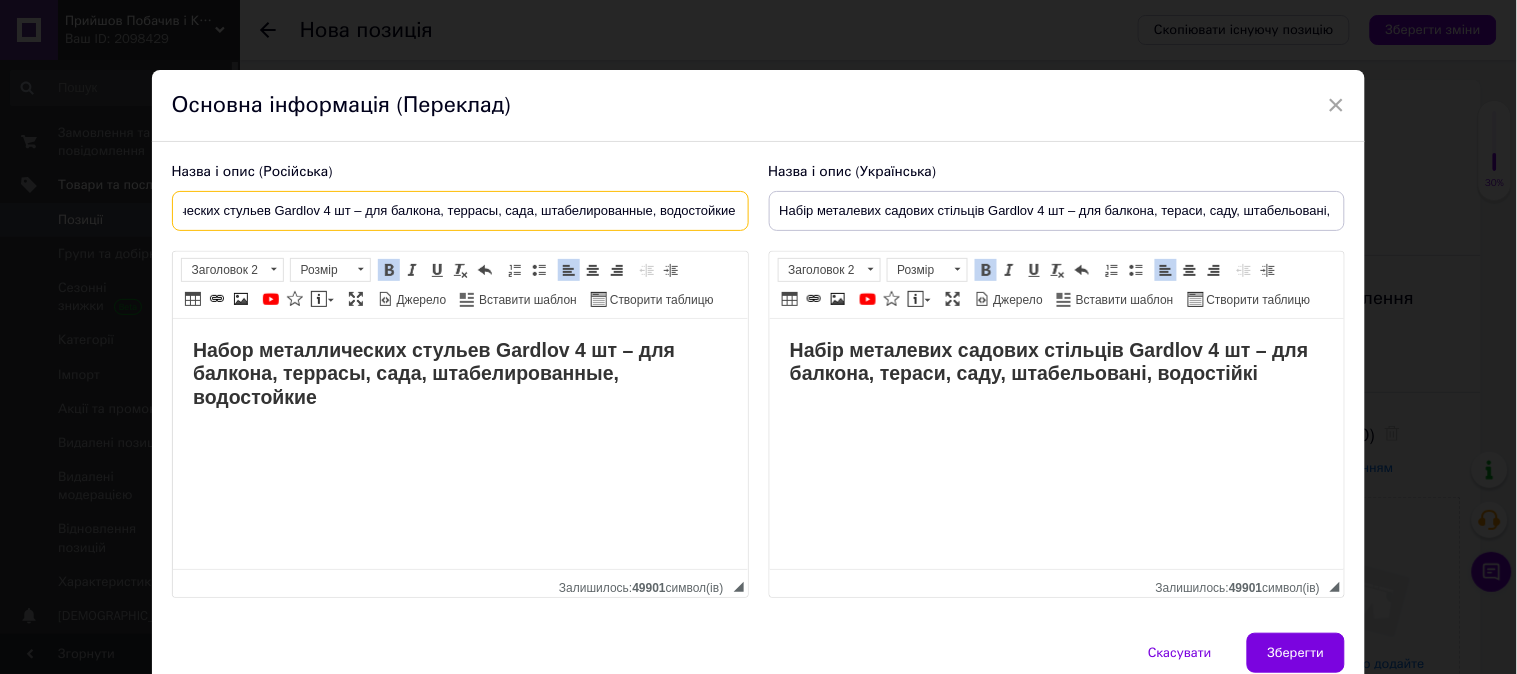 scroll, scrollTop: 0, scrollLeft: 97, axis: horizontal 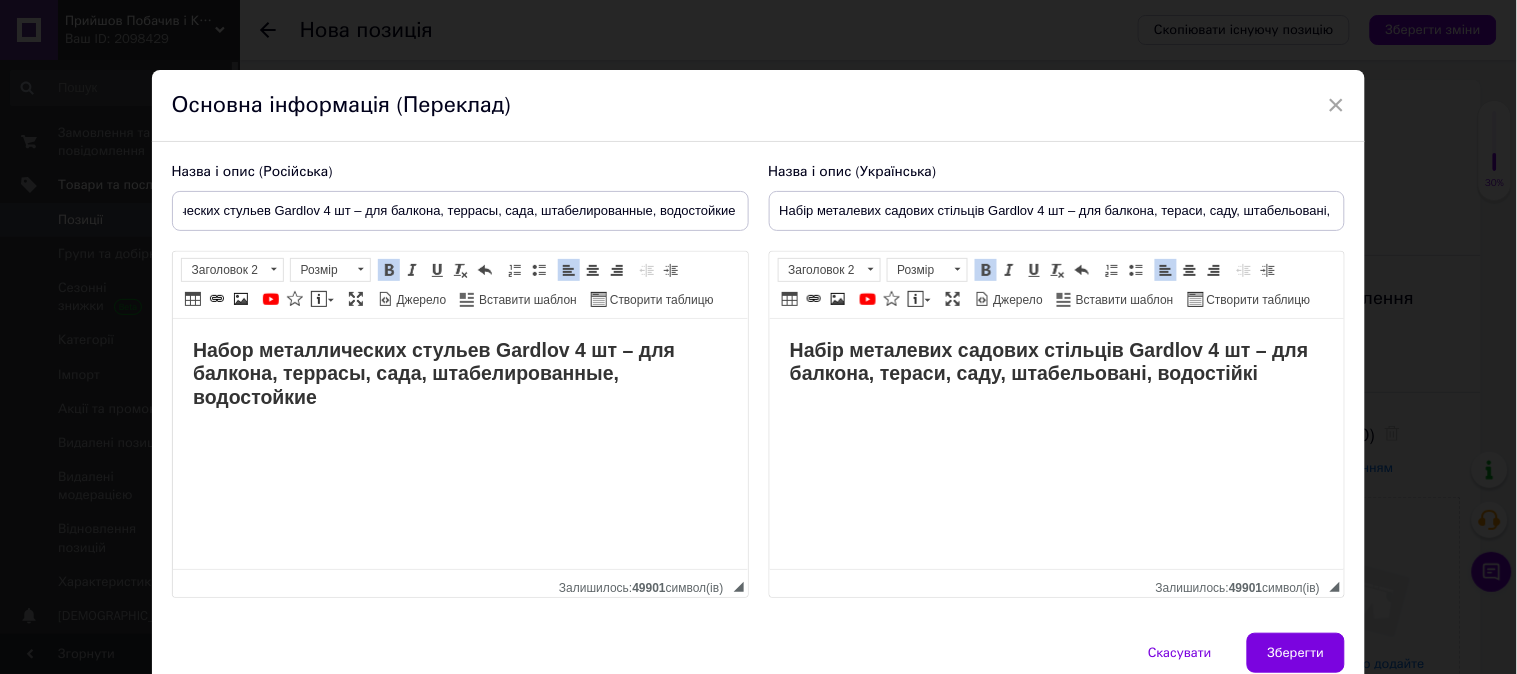 click on "Набор металлических стульев Gardlov 4 шт – для балкона, террасы, сада, штабелированные, водостойкие" at bounding box center [433, 373] 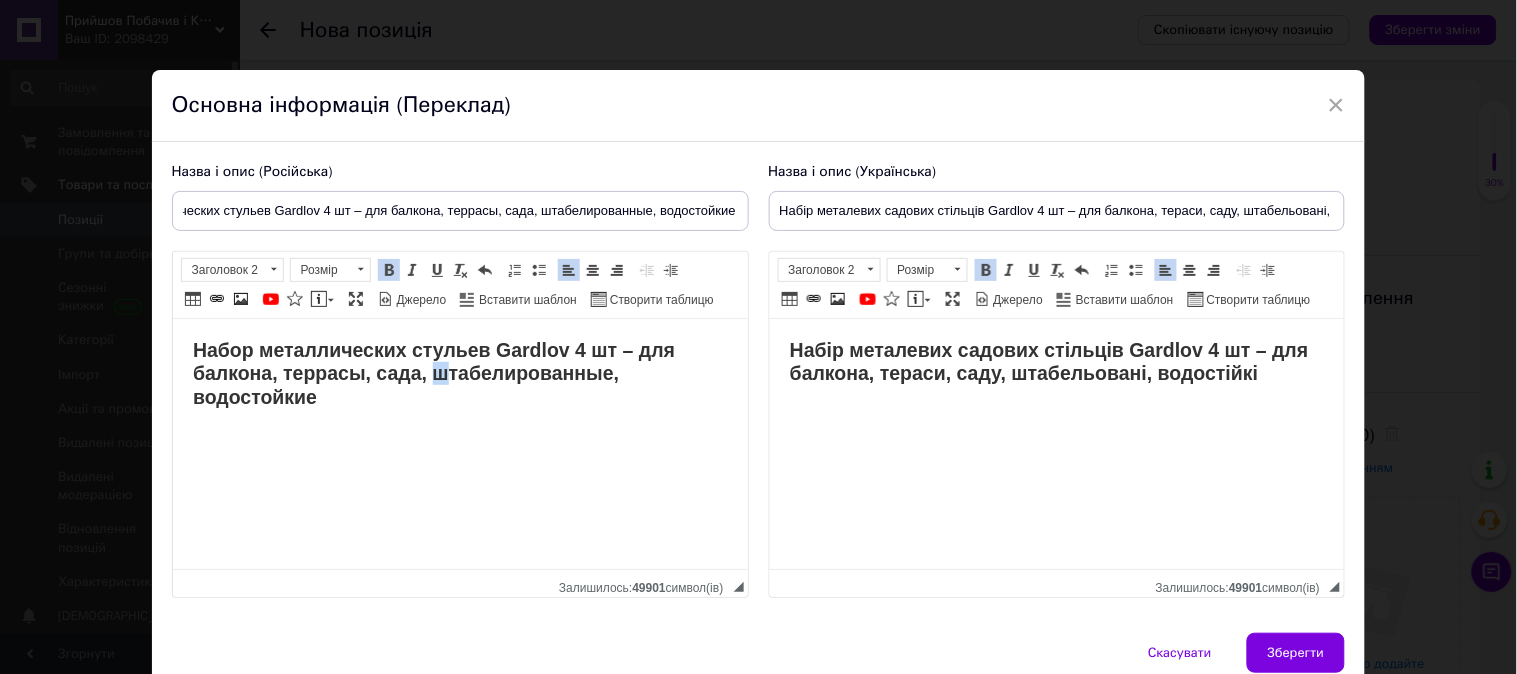 scroll, scrollTop: 0, scrollLeft: 0, axis: both 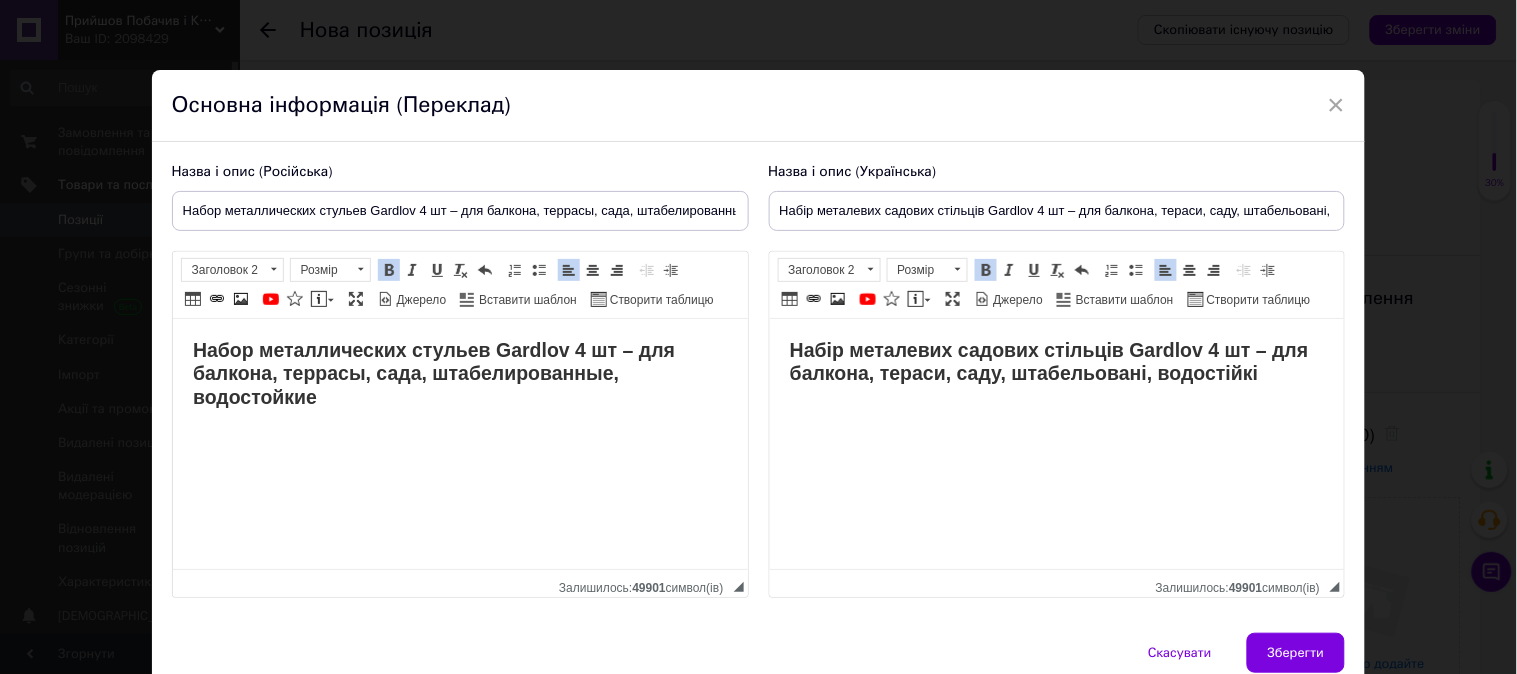 click on "Набор металлических стульев Gardlov 4 шт – для балкона, террасы, сада, штабелированные, водостойкие" at bounding box center [459, 374] 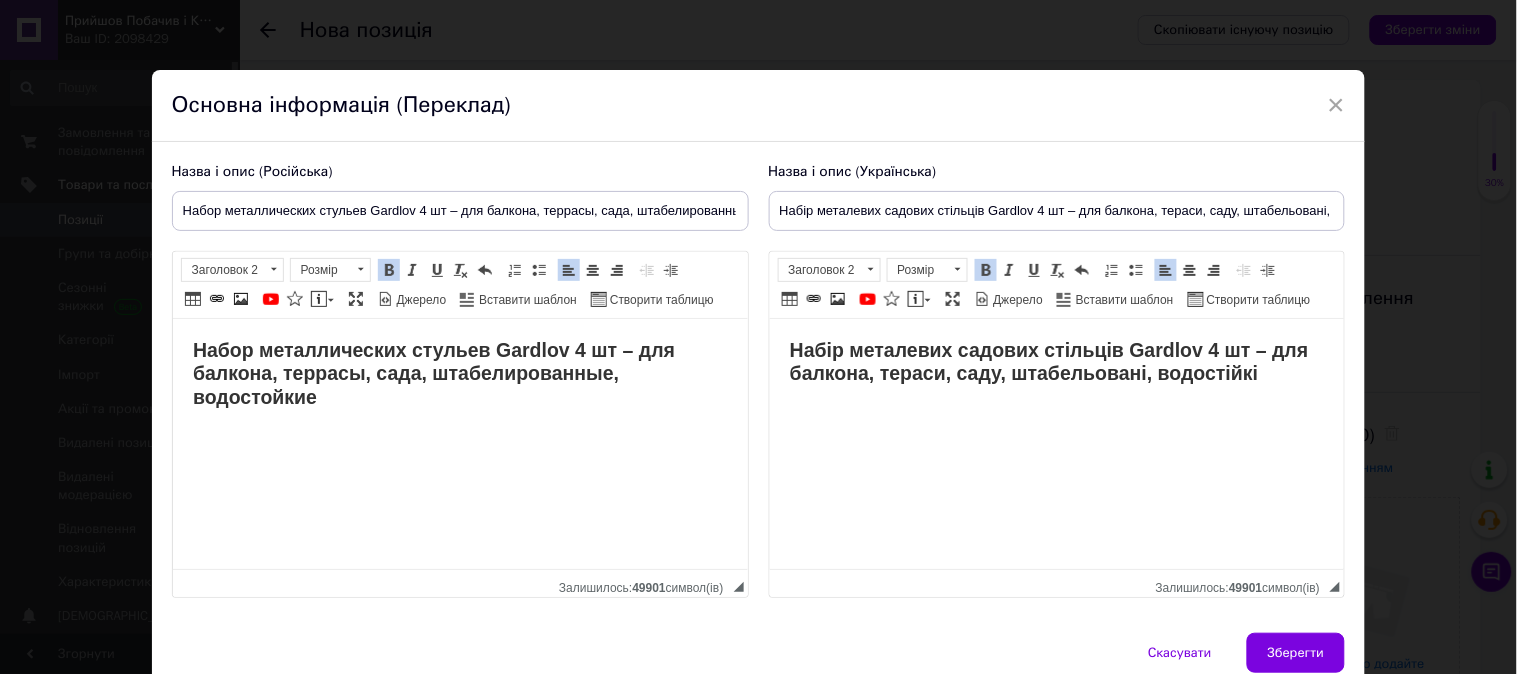 click on "Набір металевих садових стільців Gardlov 4 шт – для балкона, тераси, саду, штабельовані, водостійкі" at bounding box center (1056, 362) 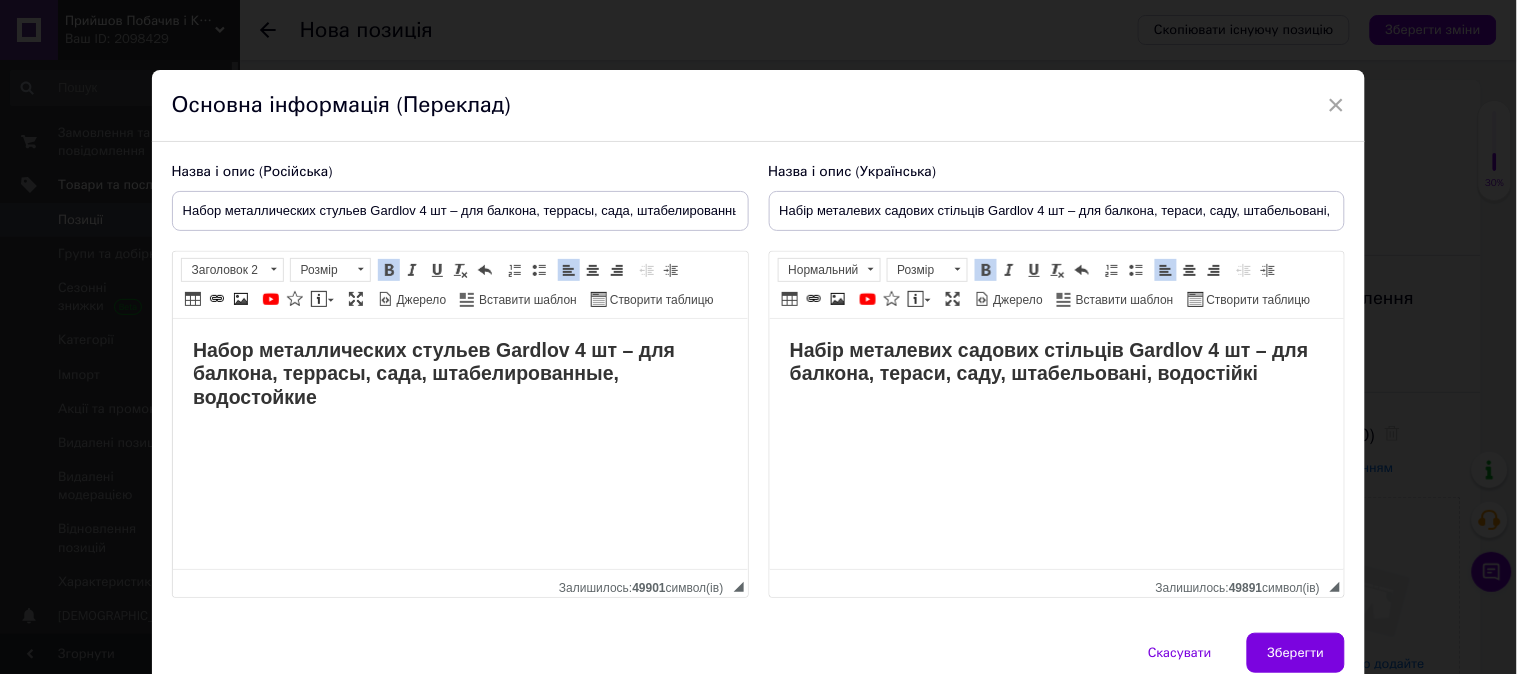 click on "Набор металлических стульев Gardlov 4 шт – для балкона, террасы, сада, штабелированные, водостойкие" at bounding box center [459, 374] 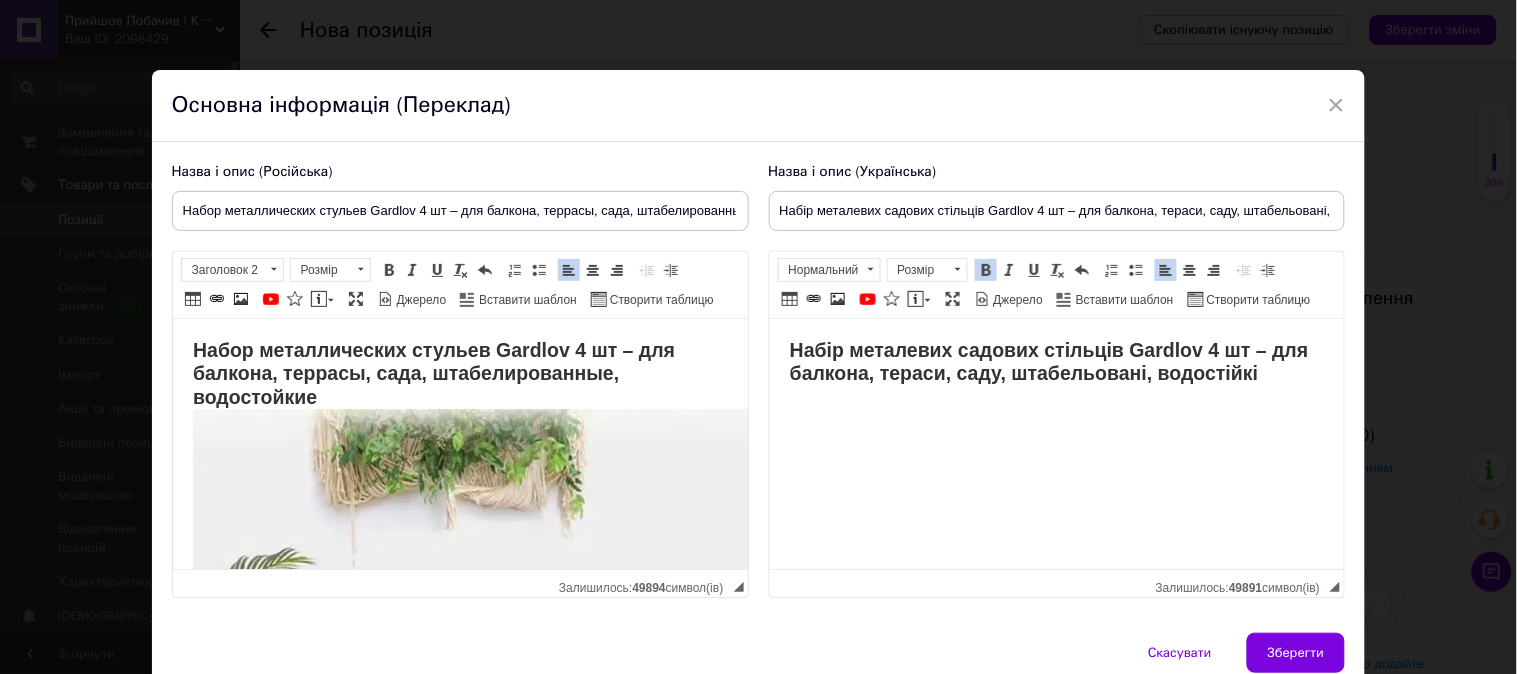 drag, startPoint x: 895, startPoint y: 456, endPoint x: 1535, endPoint y: 799, distance: 726.11914 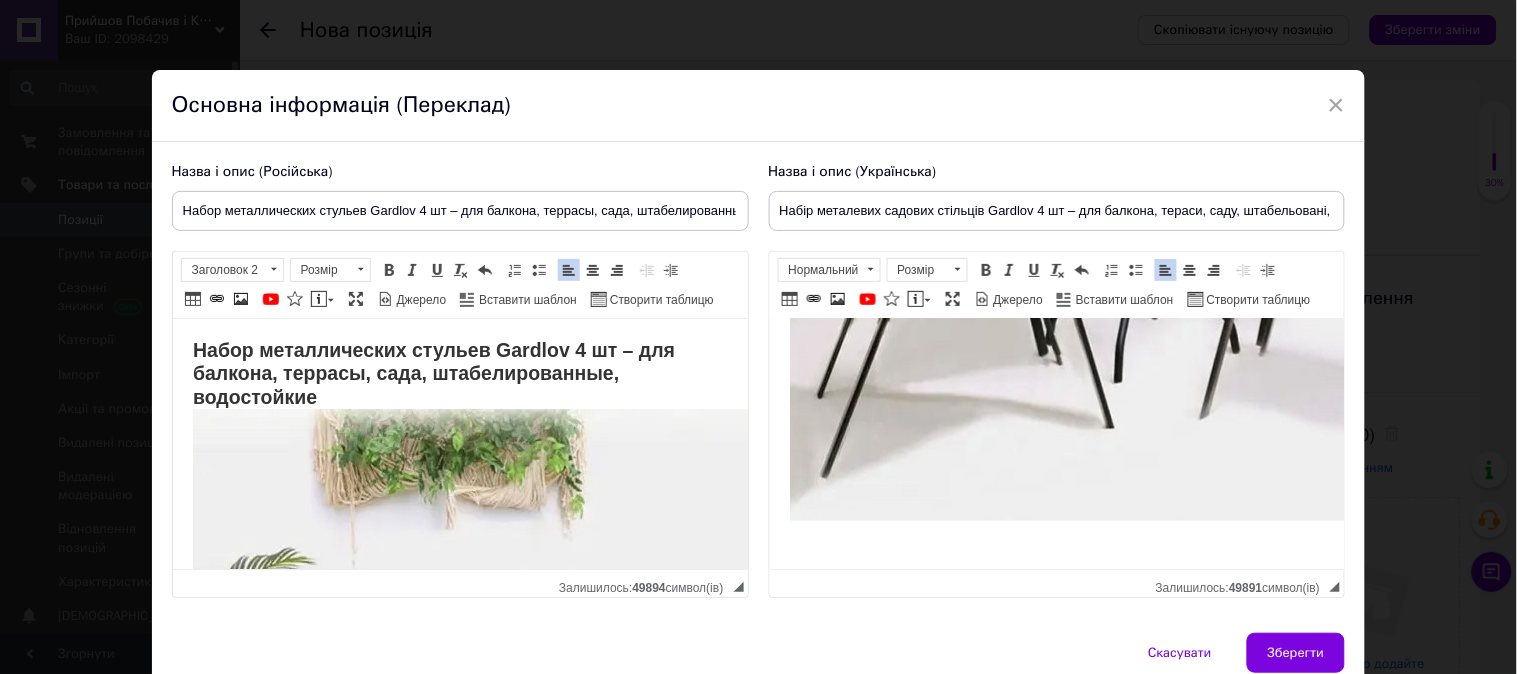 scroll, scrollTop: 604, scrollLeft: 0, axis: vertical 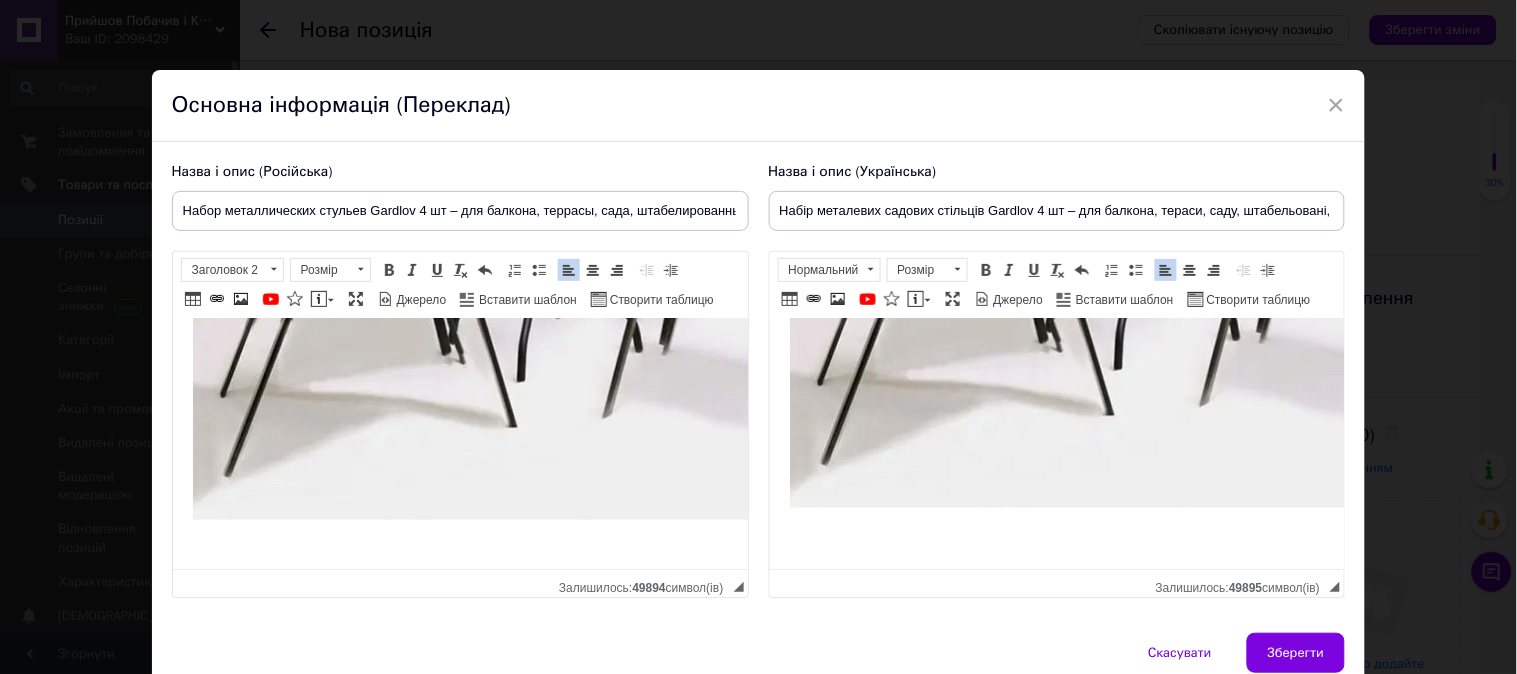 click on "Набор металлических стульев Gardlov 4 шт – для балкона, террасы, сада, штабелированные, водостойкие ​​​​​​​" at bounding box center [459, 145] 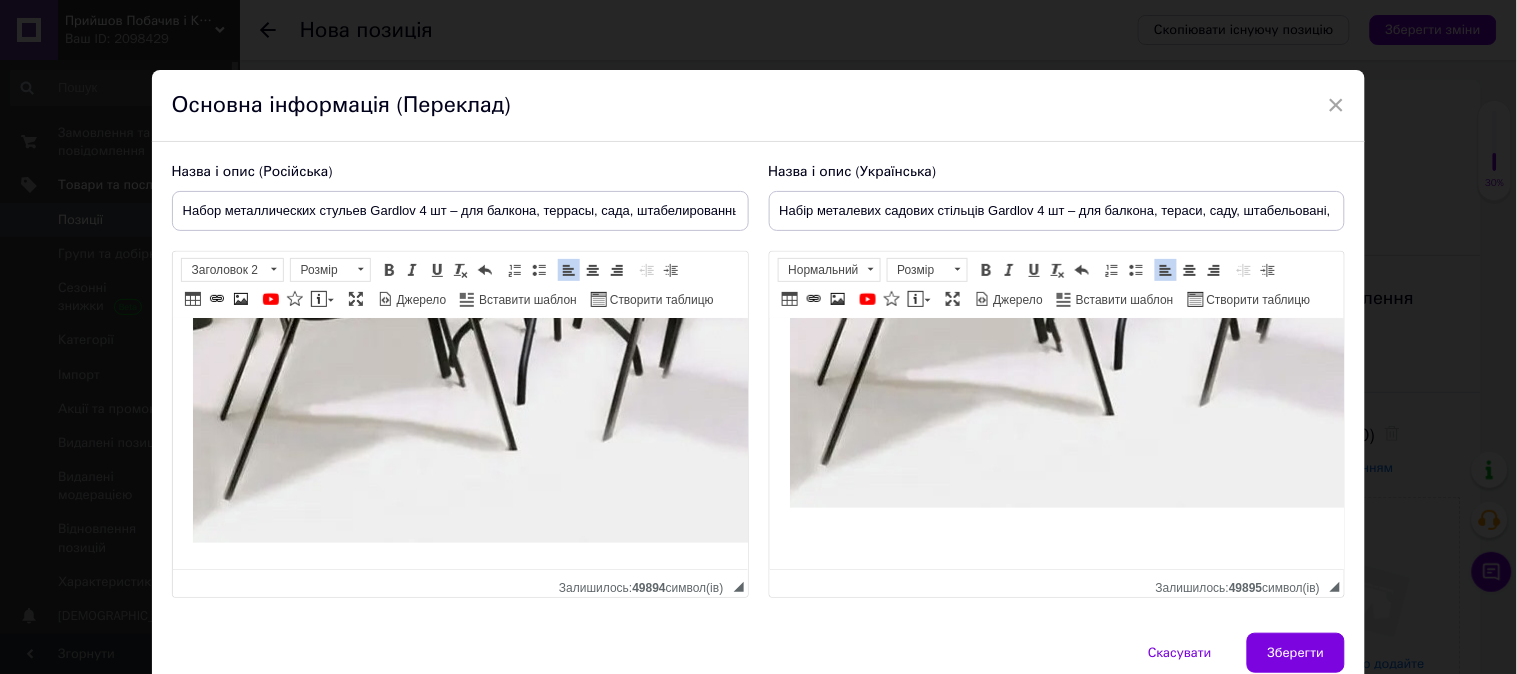scroll, scrollTop: 590, scrollLeft: 0, axis: vertical 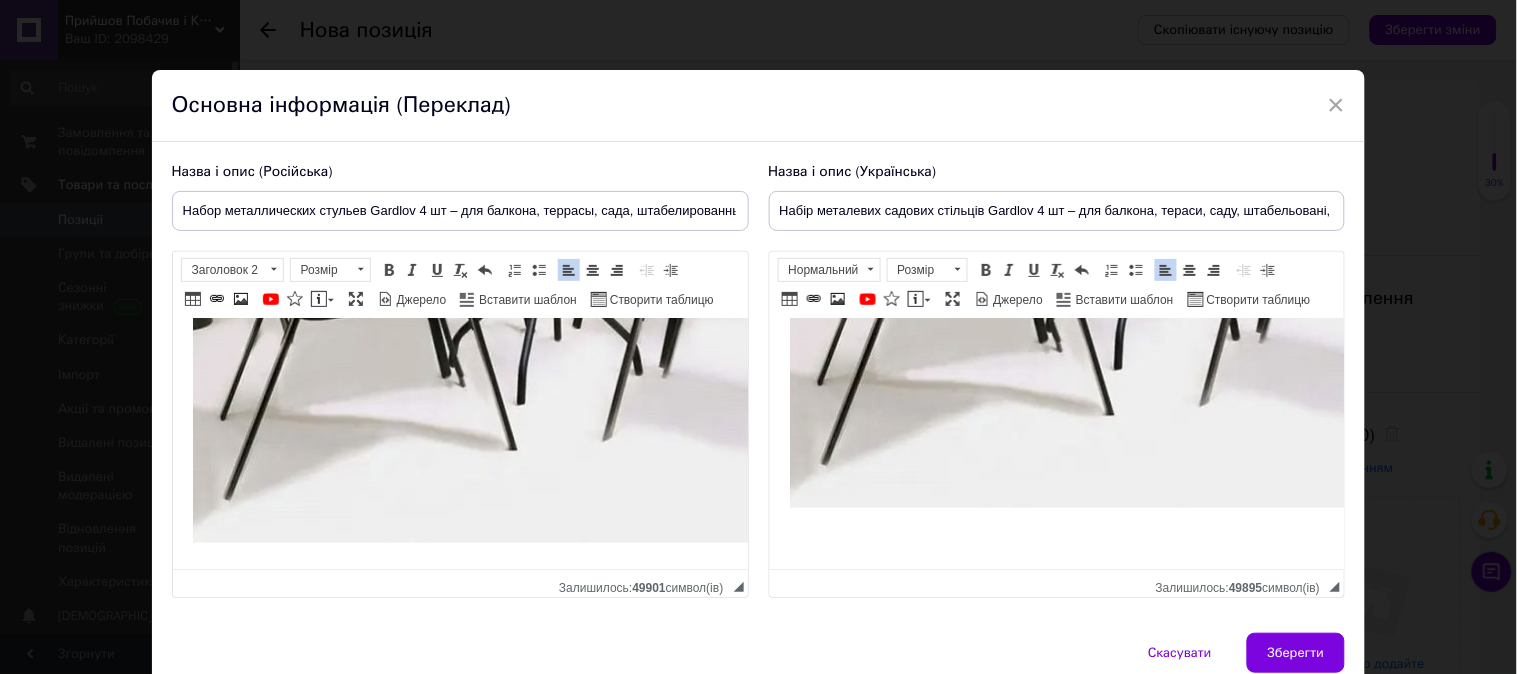click on "Набор металлических стульев Gardlov 4 шт – для балкона, террасы, сада, штабелированные, водостойкие" at bounding box center (459, 157) 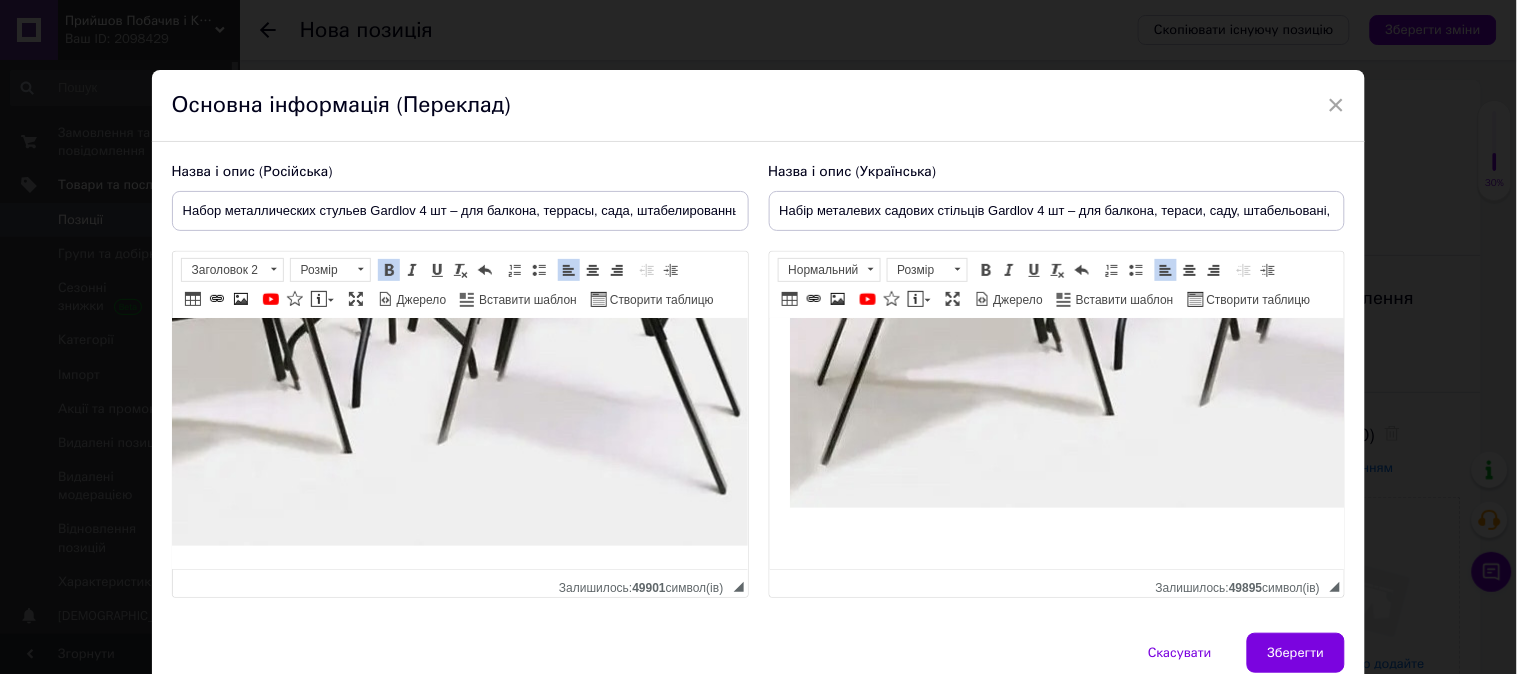 scroll, scrollTop: 603, scrollLeft: 20, axis: both 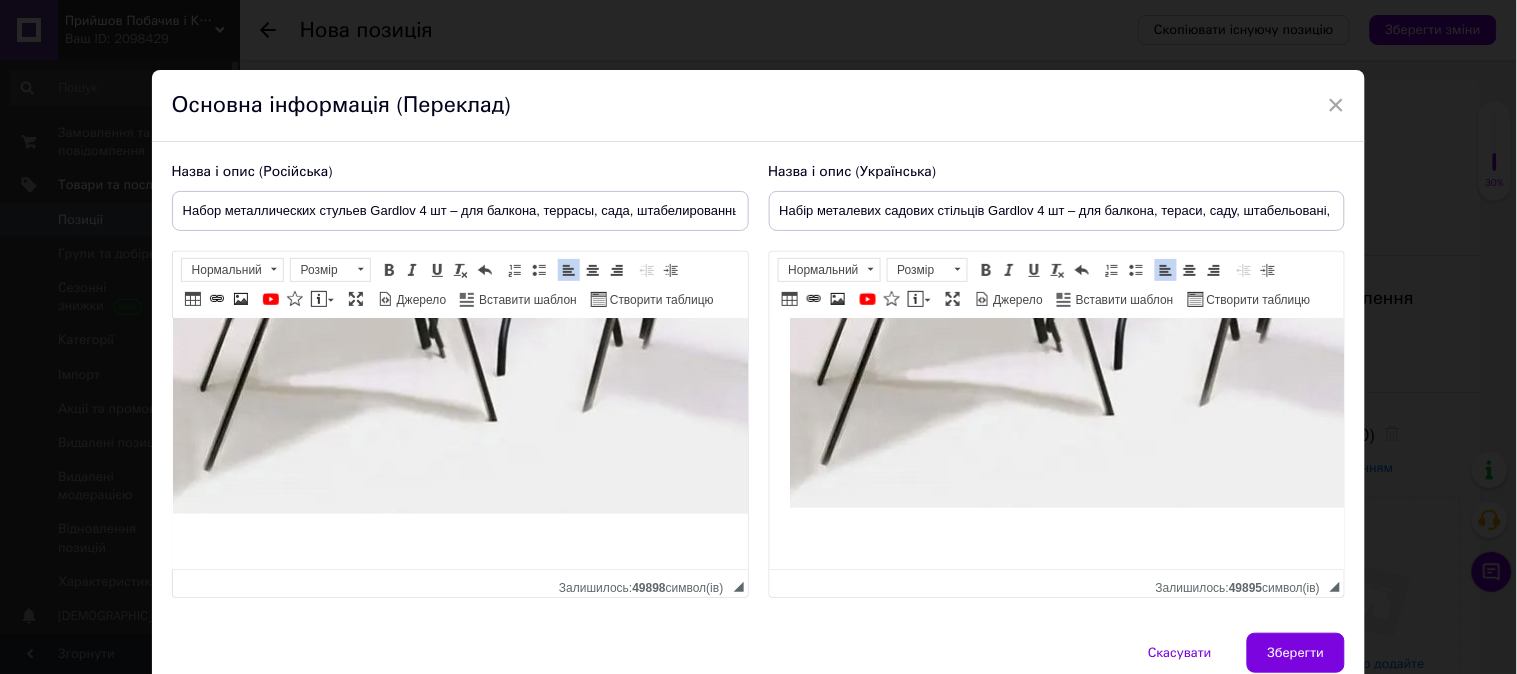 click at bounding box center [1056, 538] 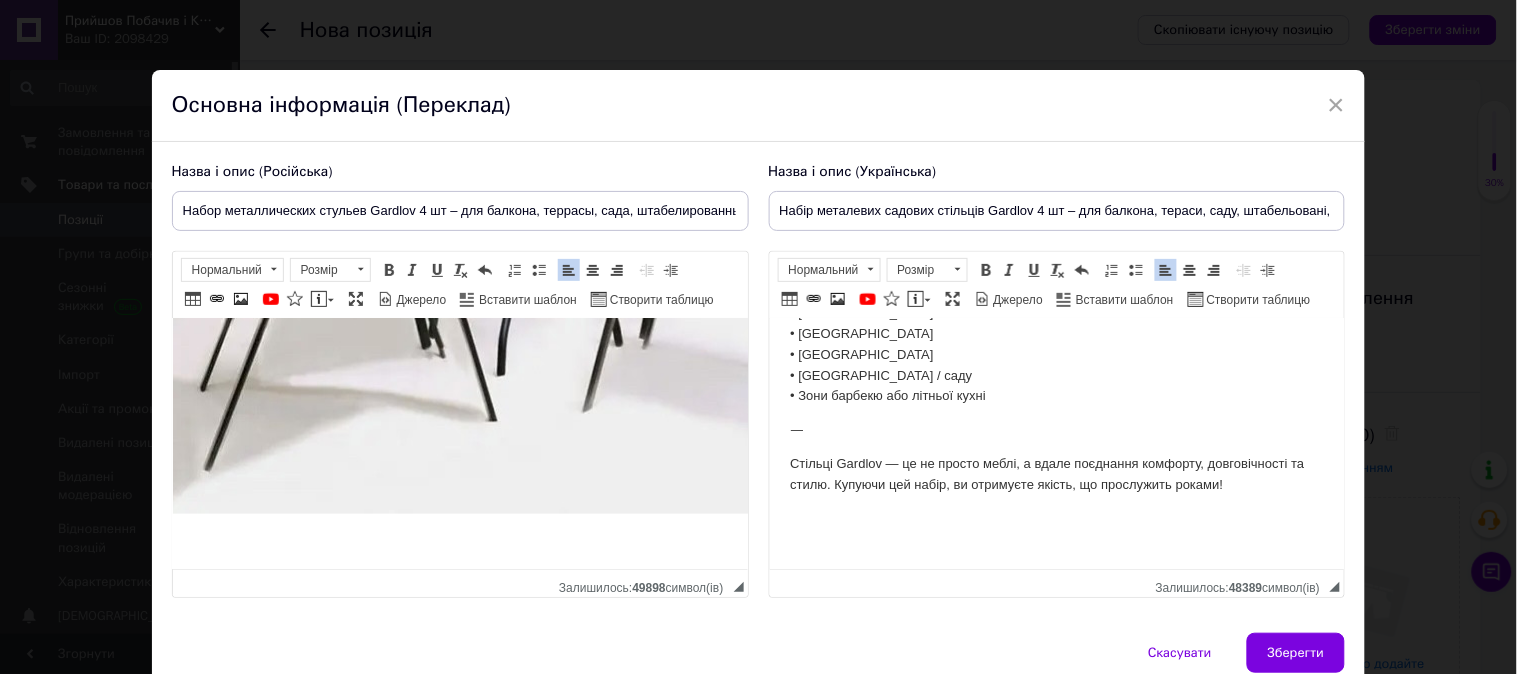 scroll, scrollTop: 1610, scrollLeft: 0, axis: vertical 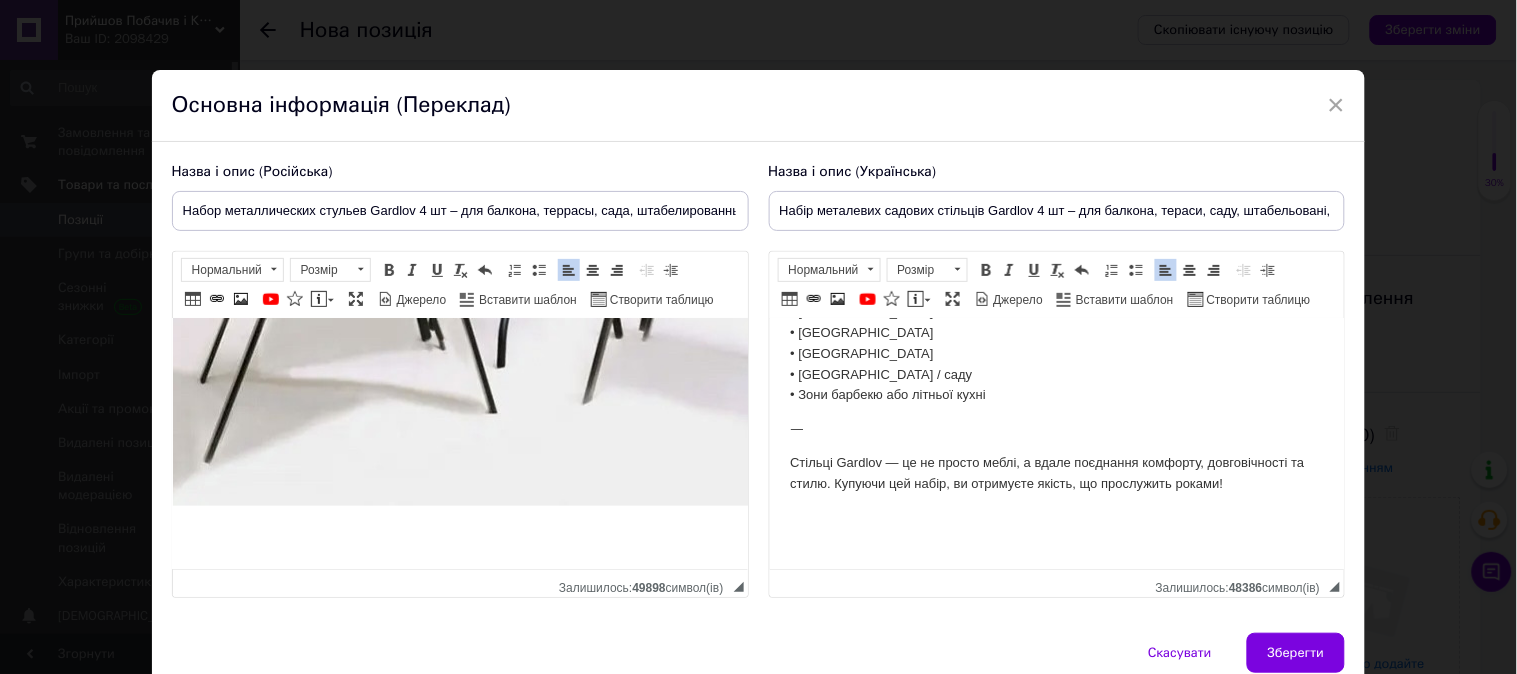 drag, startPoint x: 447, startPoint y: 613, endPoint x: 279, endPoint y: 226, distance: 421.89218 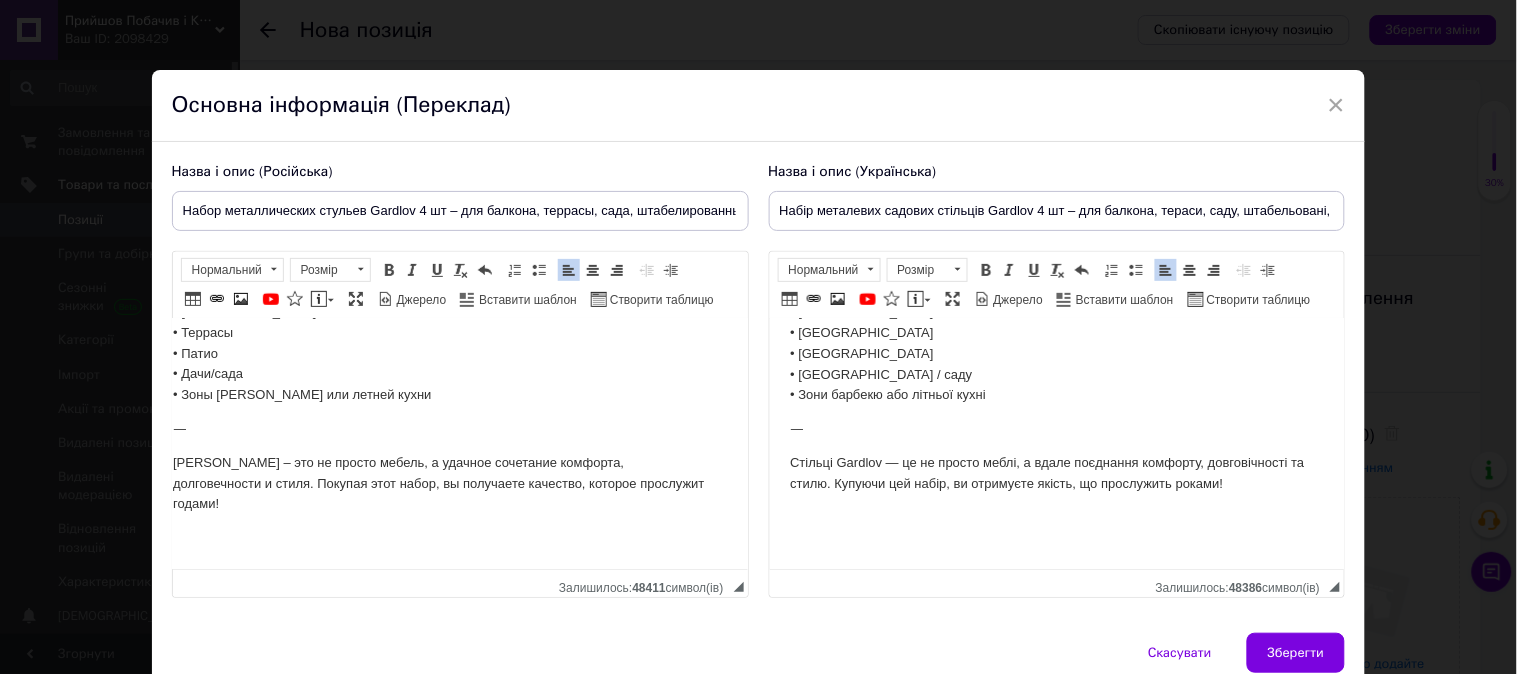 scroll, scrollTop: 1643, scrollLeft: 20, axis: both 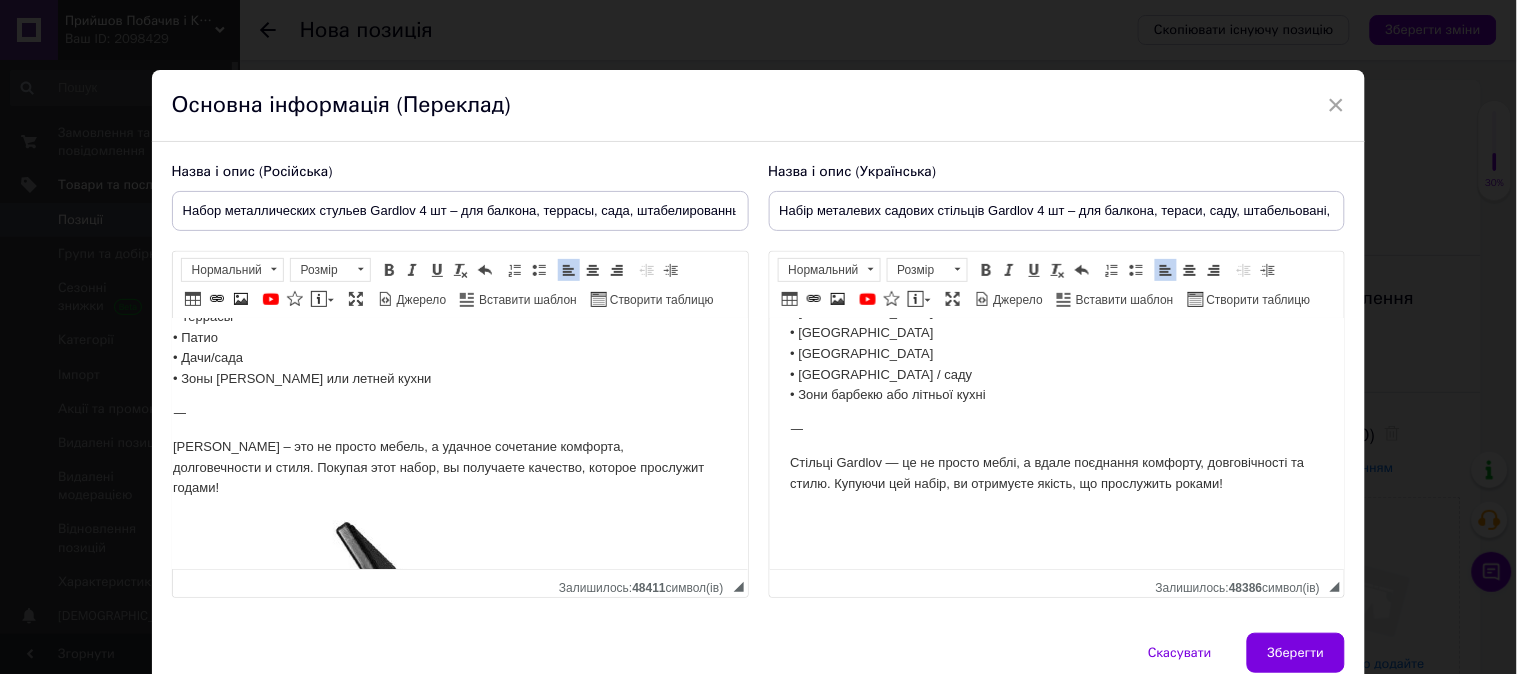 click on "Набір металевих садових стільців Gardlov 4 шт – для балкона, тераси, саду, штабельовані, водостійкі Набір із 4 металевих стільців Gardlov (модель 25415) — ідеальне рішення для облаштування зони відпочинку на балконі, терасі чи в саду. Завдяки міцному сталевому каркасу з порошковим покриттям та оббивці з ПВХ, ці стільці стійкі до дощу, сонця та механічних пошкоджень. Їх можна використовувати як на вулиці, так і в приміщенні. ⸻ ✅ Переваги набору:  • Надійні та довговічні – витримують навантаження до 150 кг  • Штабельовані – займають мінімум місця при зберіганні ⸻ ⸻" at bounding box center (1056, -355) 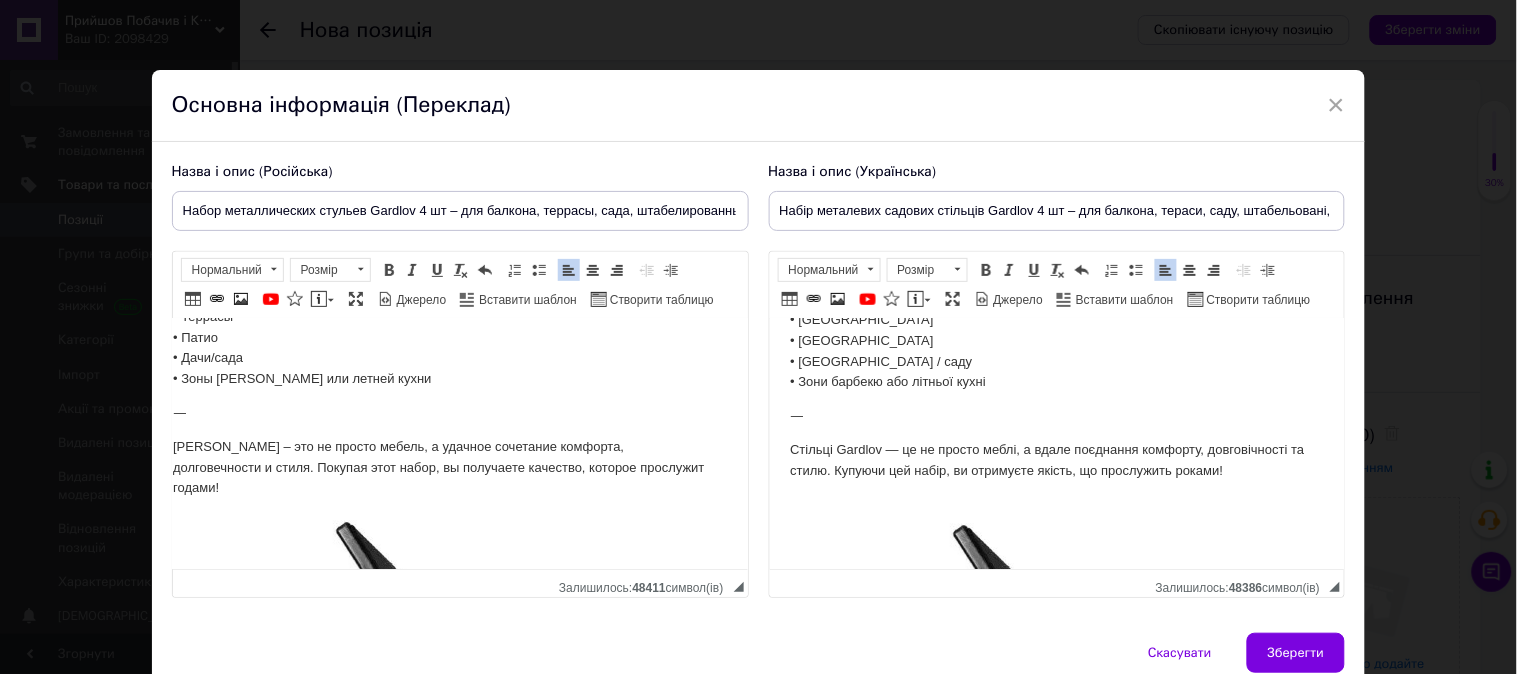 scroll, scrollTop: 2336, scrollLeft: 0, axis: vertical 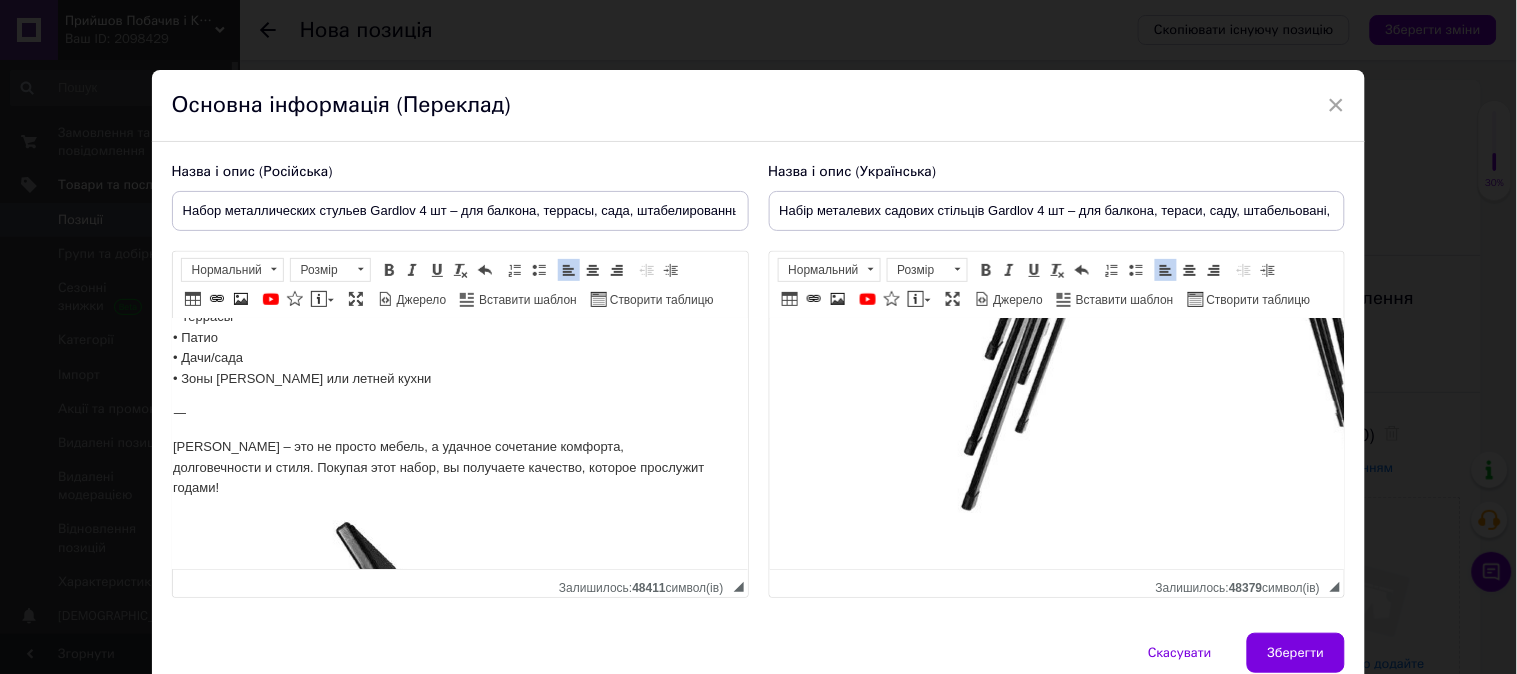 click on "Назва і опис (Російська) Набор металлических стульев Gardlov 4 шт – для балкона, террасы, сада, штабелированные, водостойкие Набор металлических стульев Gardlov 4 шт – для балкона, террасы, сада, штабелированные, водостойкие
Набор из 4 стульев Gardlov (модель 25415) — идеальное решение для обустройства зоны отдыха на балконе, террасе или в саду. Благодаря прочному стальному каркасу с порошковым покрытием и обивке из ПВХ, эти стулья устойчивы к дождю, солнцу и механическим повреждениям. Их можно использовать как на улице, так и в помещении.
⸻
✅ Преимущества набора:" at bounding box center [759, 388] 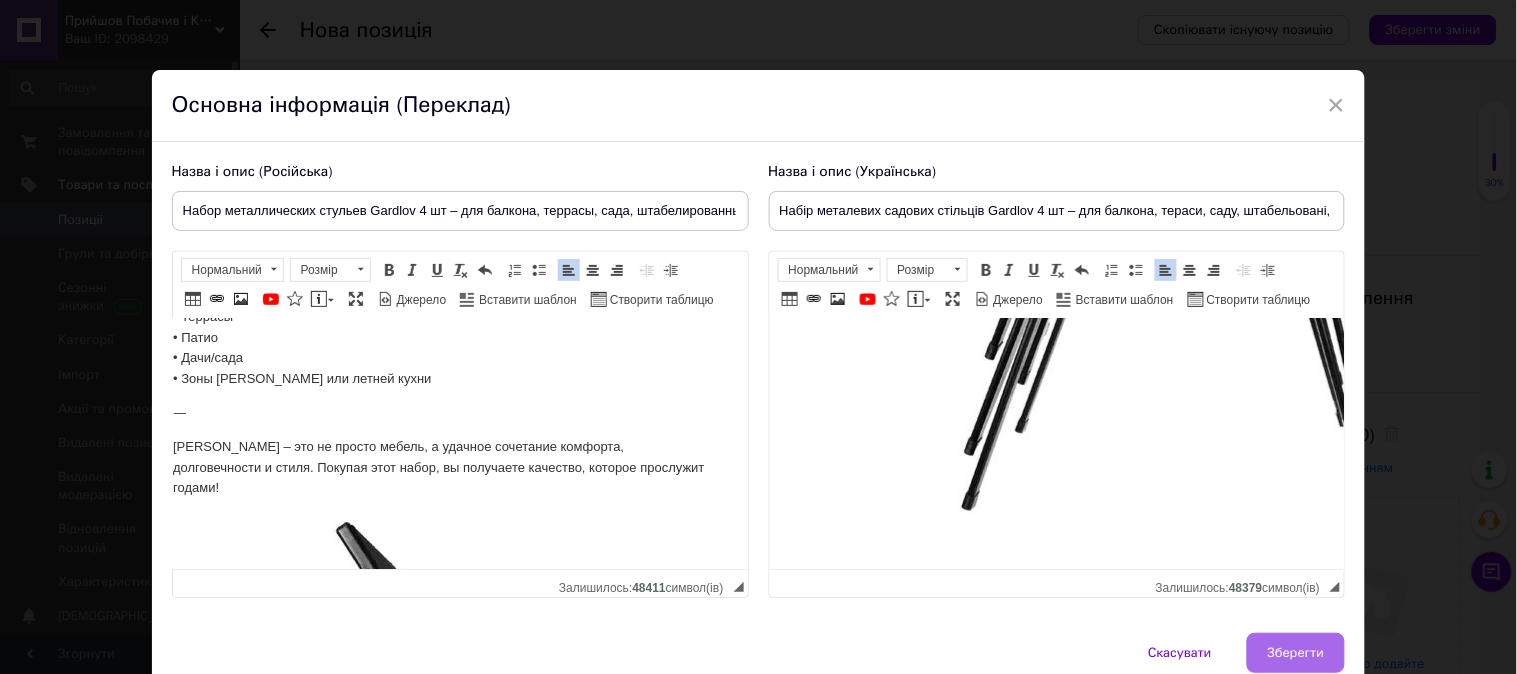 click on "Зберегти" at bounding box center (1296, 653) 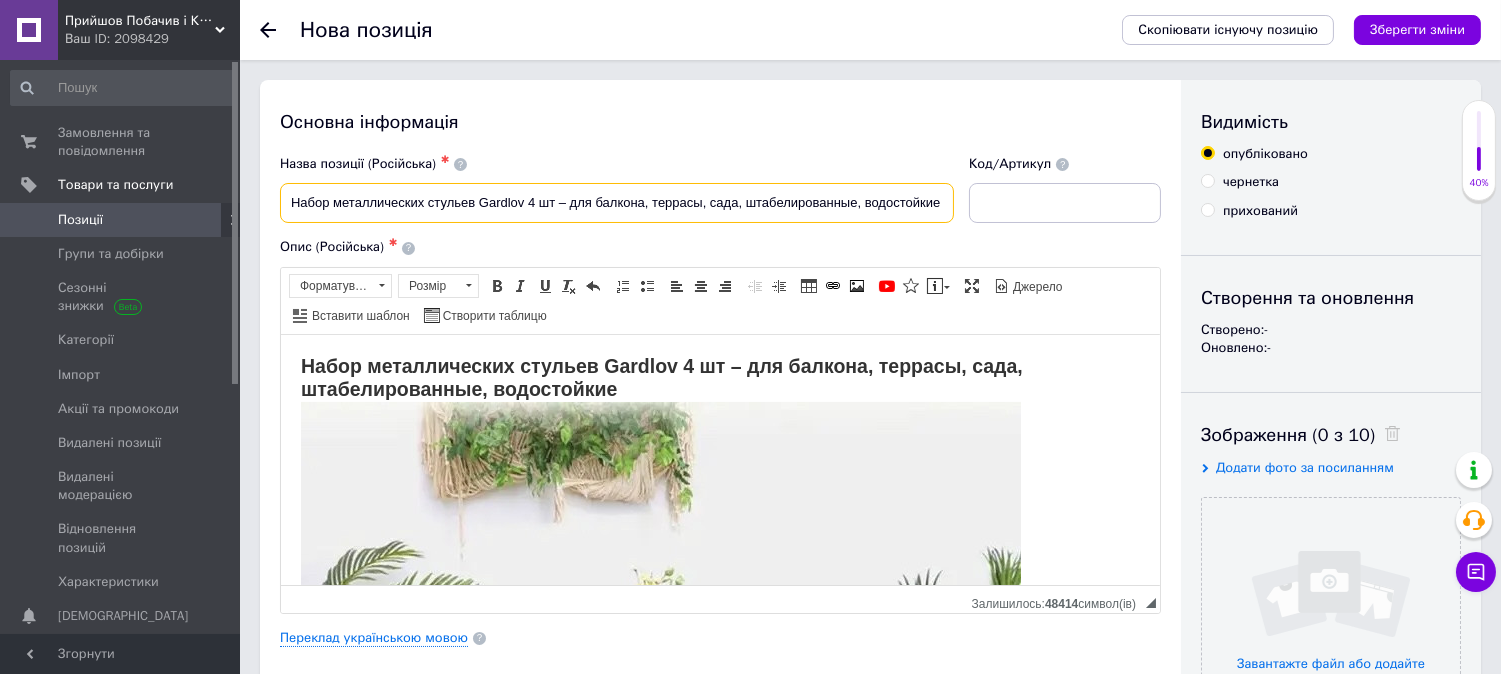 click on "Набор металлических стульев Gardlov 4 шт – для балкона, террасы, сада, штабелированные, водостойкие" at bounding box center [617, 203] 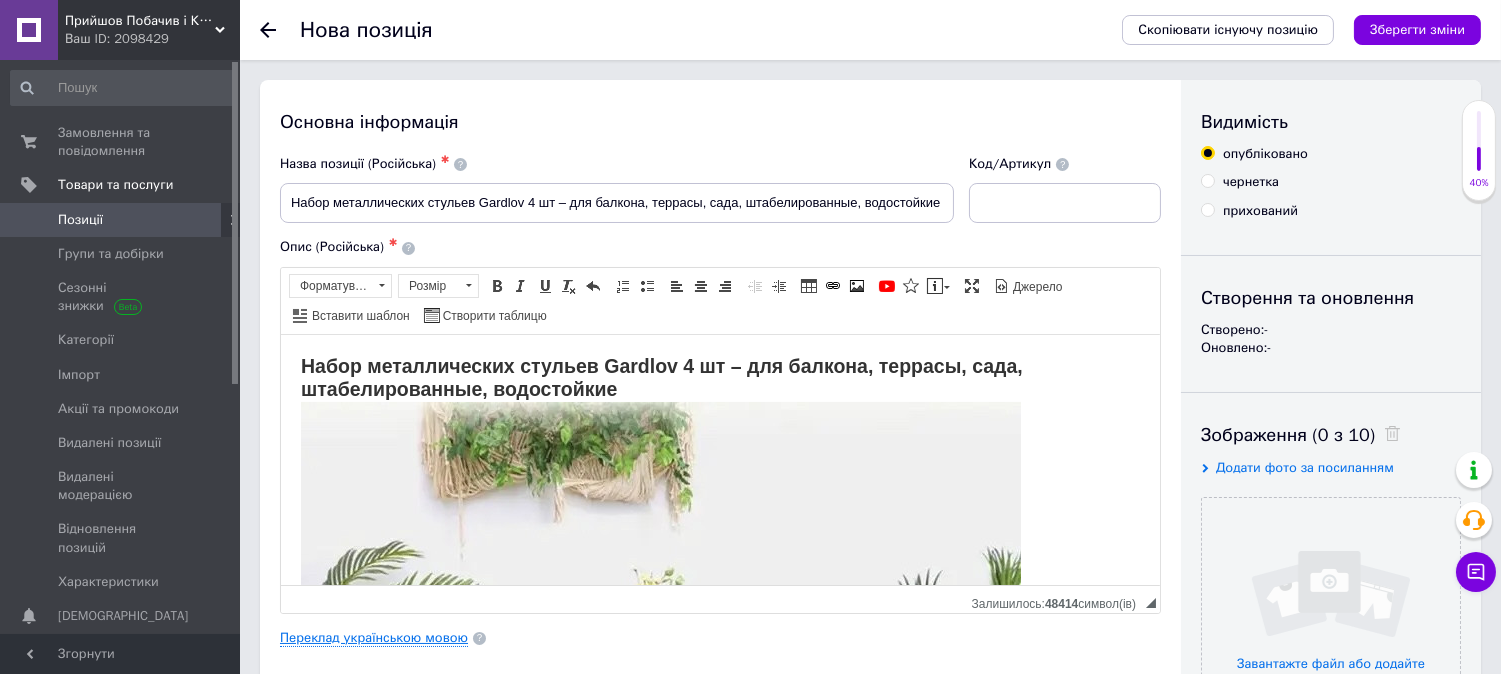 click on "Переклад українською мовою" at bounding box center (374, 638) 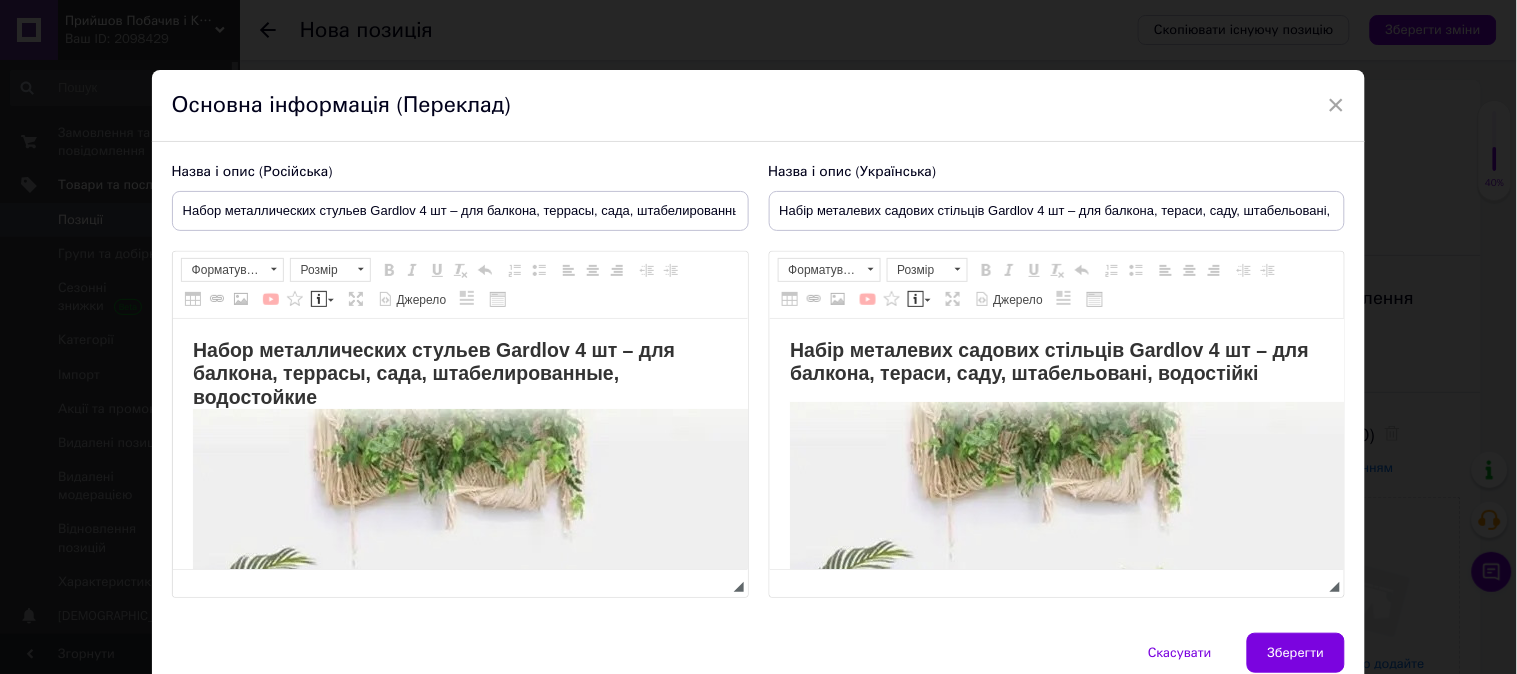 scroll, scrollTop: 0, scrollLeft: 0, axis: both 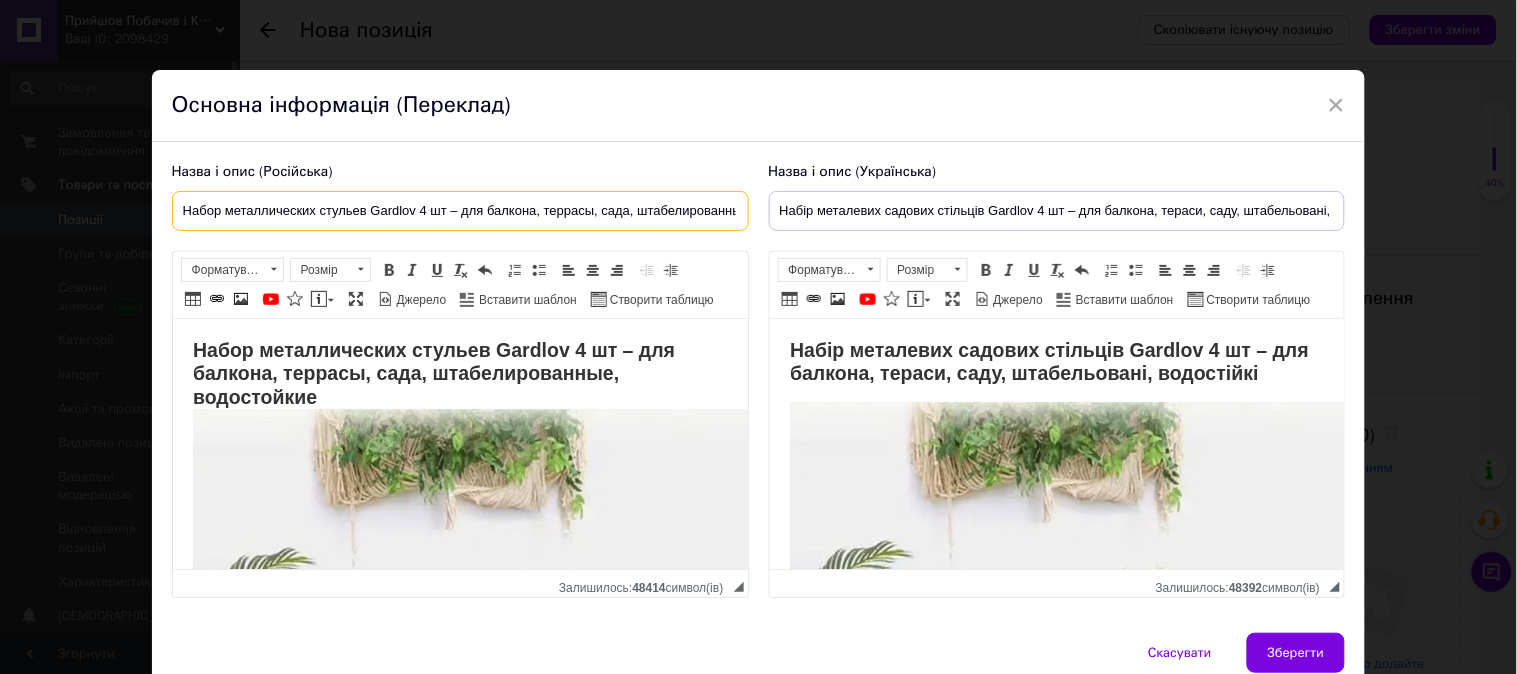 click on "Набор металлических стульев Gardlov 4 шт – для балкона, террасы, сада, штабелированные, водостойкие" at bounding box center [460, 211] 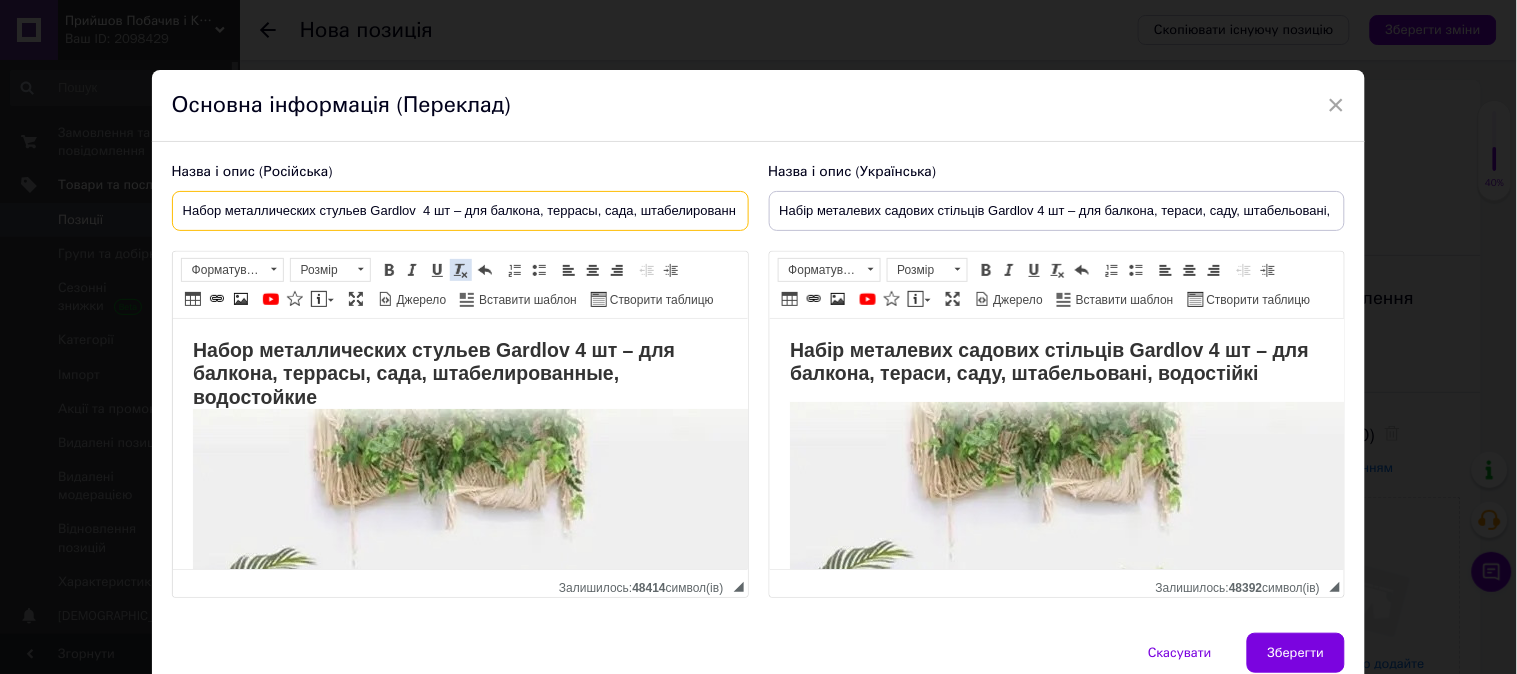 paste on "25415" 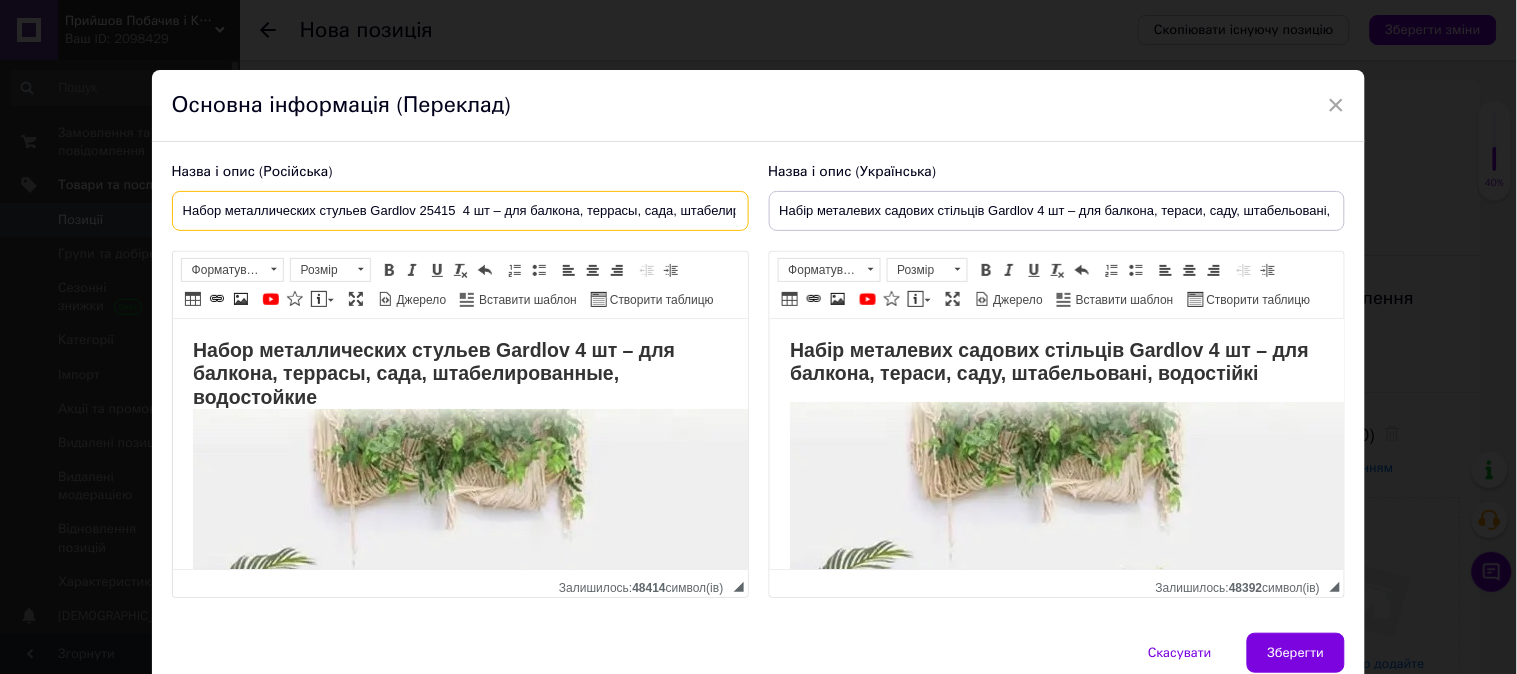 type on "Набор металлических стульев Gardlov 25415  4 шт – для балкона, террасы, сада, штабелированные, водостойкие" 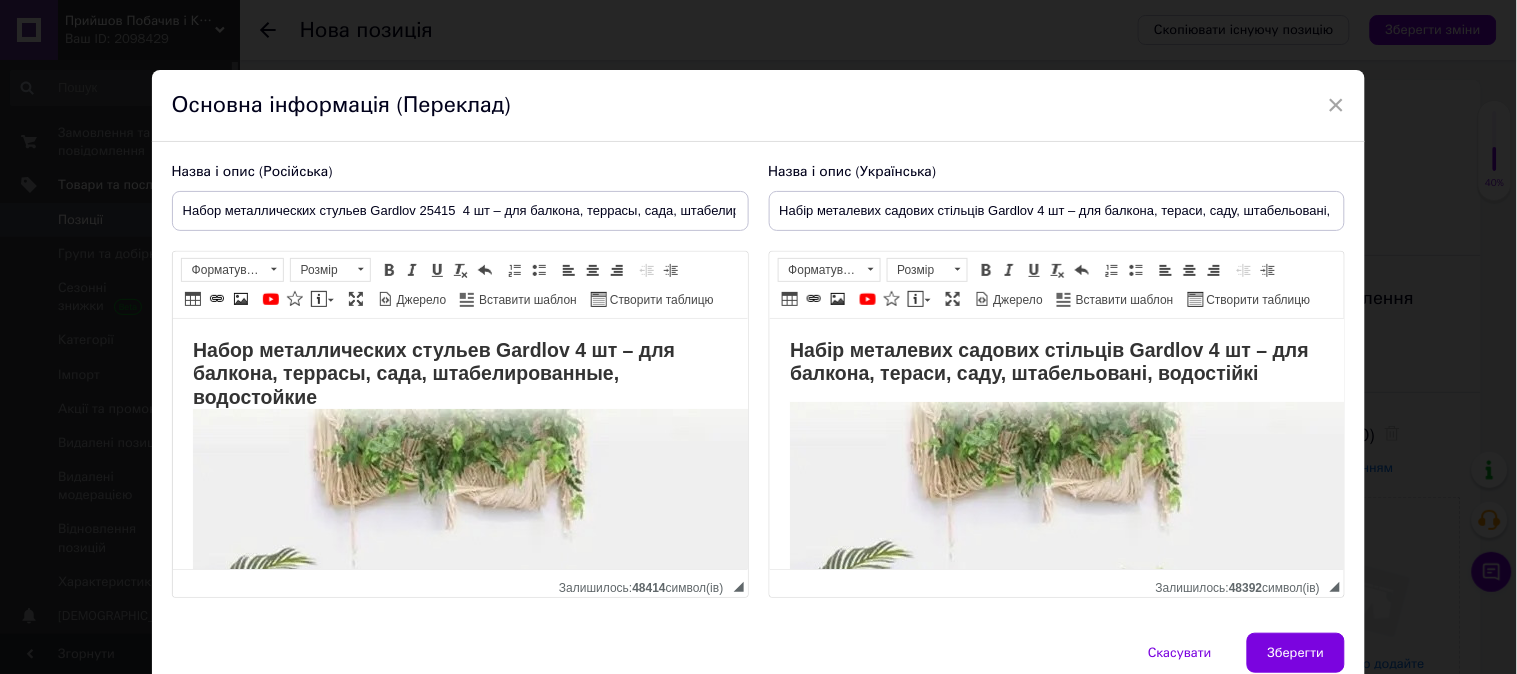 click on "Набор металлических стульев Gardlov 4 шт – для балкона, террасы, сада, штабелированные, водостойкие" at bounding box center (433, 373) 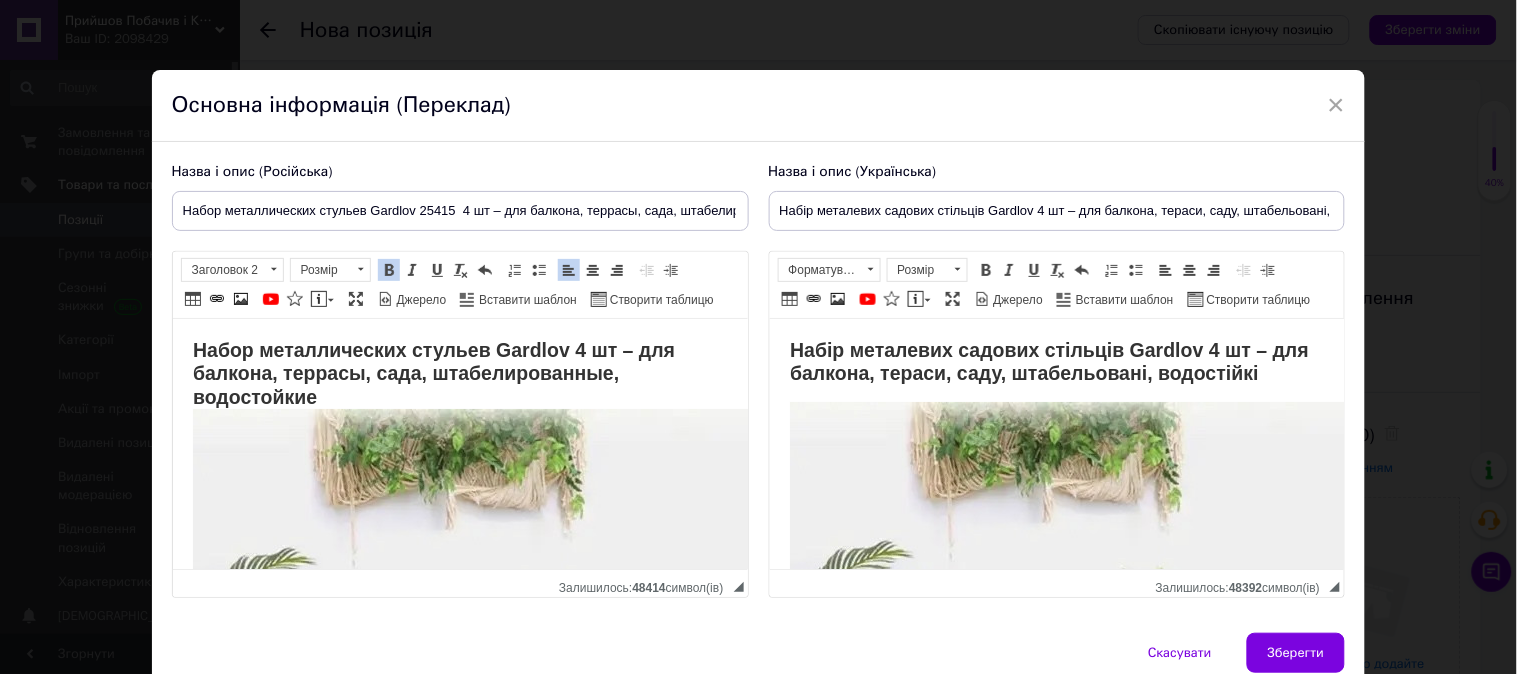 type 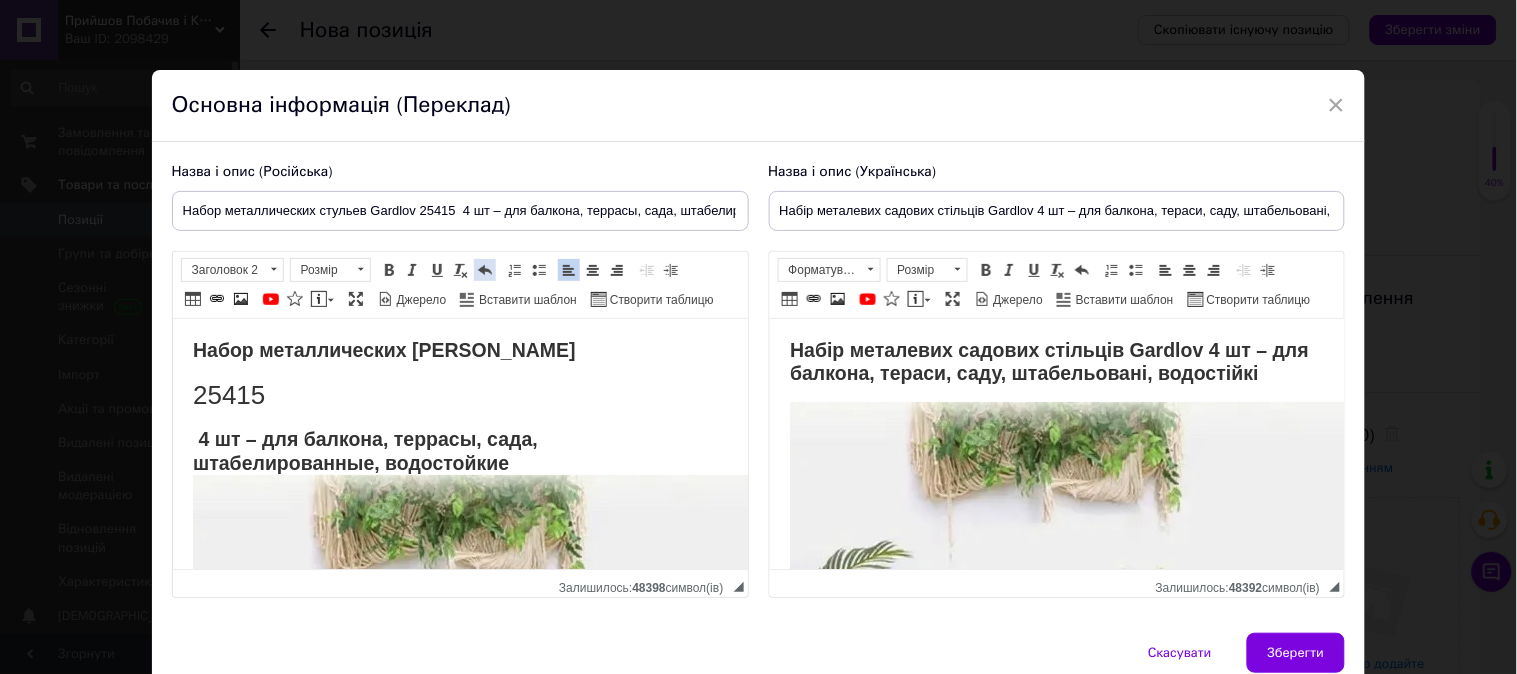 click at bounding box center (485, 270) 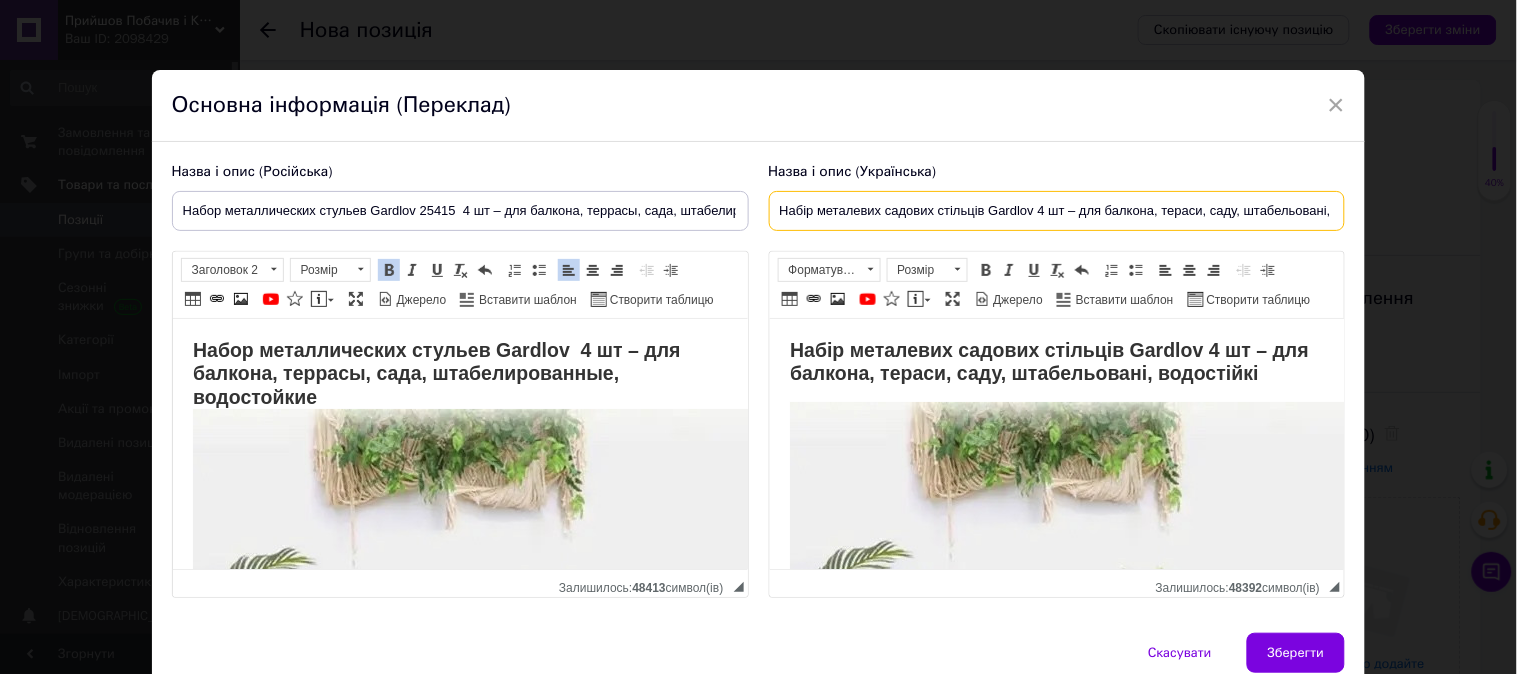 click on "Набір металевих садових стільців Gardlov 4 шт – для балкона, тераси, саду, штабельовані, водостійкі" at bounding box center [1057, 211] 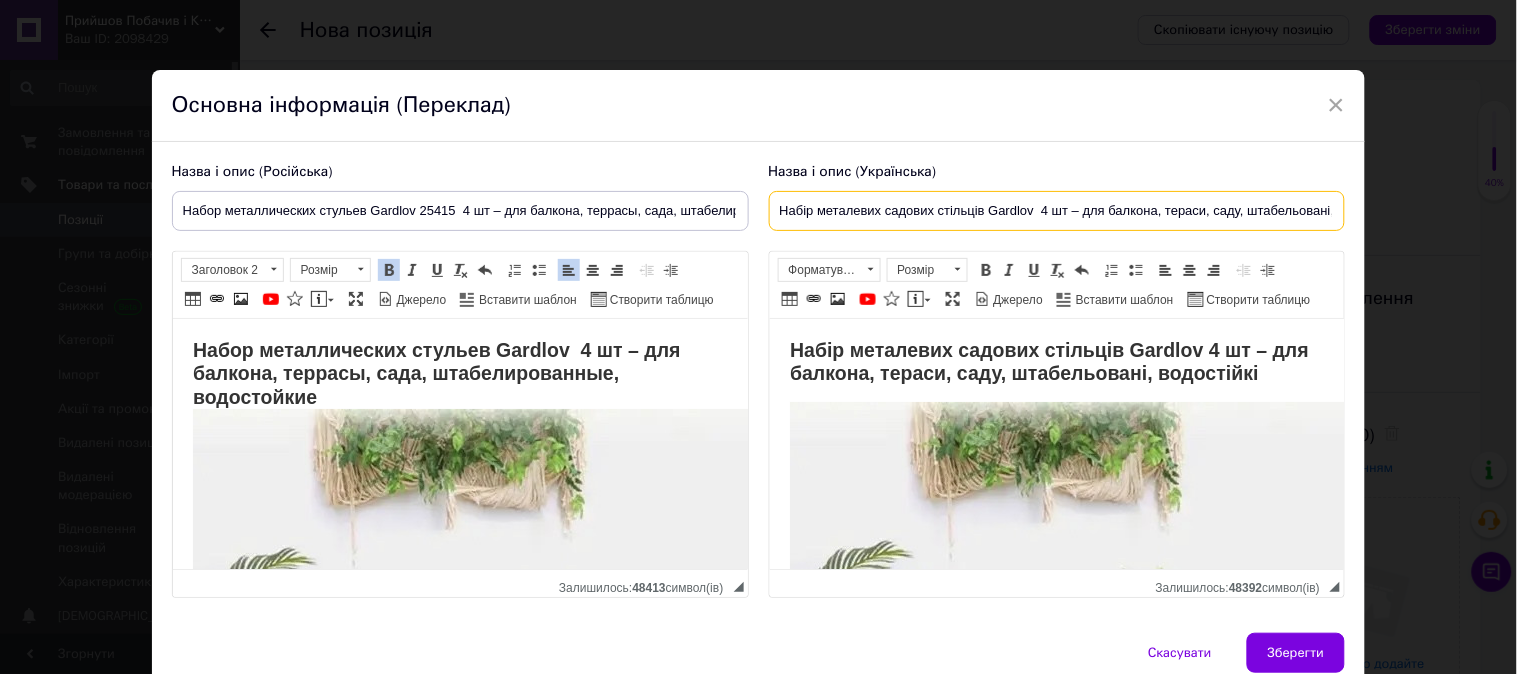 paste on "25415" 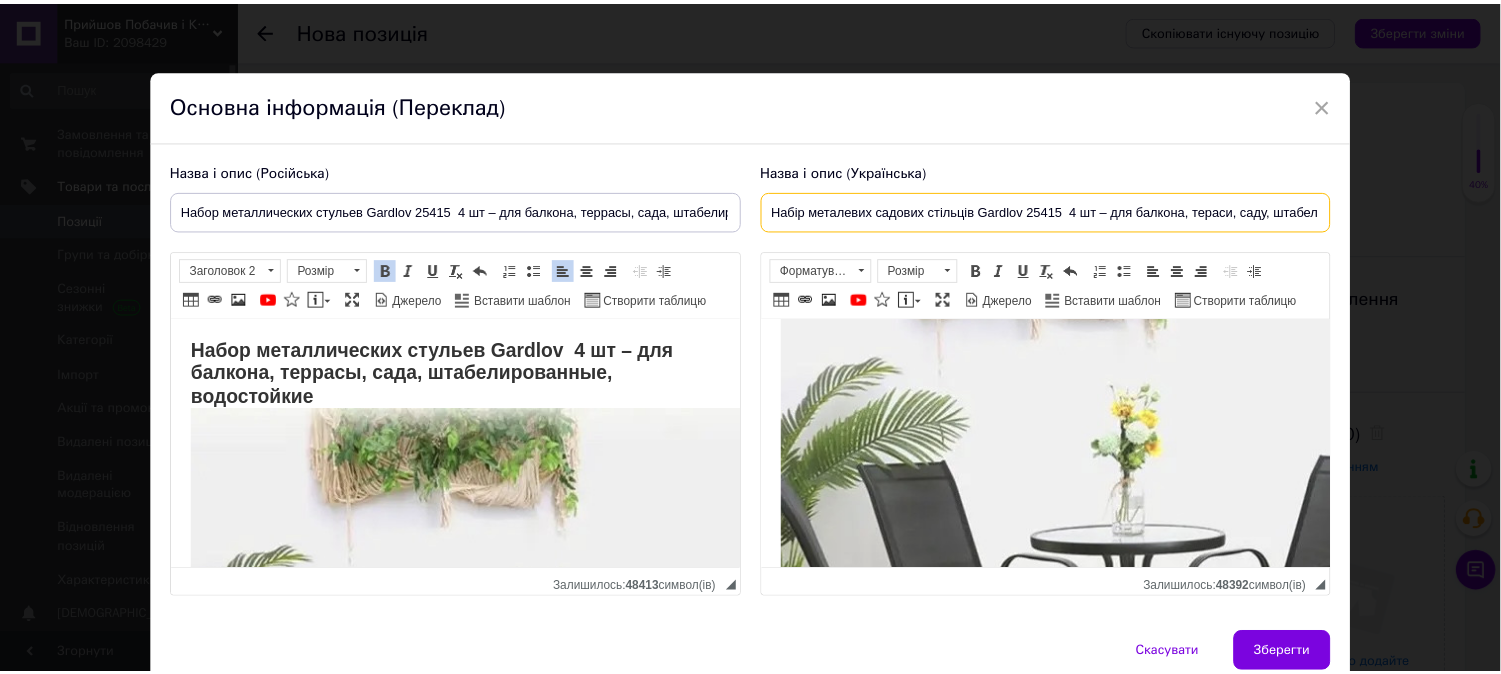 scroll, scrollTop: 222, scrollLeft: 0, axis: vertical 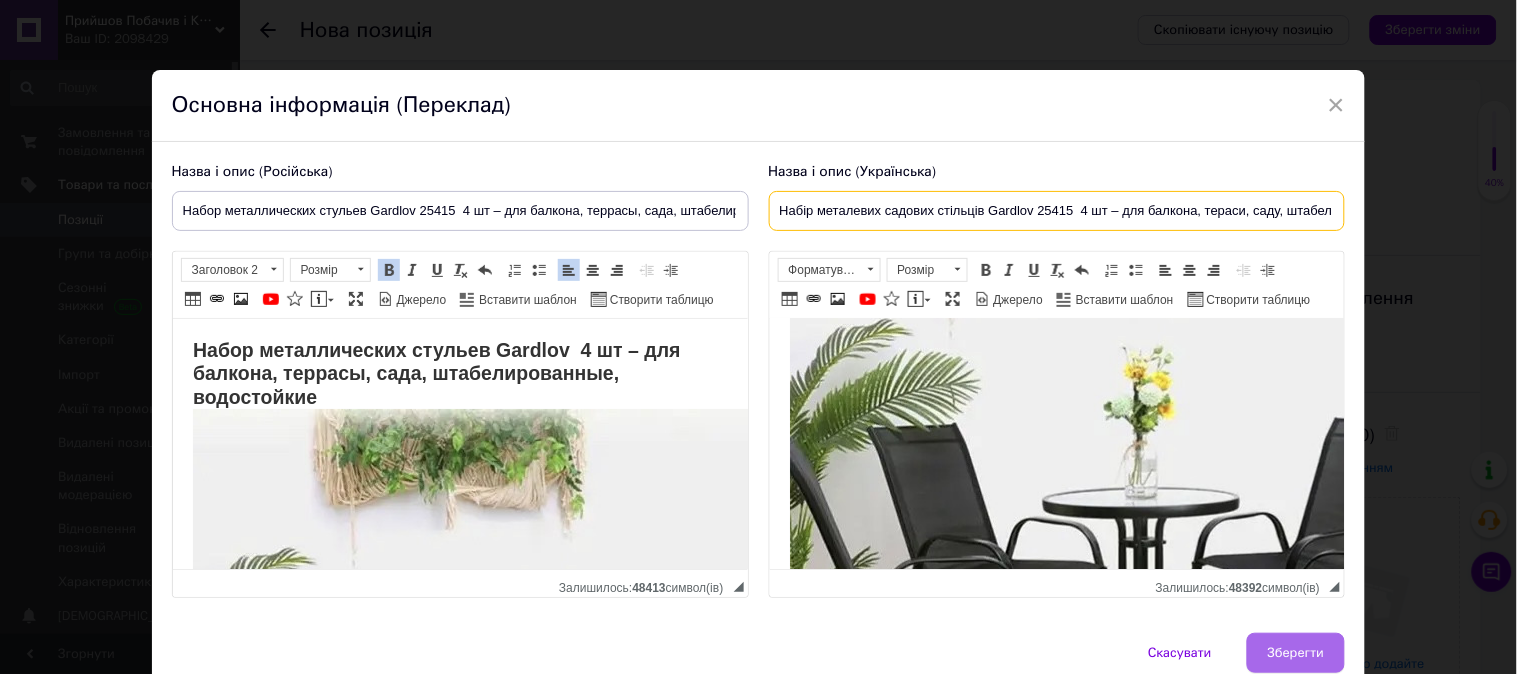 type on "Набір металевих садових стільців Gardlov 25415  4 шт – для балкона, тераси, саду, штабельовані, водостійкі" 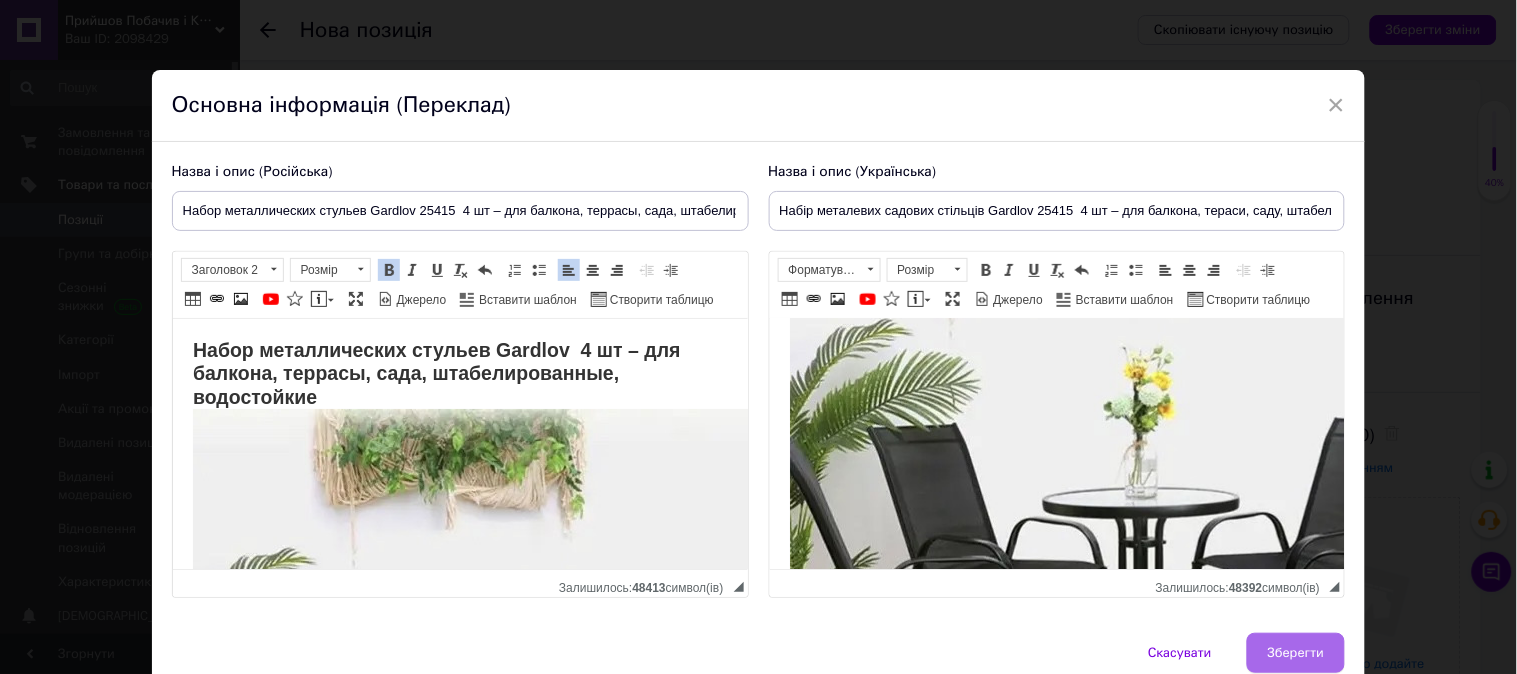 click on "Зберегти" at bounding box center [1296, 653] 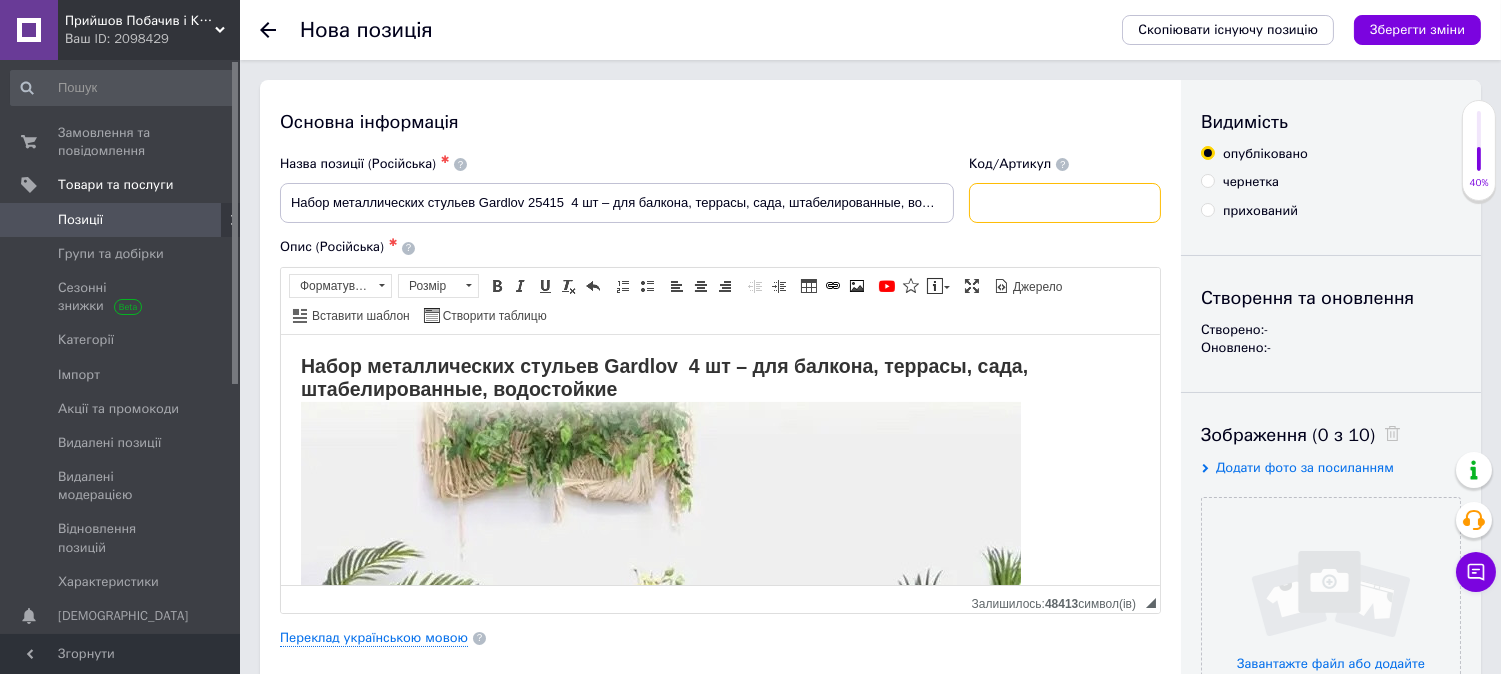 click at bounding box center (1065, 203) 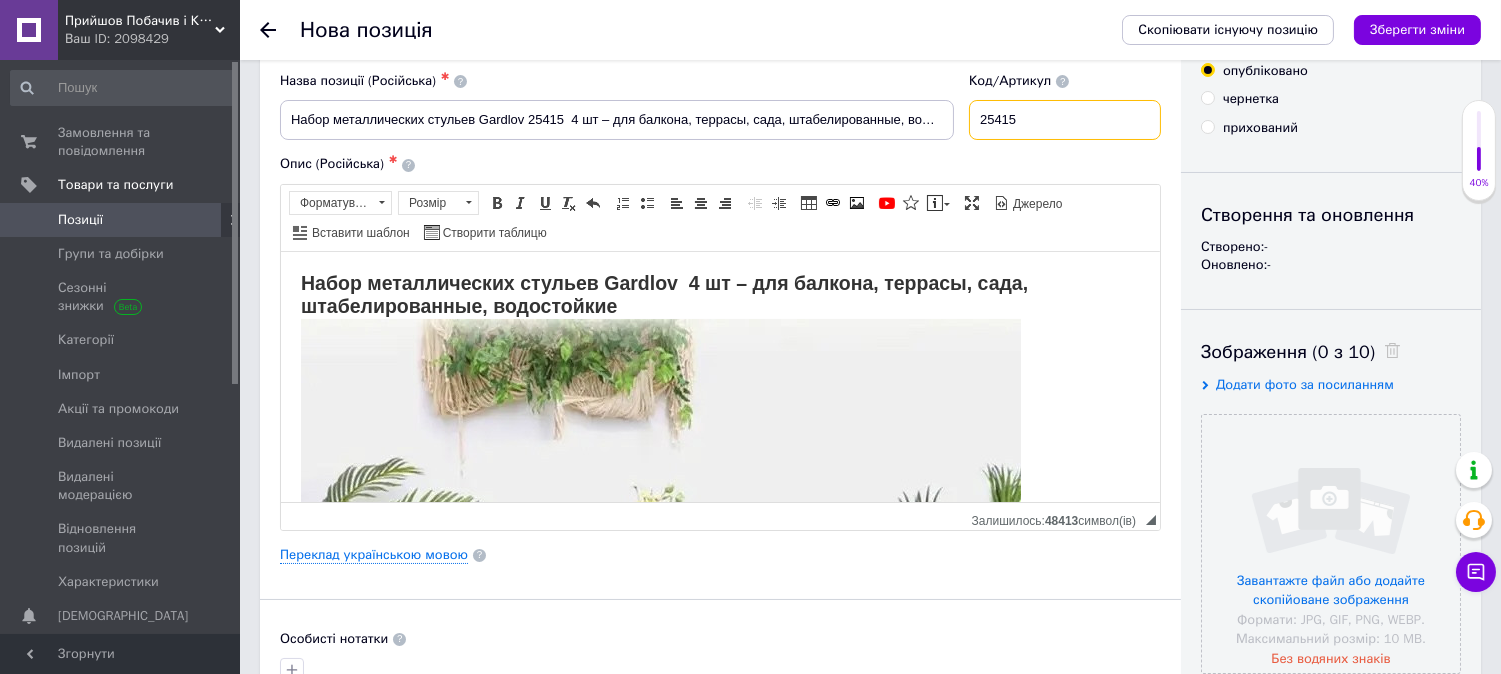 scroll, scrollTop: 222, scrollLeft: 0, axis: vertical 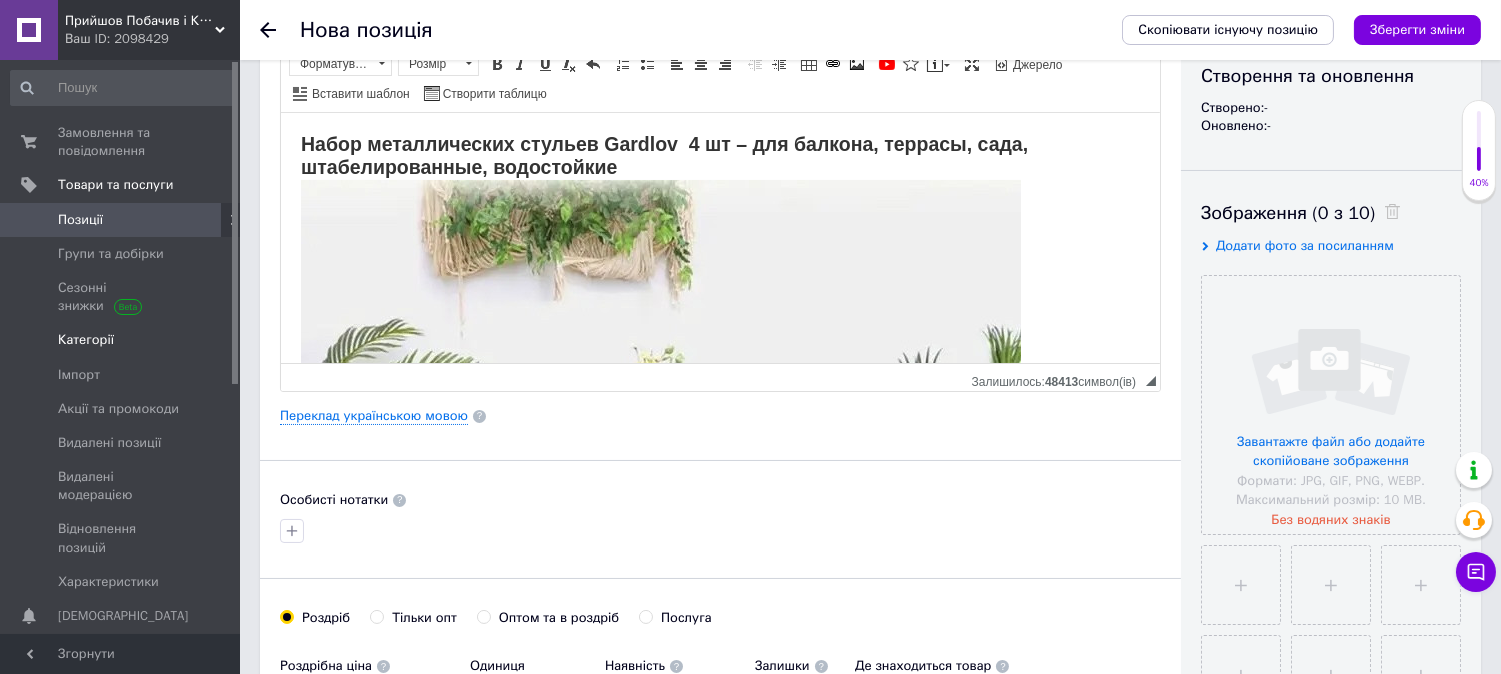 type on "25415" 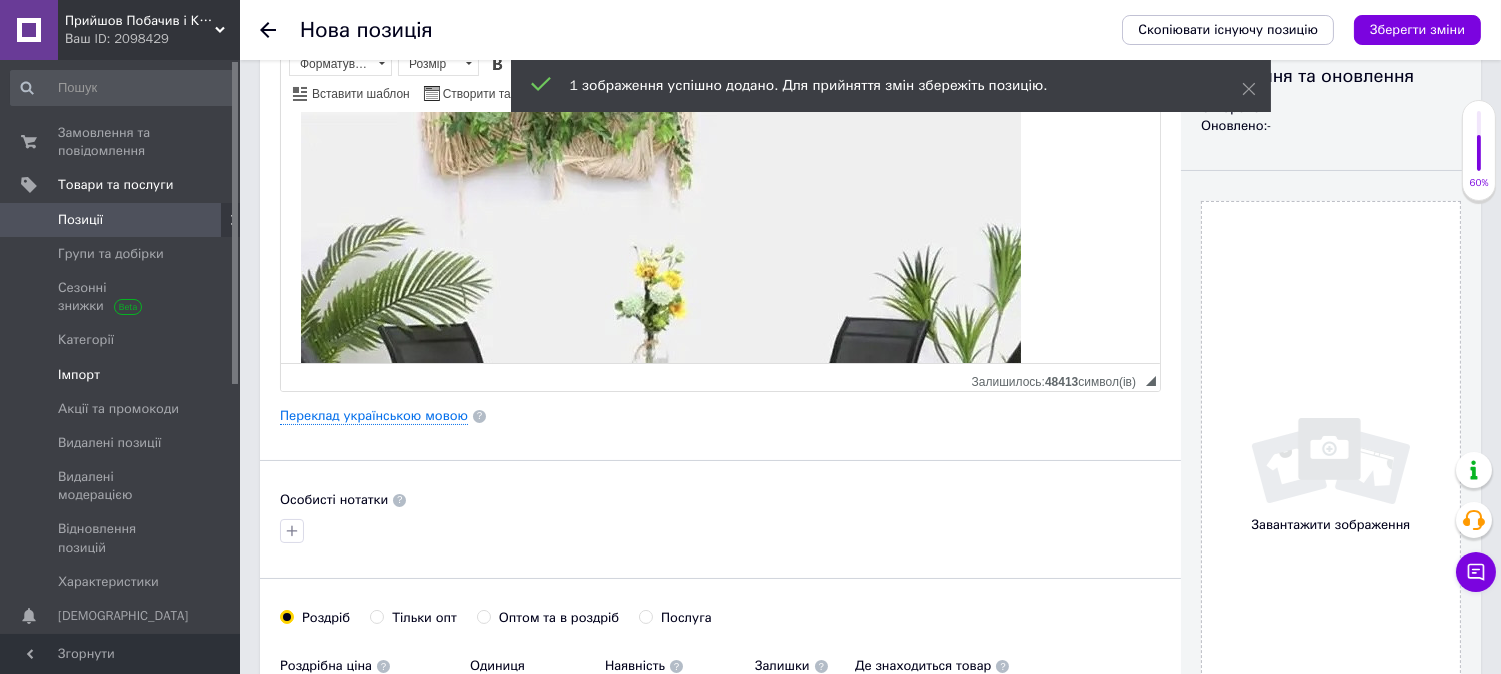 scroll, scrollTop: 102, scrollLeft: 0, axis: vertical 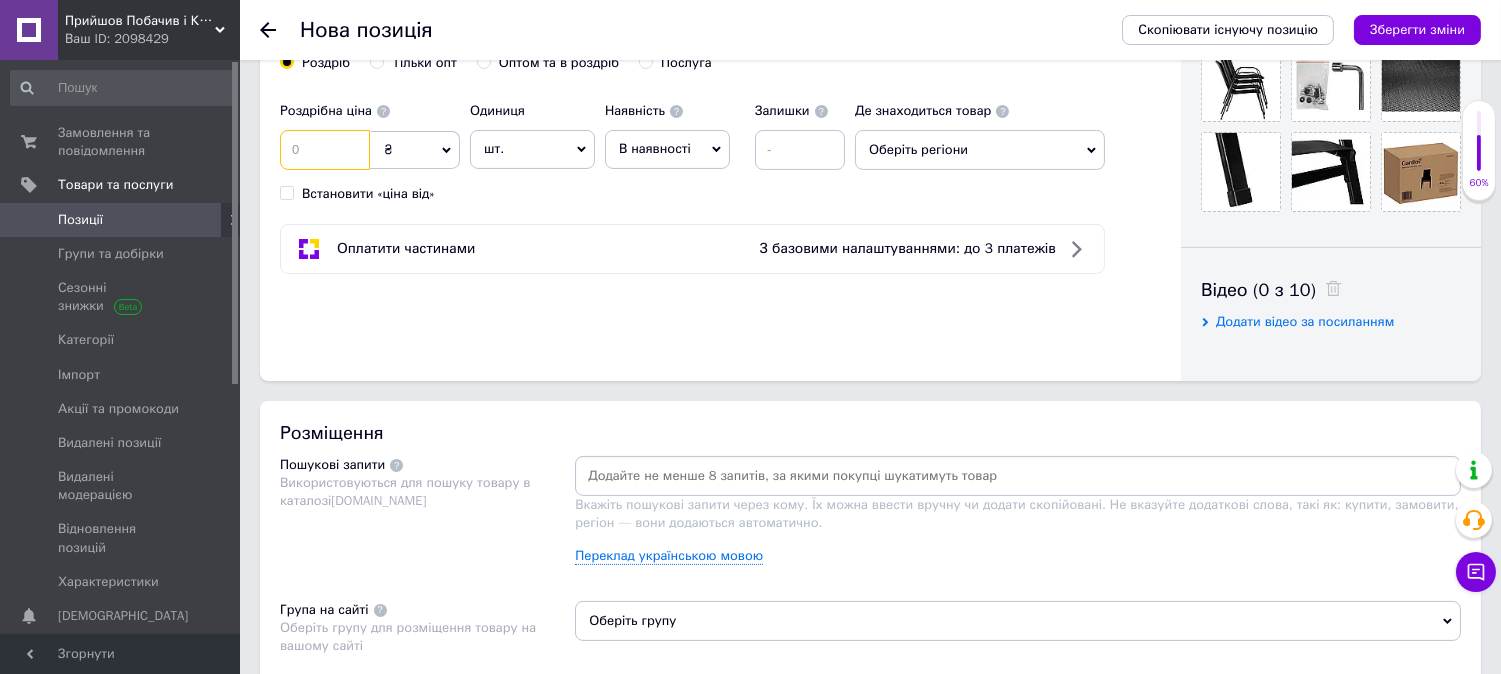 click at bounding box center (325, 150) 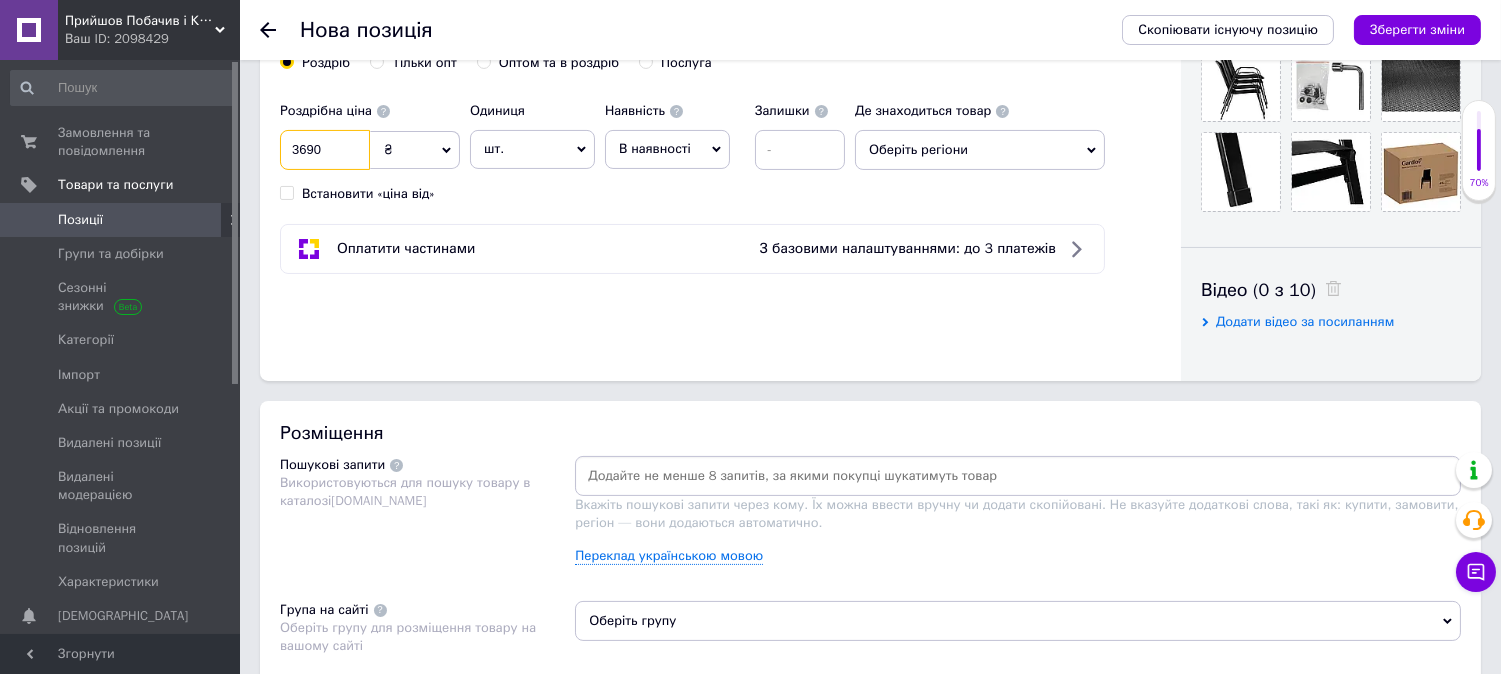 click on "3690" at bounding box center (325, 150) 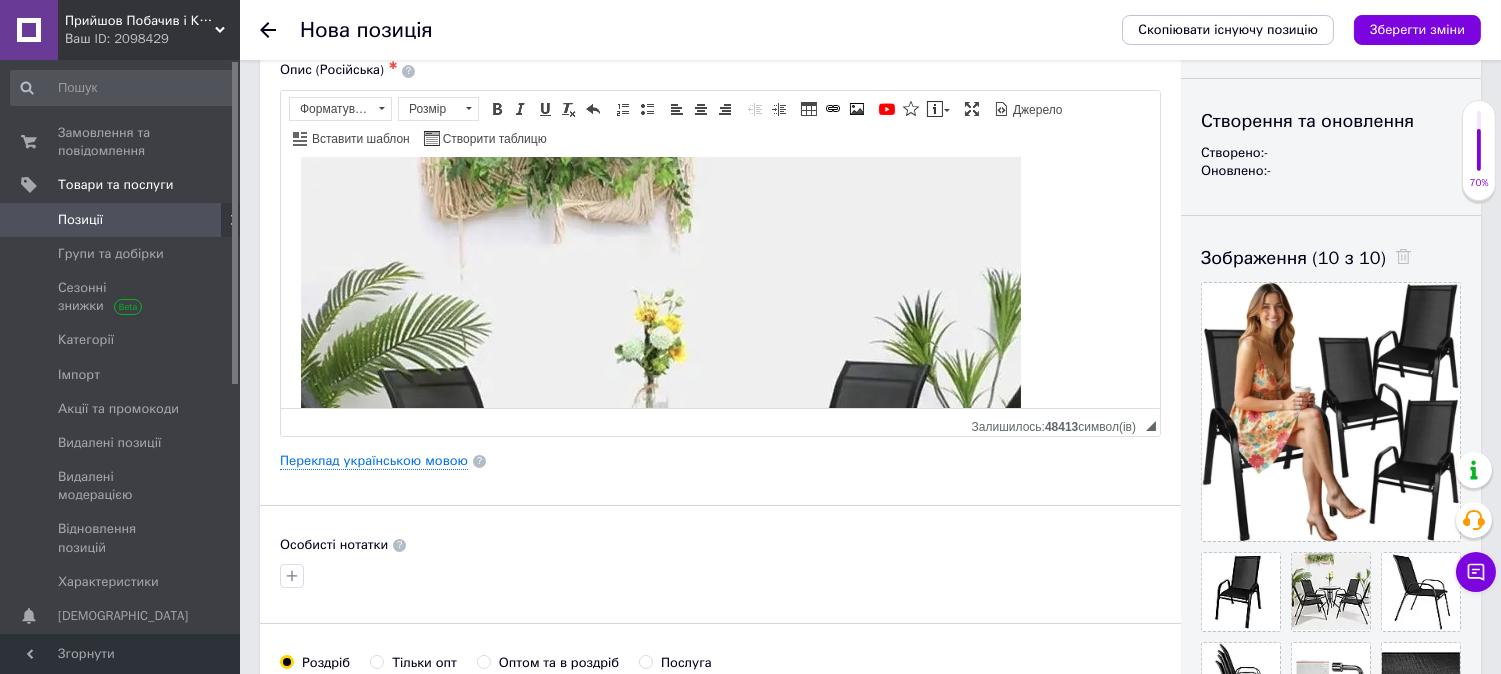 scroll, scrollTop: 0, scrollLeft: 0, axis: both 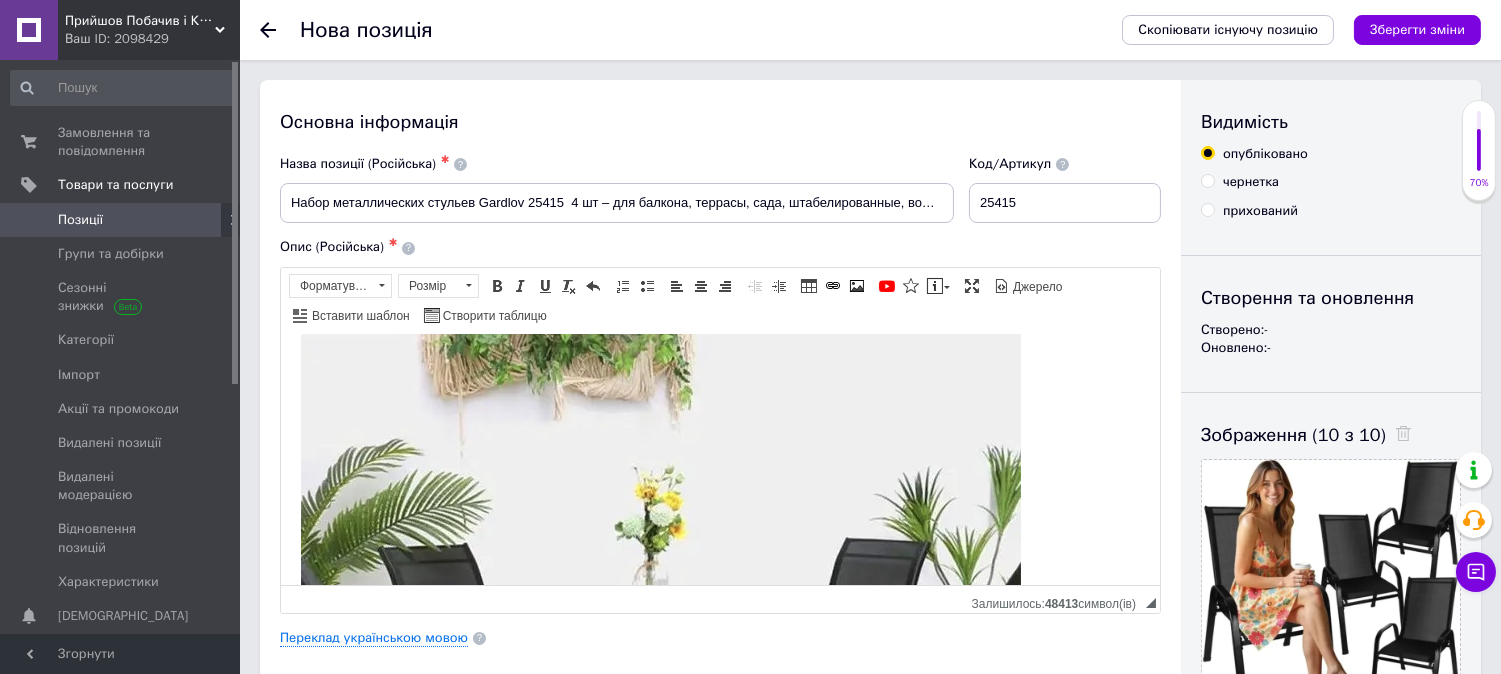 type on "3599" 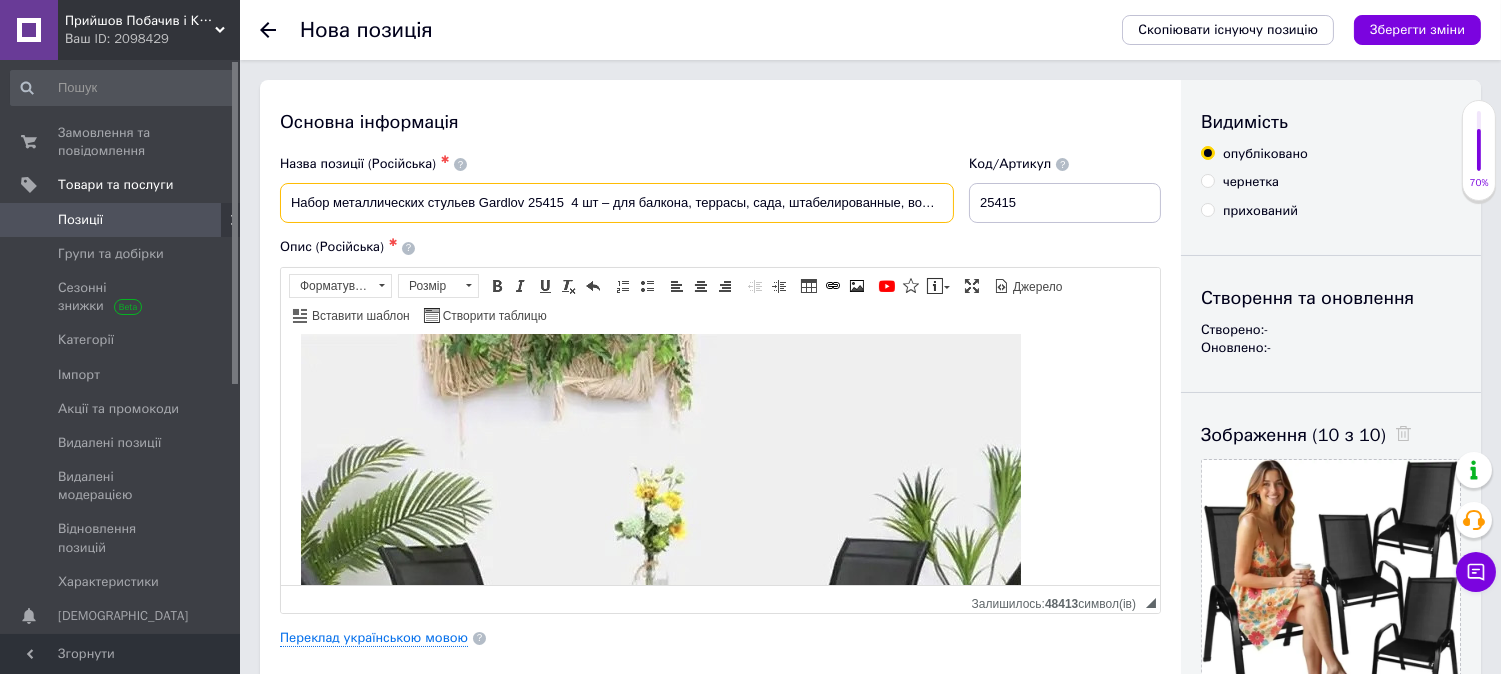 drag, startPoint x: 476, startPoint y: 201, endPoint x: 223, endPoint y: 203, distance: 253.0079 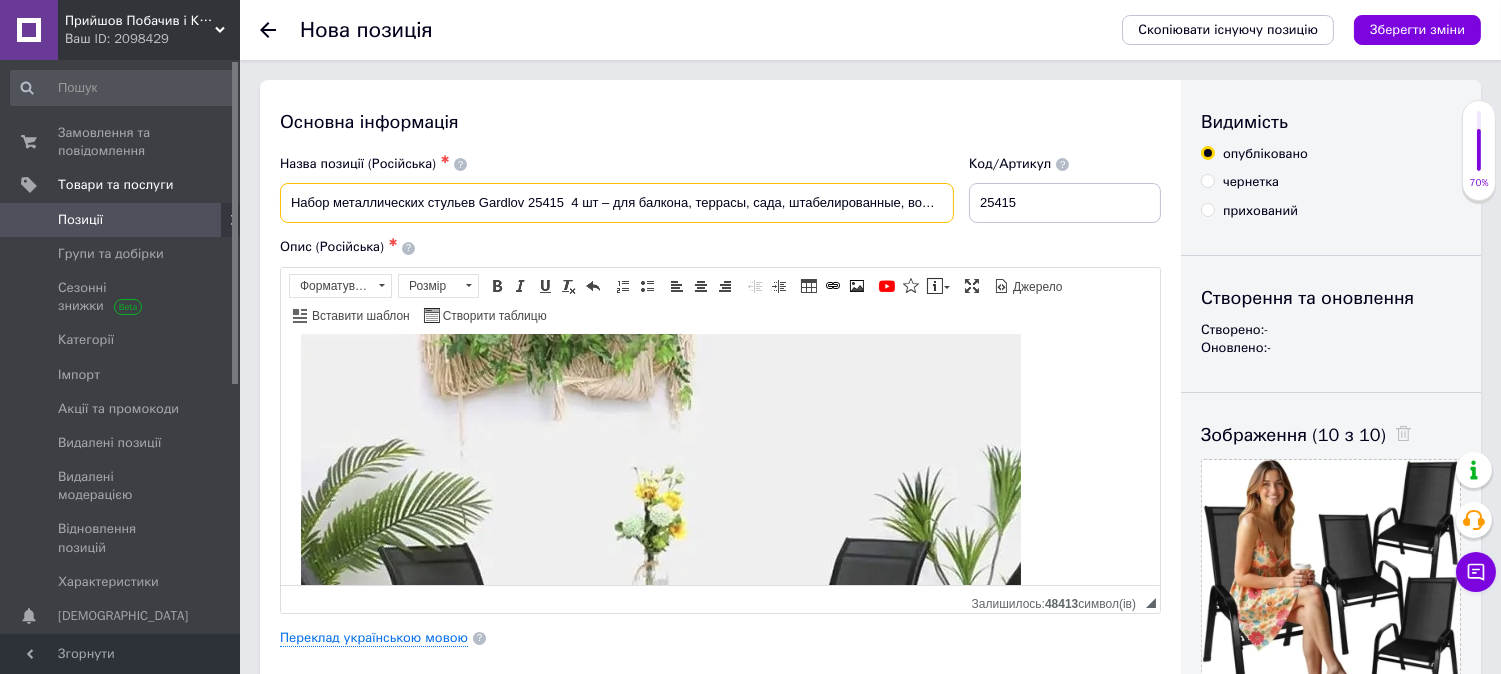 click on "Набор металлических стульев Gardlov 25415  4 шт – для балкона, террасы, сада, штабелированные, водостойкие" at bounding box center (617, 203) 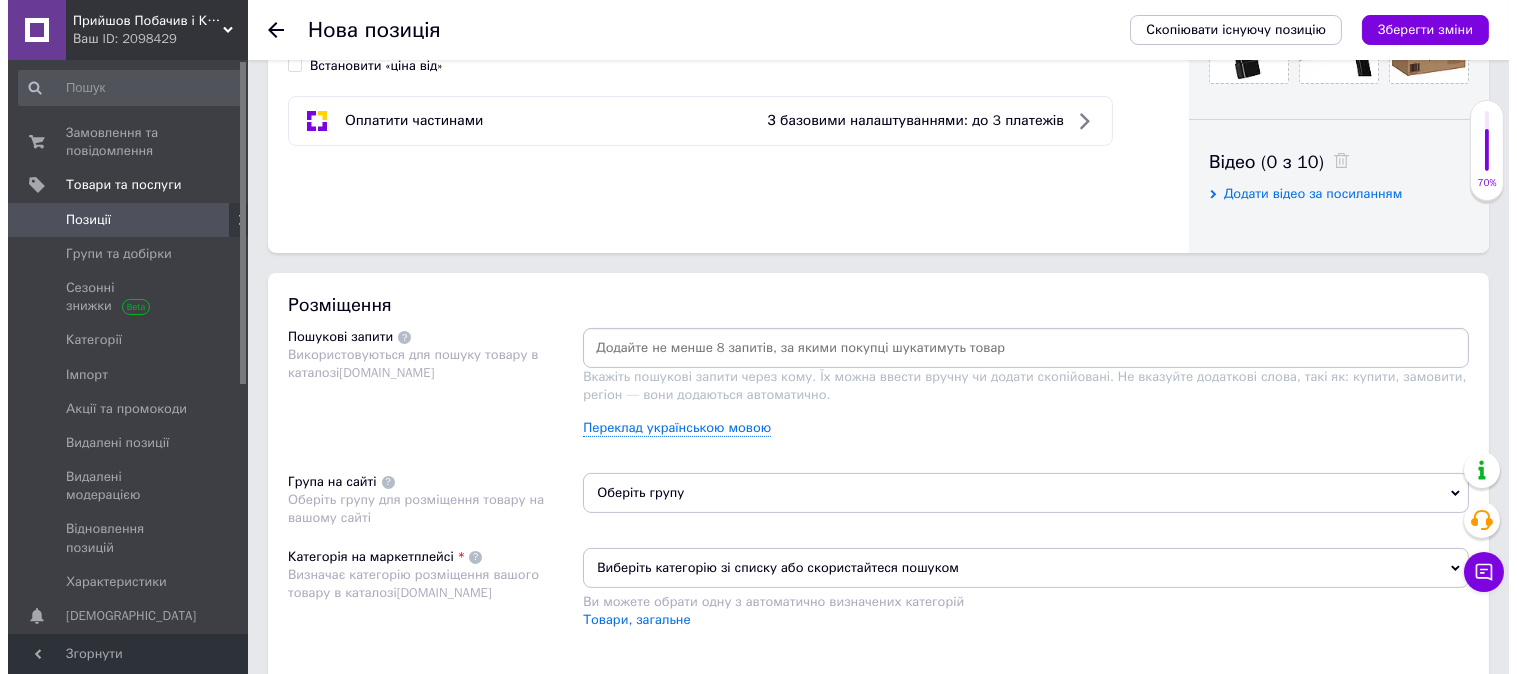 scroll, scrollTop: 1333, scrollLeft: 0, axis: vertical 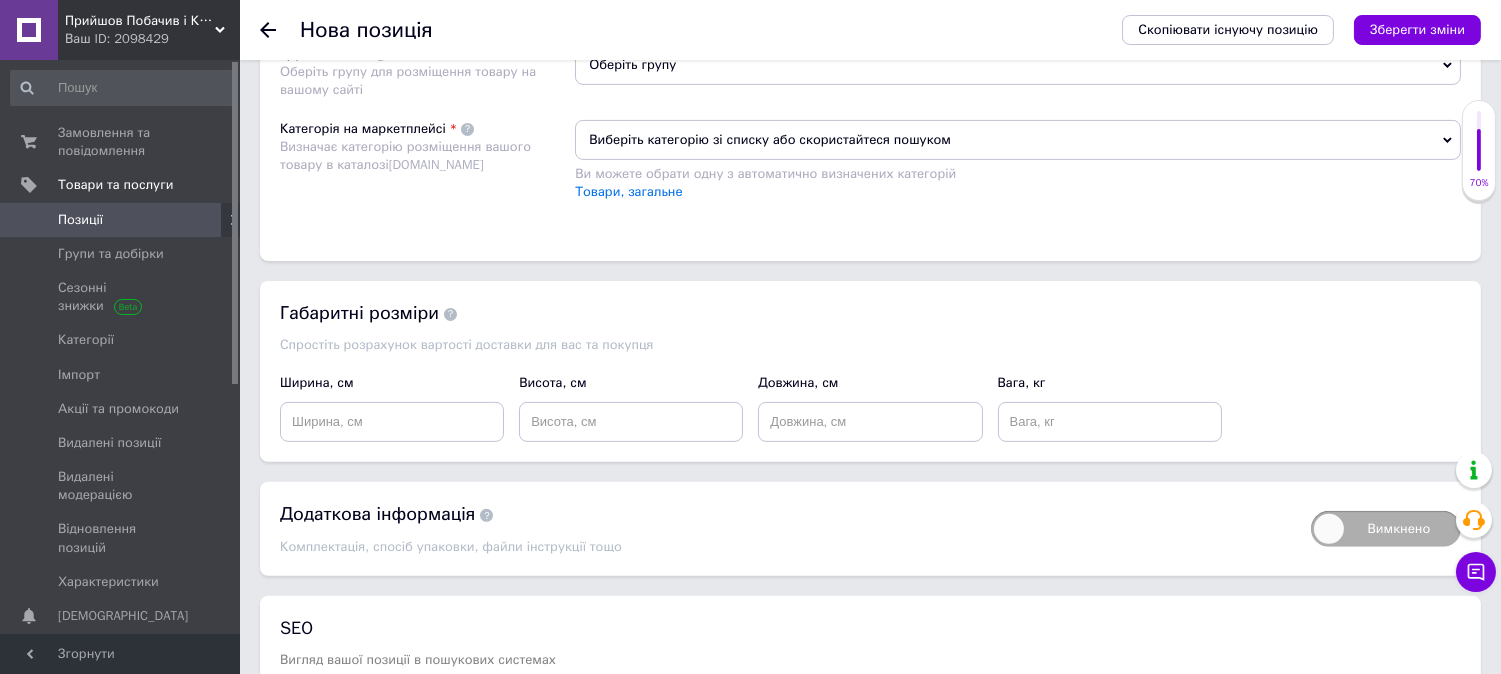 click on "Переклад українською мовою" at bounding box center [669, 0] 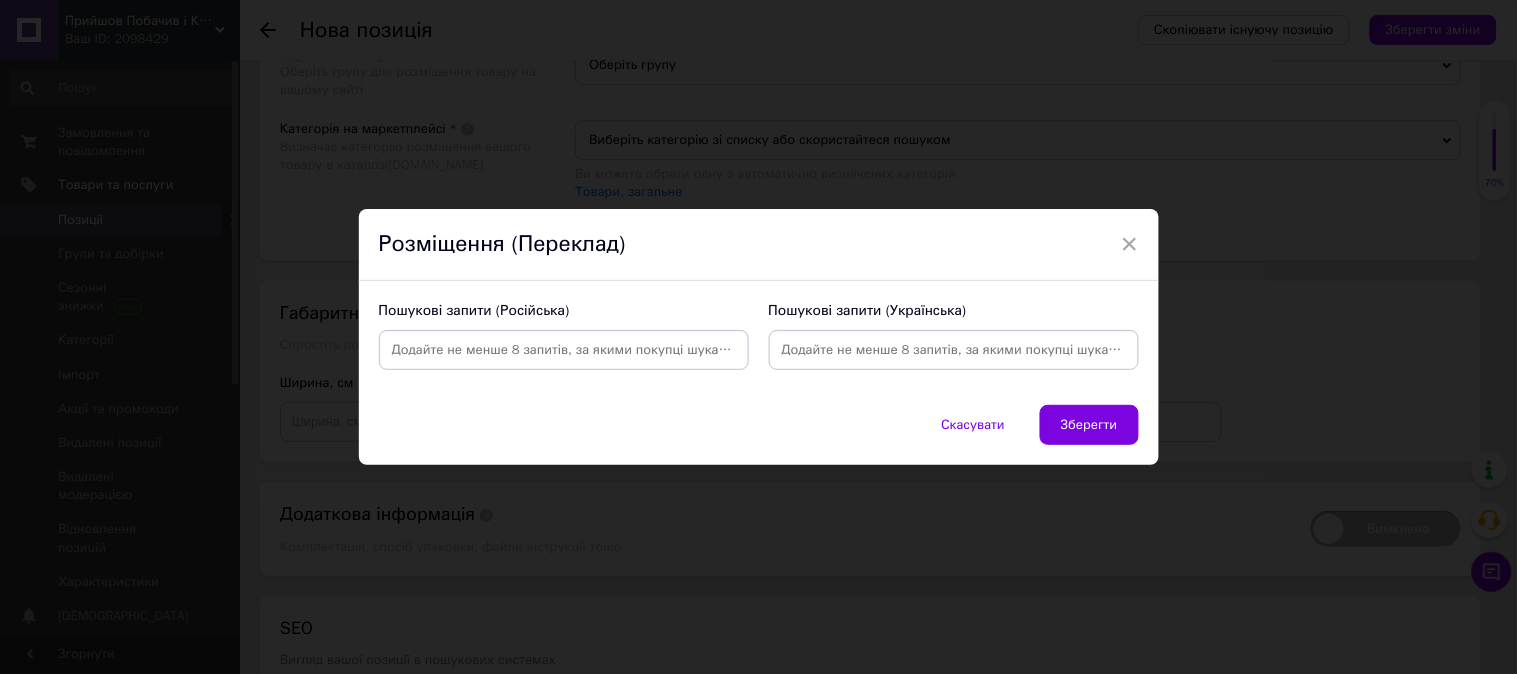 click at bounding box center (564, 350) 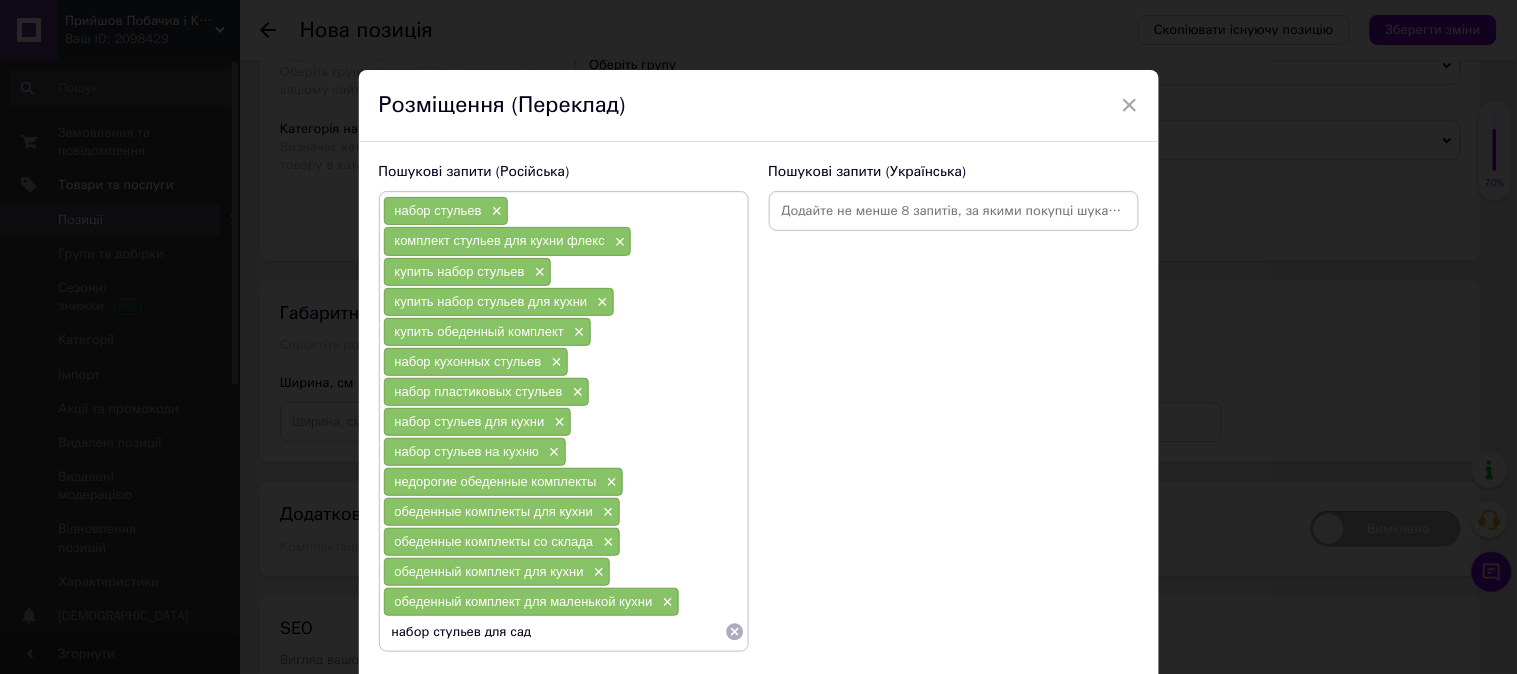 type on "набор стульев для сада" 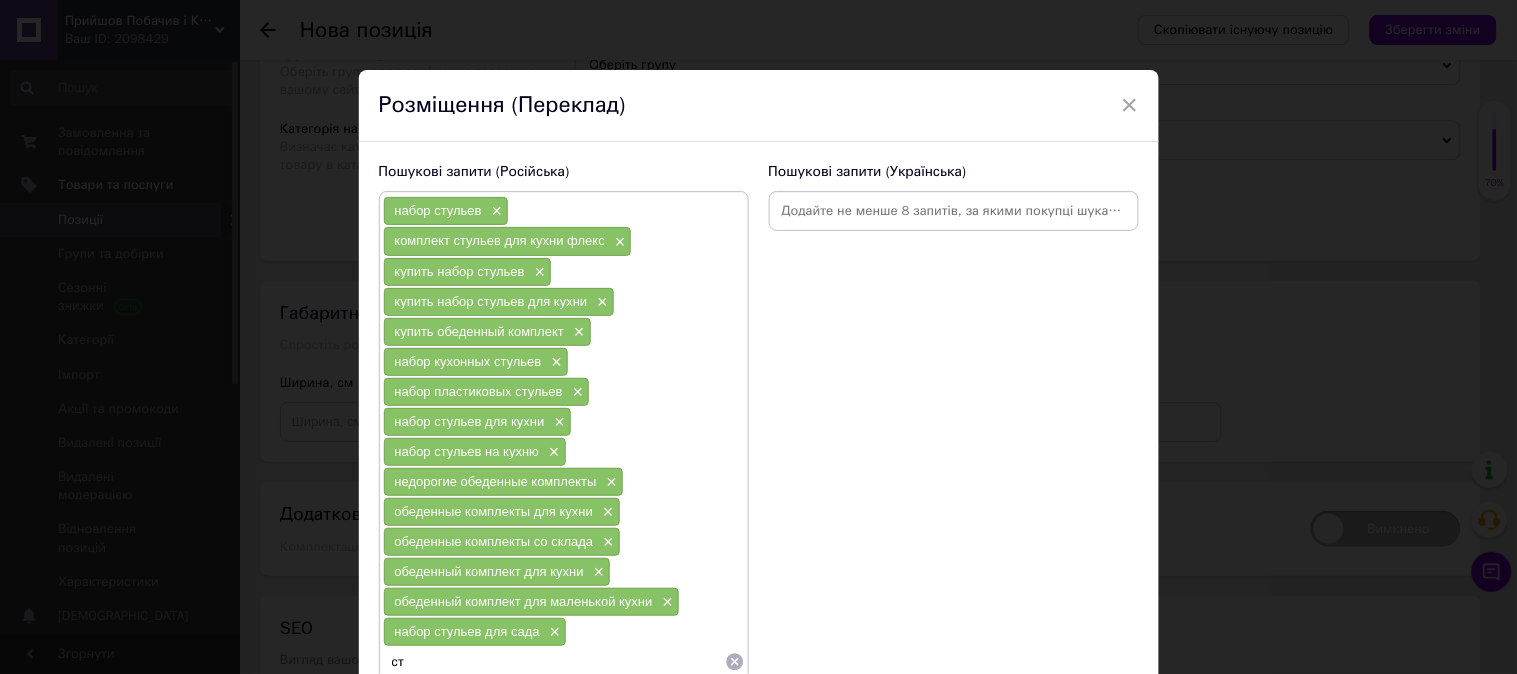 scroll, scrollTop: 4, scrollLeft: 0, axis: vertical 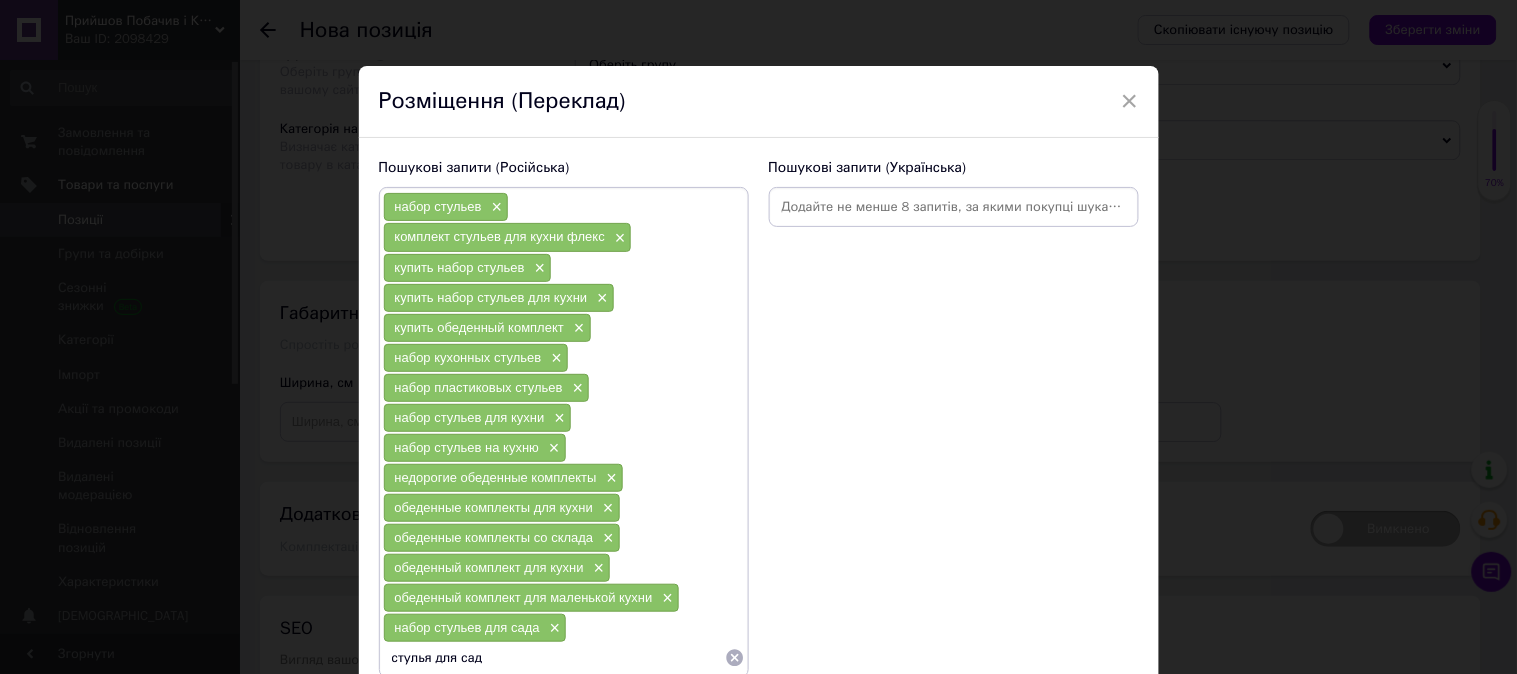 type on "стулья для сада" 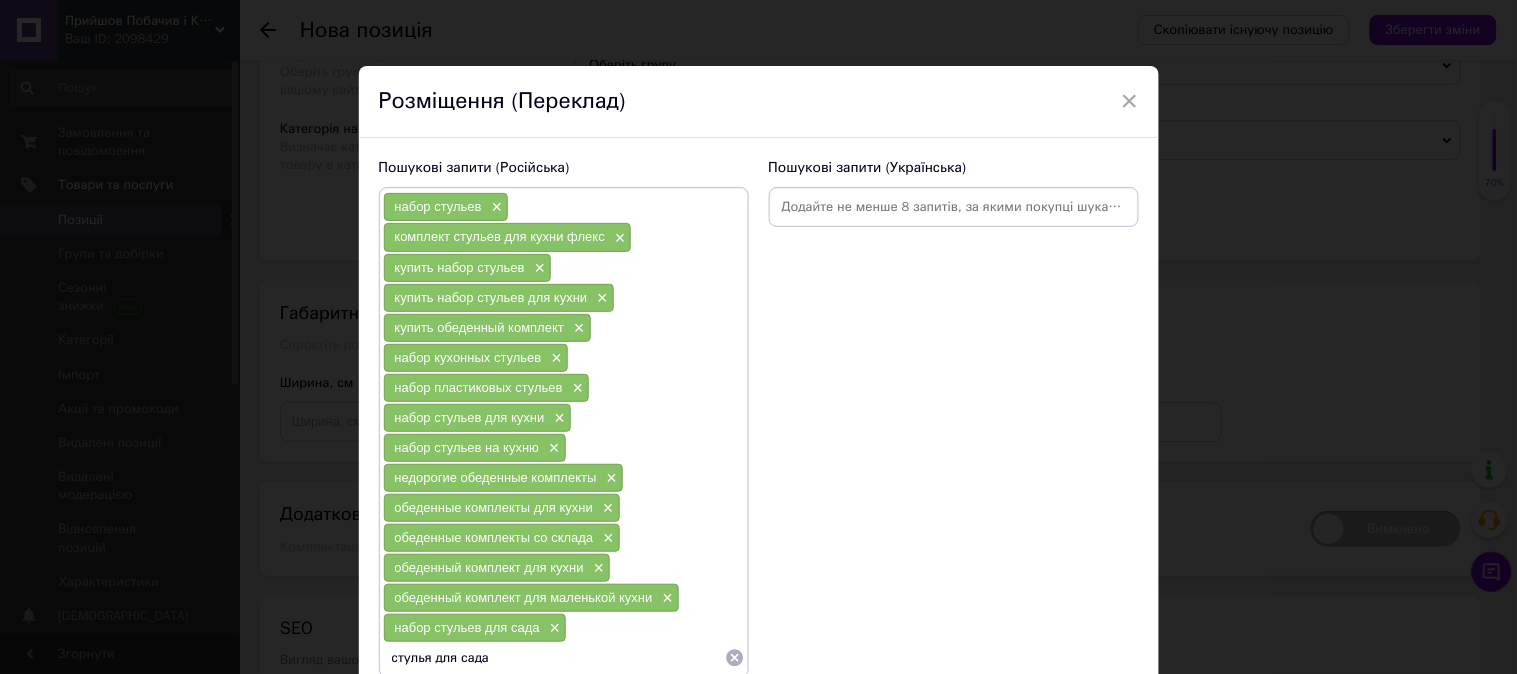 type 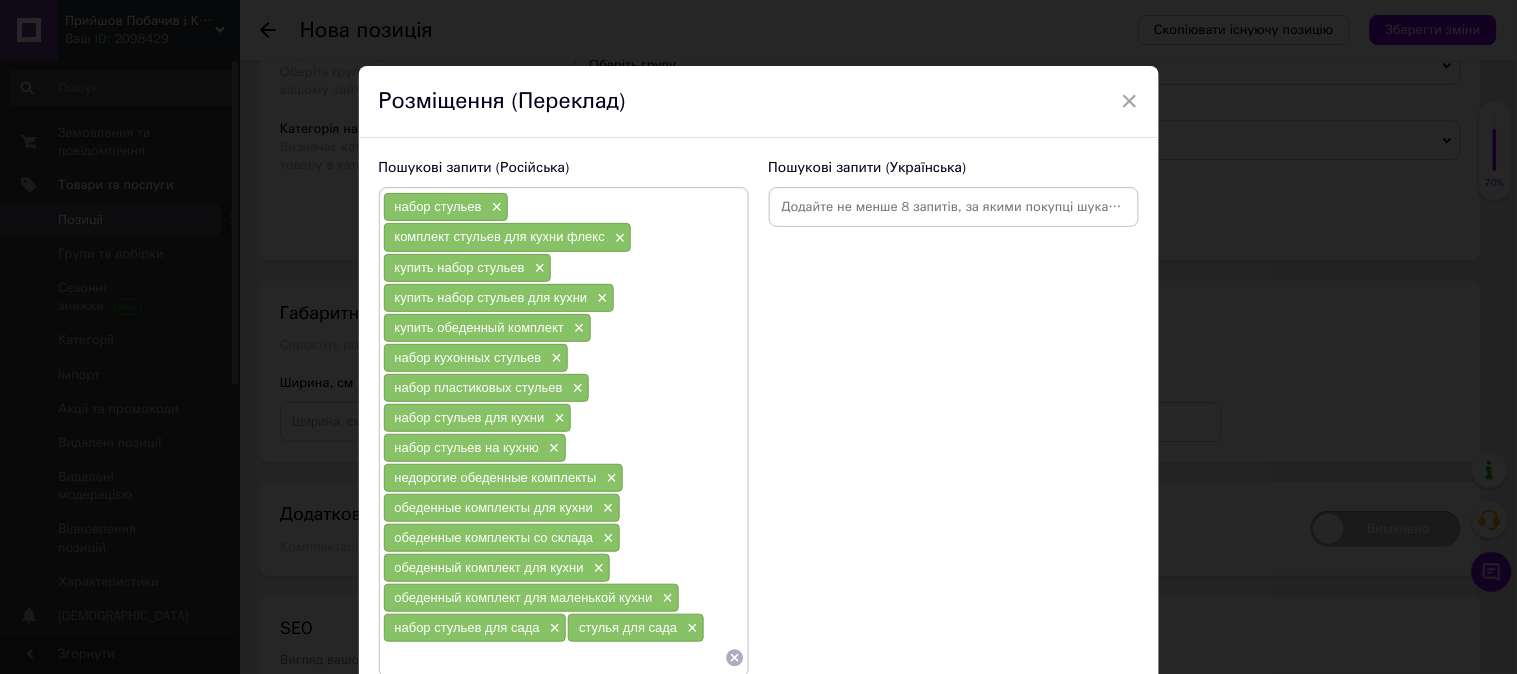 click at bounding box center (954, 207) 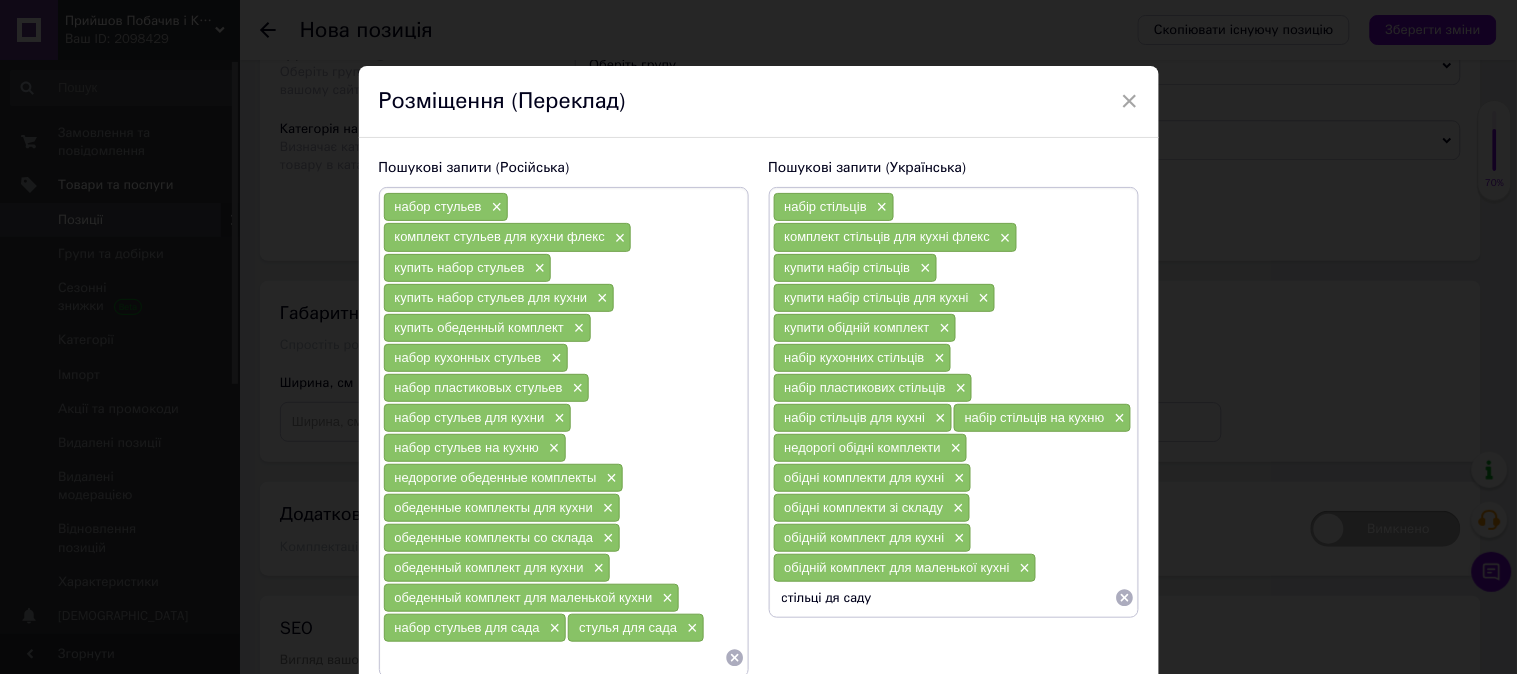 type on "стільці для саду" 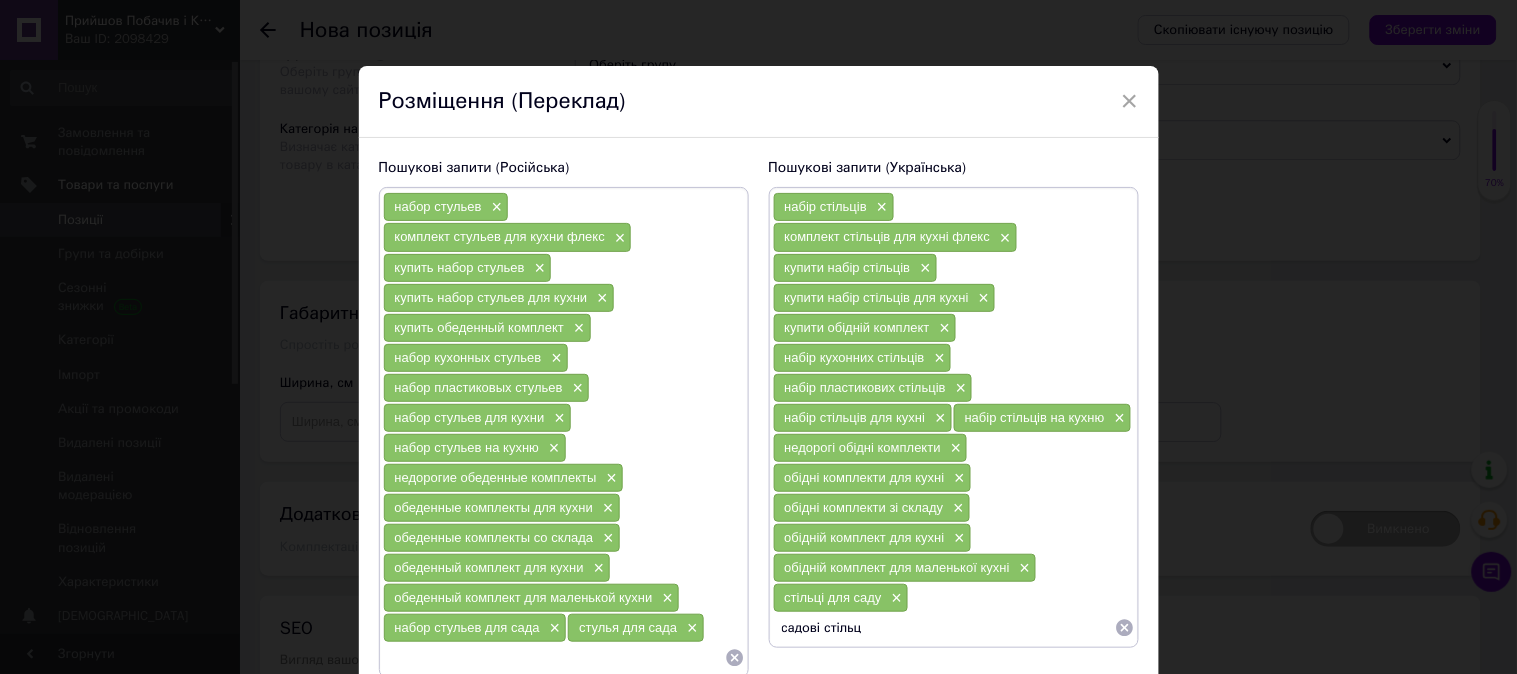 type on "садові стільці" 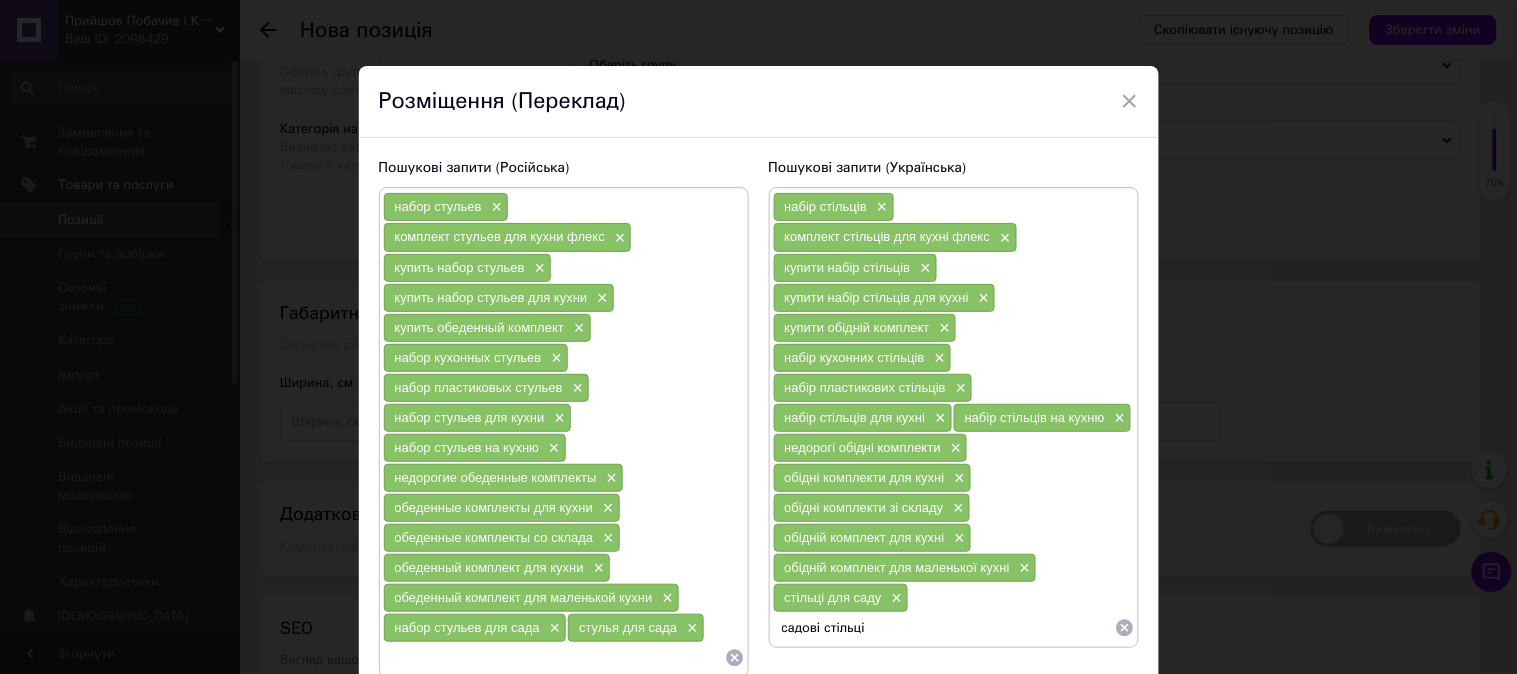 type 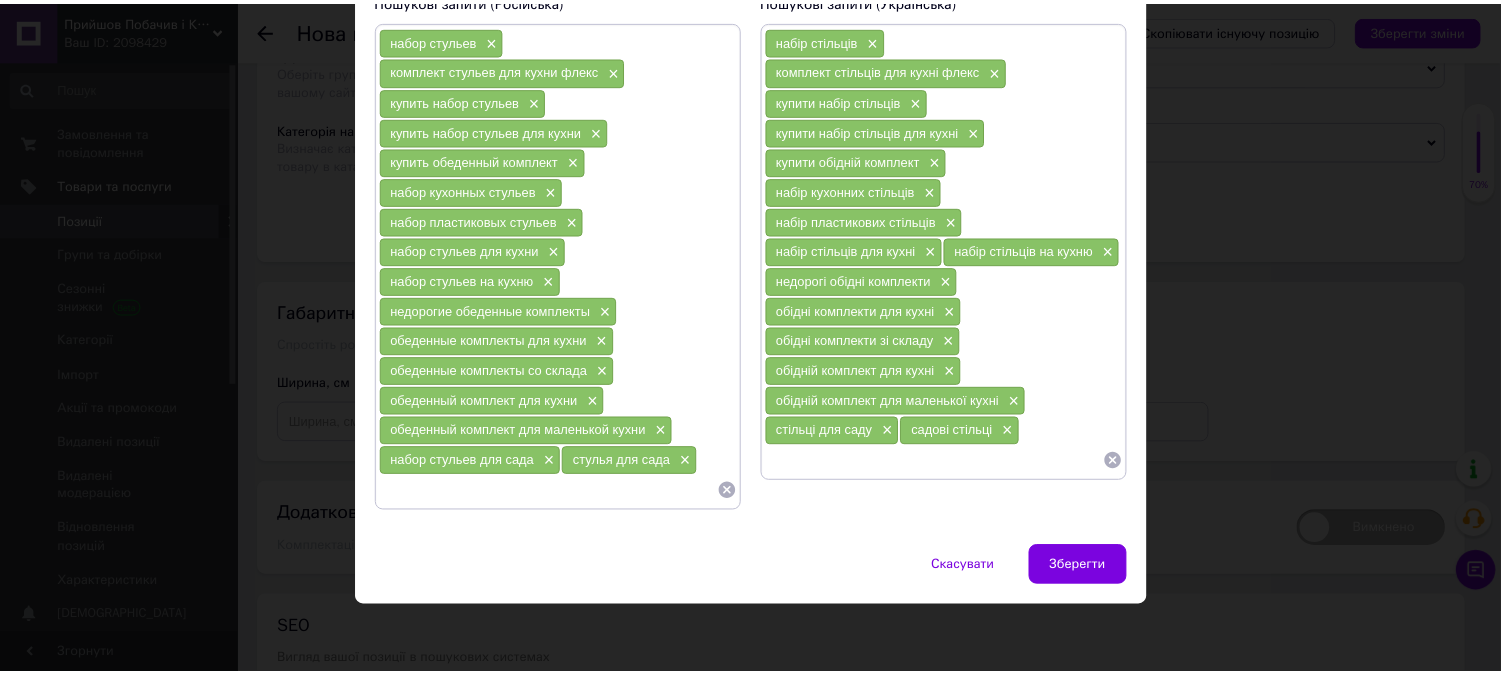scroll, scrollTop: 182, scrollLeft: 0, axis: vertical 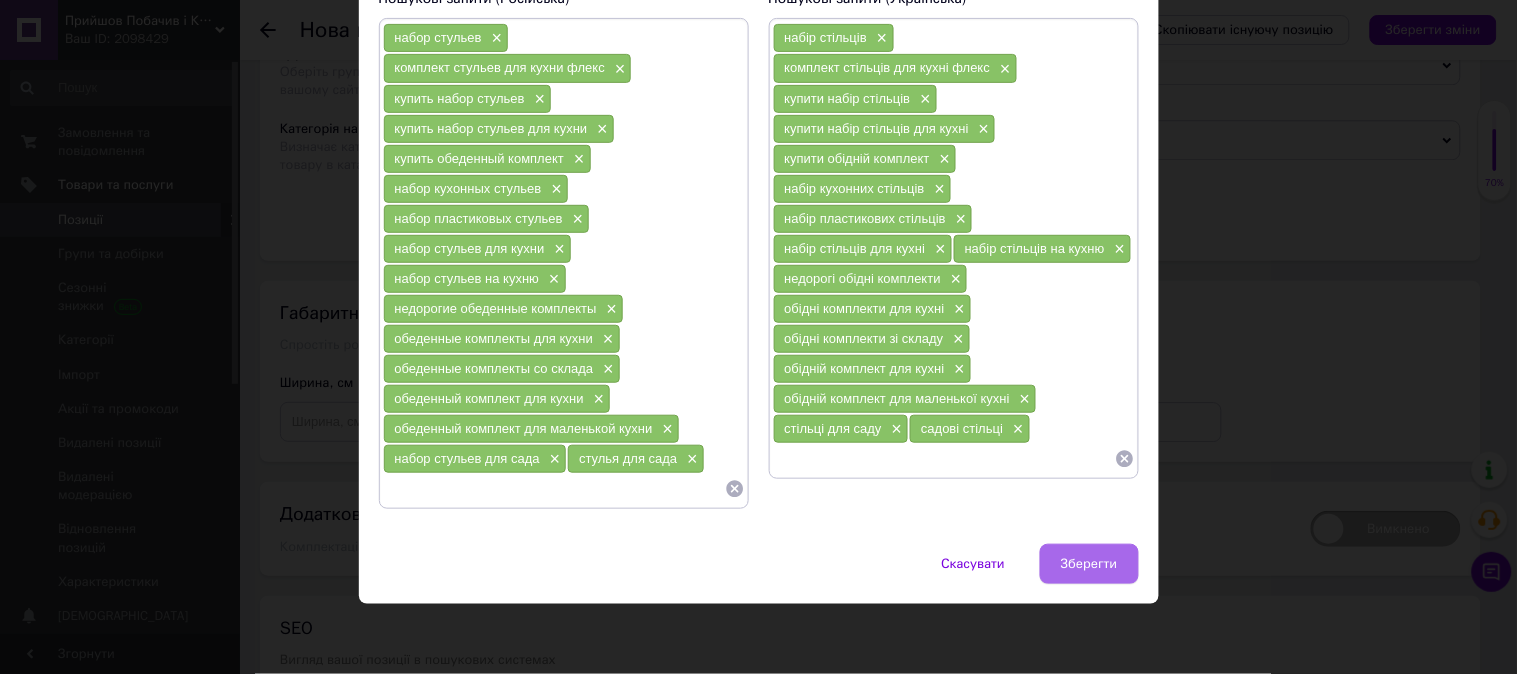 click on "Зберегти" at bounding box center (1089, 564) 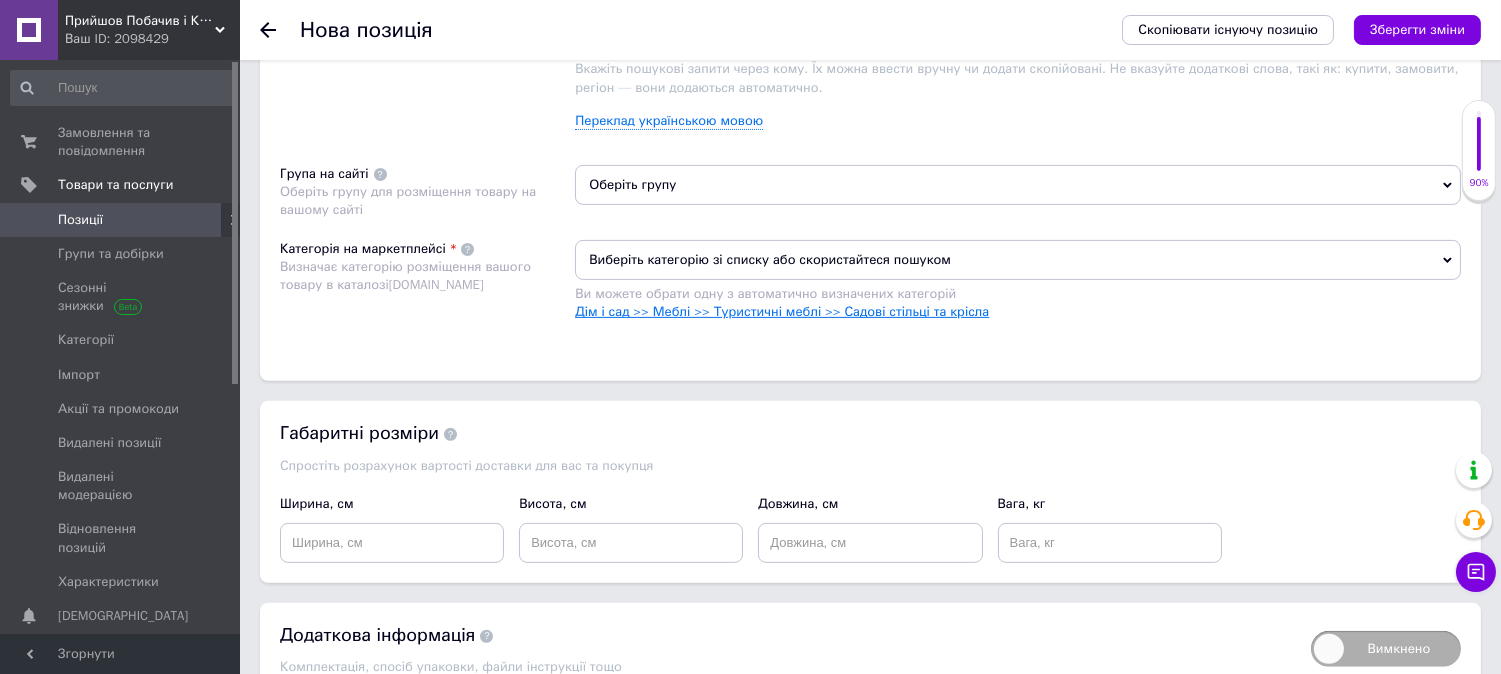 click on "Дім і сад >> Меблі >> Туристичні меблі >> Садові стільці та крісла" at bounding box center (782, 311) 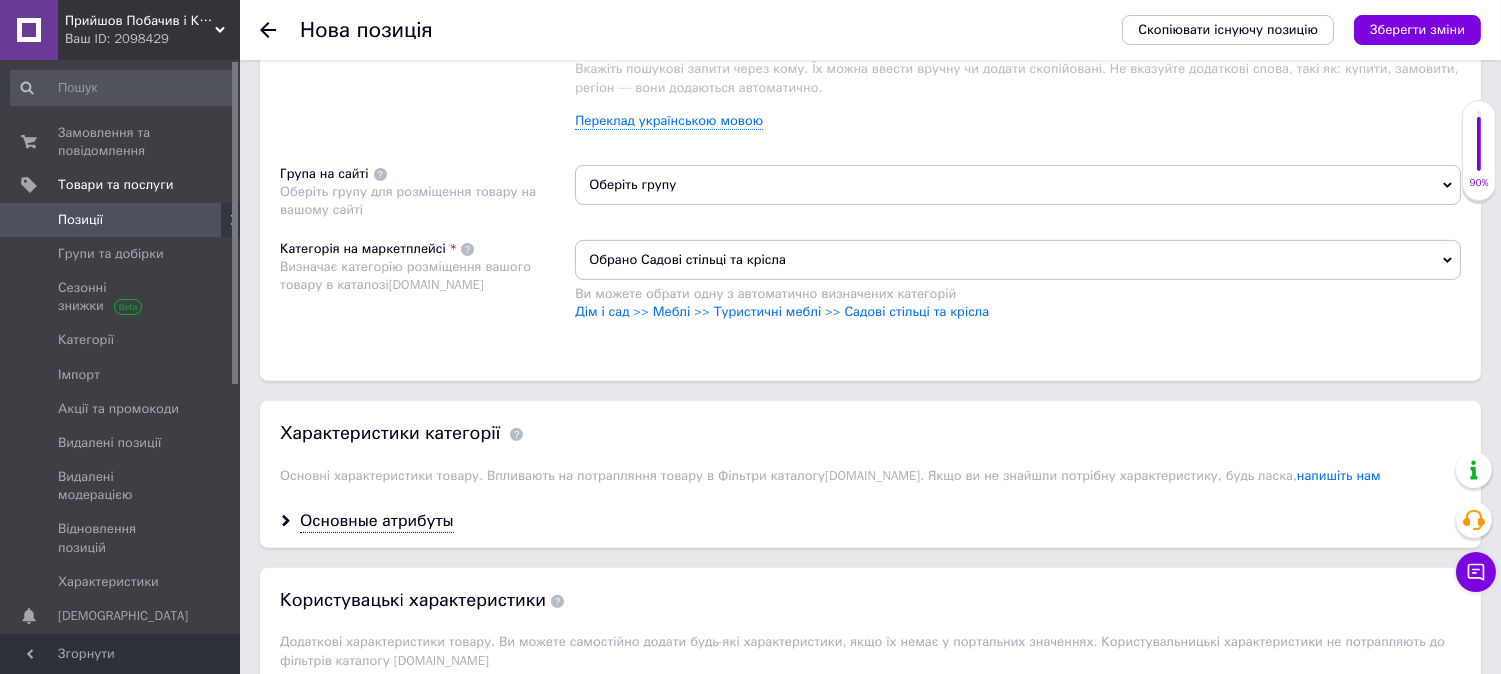 click on "Оберіть групу" at bounding box center [1018, 185] 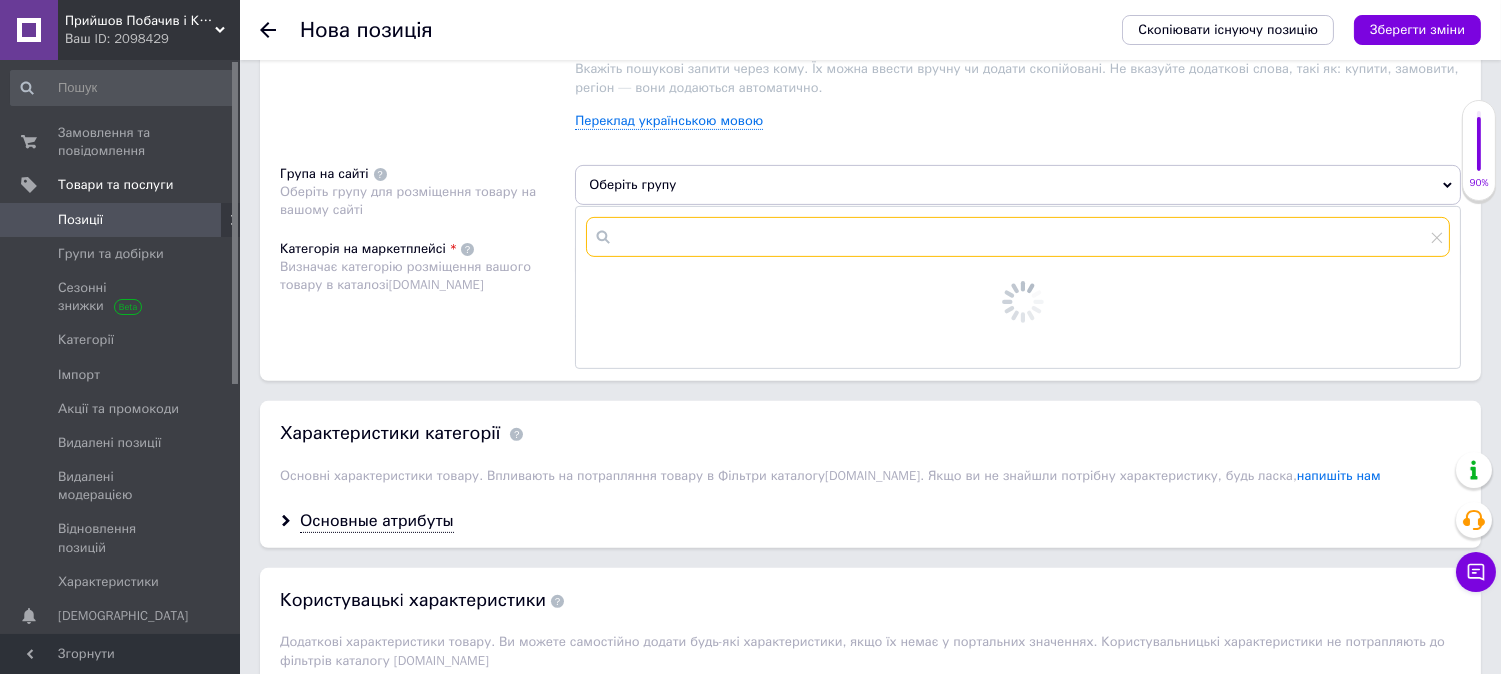 click at bounding box center [1018, 237] 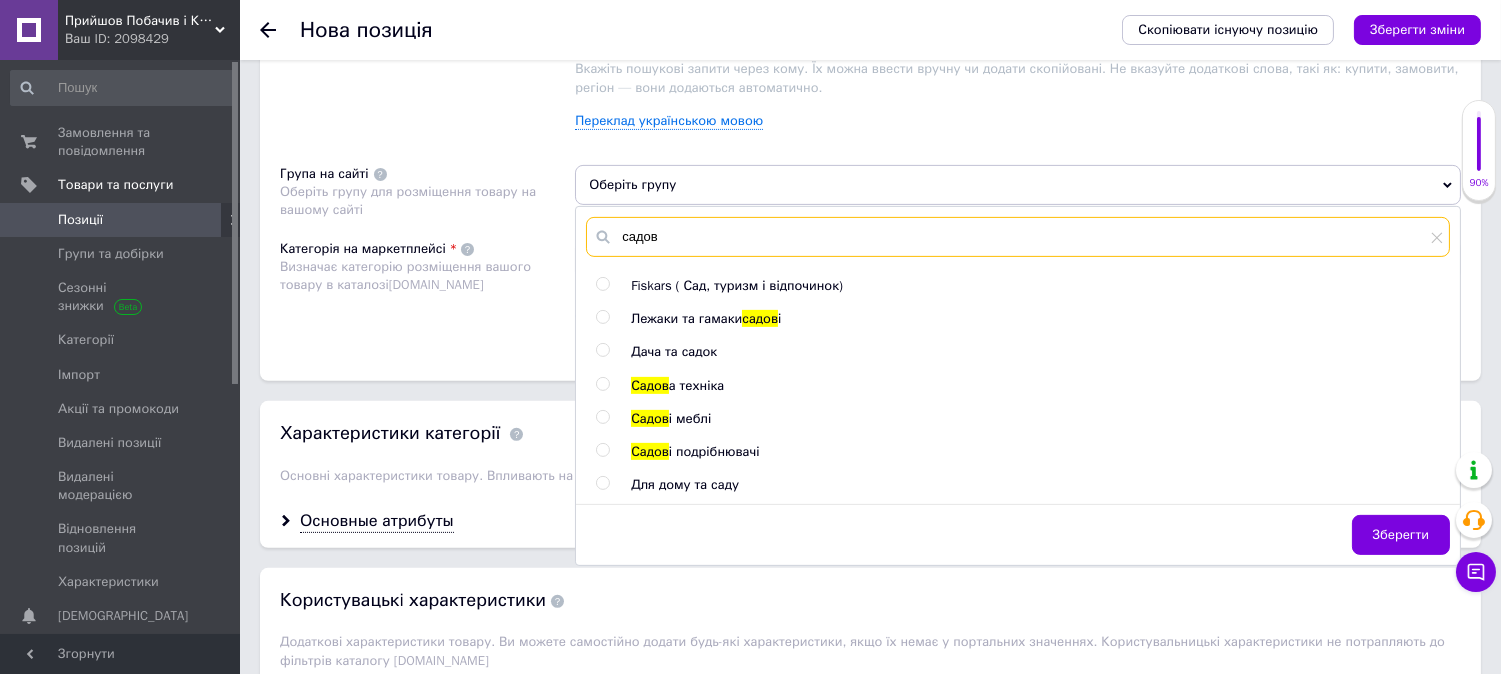 type on "садов" 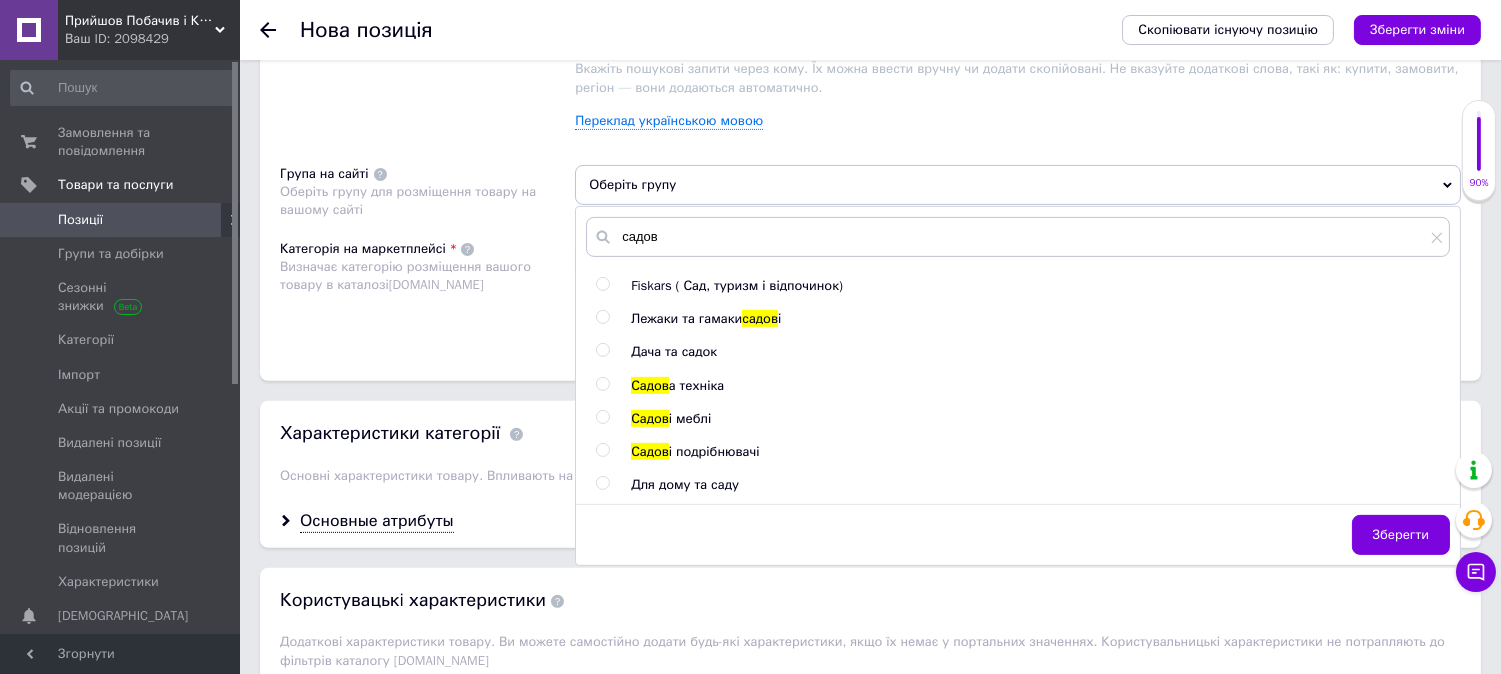 click on "і меблі" at bounding box center [690, 418] 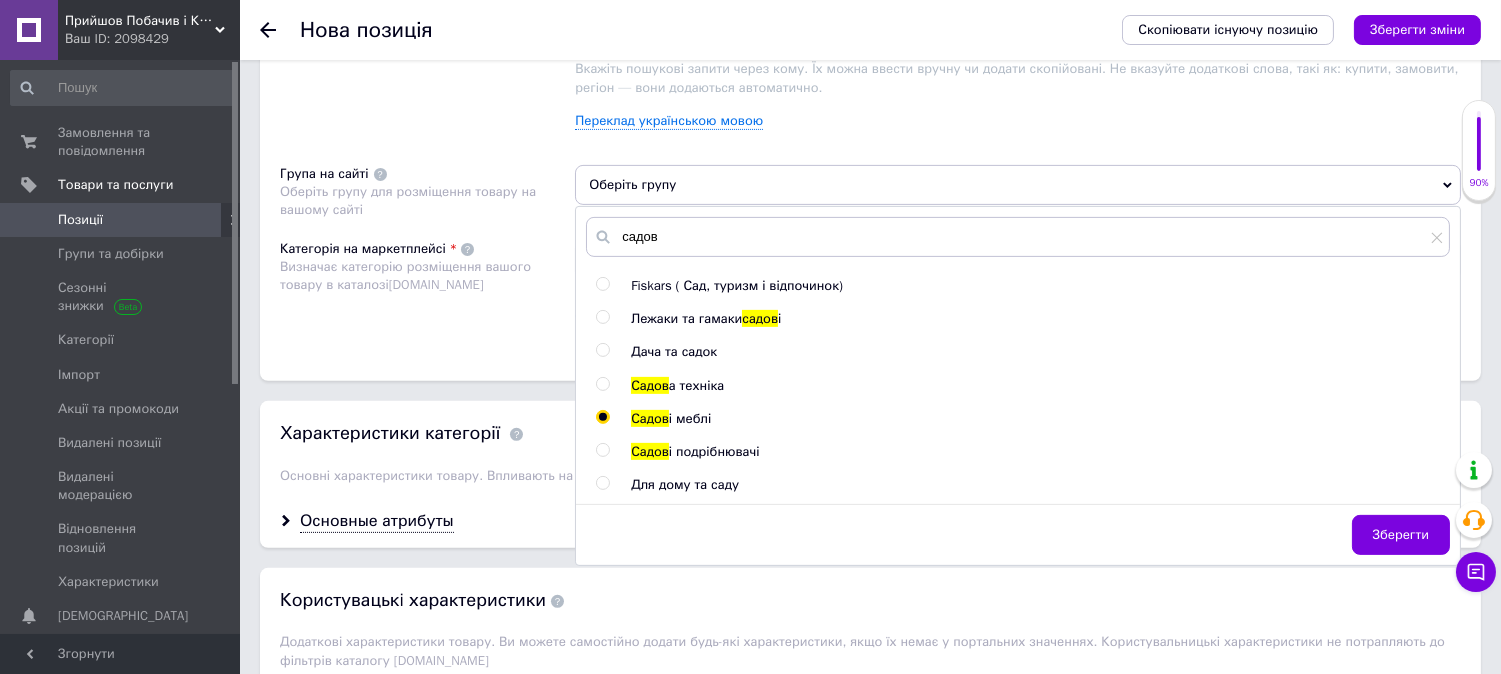 radio on "true" 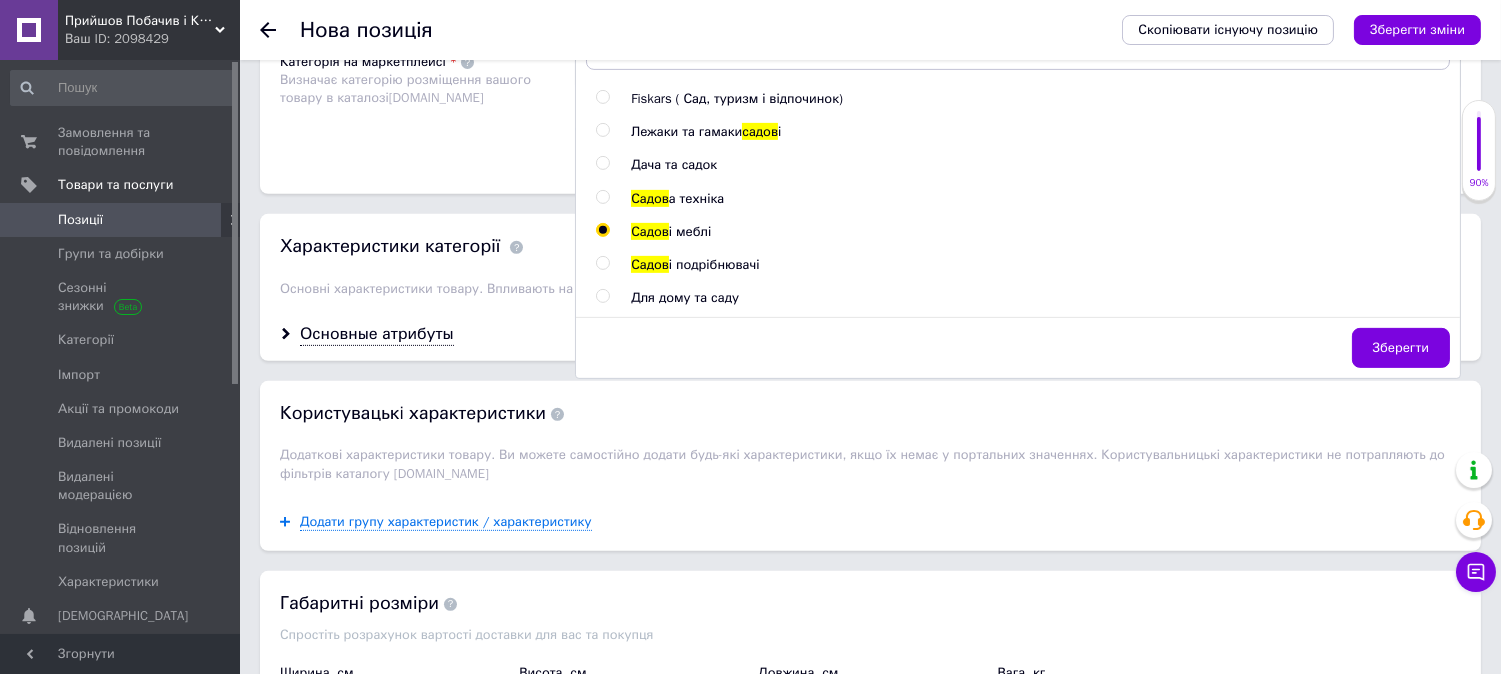 scroll, scrollTop: 1777, scrollLeft: 0, axis: vertical 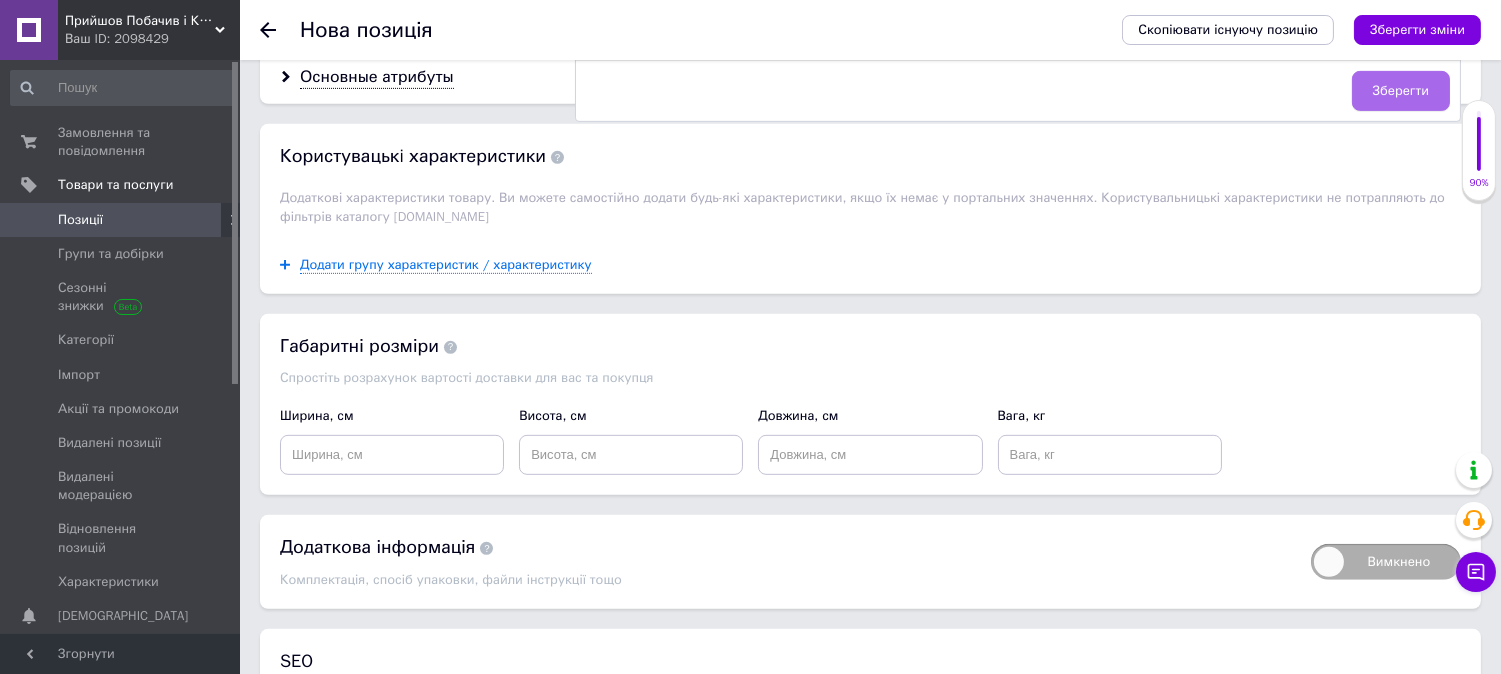 click on "Зберегти" at bounding box center (1401, 91) 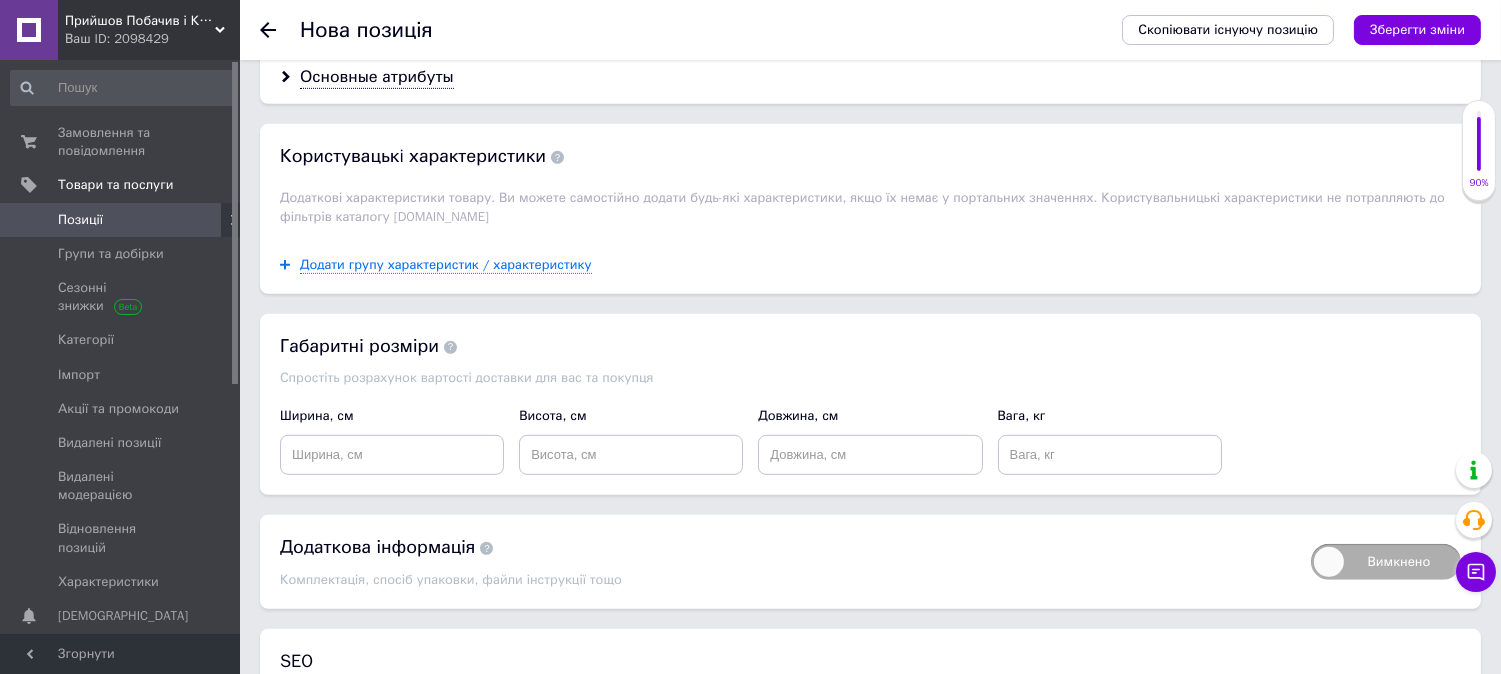 click on "Основные атрибуты" at bounding box center (870, 77) 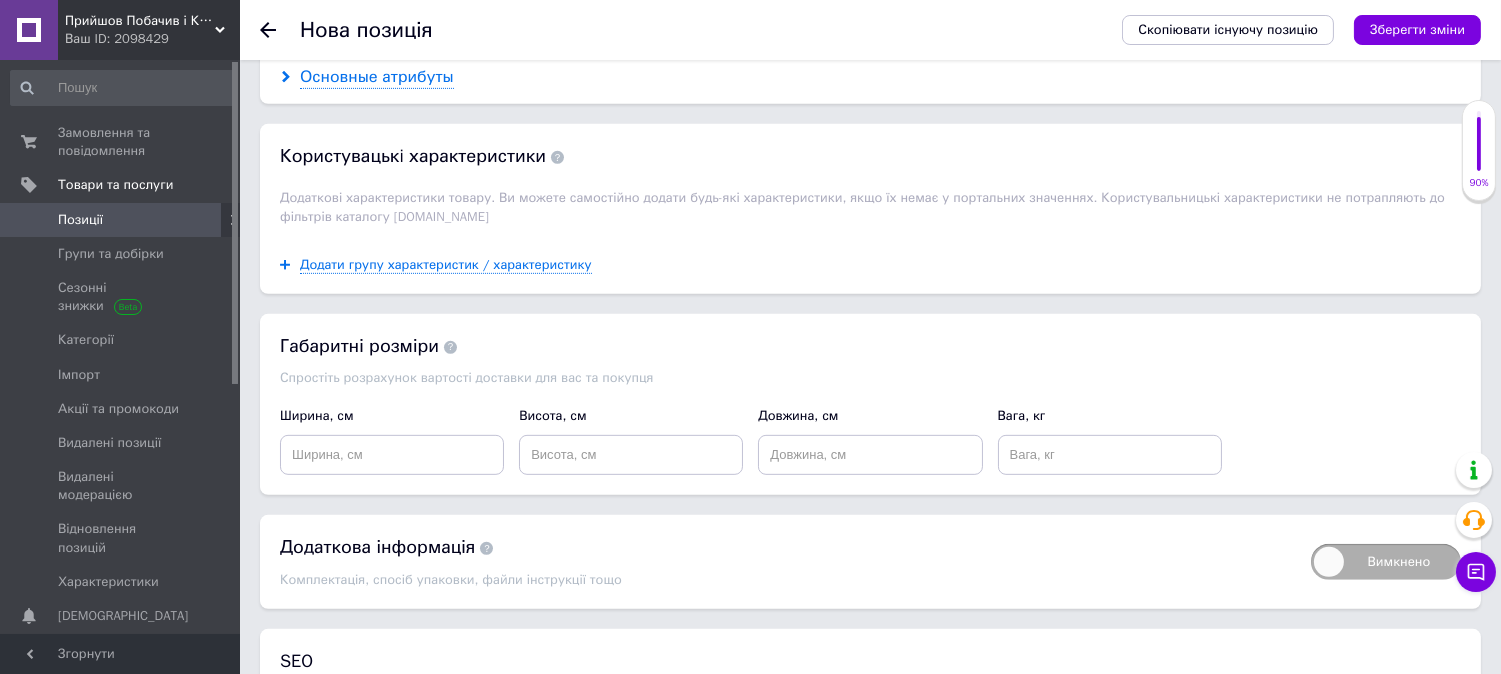 click on "Основные атрибуты" at bounding box center [377, 77] 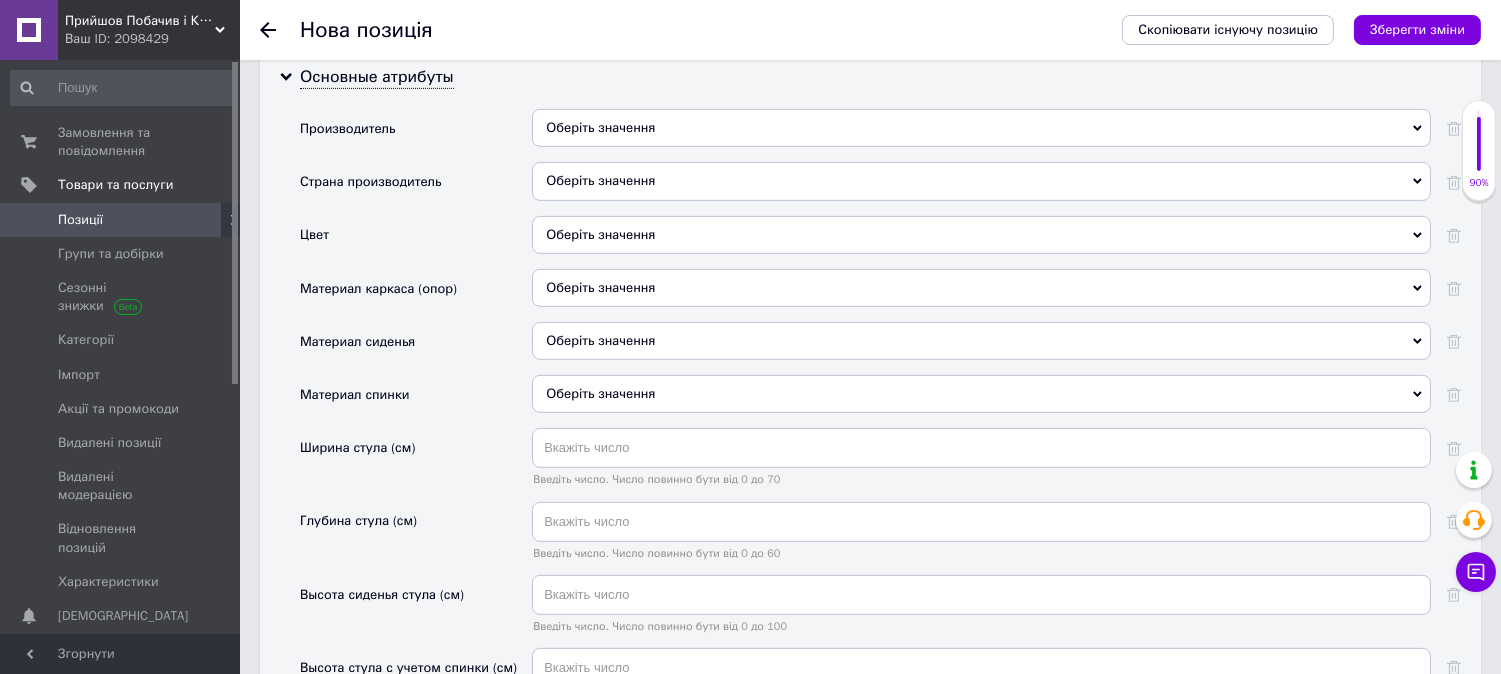 click on "Оберіть значення" at bounding box center (981, 128) 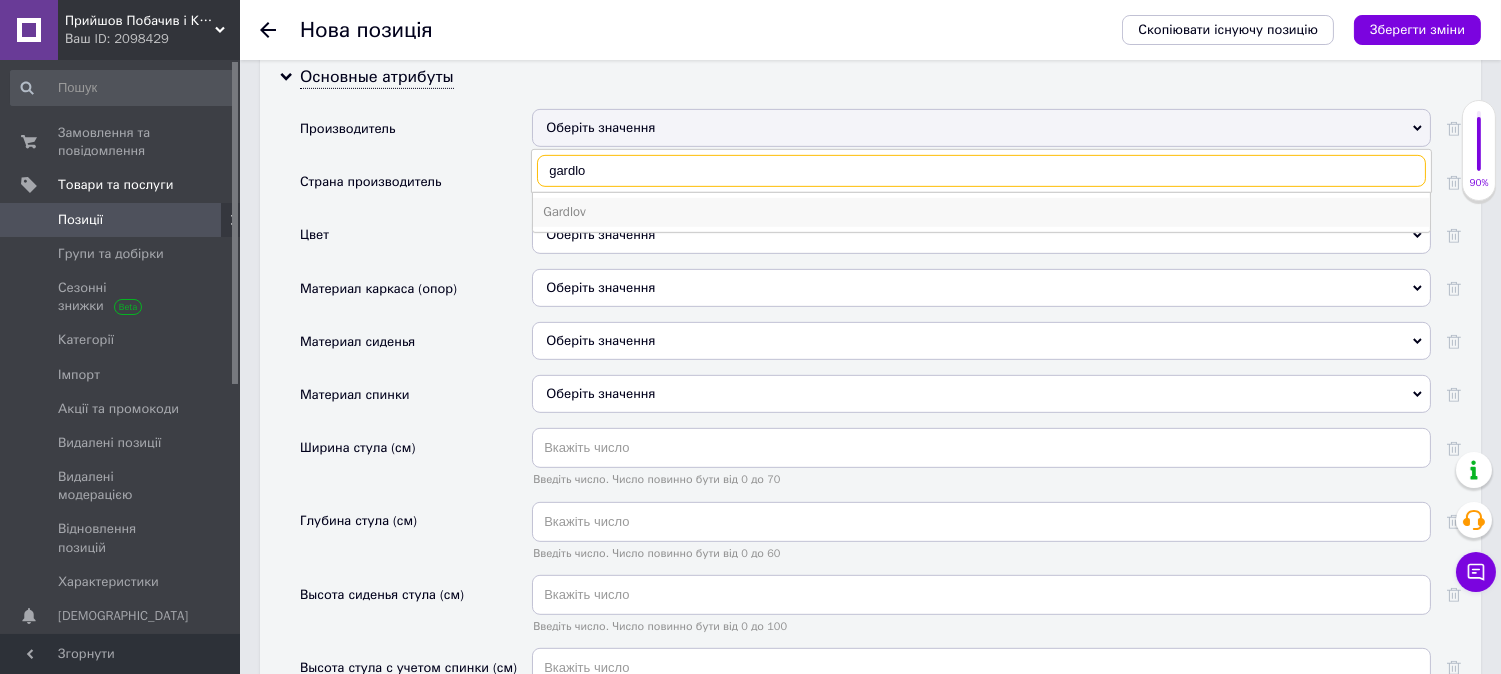type on "gardlo" 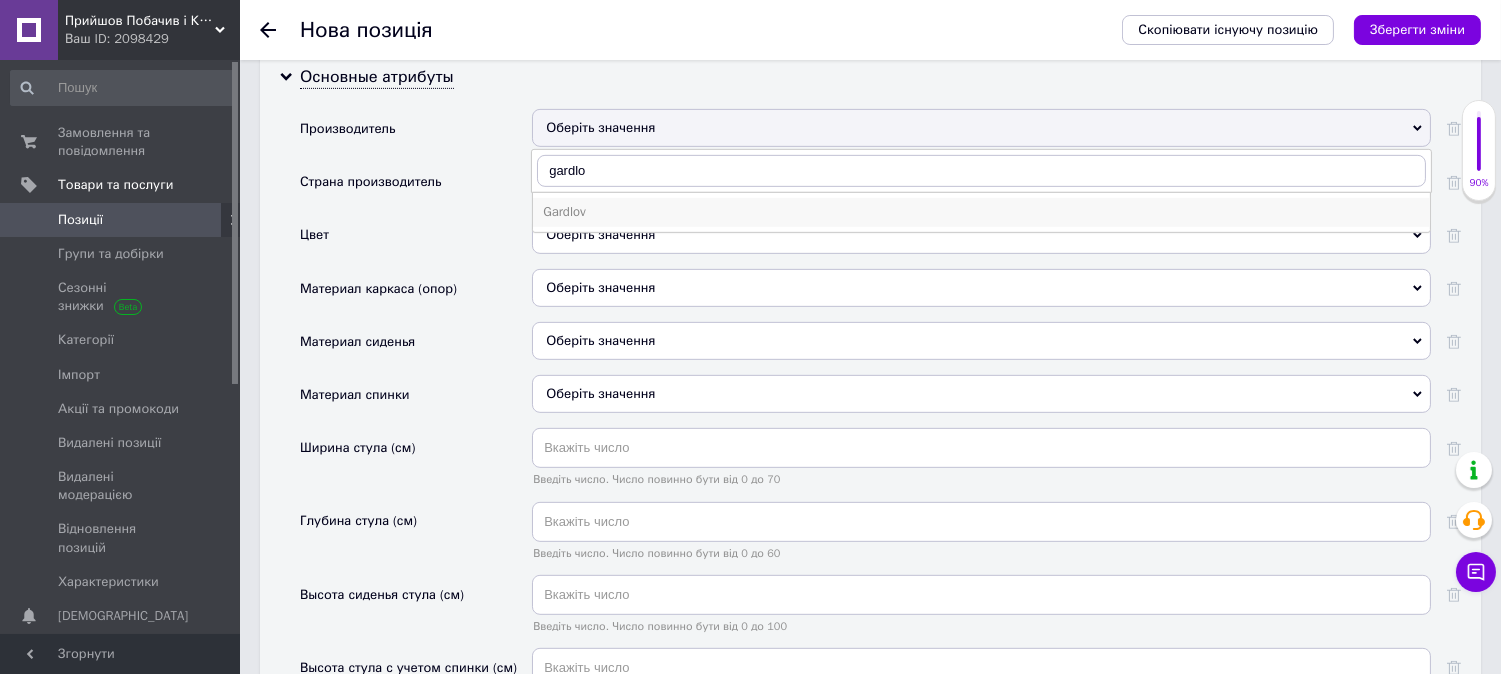 click on "Gardlov" at bounding box center (981, 212) 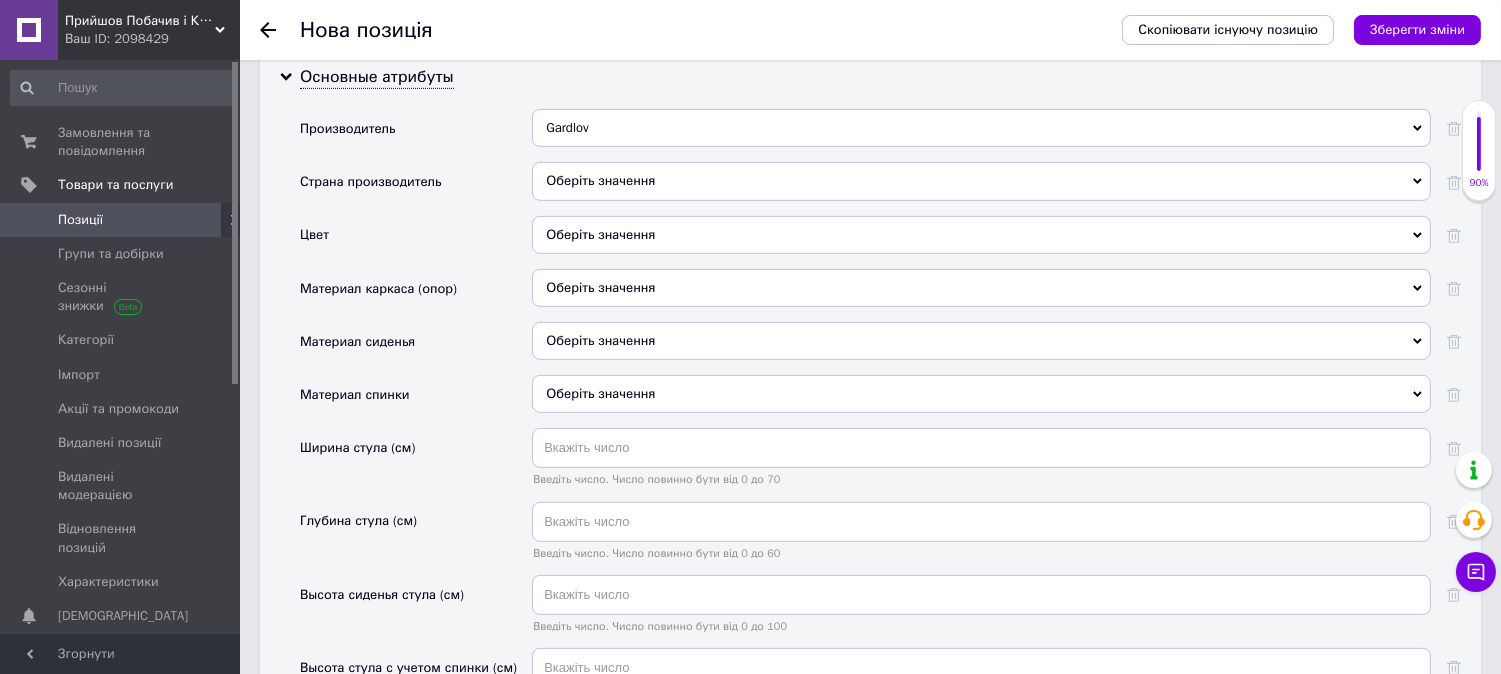 click on "Оберіть значення" at bounding box center (981, 181) 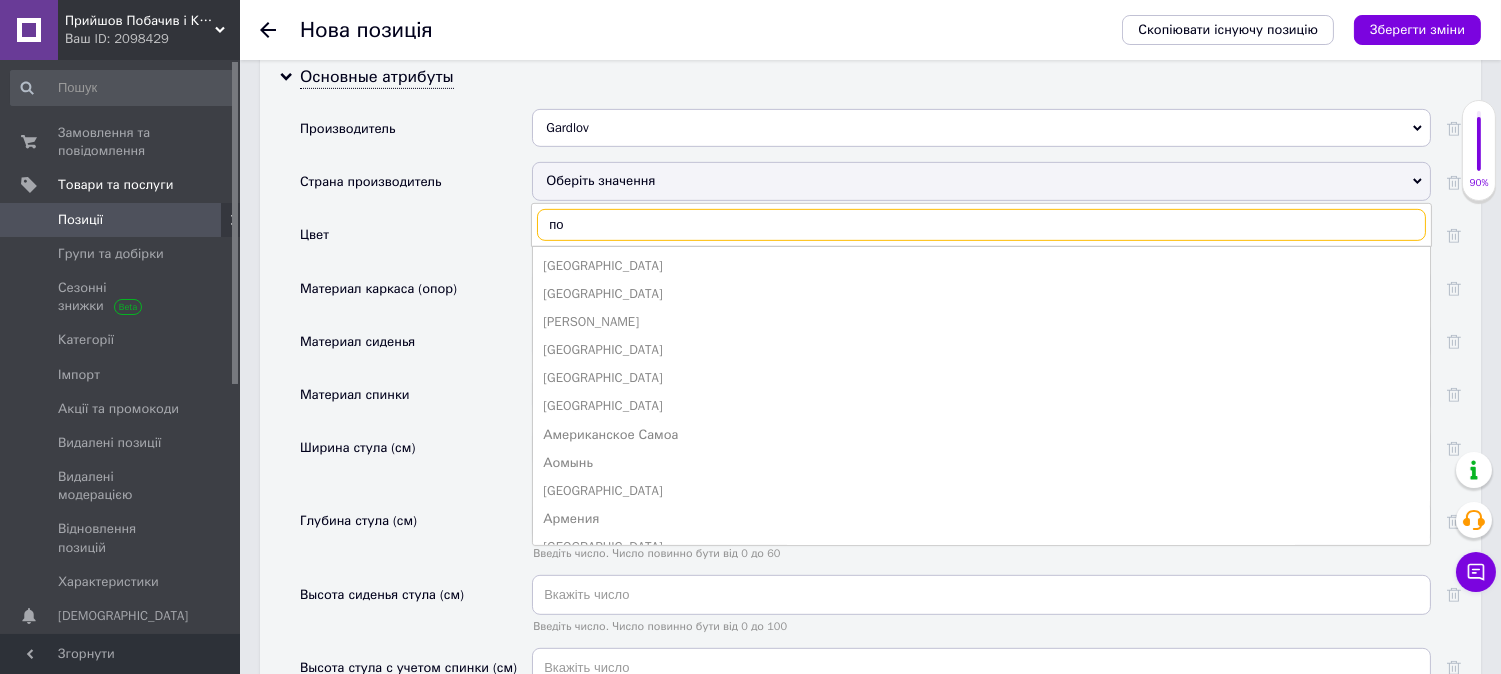 type on "пол" 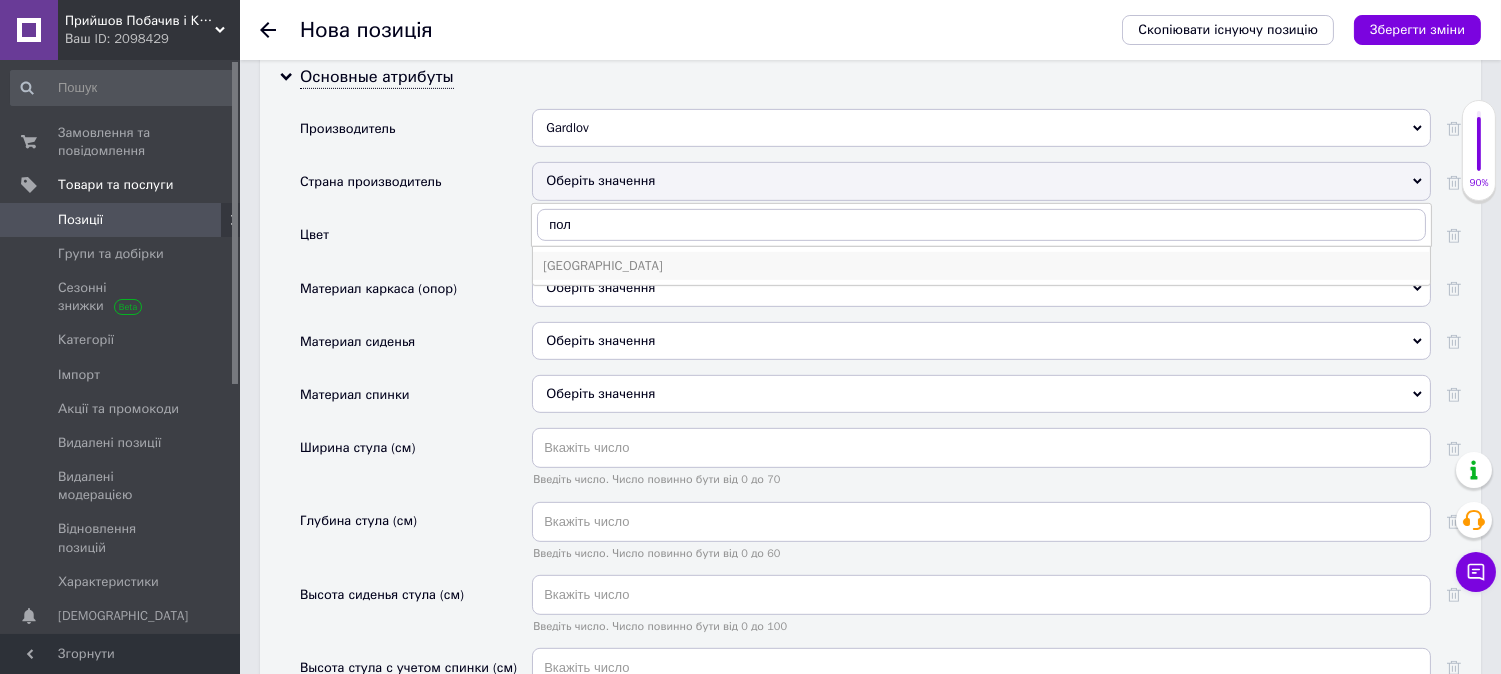 click on "[GEOGRAPHIC_DATA]" at bounding box center (981, 266) 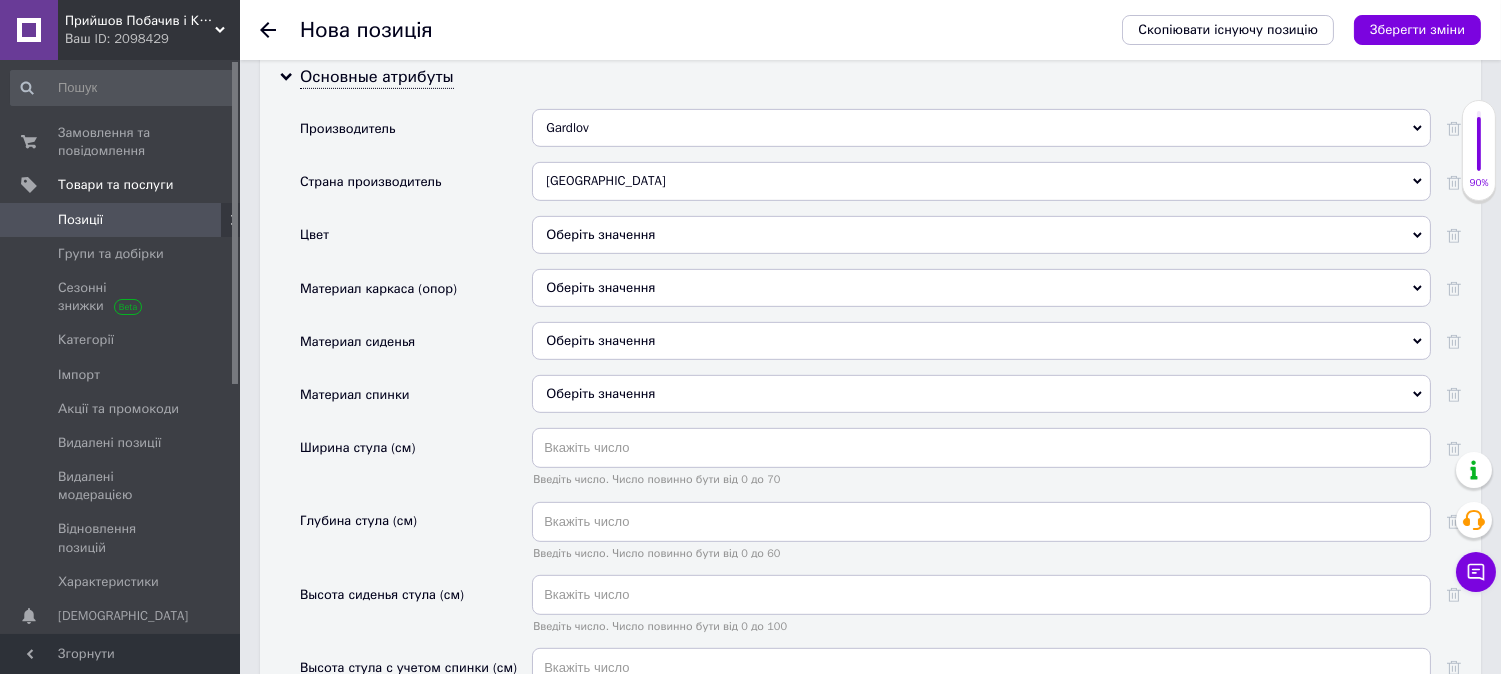 click on "Оберіть значення" at bounding box center (981, 235) 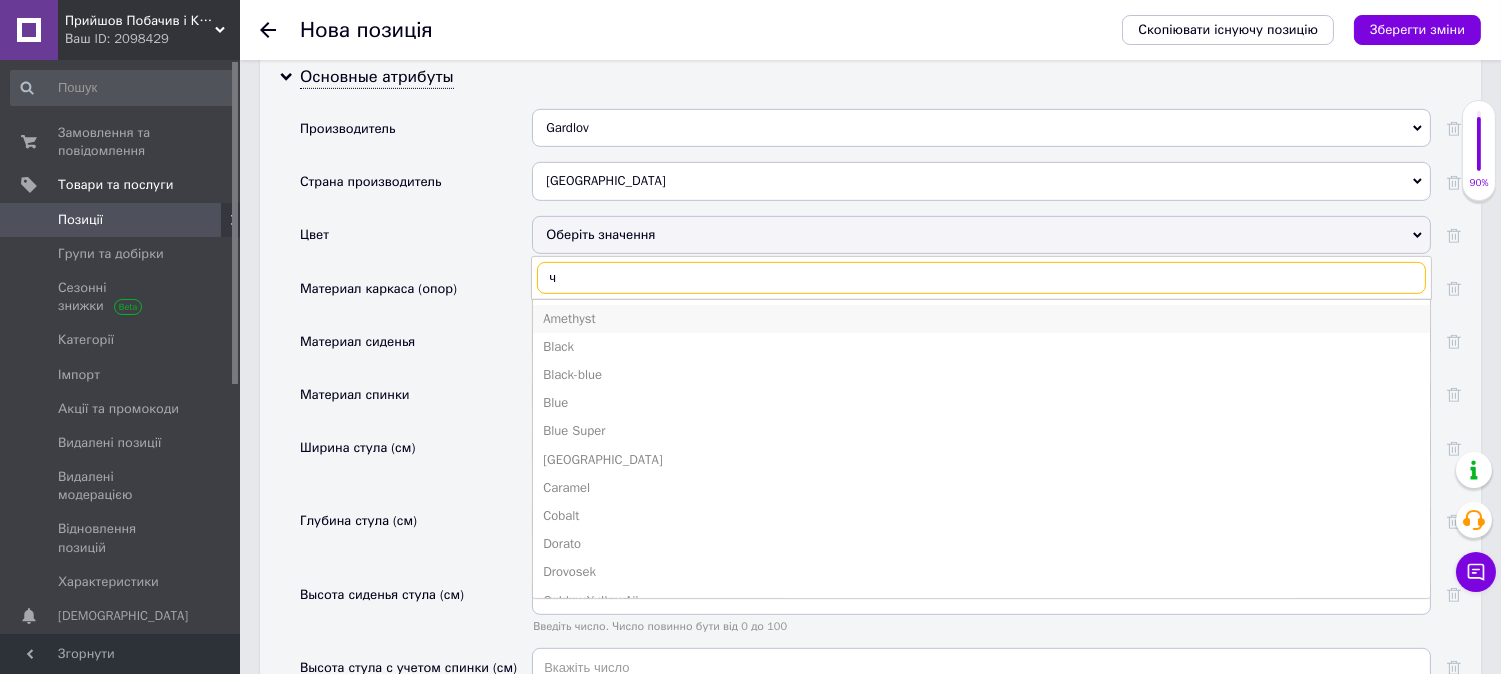 type on "че" 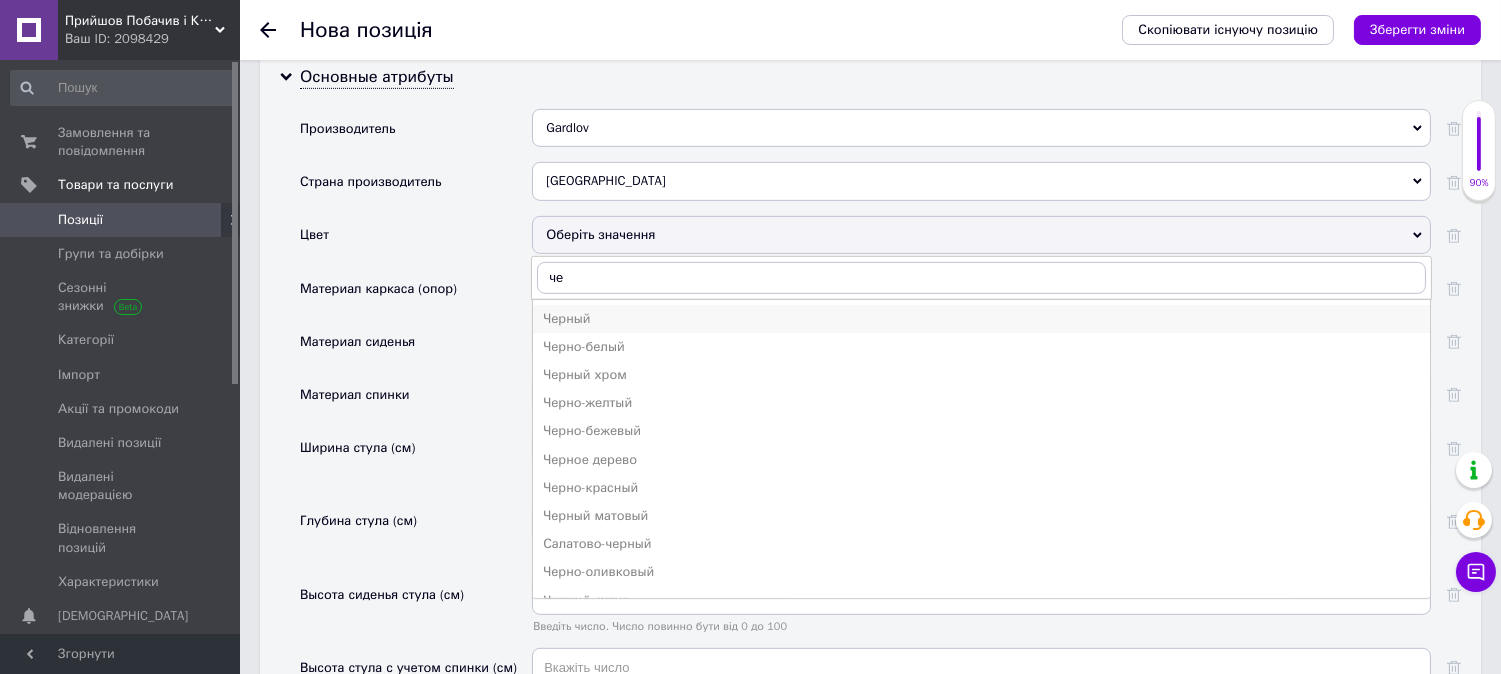 click on "Черный" at bounding box center [981, 319] 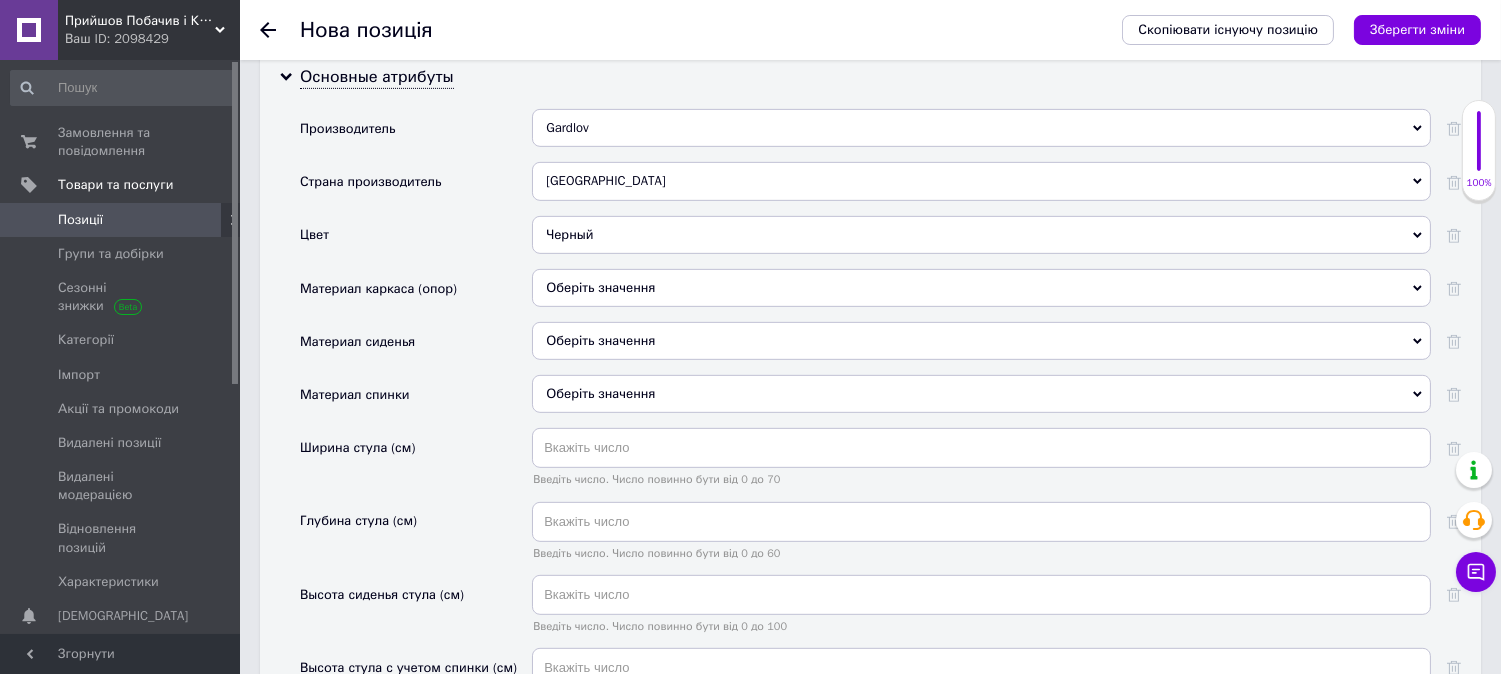 click on "Оберіть значення" at bounding box center (981, 288) 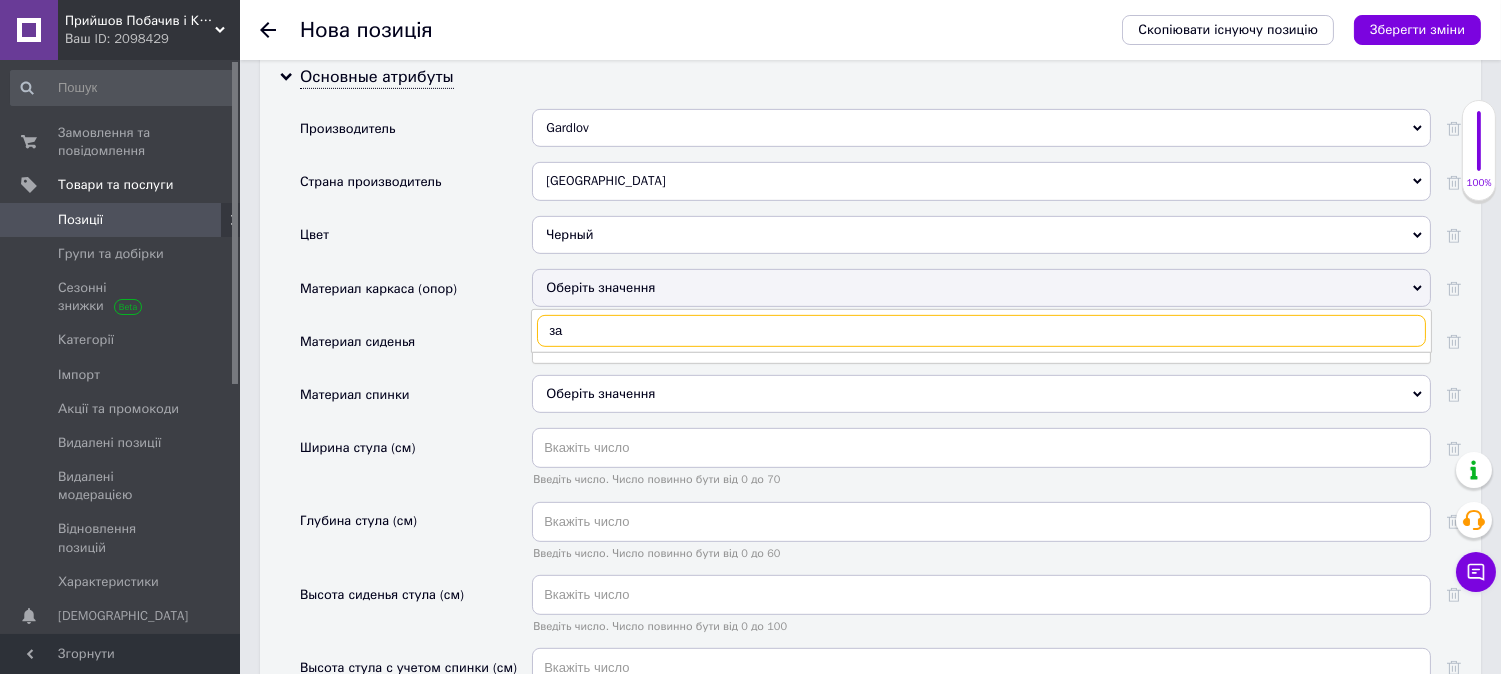 type on "з" 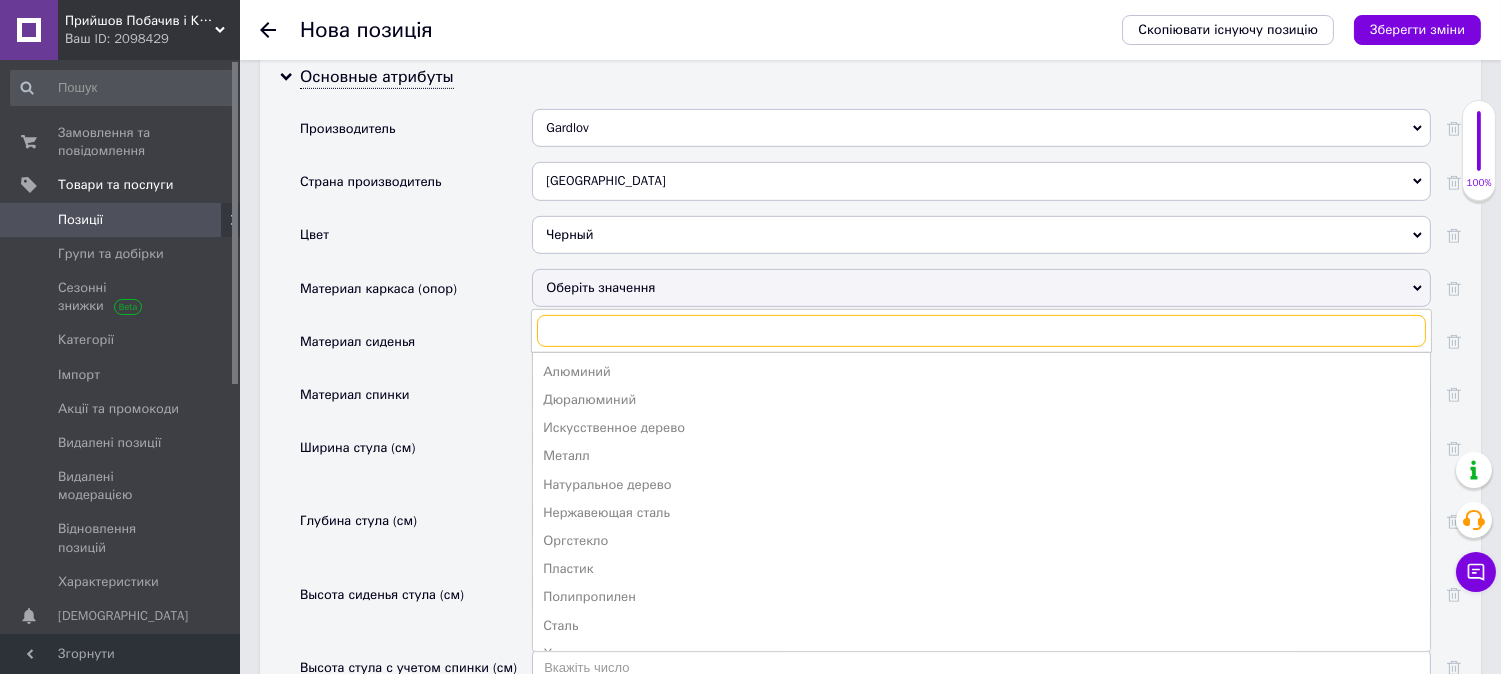scroll, scrollTop: 1888, scrollLeft: 0, axis: vertical 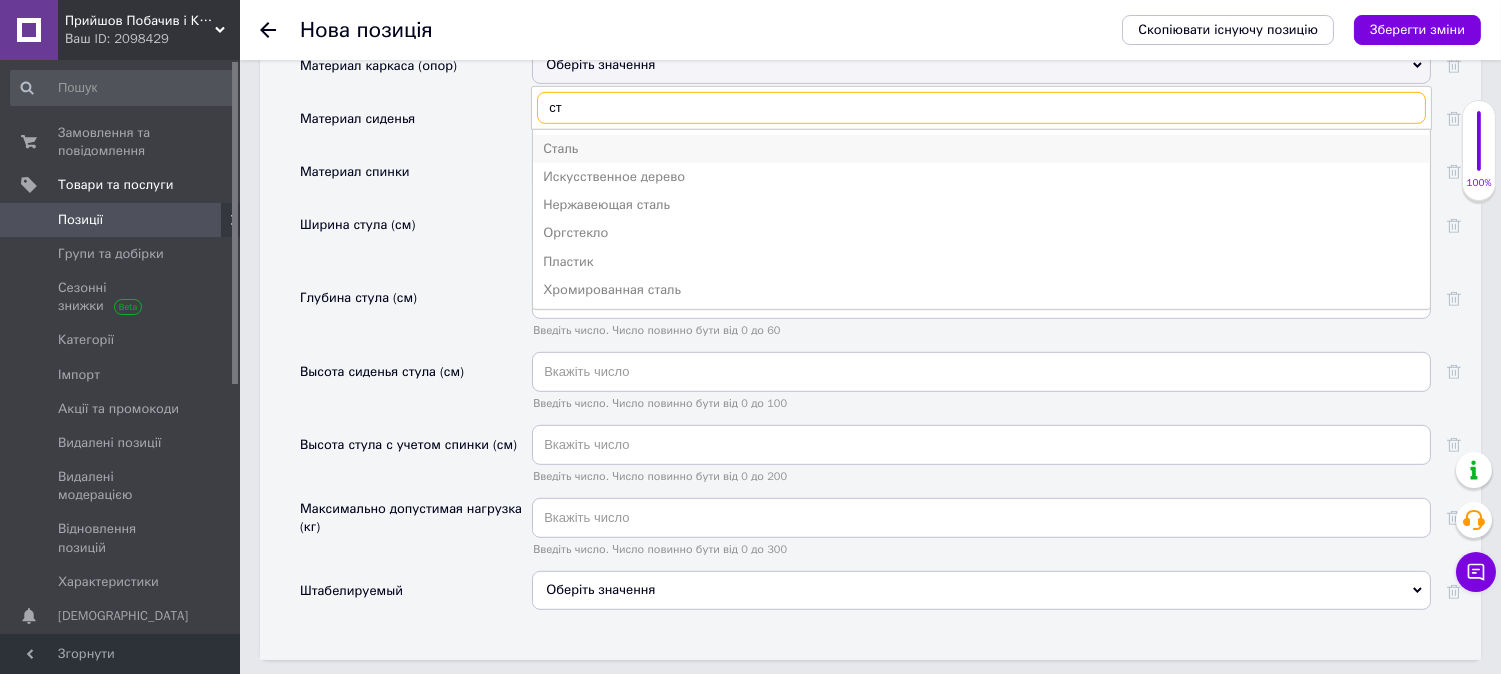 type on "ст" 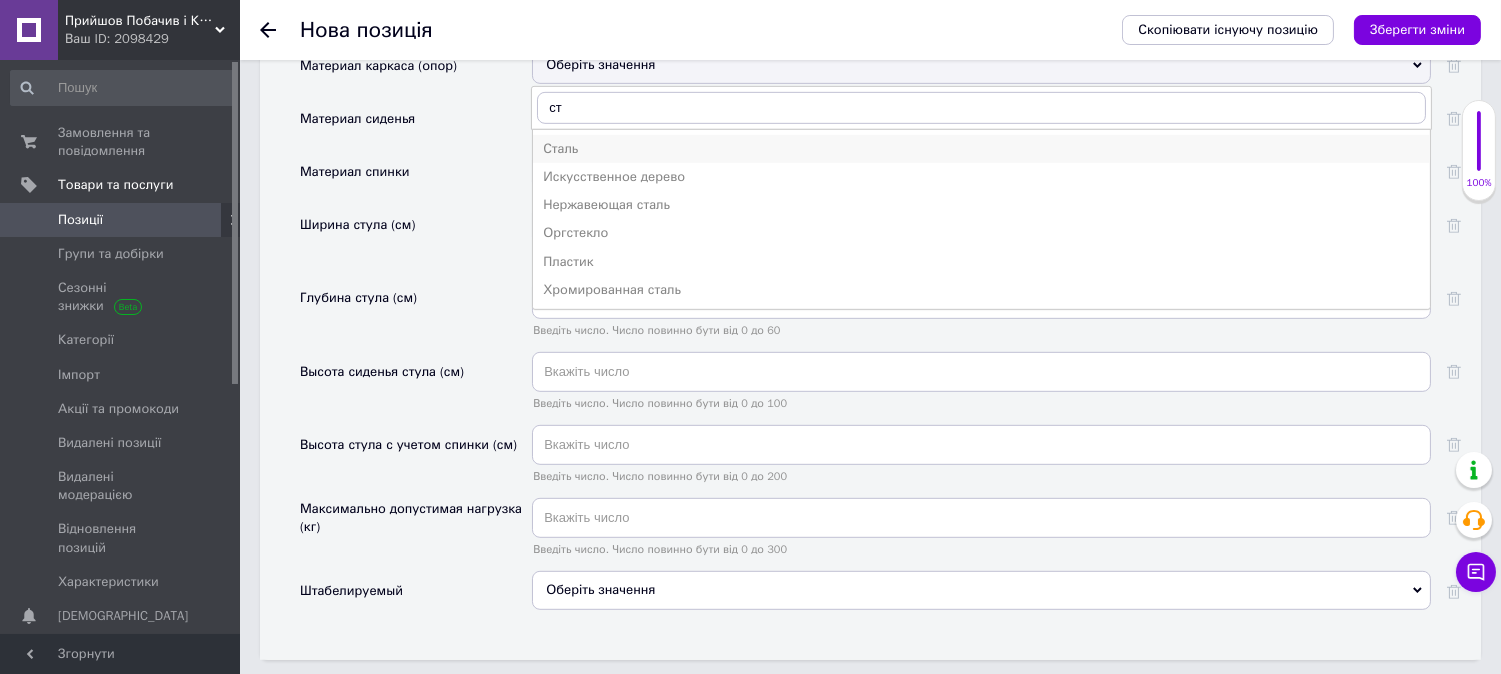 click on "Сталь" at bounding box center [981, 149] 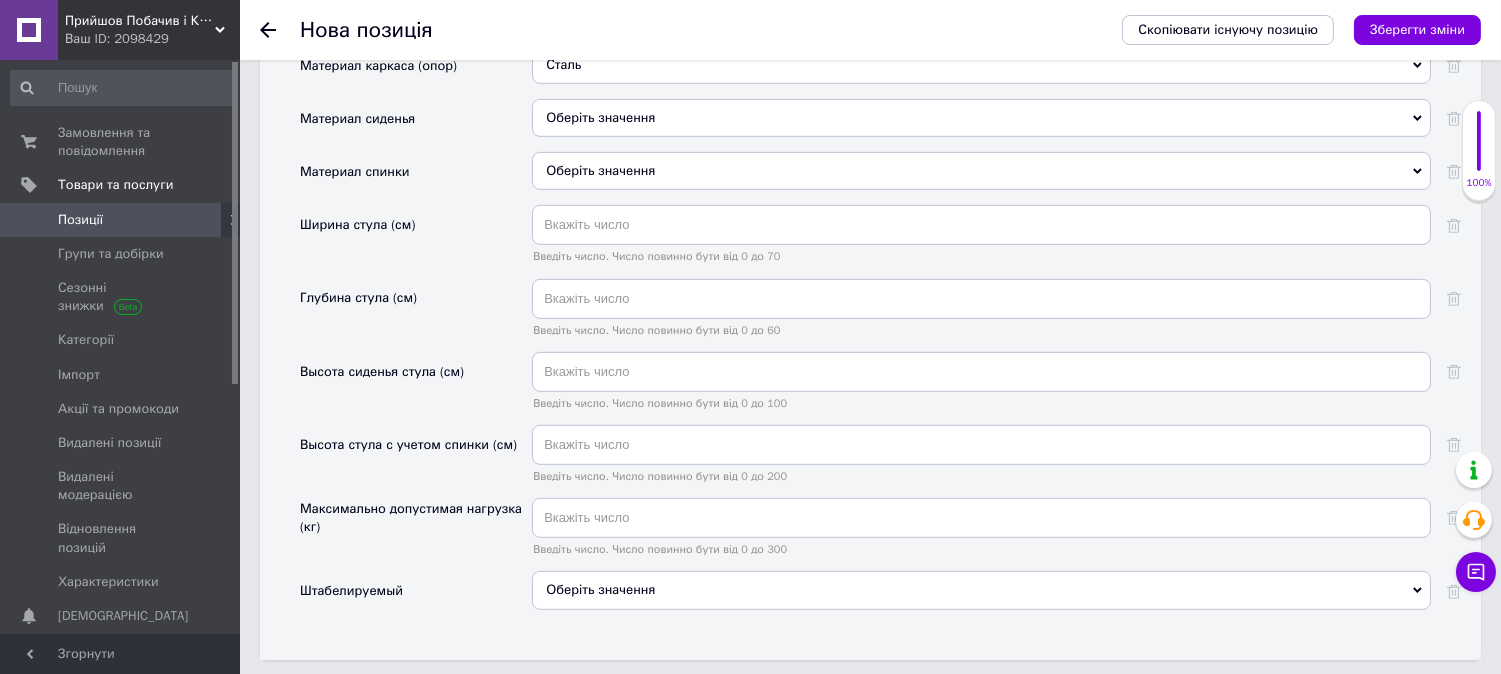 click on "Оберіть значення" at bounding box center (981, 118) 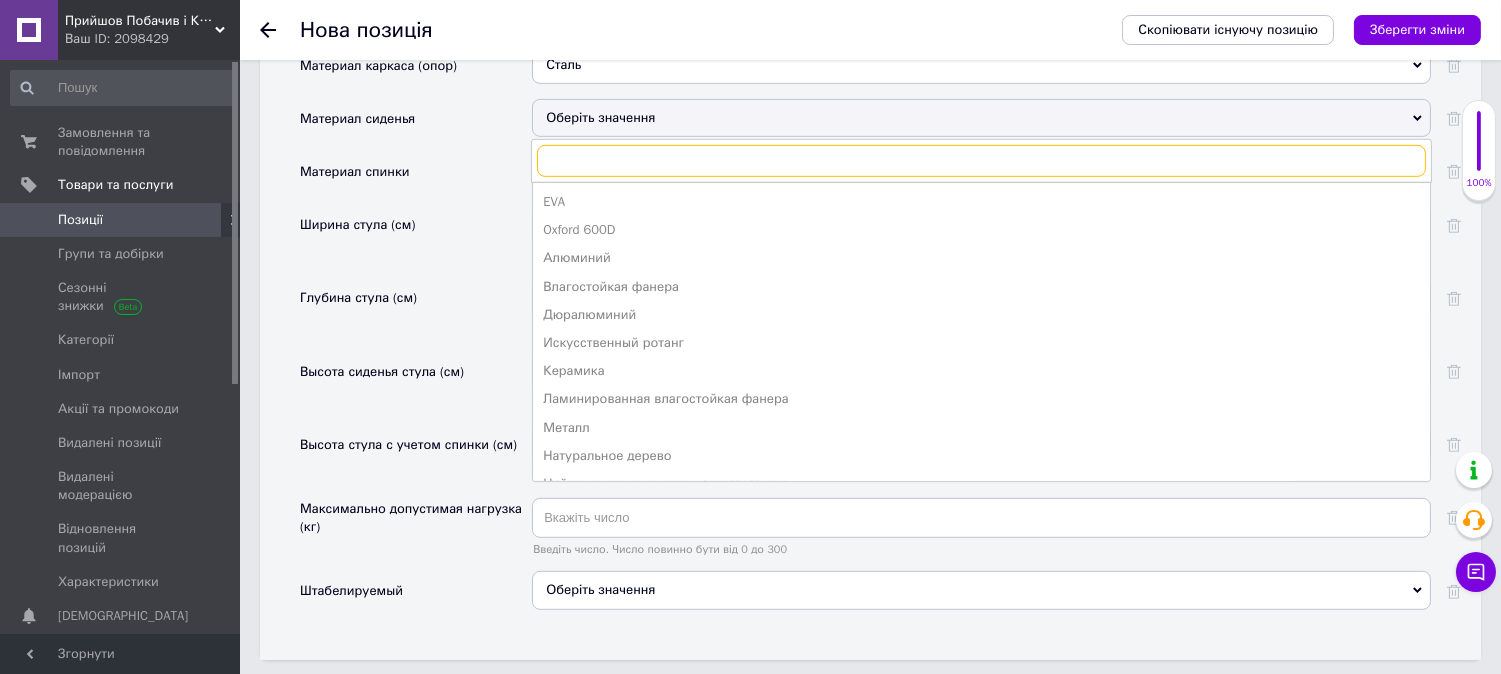 click at bounding box center [981, 161] 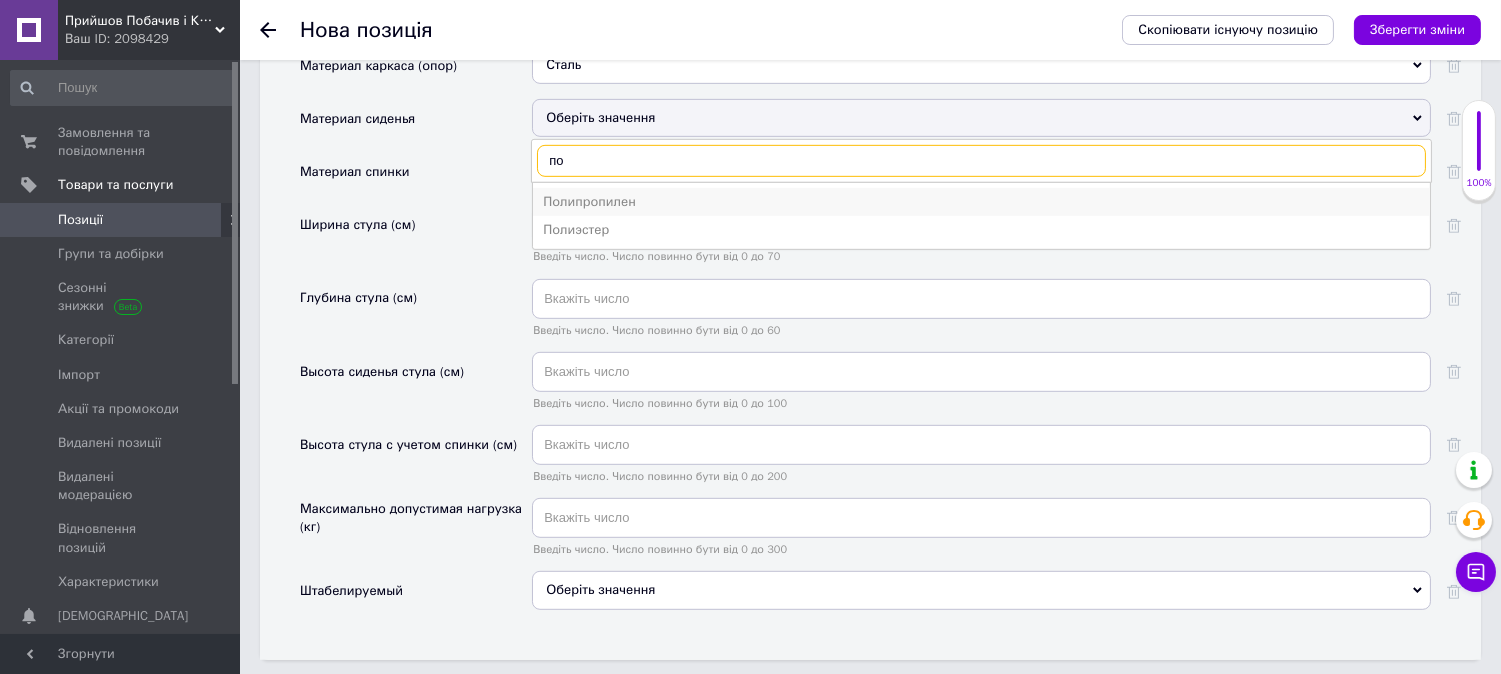 type on "по" 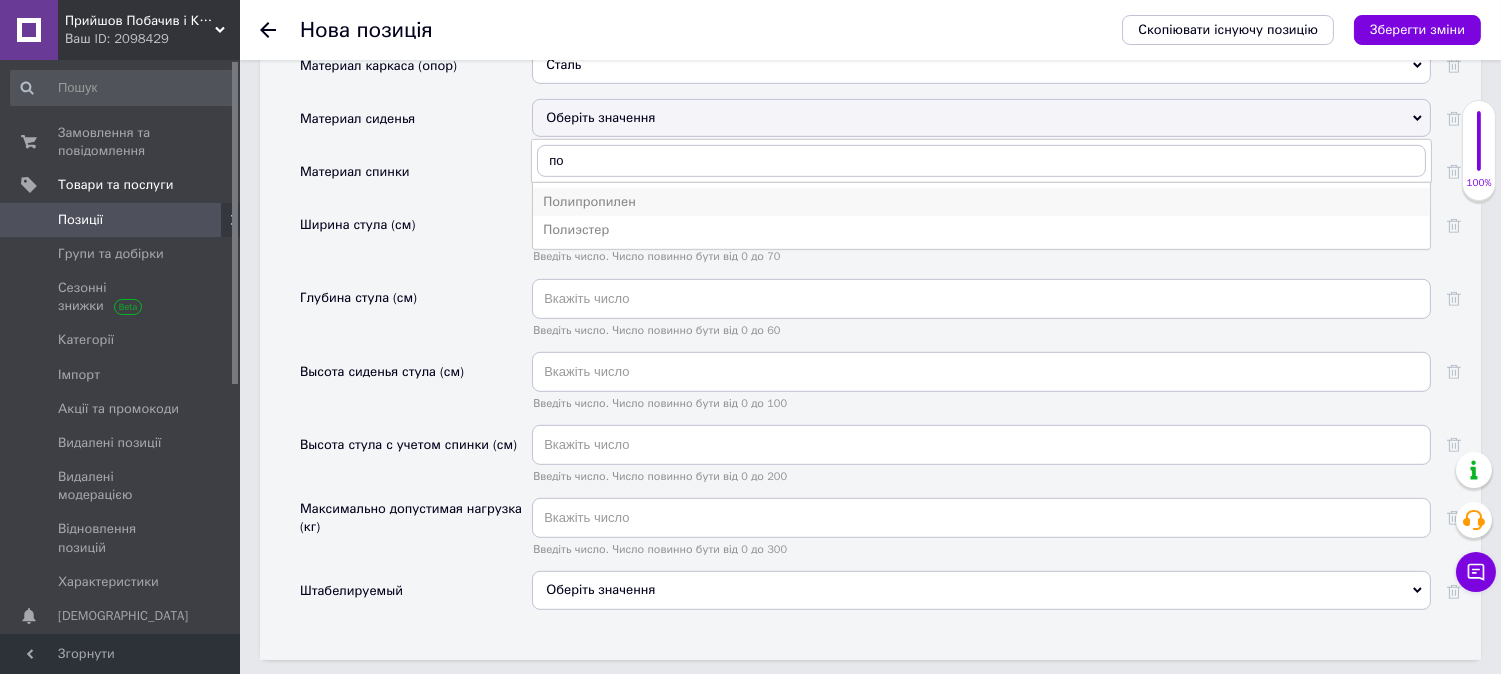 click on "Полипропилен" at bounding box center (981, 202) 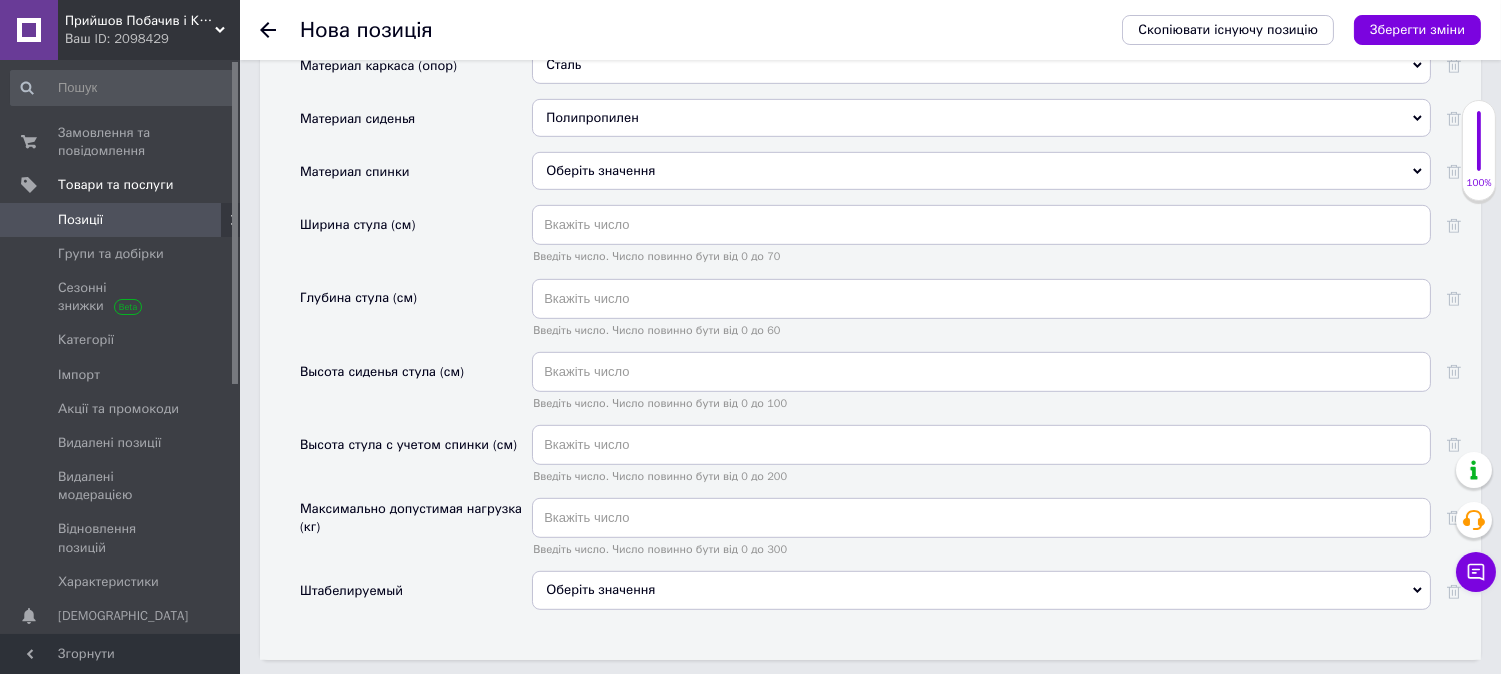 click on "Оберіть значення" at bounding box center [981, 171] 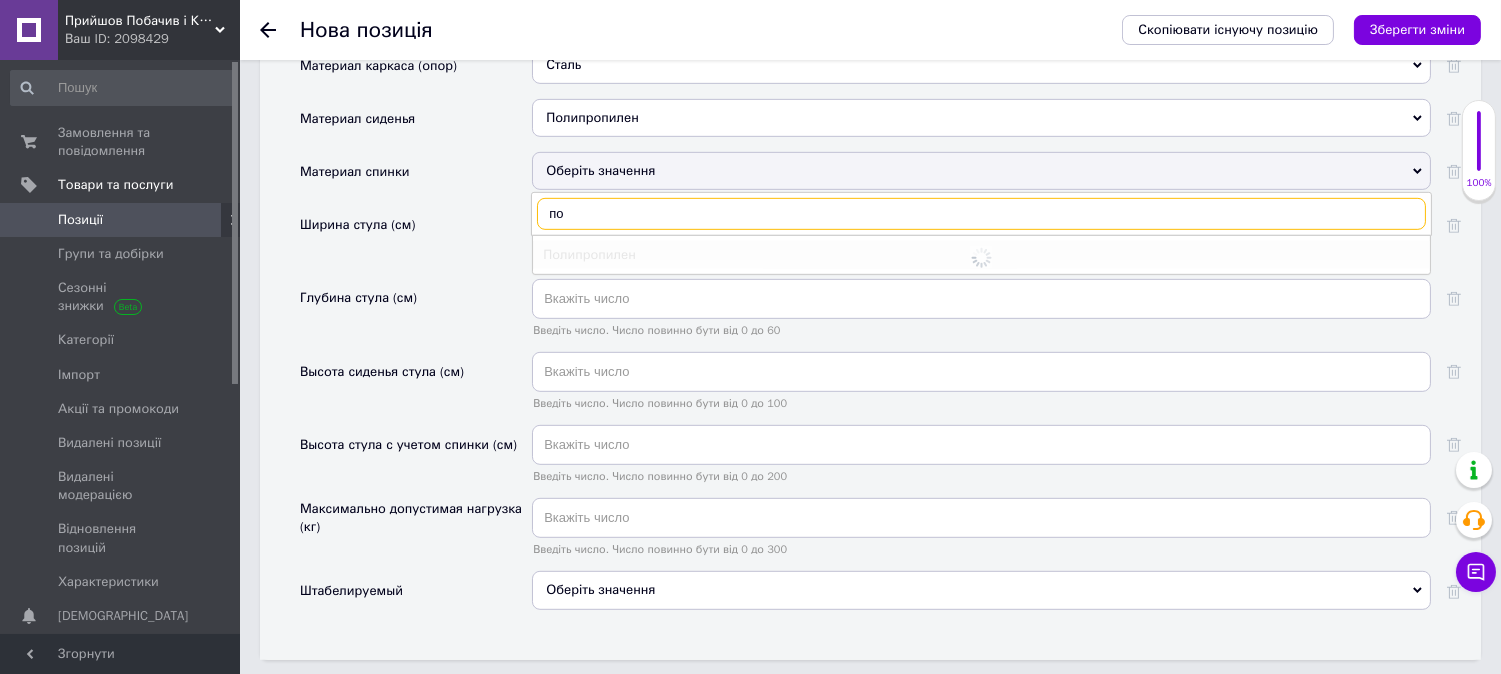 type on "по" 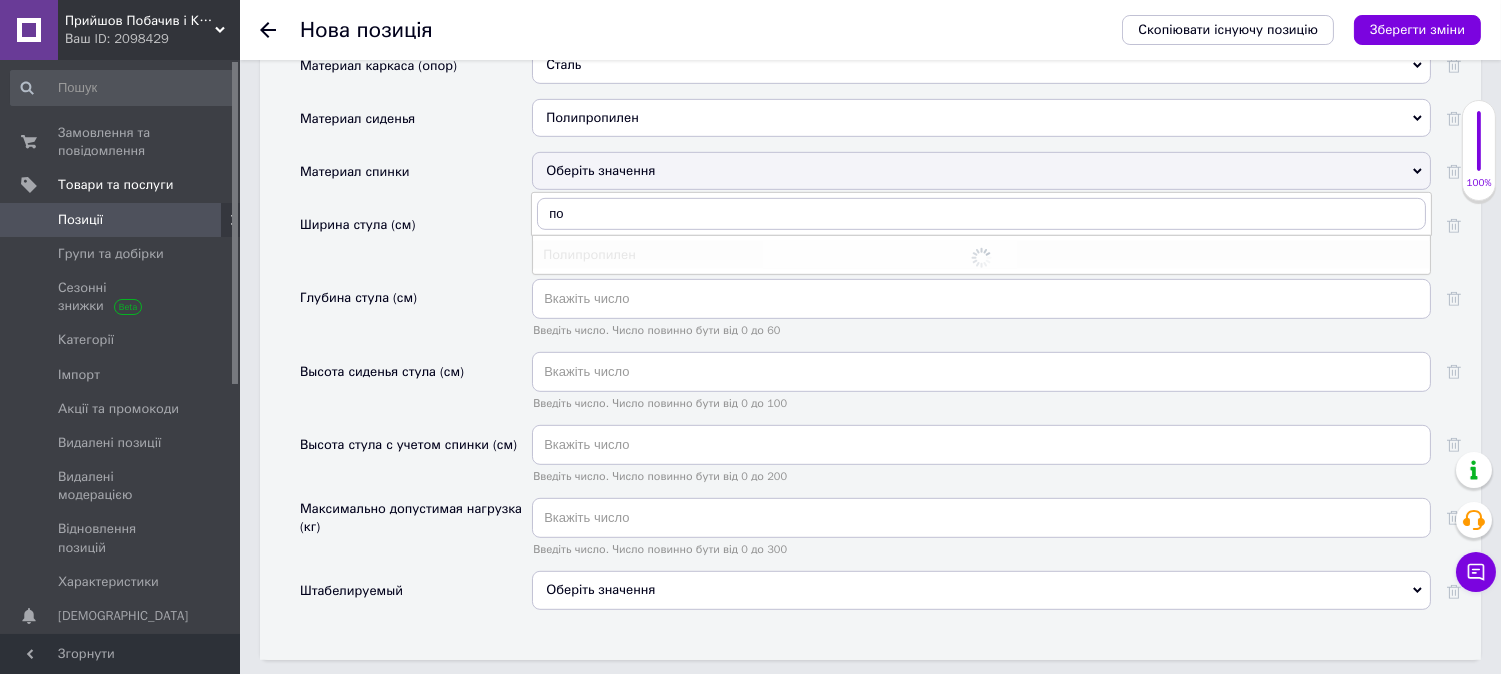 click at bounding box center (981, 258) 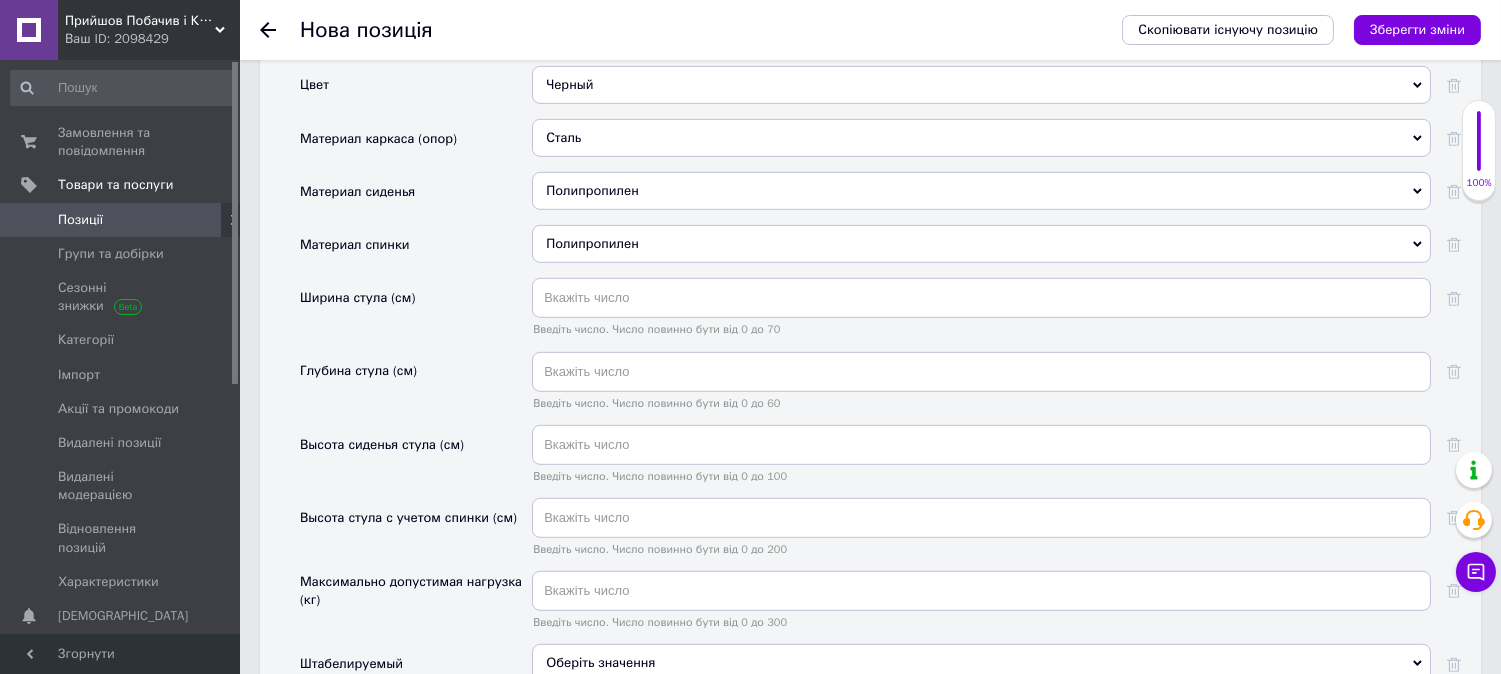 scroll, scrollTop: 1888, scrollLeft: 0, axis: vertical 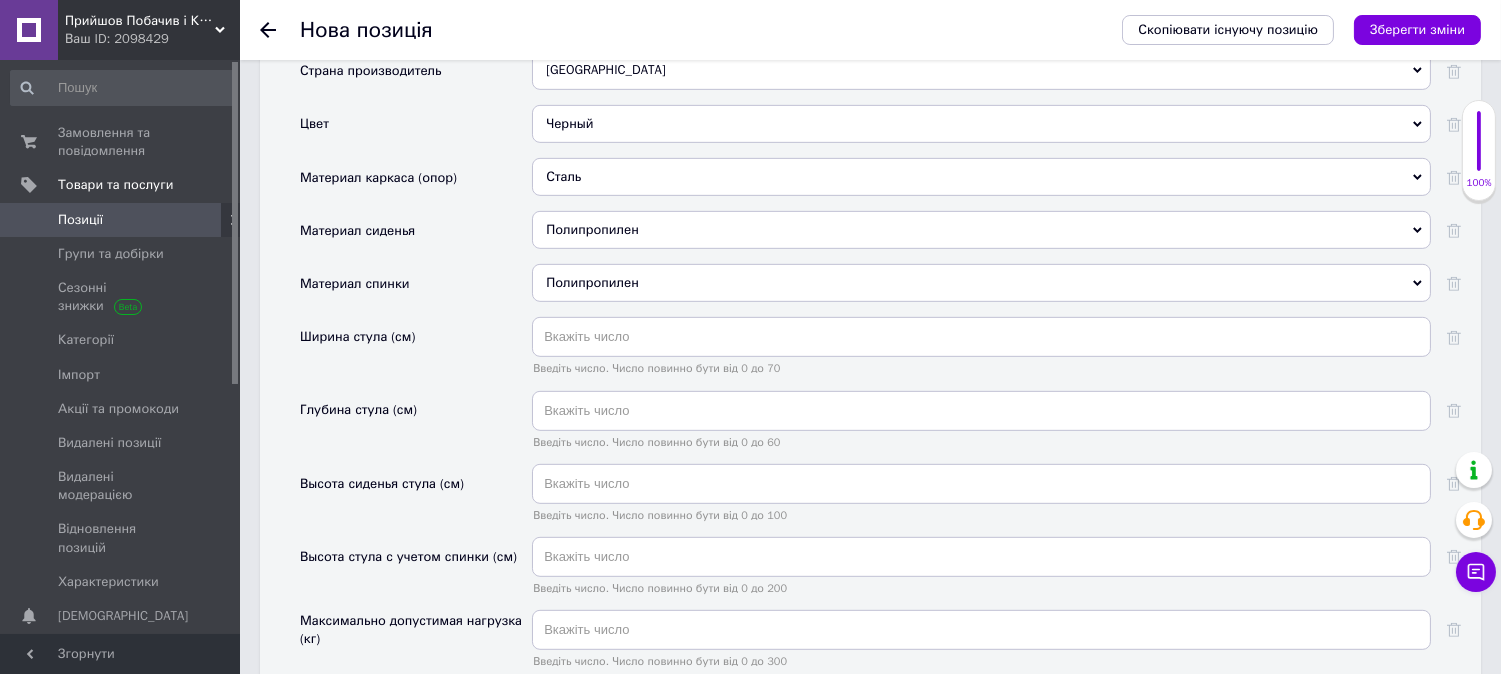 drag, startPoint x: 1370, startPoint y: 34, endPoint x: 1290, endPoint y: 98, distance: 102.44999 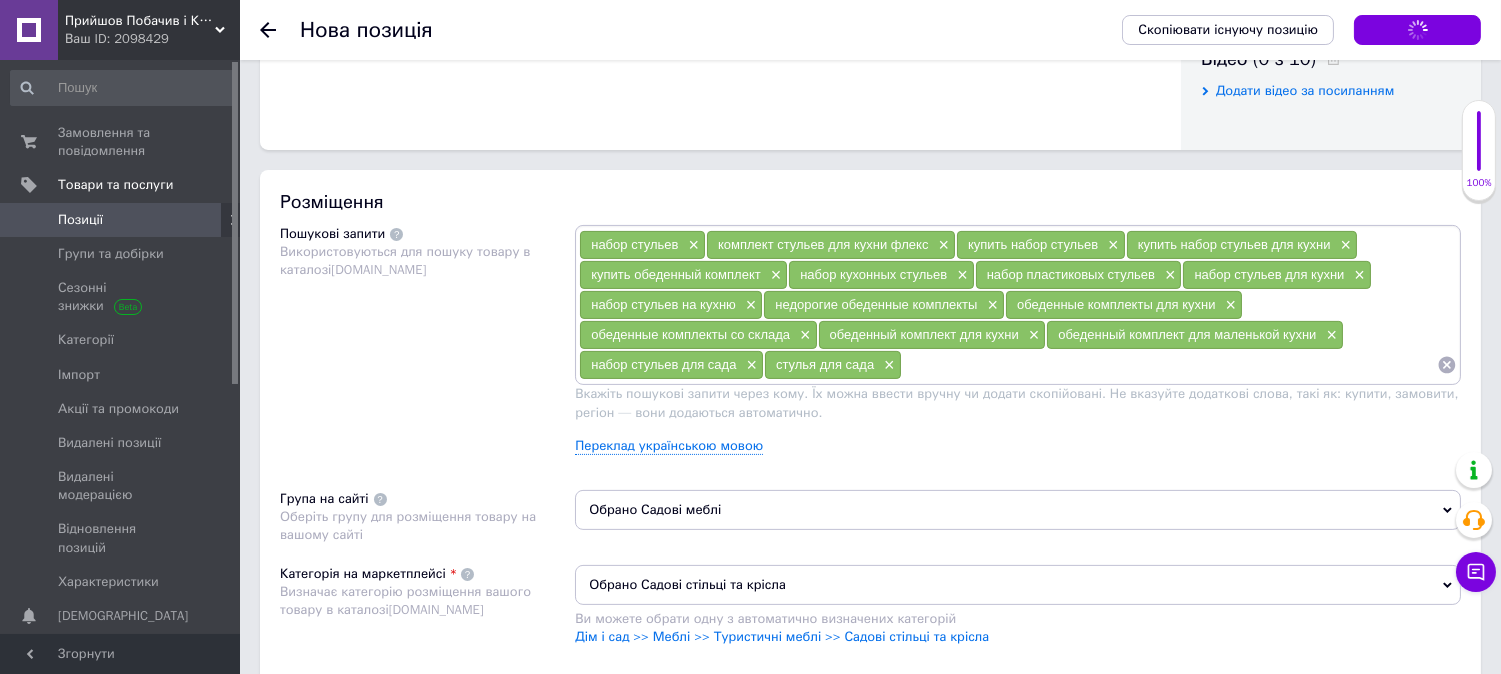 scroll, scrollTop: 1000, scrollLeft: 0, axis: vertical 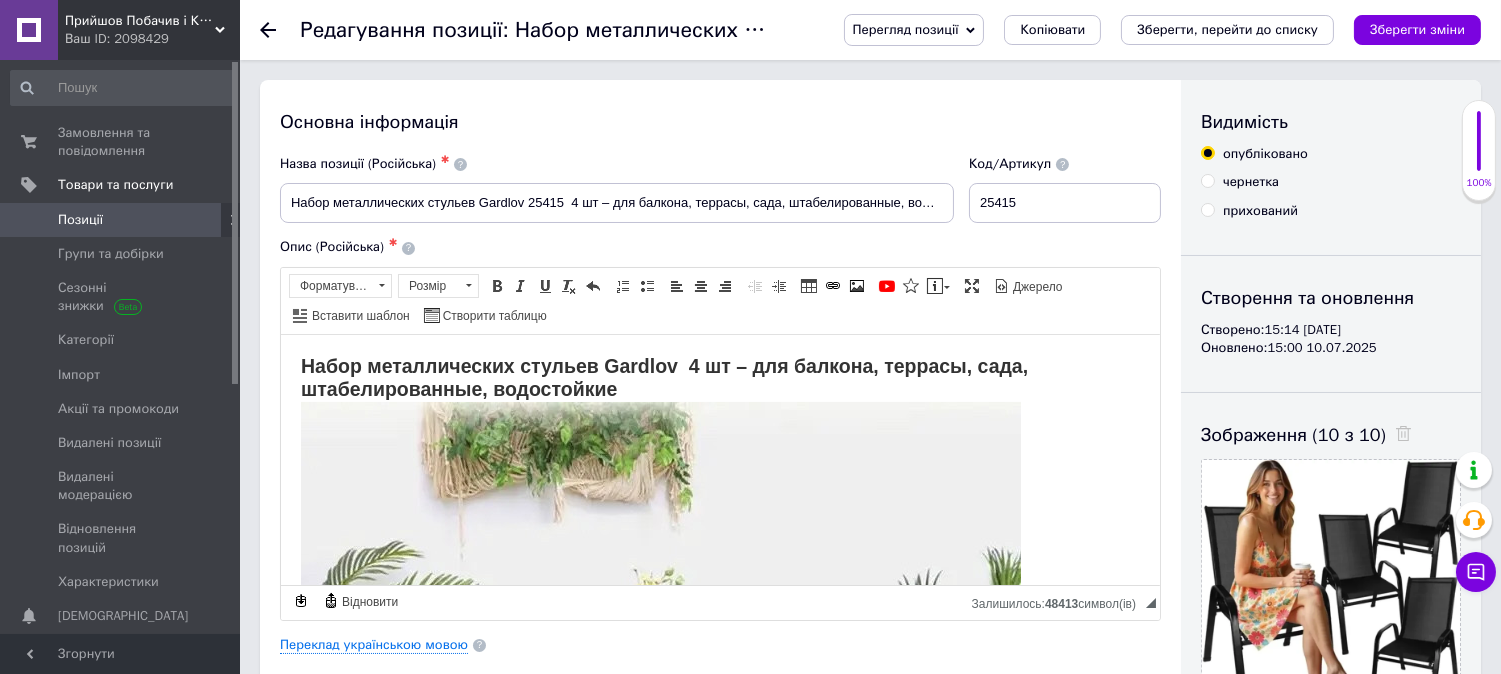 click on "Позиції" at bounding box center [121, 220] 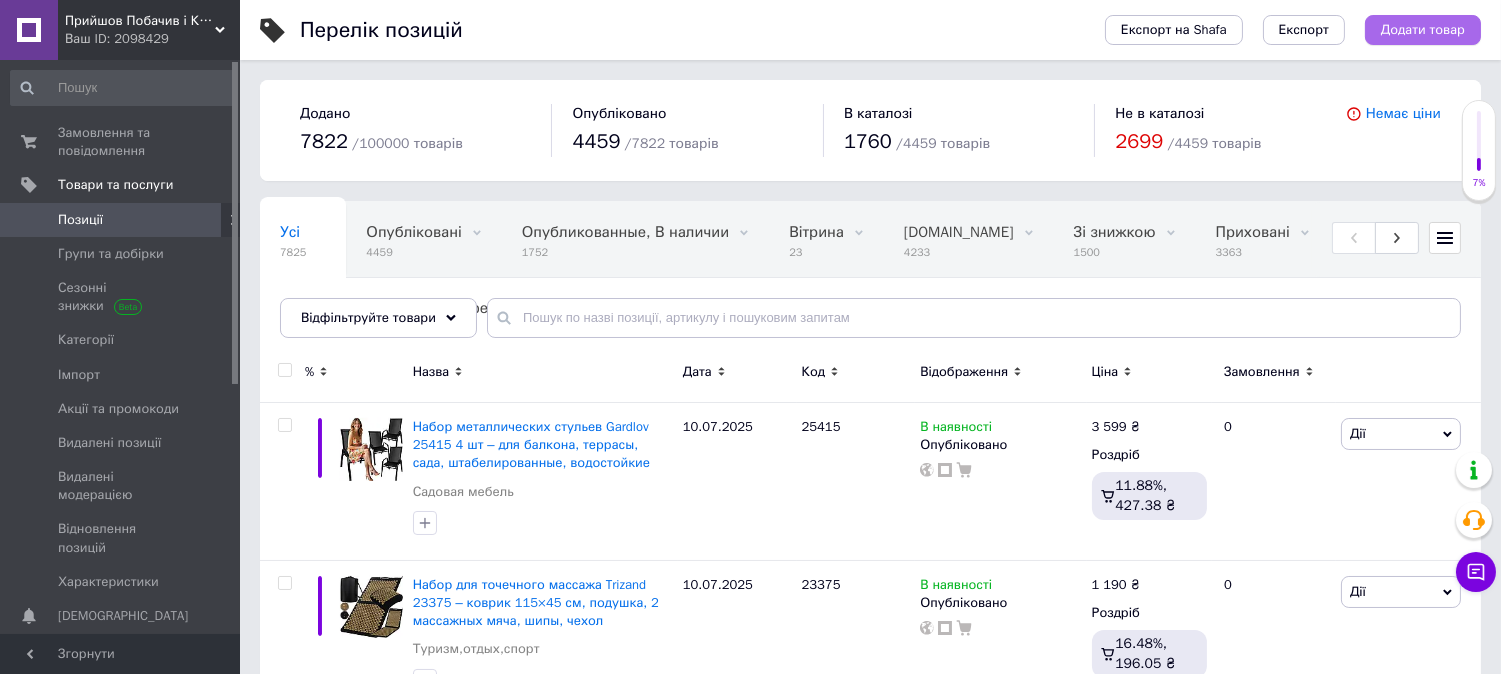 click on "Додати товар" at bounding box center (1423, 30) 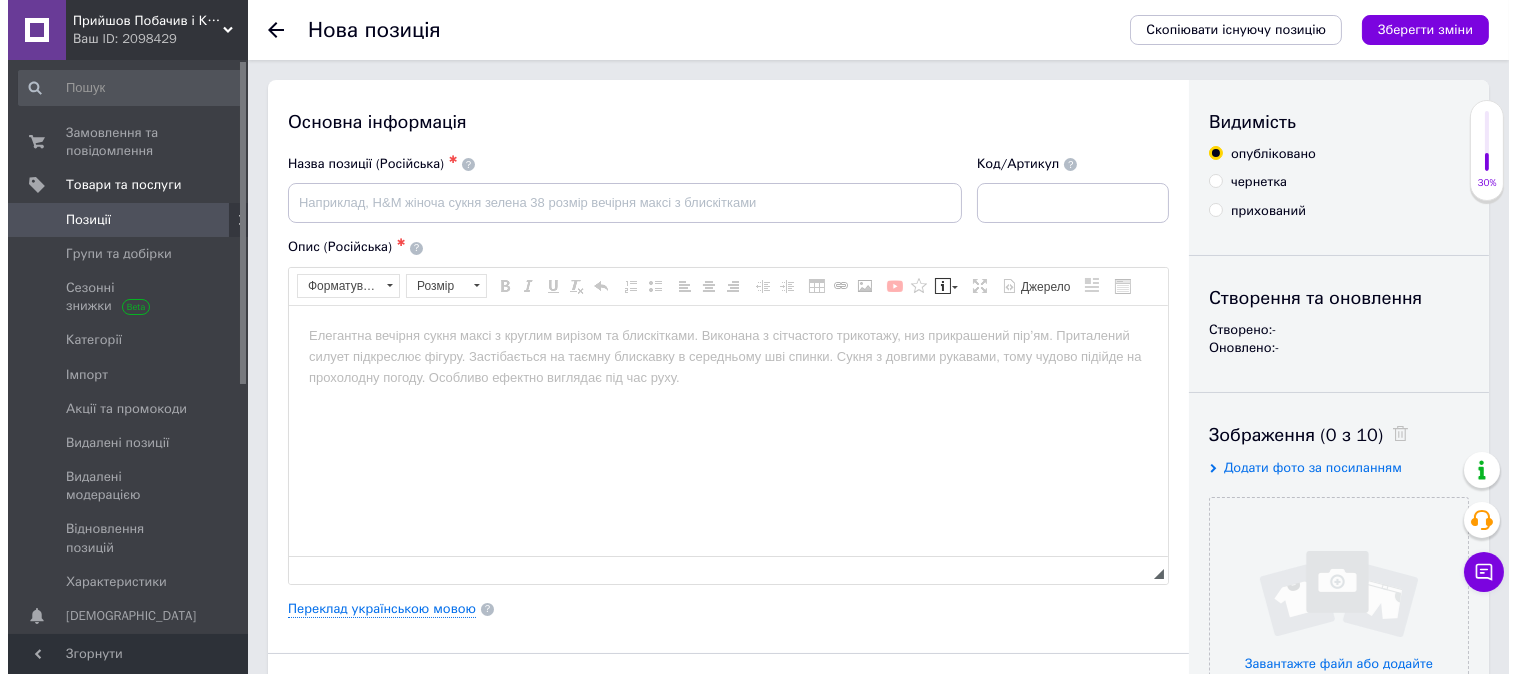 scroll, scrollTop: 0, scrollLeft: 0, axis: both 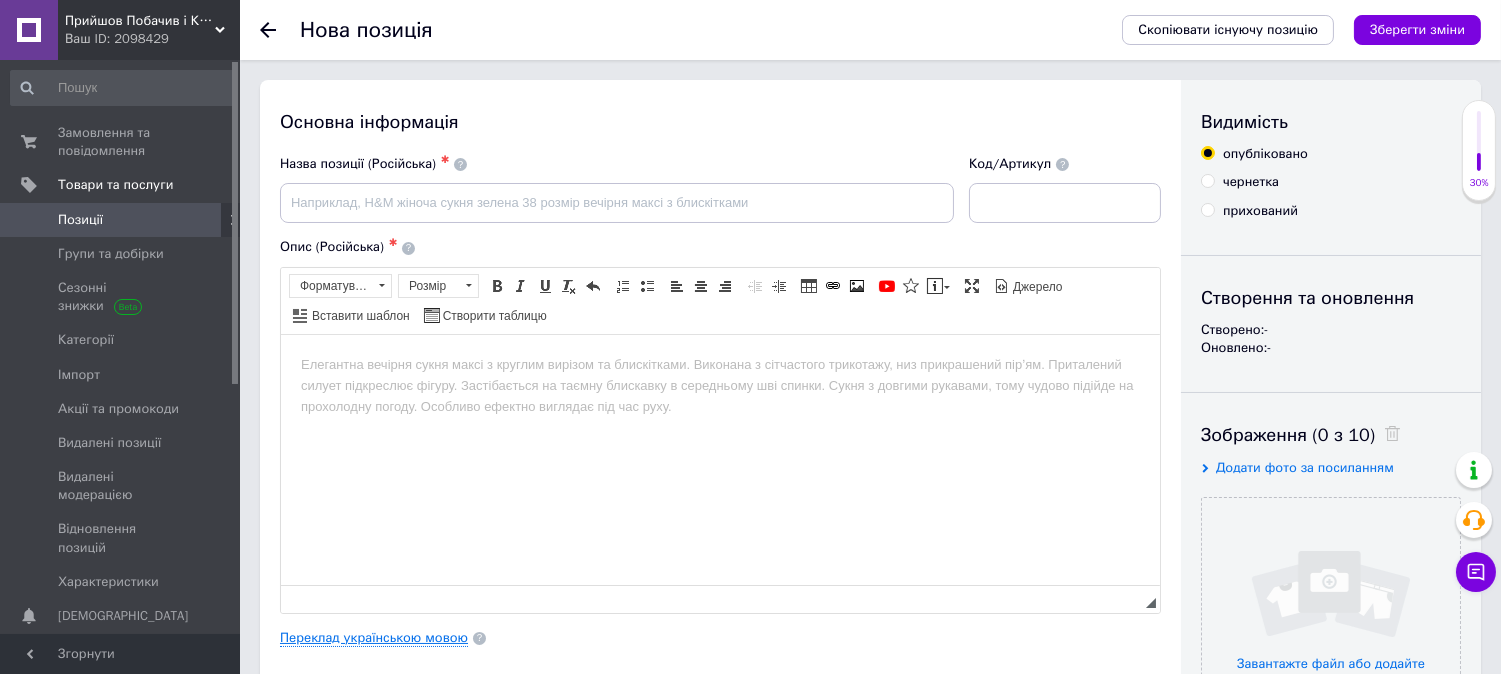 click on "Переклад українською мовою" at bounding box center [374, 638] 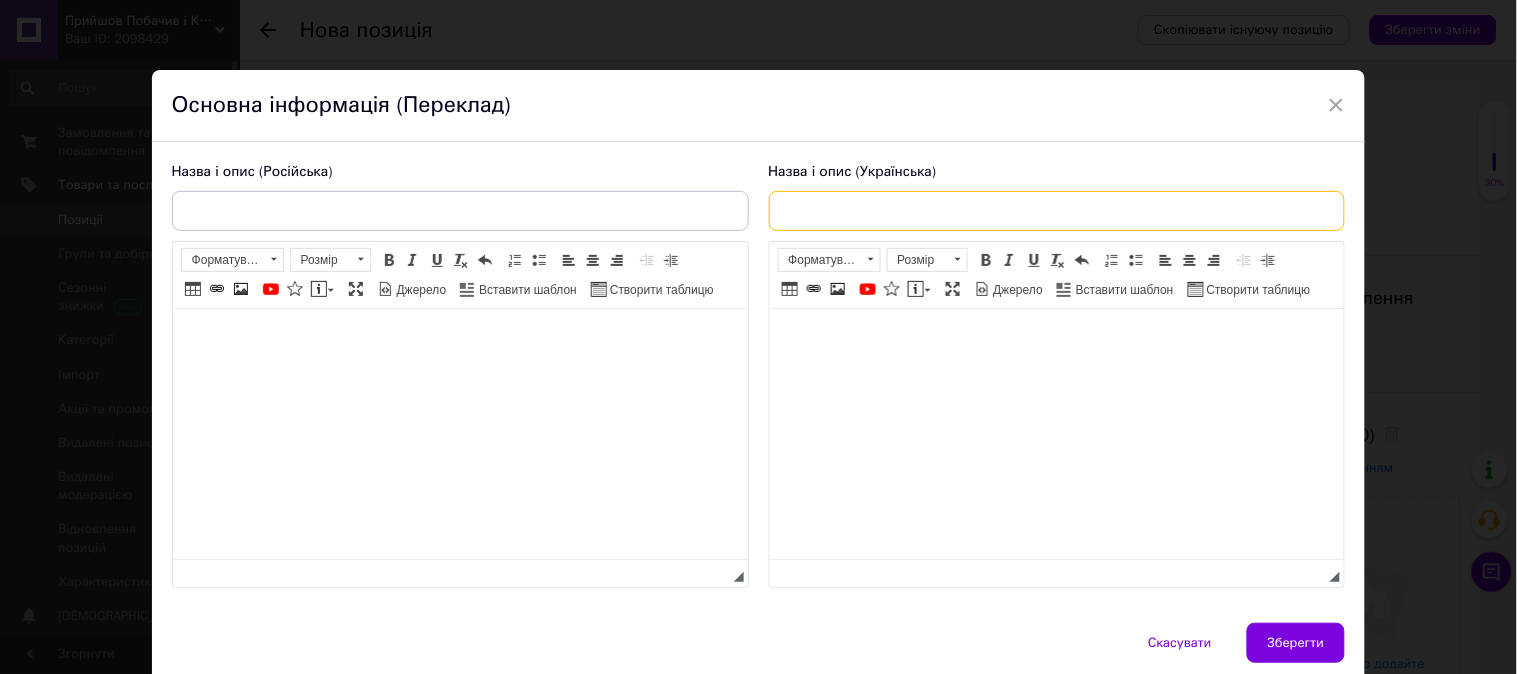 click at bounding box center [1057, 211] 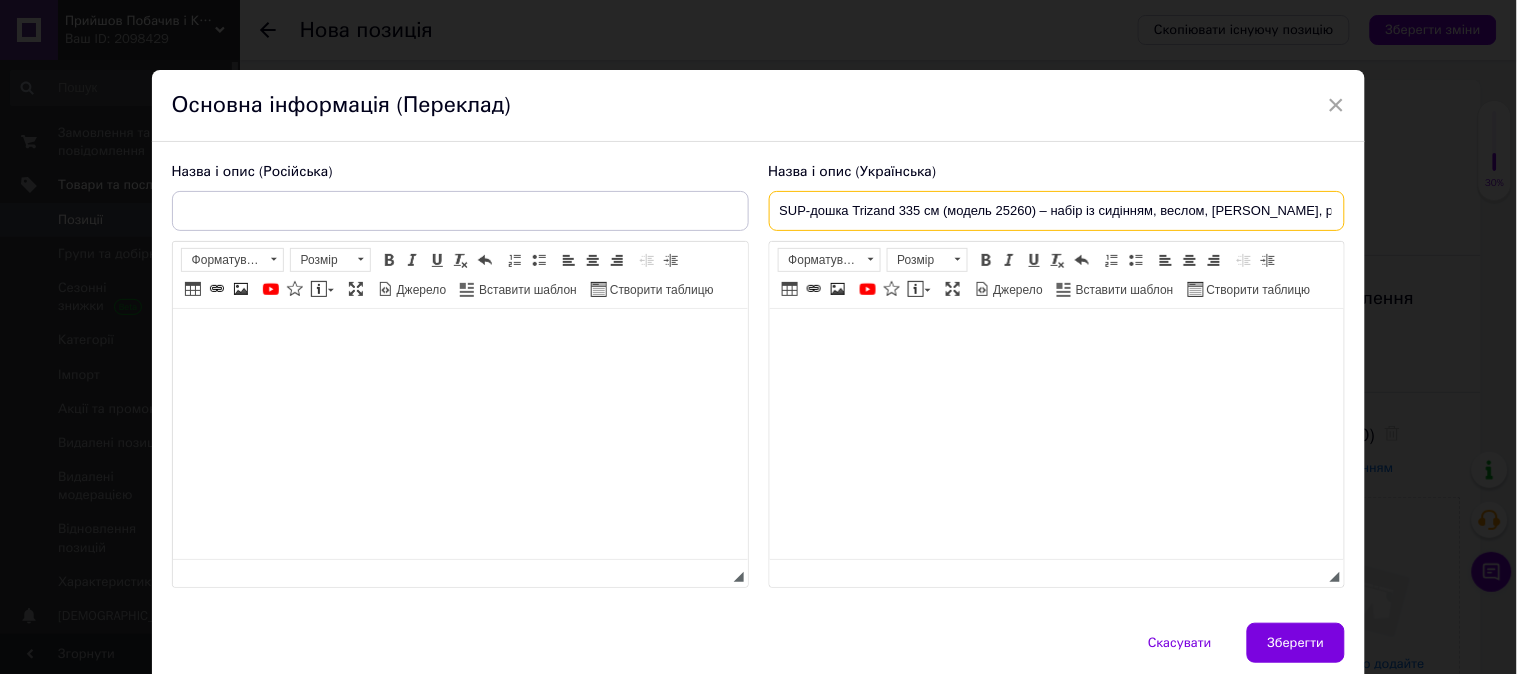 scroll, scrollTop: 0, scrollLeft: 94, axis: horizontal 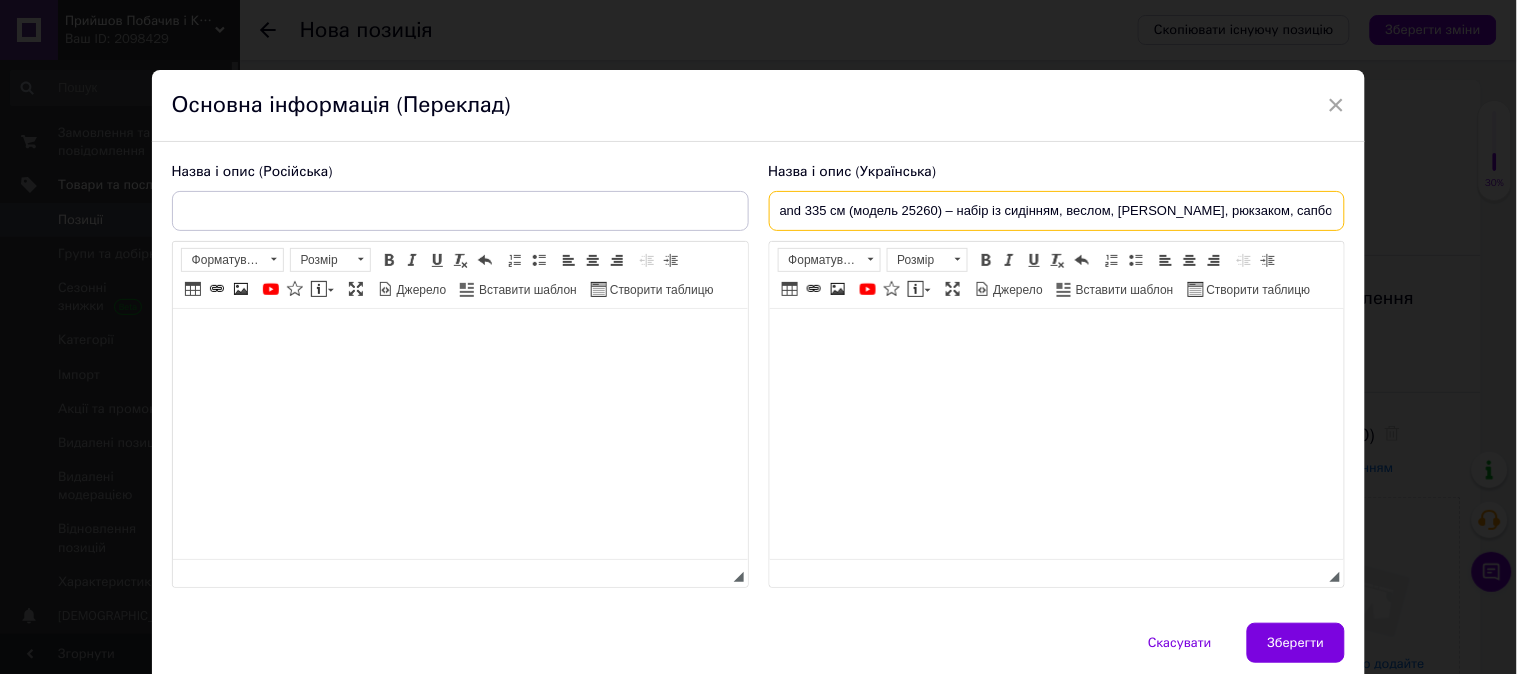 type on "SUP-дошка Trizand 335 см (модель 25260) – набір із сидінням, веслом, [PERSON_NAME], рюкзаком, сапборд 140 кг" 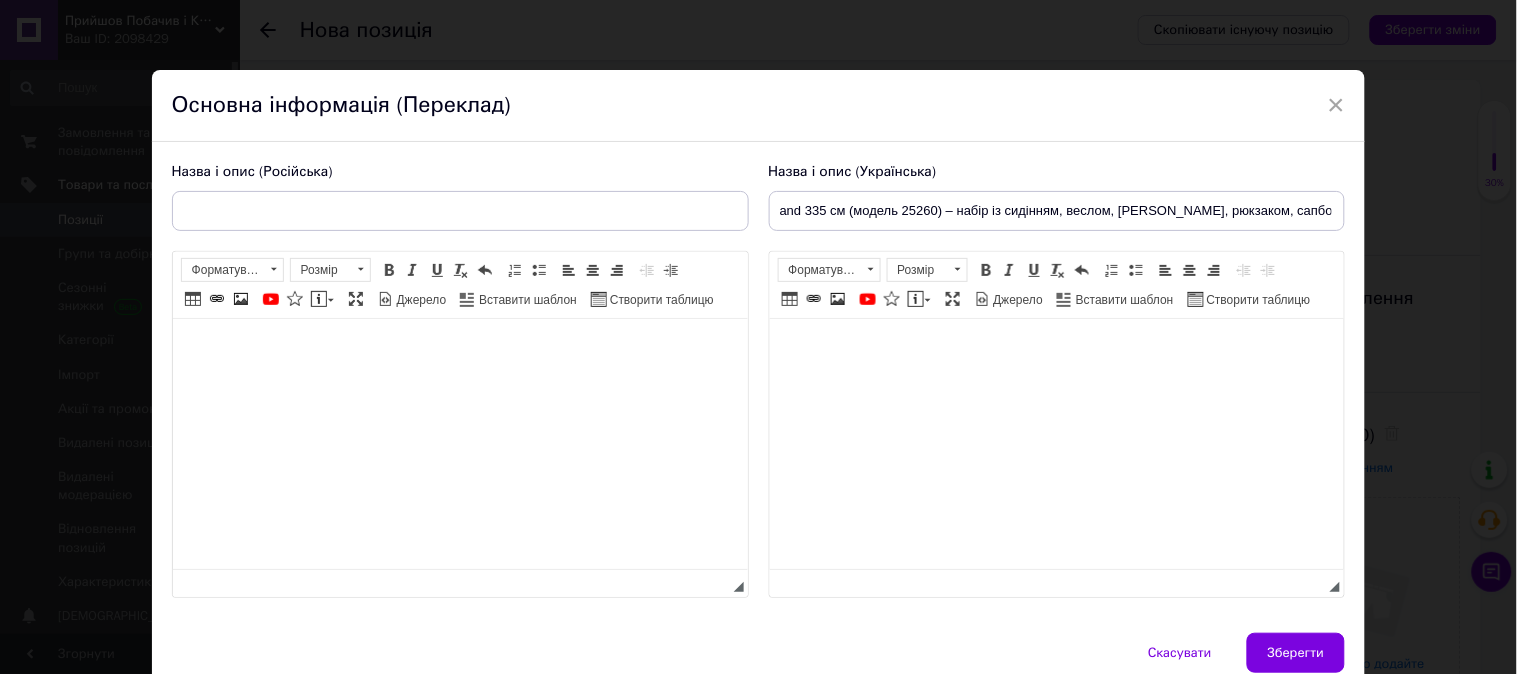 scroll, scrollTop: 0, scrollLeft: 0, axis: both 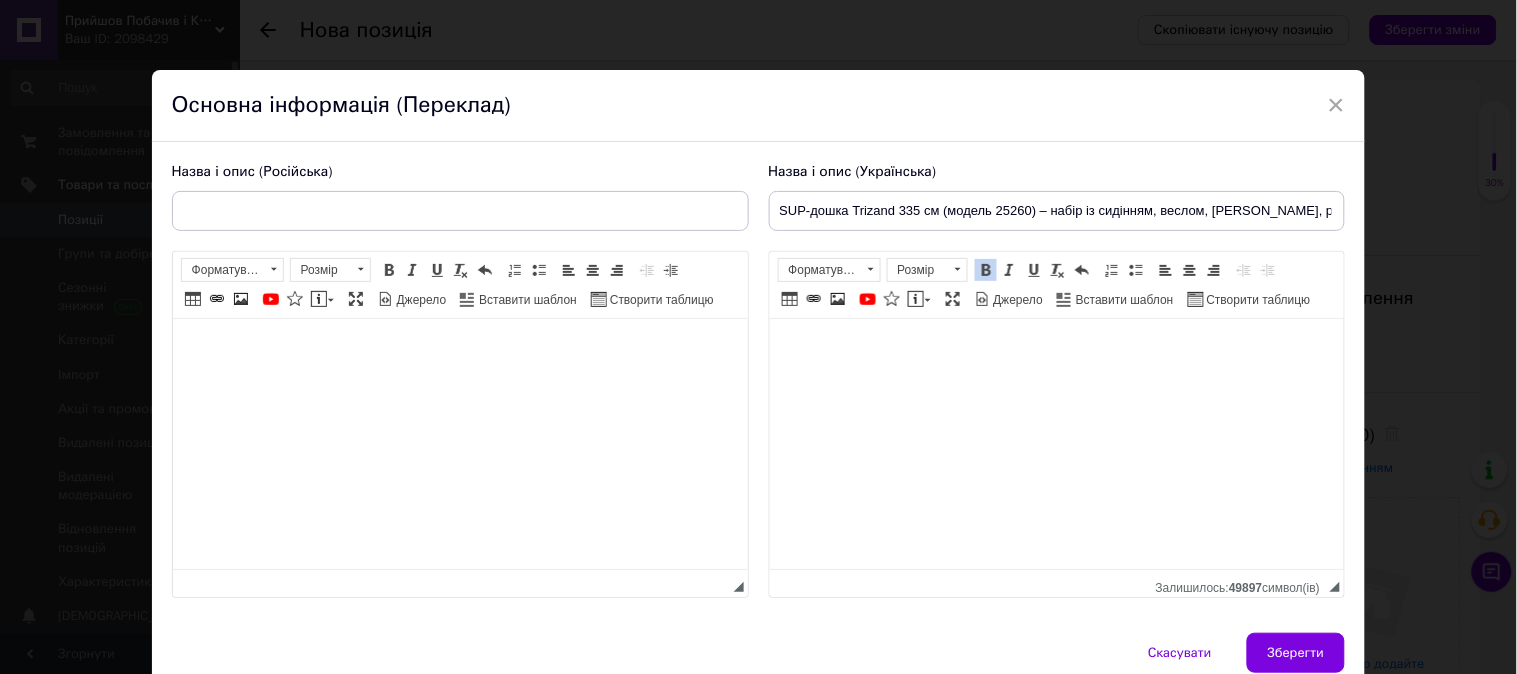 click on "Панель інструментів редактора Форматування Форматування Розмір Розмір   Жирний  Сполучення клавіш Ctrl+B   Курсив  Сполучення клавіш Ctrl+I   Підкреслений  Сполучення клавіш Ctrl+U   Видалити форматування   Повернути  Сполучення клавіш Ctrl+Z   Вставити/видалити нумерований список   Вставити/видалити маркований список   По лівому краю   По центру   По правому краю   Зменшити відступ   Збільшити відступ   Таблиця   Вставити/Редагувати посилання  Сполучення клавіш Ctrl+L   Зображення   YouTube   {label}   Вставити повідомлення   Максимізувати   [PERSON_NAME]   Вставити шаблон" at bounding box center (1057, 285) 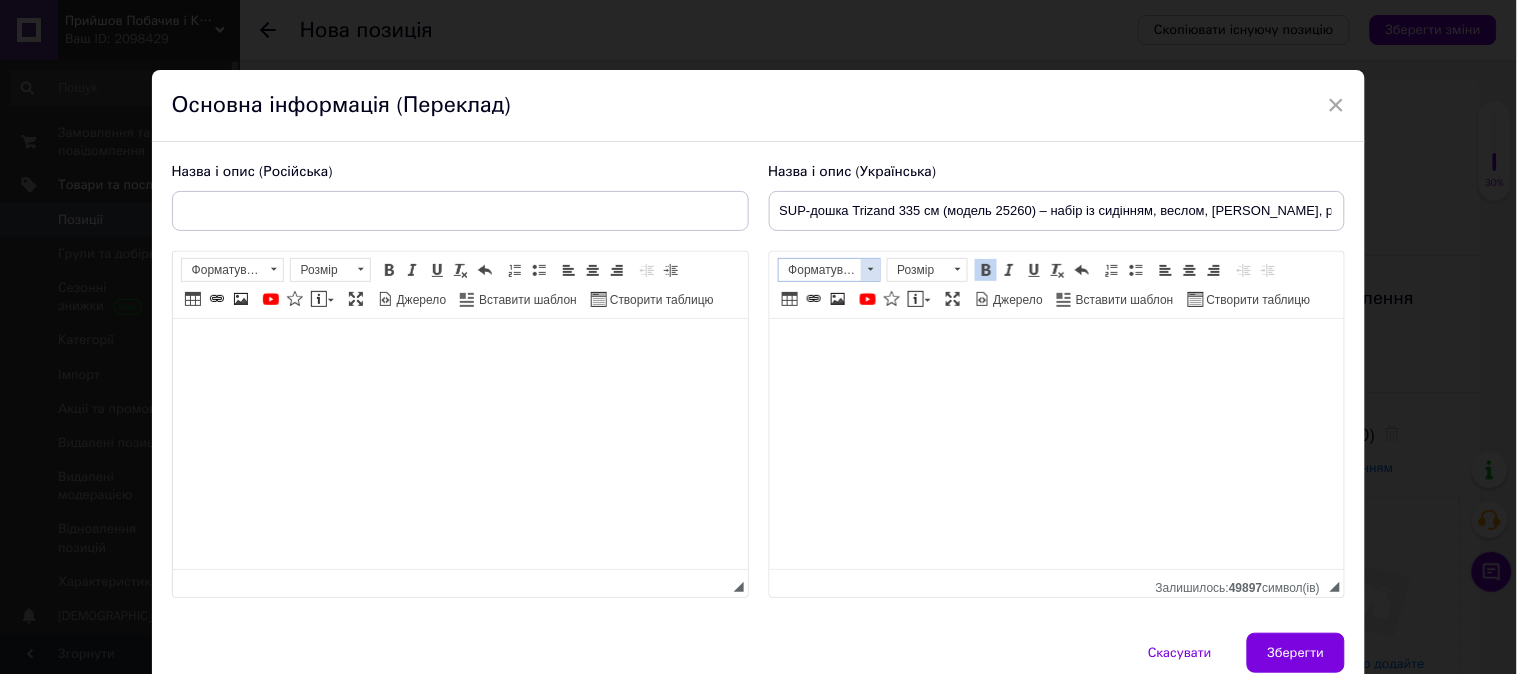 click on "Форматування" at bounding box center [820, 270] 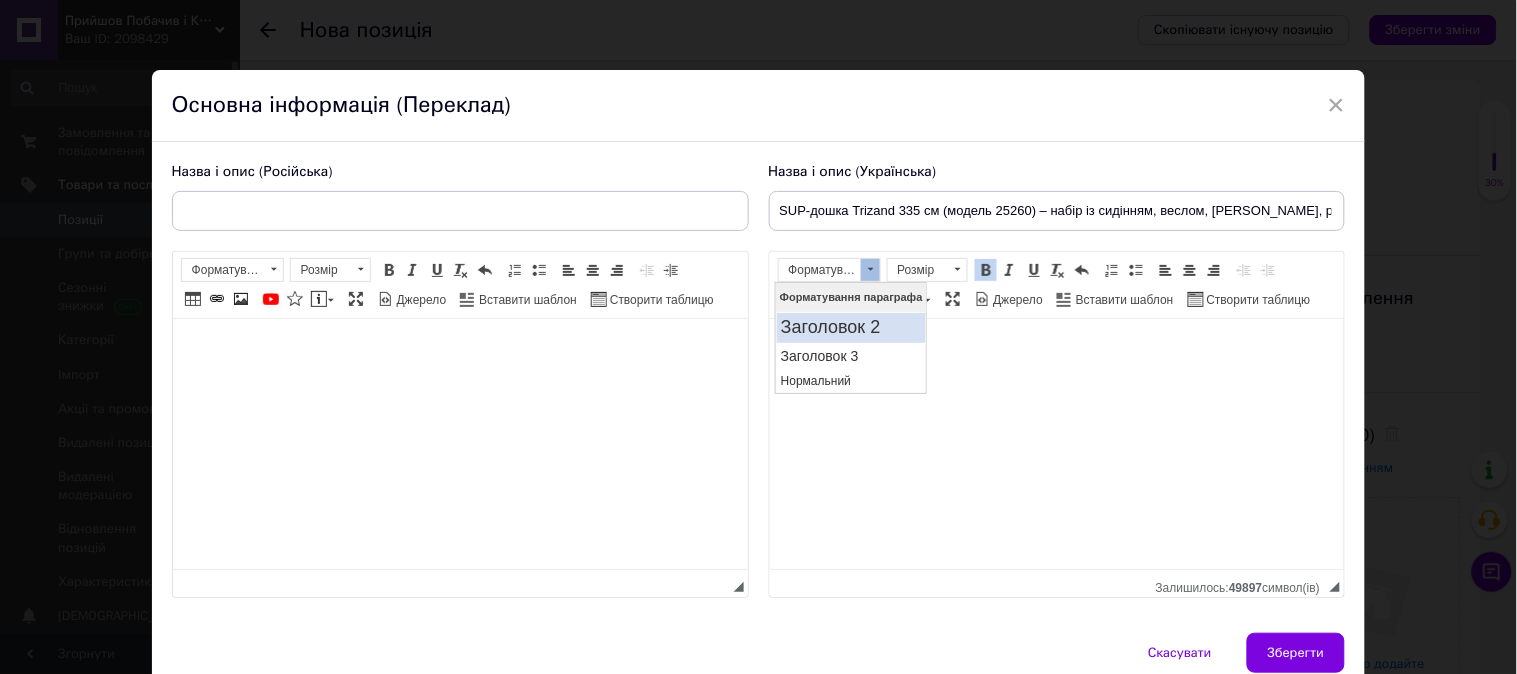 scroll, scrollTop: 0, scrollLeft: 0, axis: both 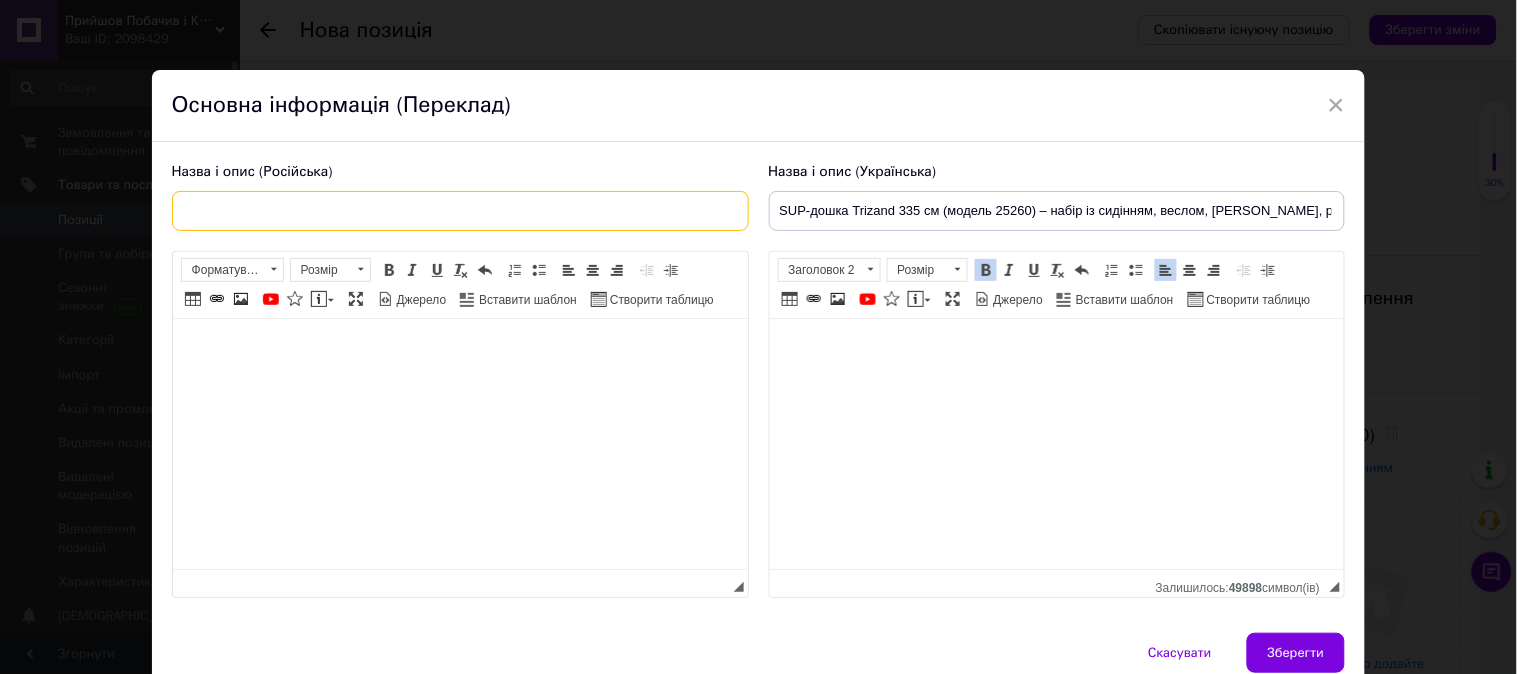 click at bounding box center [460, 211] 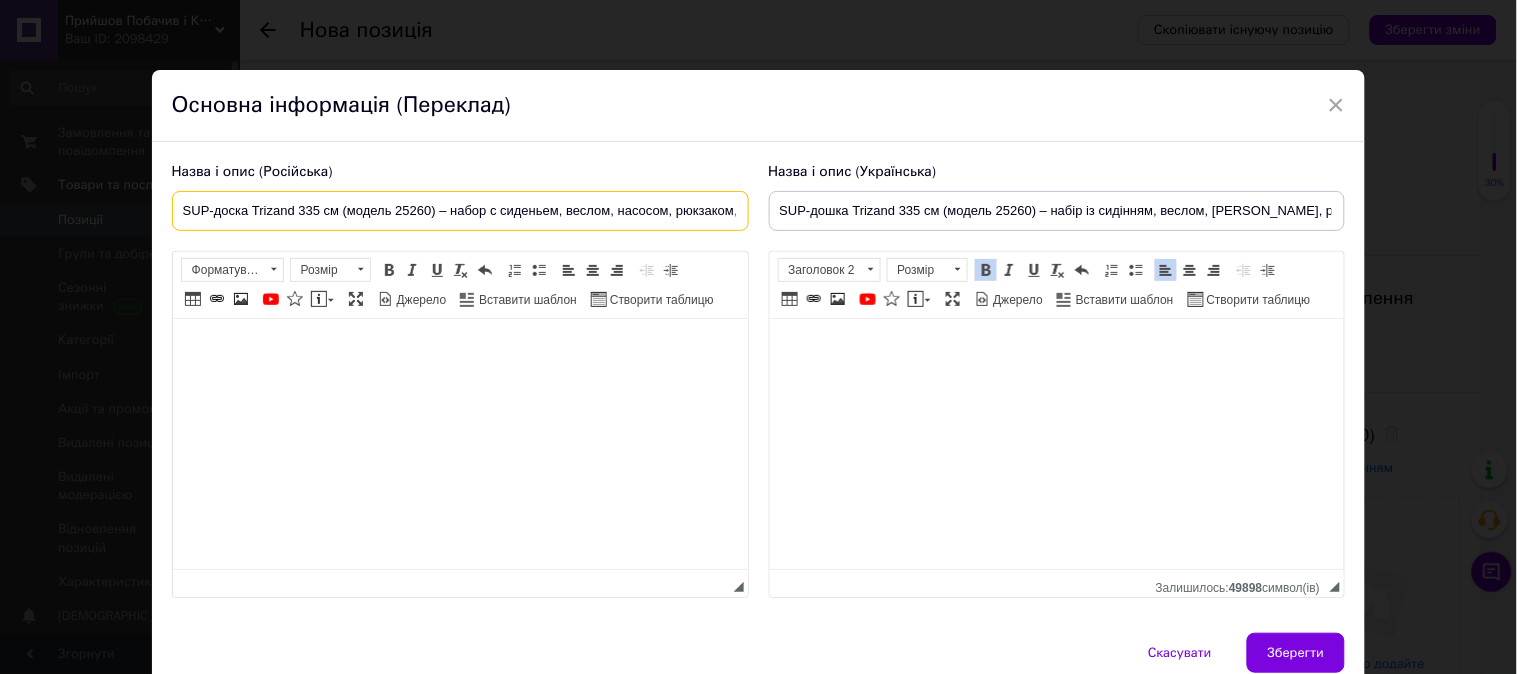 scroll, scrollTop: 0, scrollLeft: 96, axis: horizontal 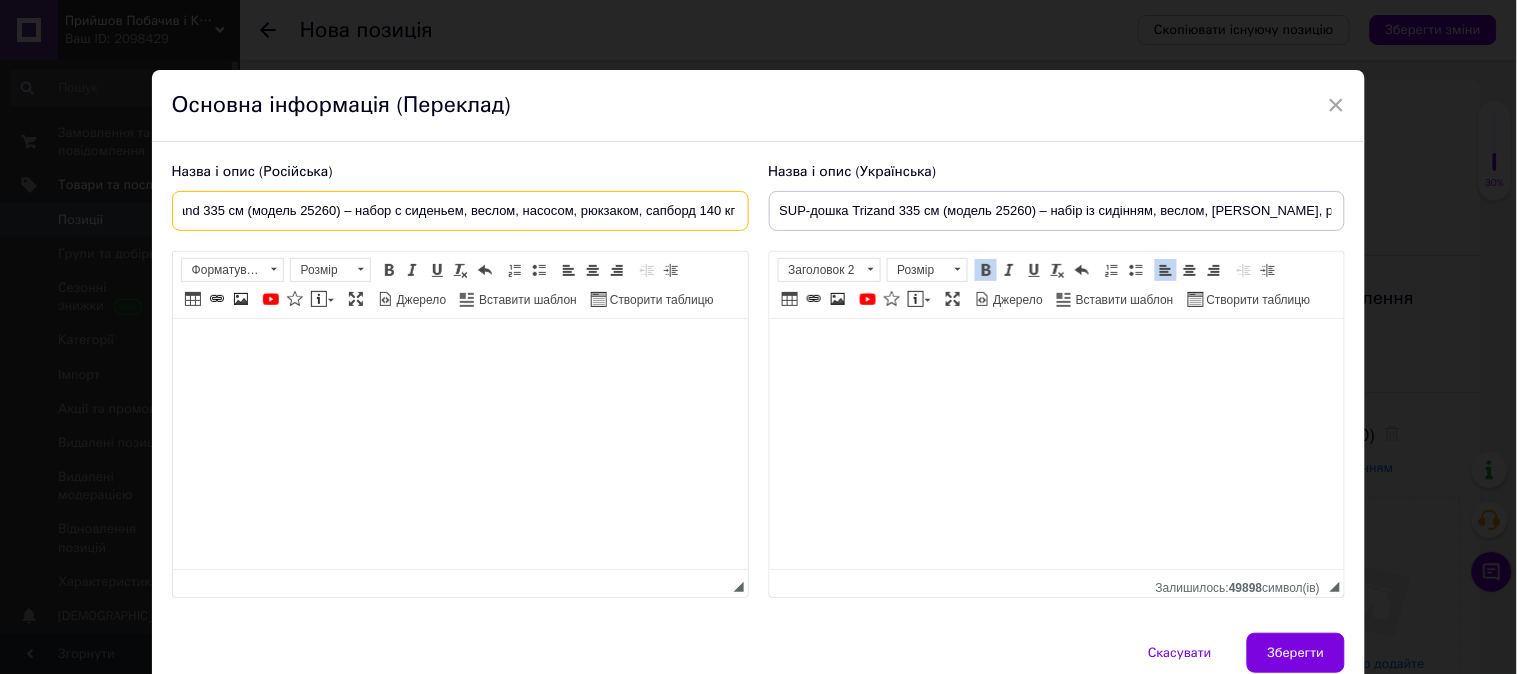 type on "SUP-доска Trizand 335 см (модель 25260) – набор с сиденьем, веслом, насосом, рюкзаком, сапборд 140 кг" 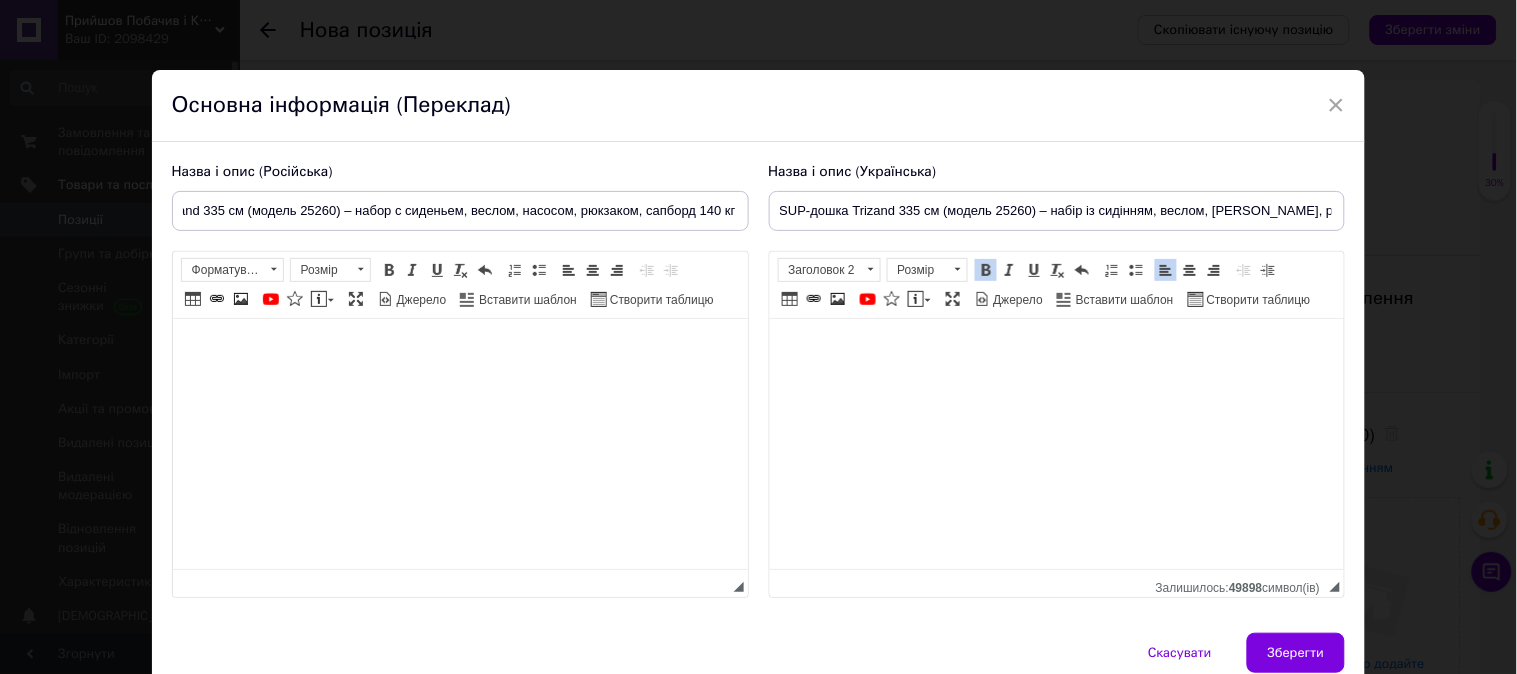 scroll, scrollTop: 0, scrollLeft: 0, axis: both 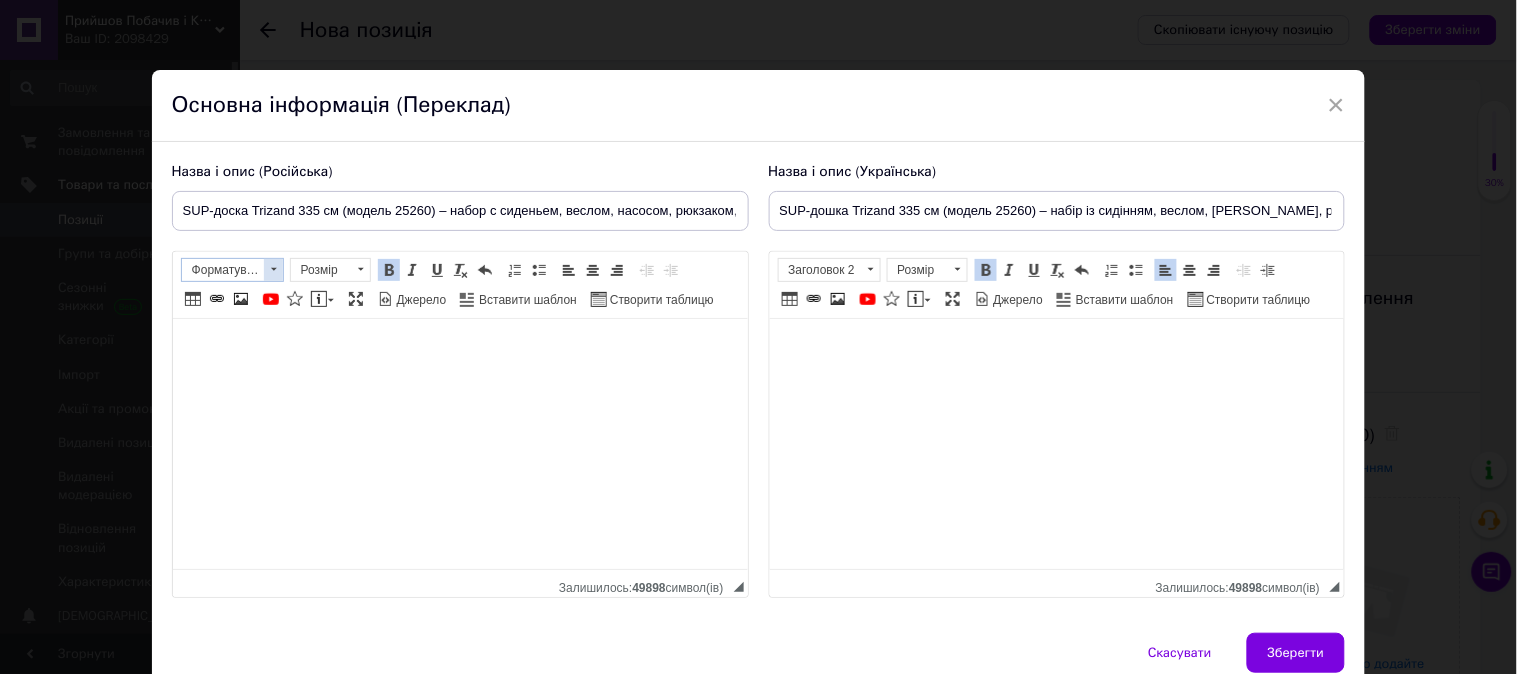 click on "Форматування" at bounding box center [223, 270] 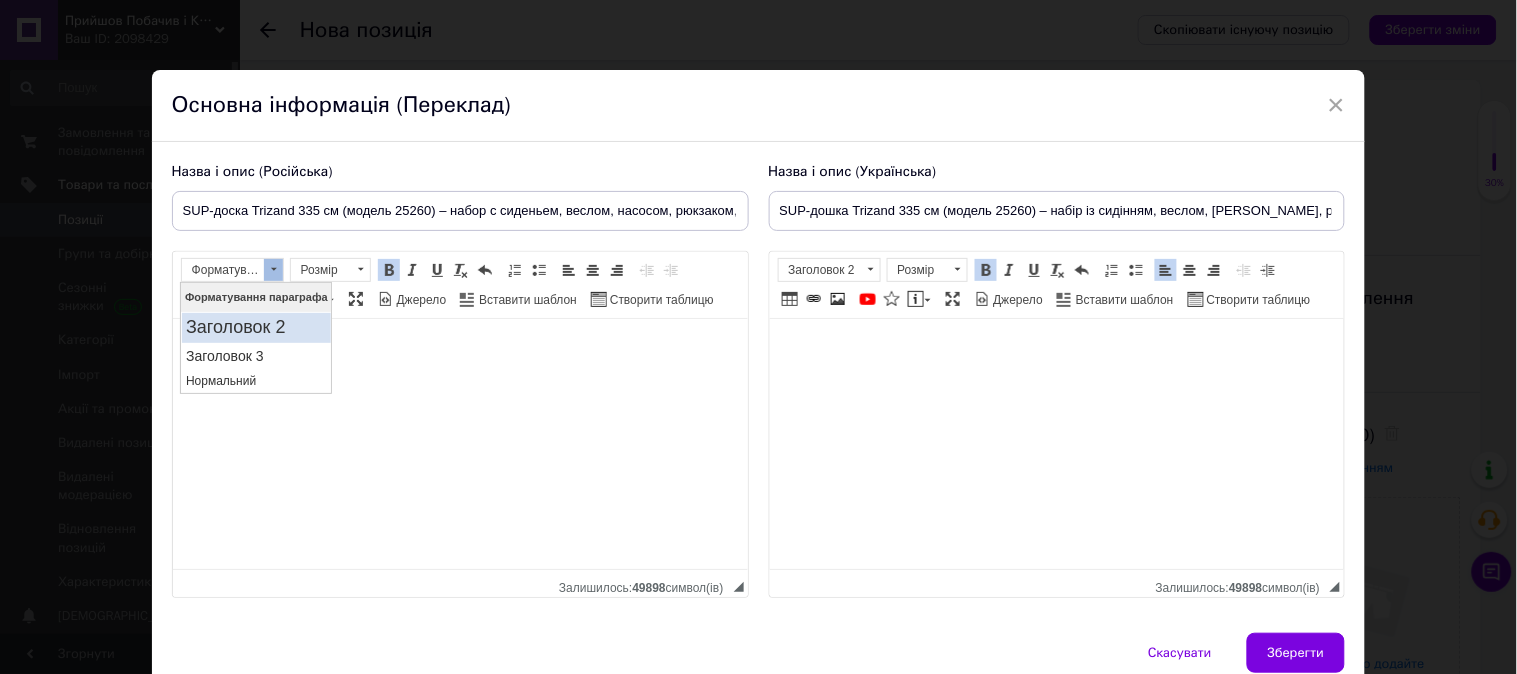 drag, startPoint x: 269, startPoint y: 325, endPoint x: 453, endPoint y: 614, distance: 342.60327 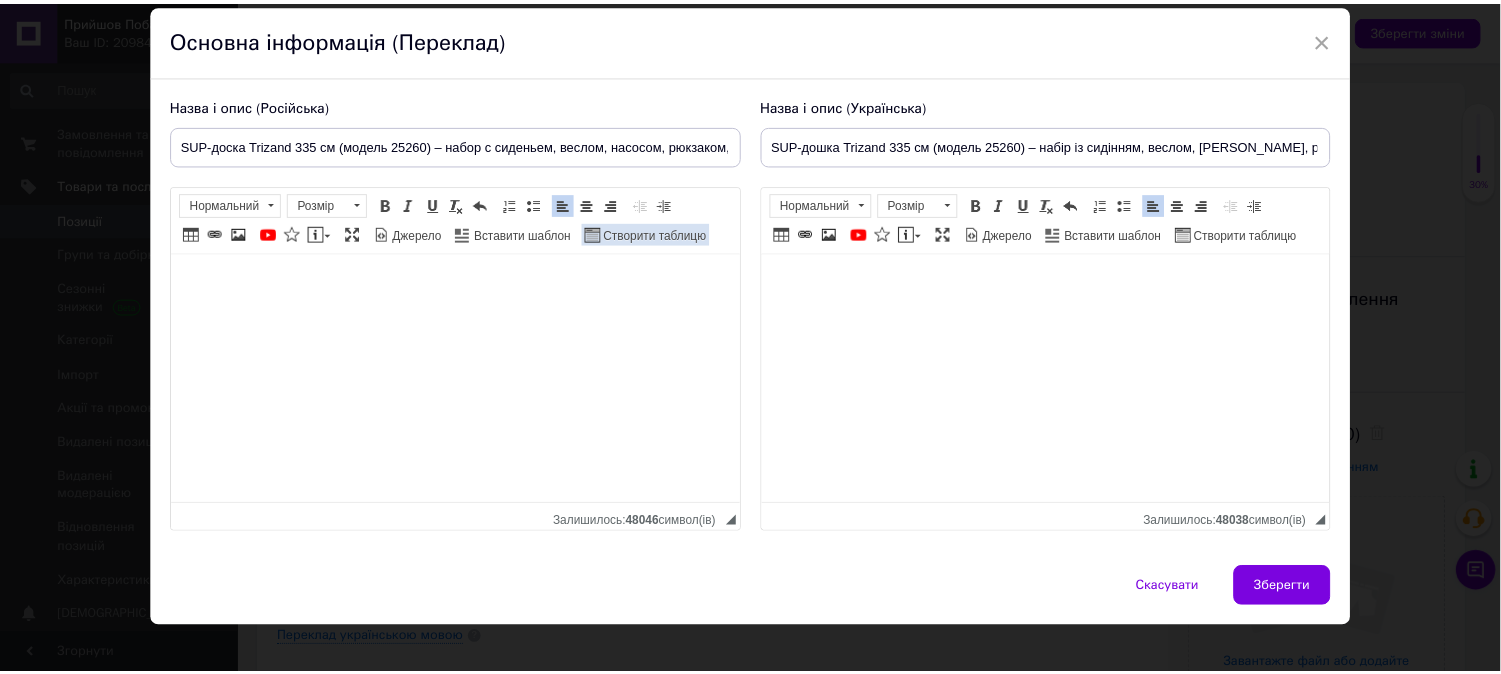 scroll, scrollTop: 118, scrollLeft: 0, axis: vertical 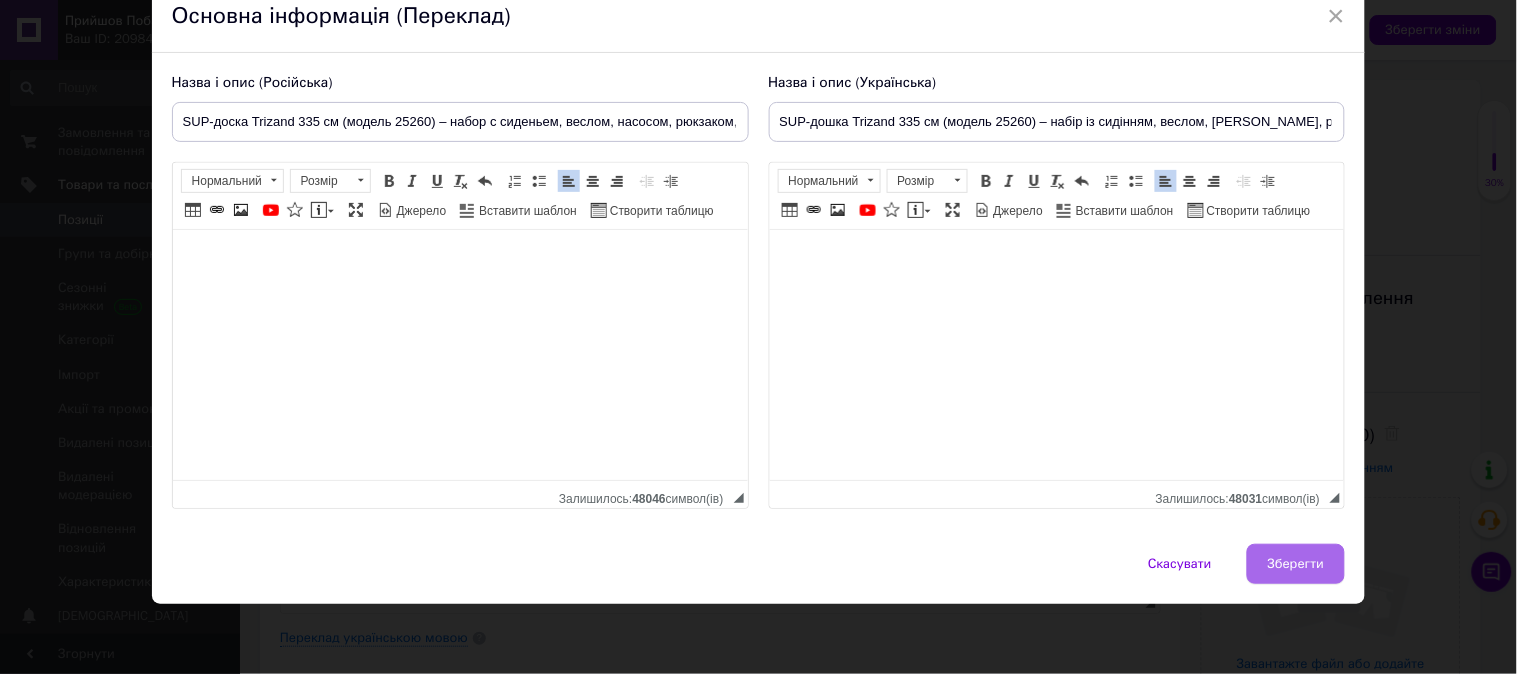 click on "Зберегти" at bounding box center [1296, 564] 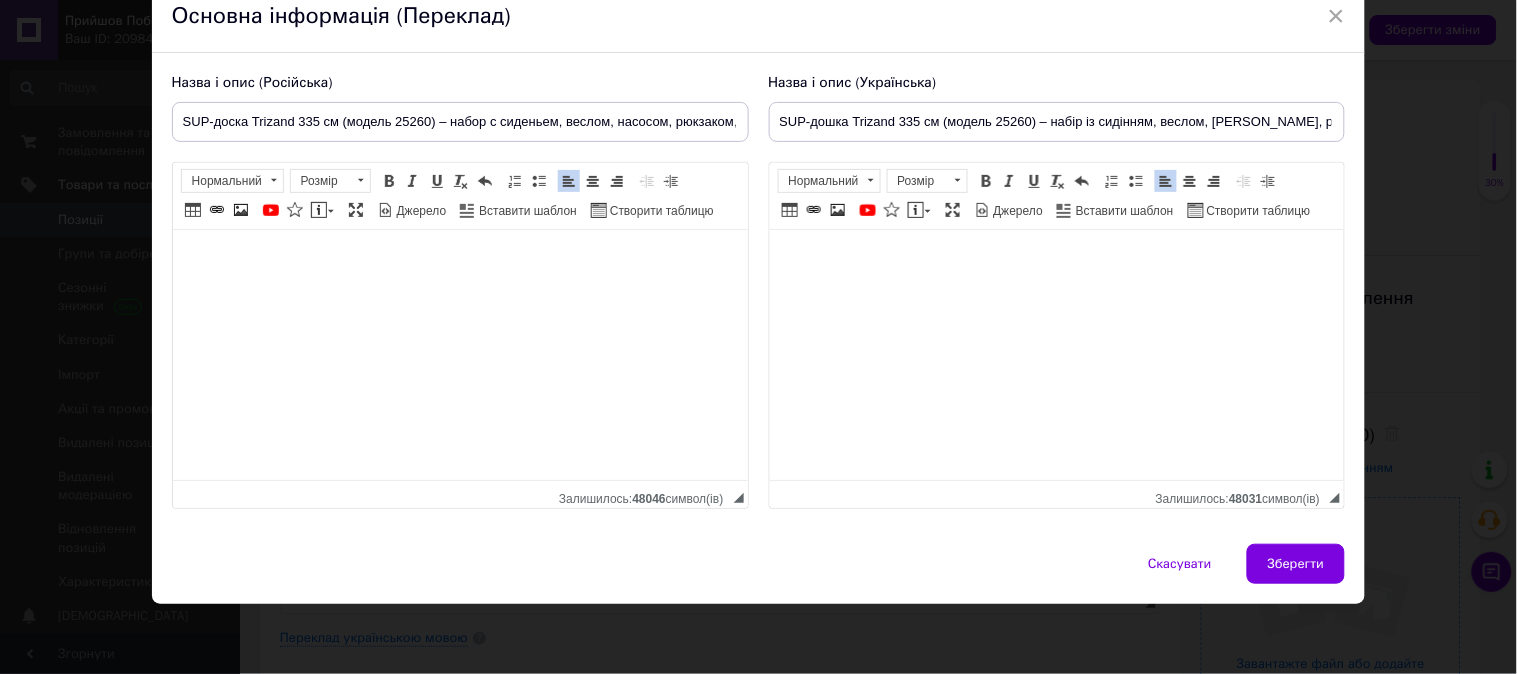 type on "SUP-доска Trizand 335 см (модель 25260) – набор с сиденьем, веслом, насосом, рюкзаком, сапборд 140 кг" 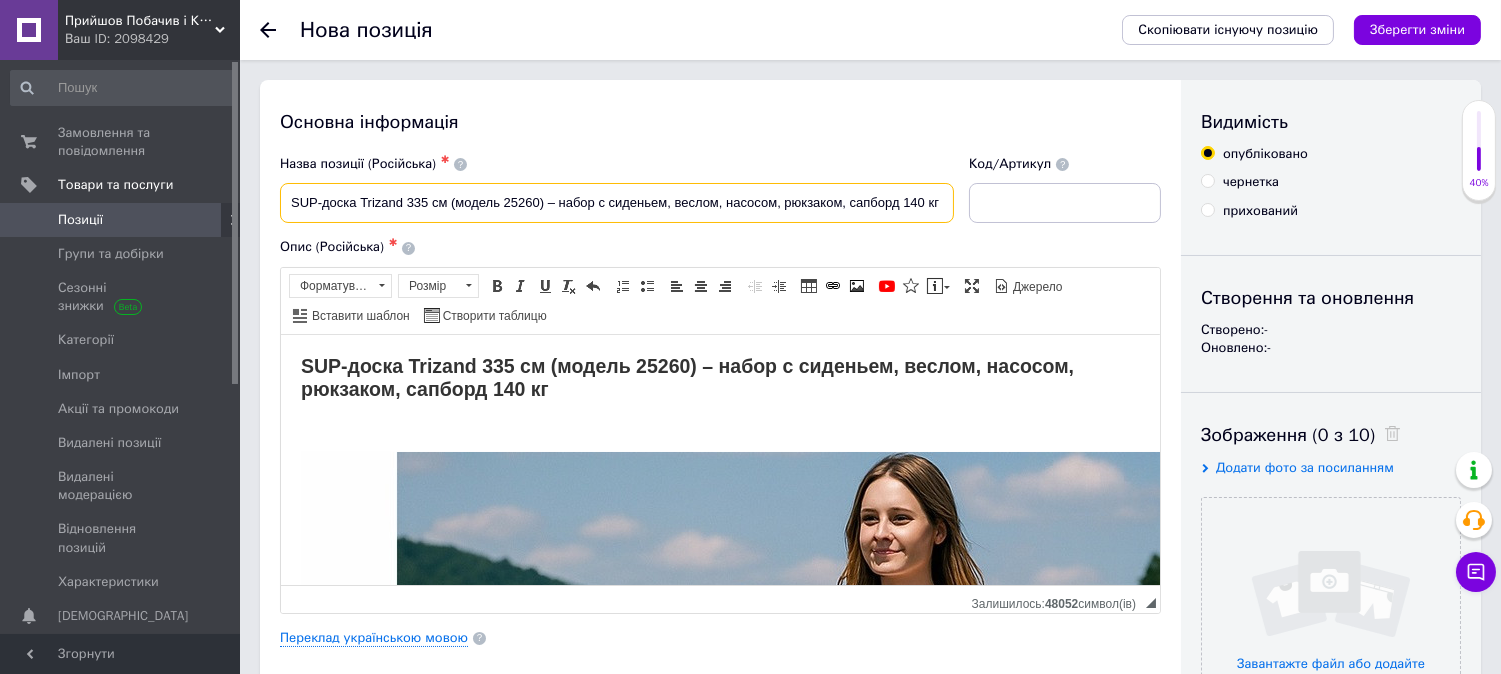 click on "SUP-доска Trizand 335 см (модель 25260) – набор с сиденьем, веслом, насосом, рюкзаком, сапборд 140 кг" at bounding box center [617, 203] 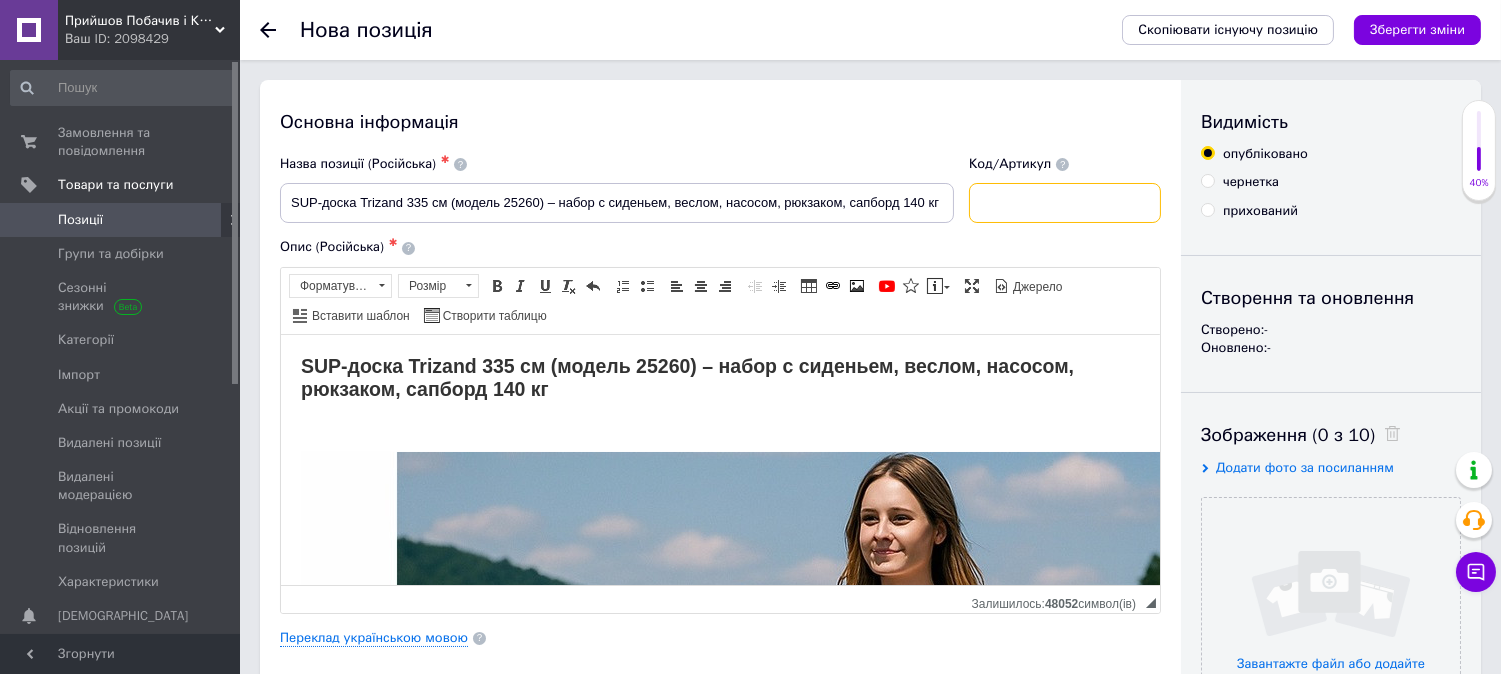 click at bounding box center [1065, 203] 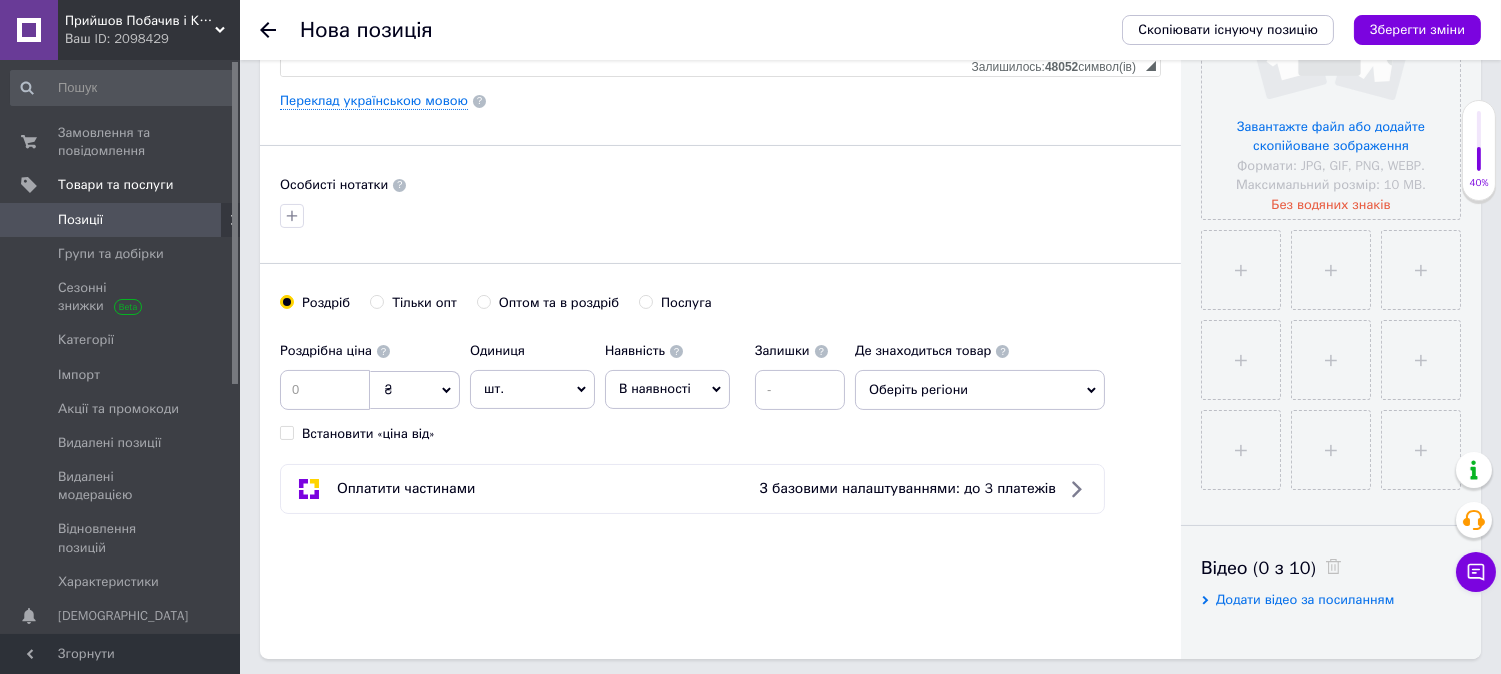 scroll, scrollTop: 555, scrollLeft: 0, axis: vertical 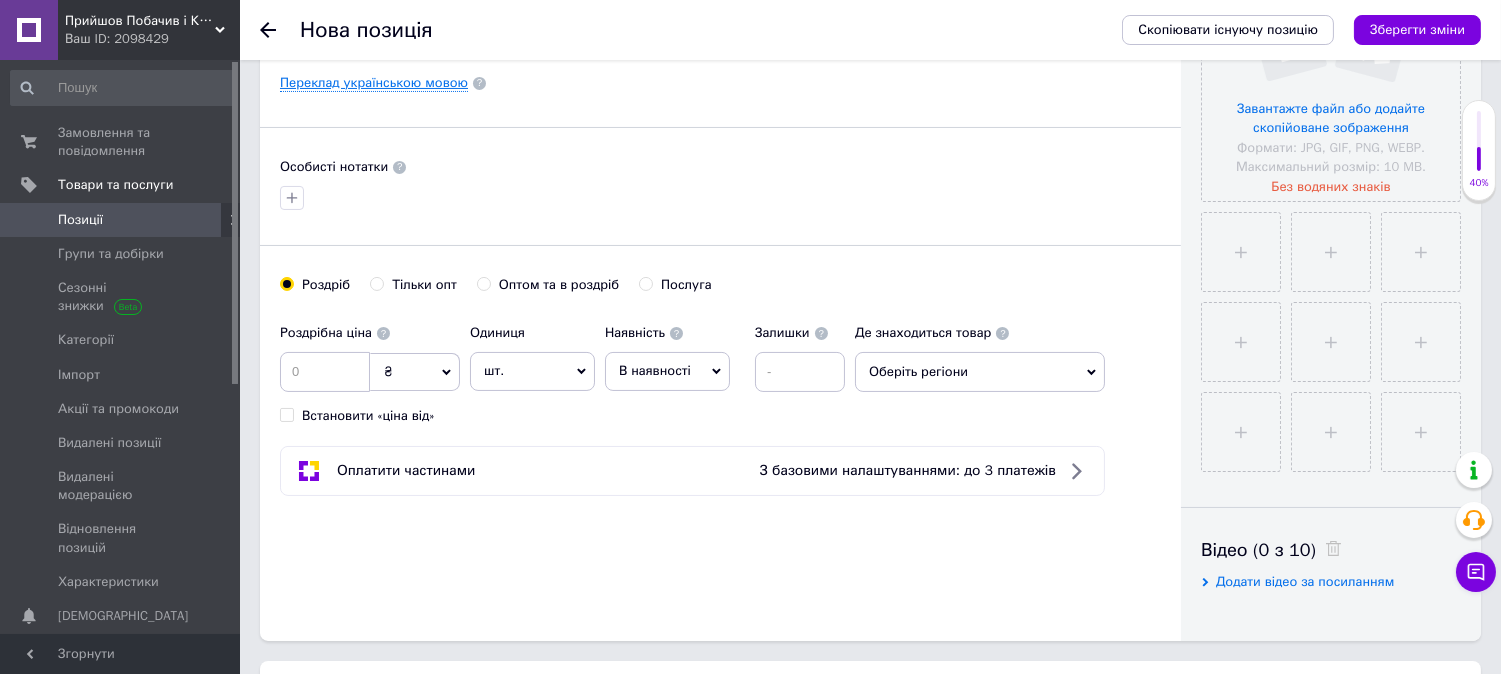 type on "25260" 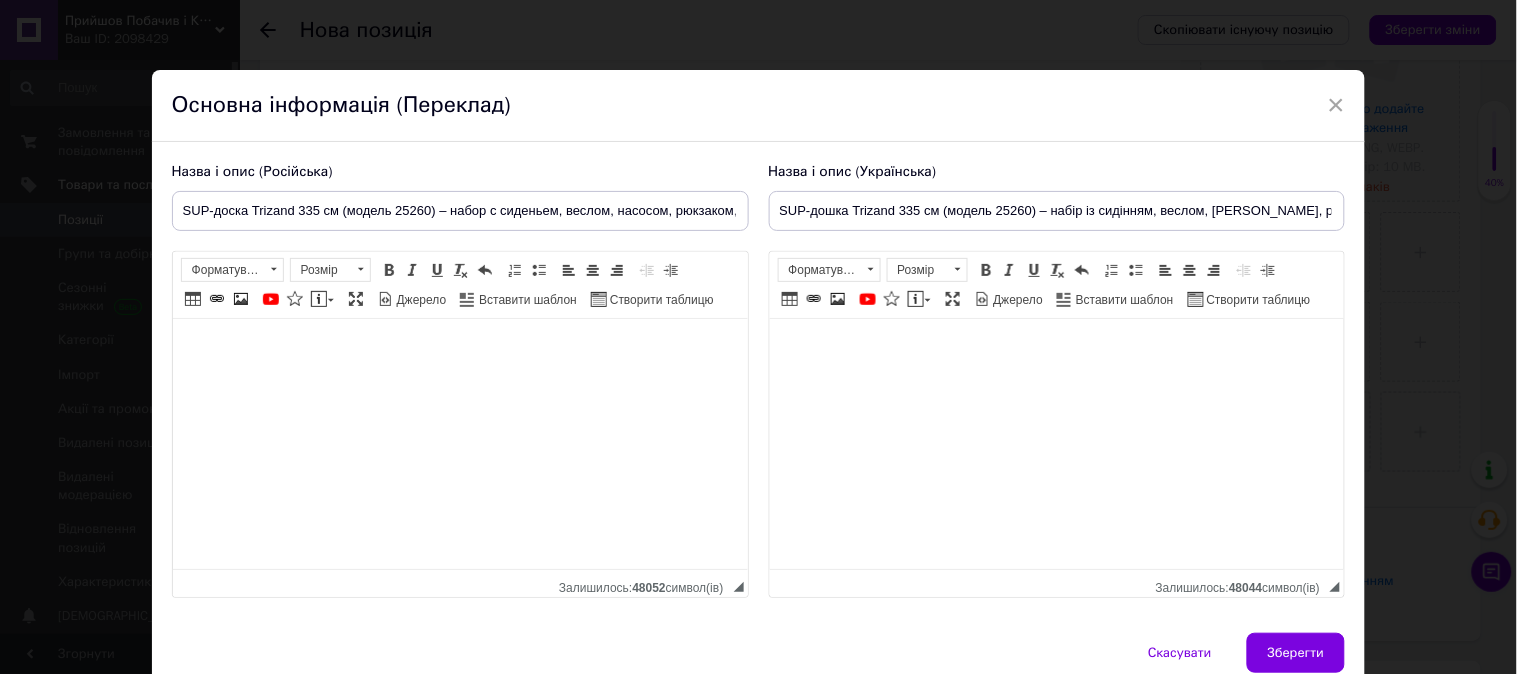 click on "Основна інформація (Переклад)" at bounding box center (759, 106) 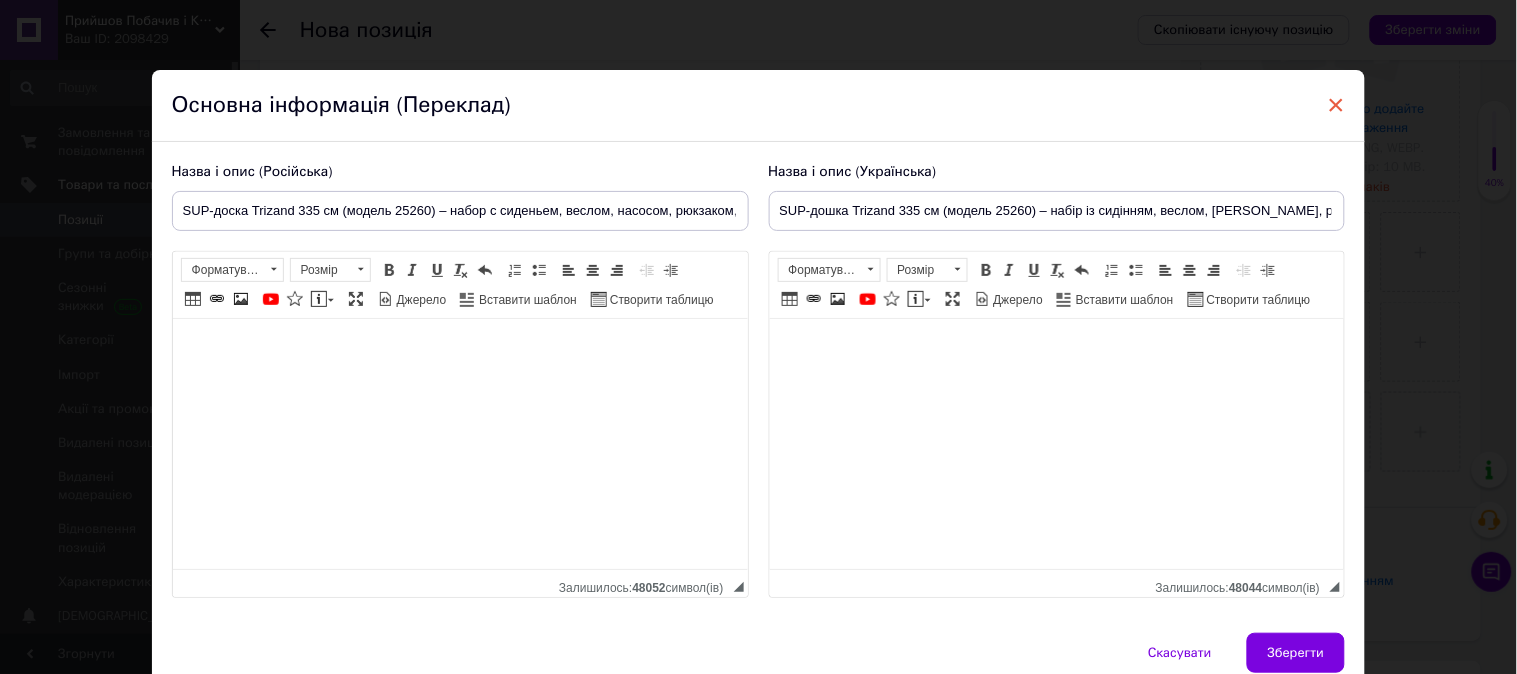click on "×" at bounding box center (1337, 105) 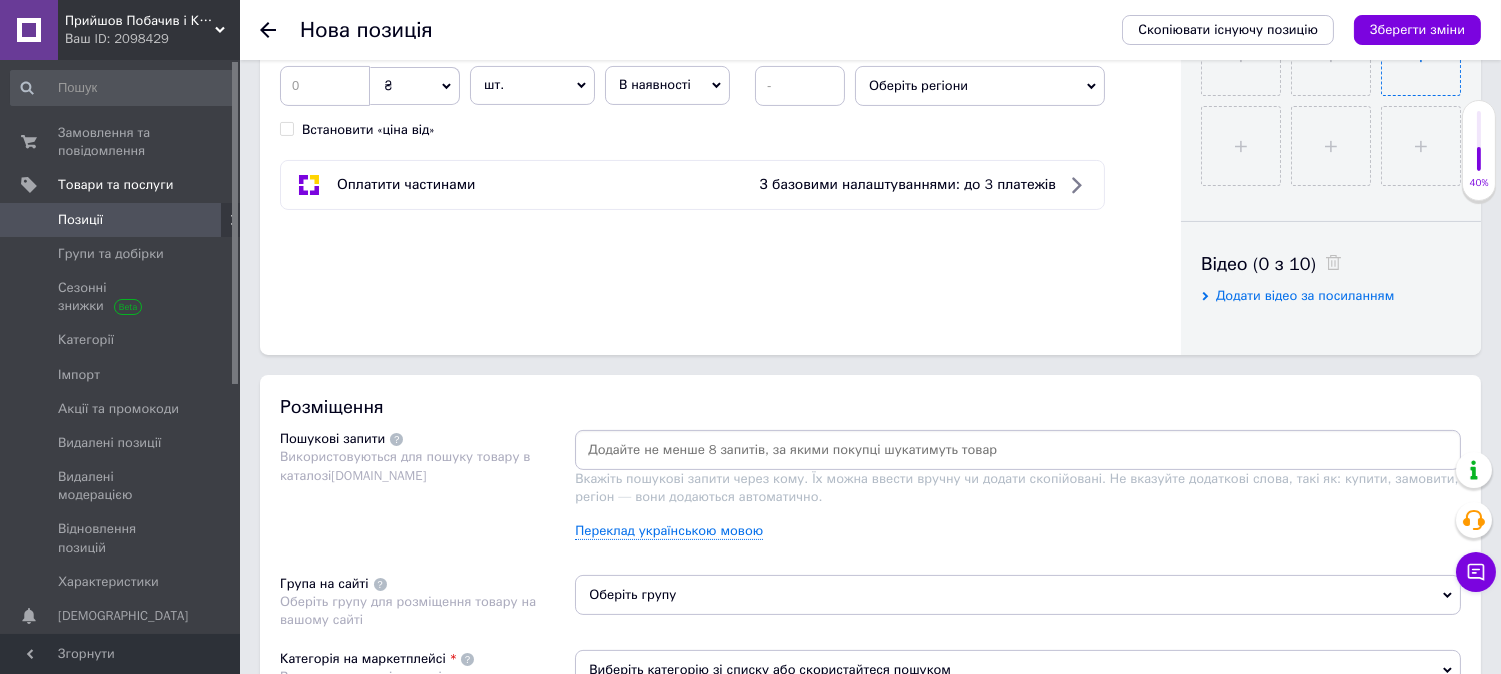 scroll, scrollTop: 222, scrollLeft: 0, axis: vertical 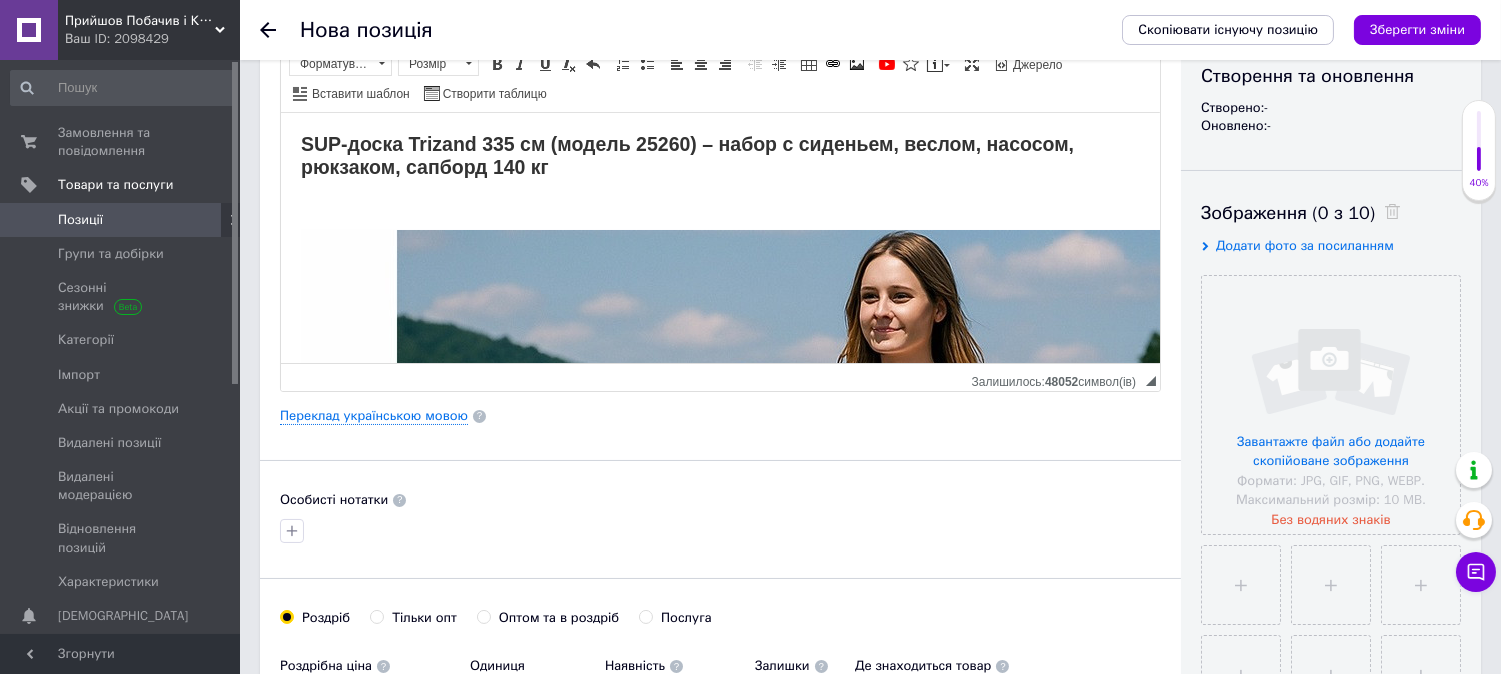 click on "Зображення (0 з 10) Додати фото за посиланням Завантажте файл або додайте скопійоване зображення Формати: JPG, GIF, PNG, WEBP. Максимальний розмір: 10 MB. Без водяних знаків" at bounding box center (1331, 502) 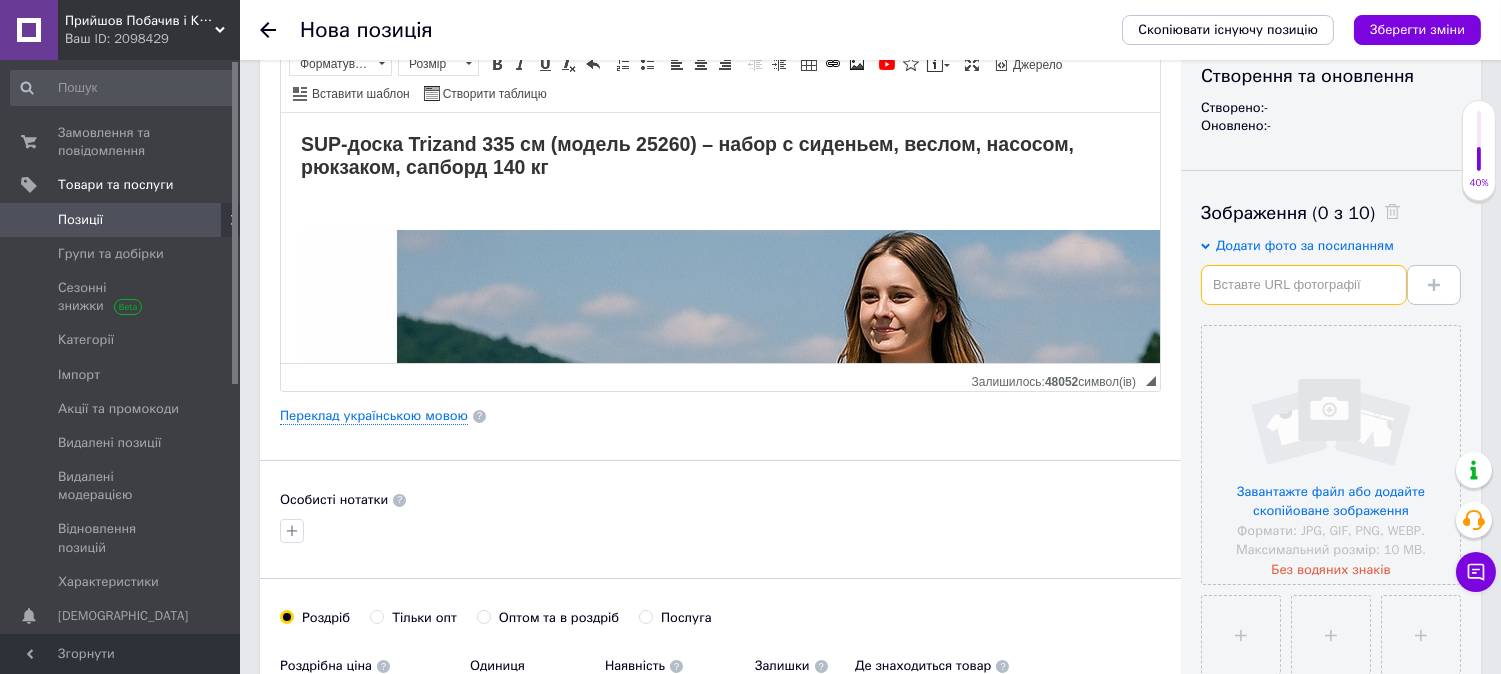 click at bounding box center (1304, 285) 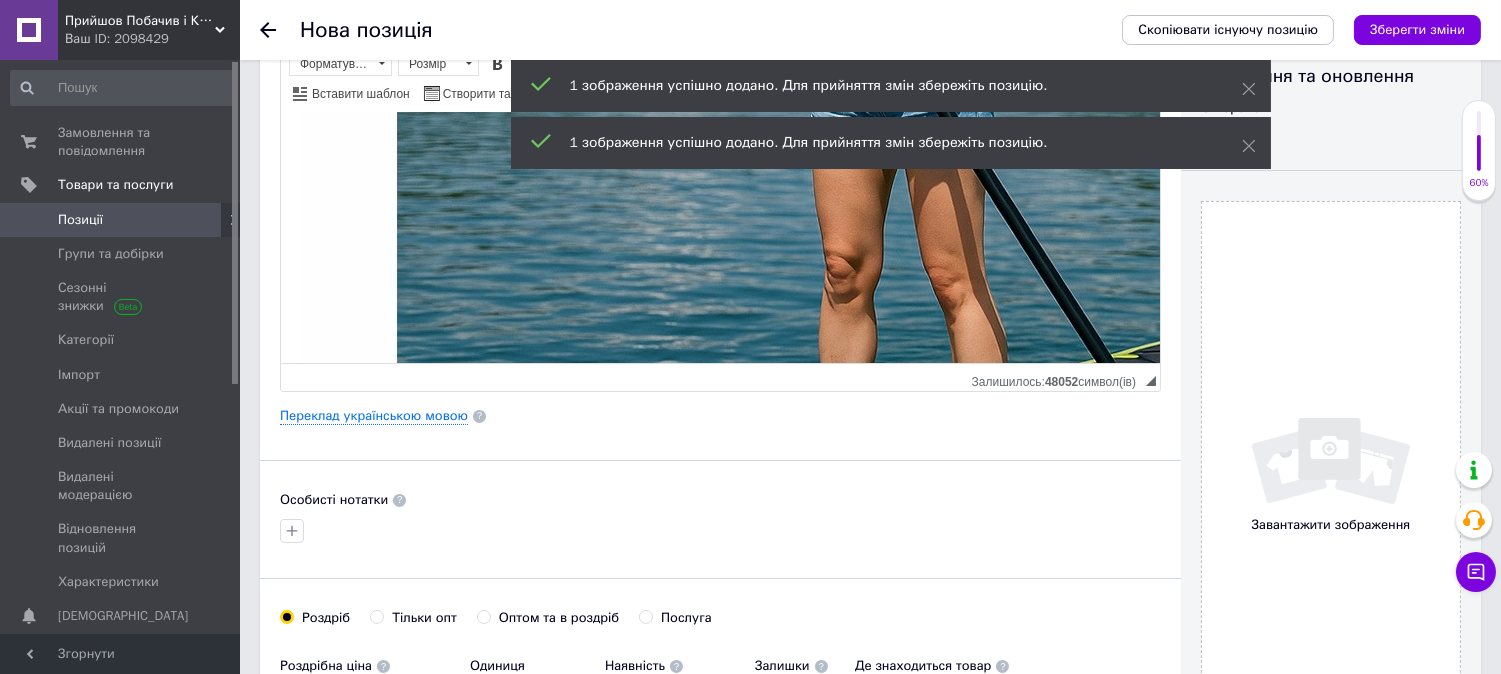 scroll, scrollTop: 622, scrollLeft: 0, axis: vertical 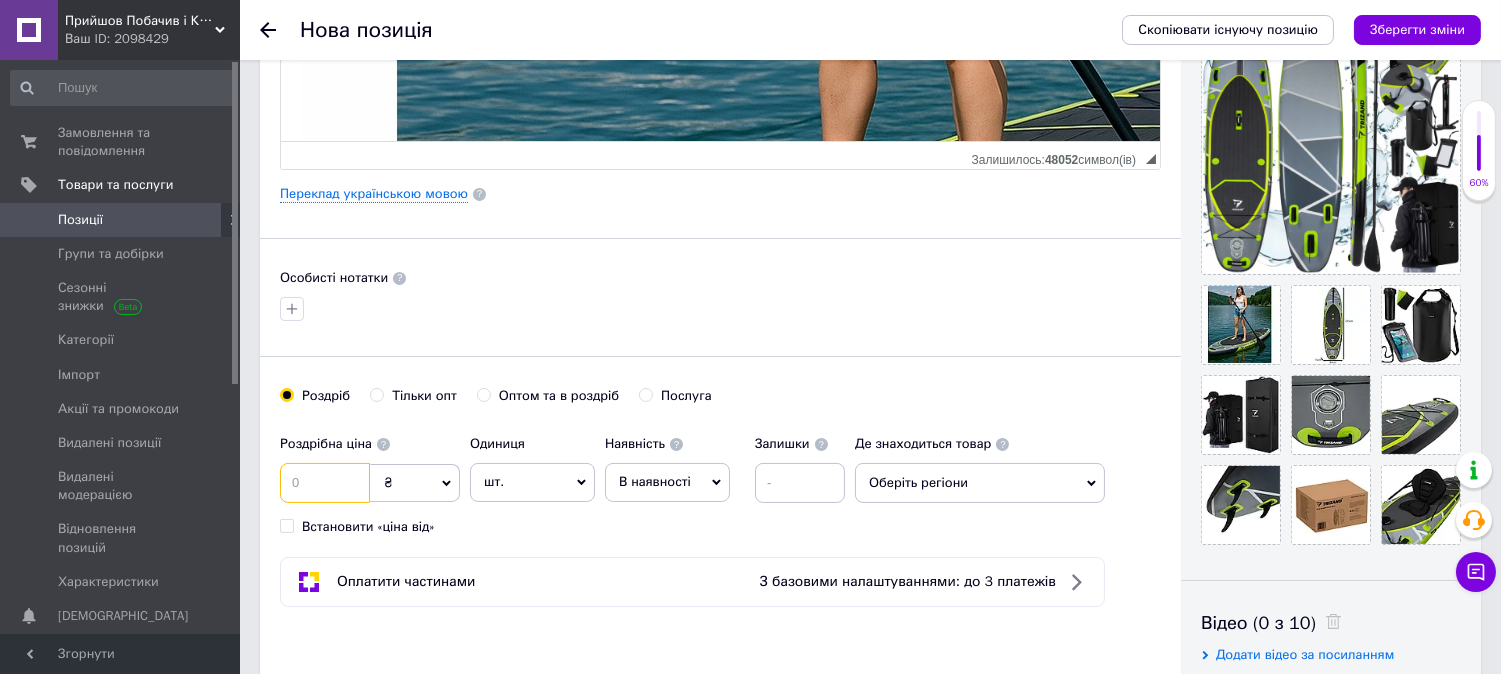 click at bounding box center (325, 483) 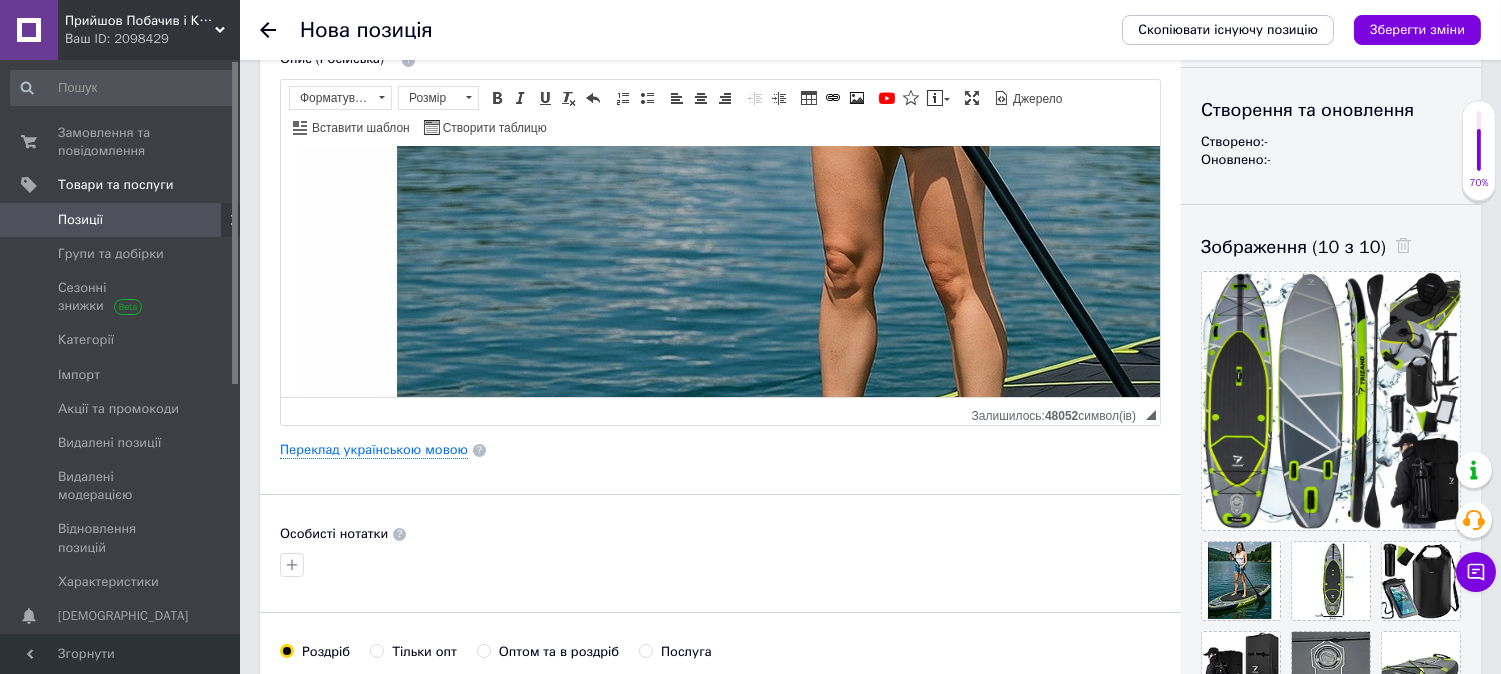 scroll, scrollTop: 0, scrollLeft: 0, axis: both 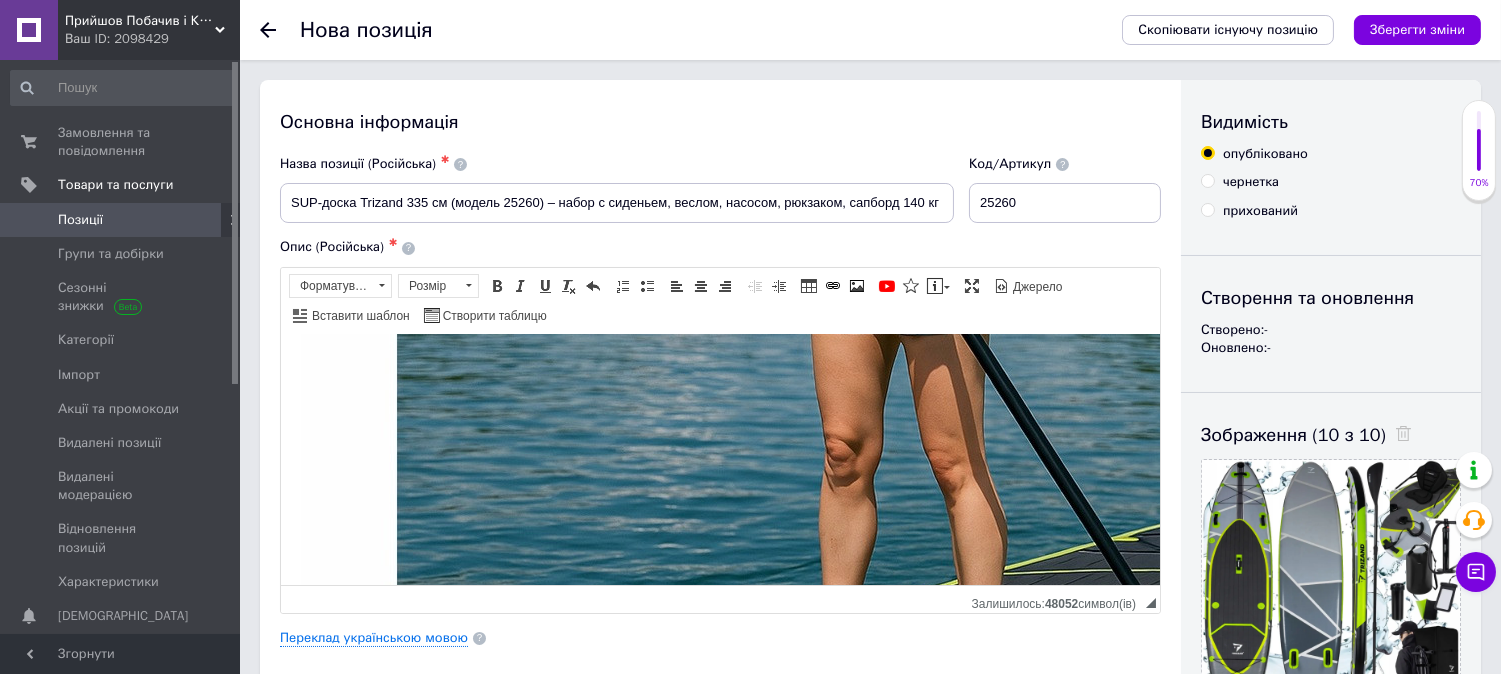 type on "9990" 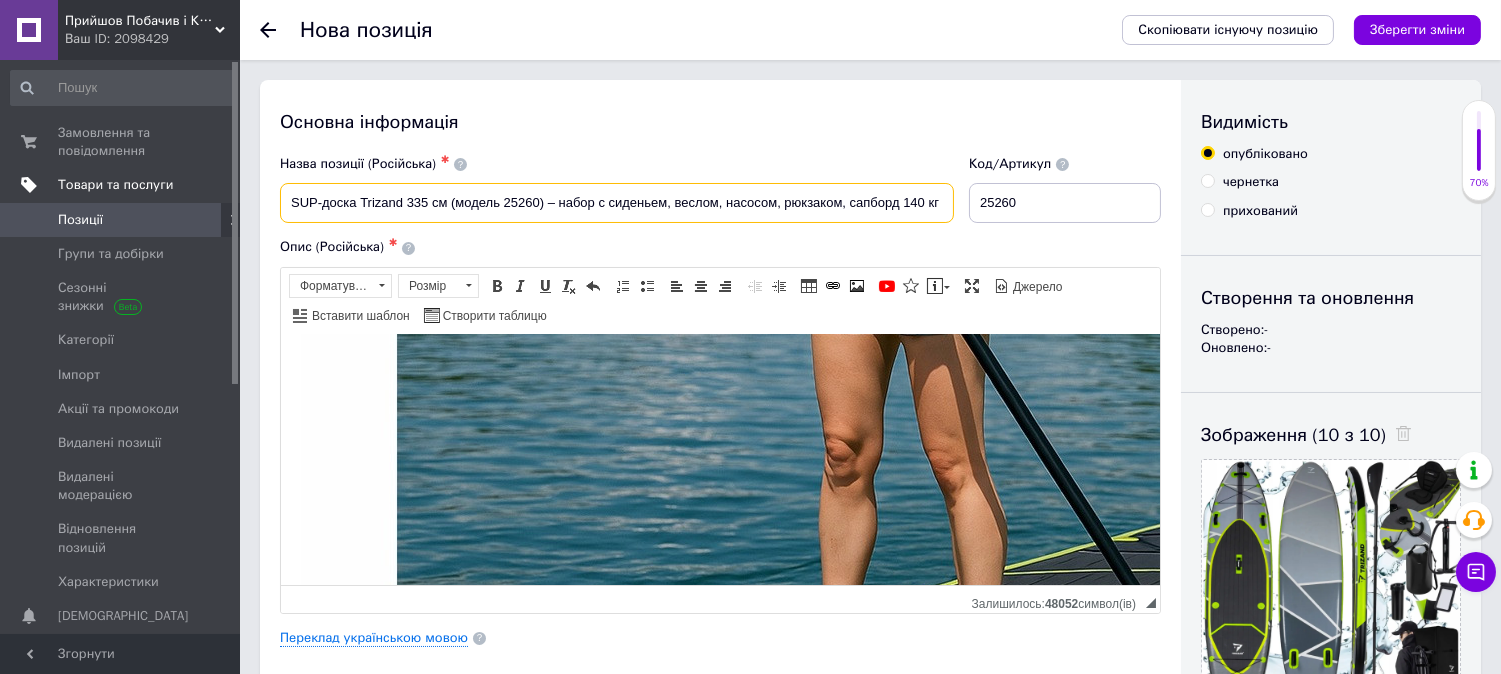 drag, startPoint x: 356, startPoint y: 204, endPoint x: 198, endPoint y: 180, distance: 159.8124 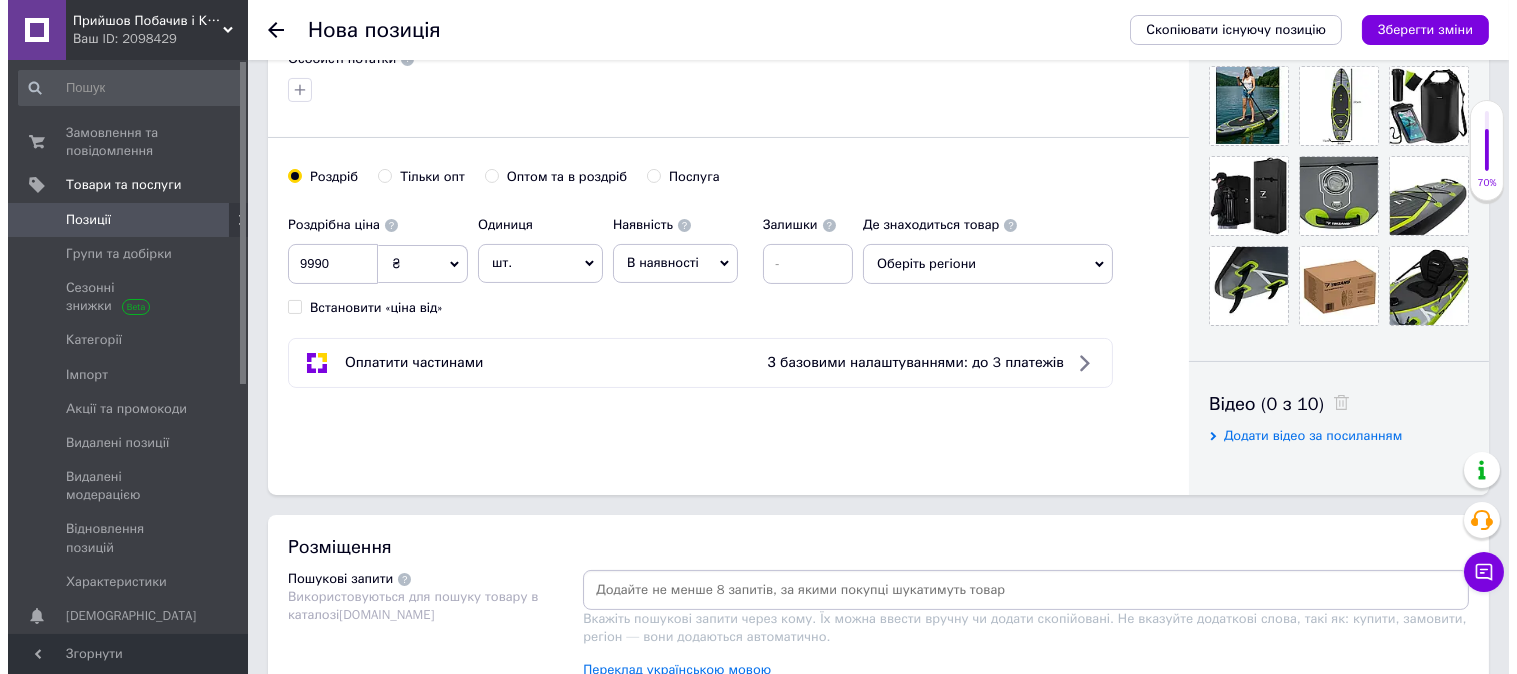 scroll, scrollTop: 888, scrollLeft: 0, axis: vertical 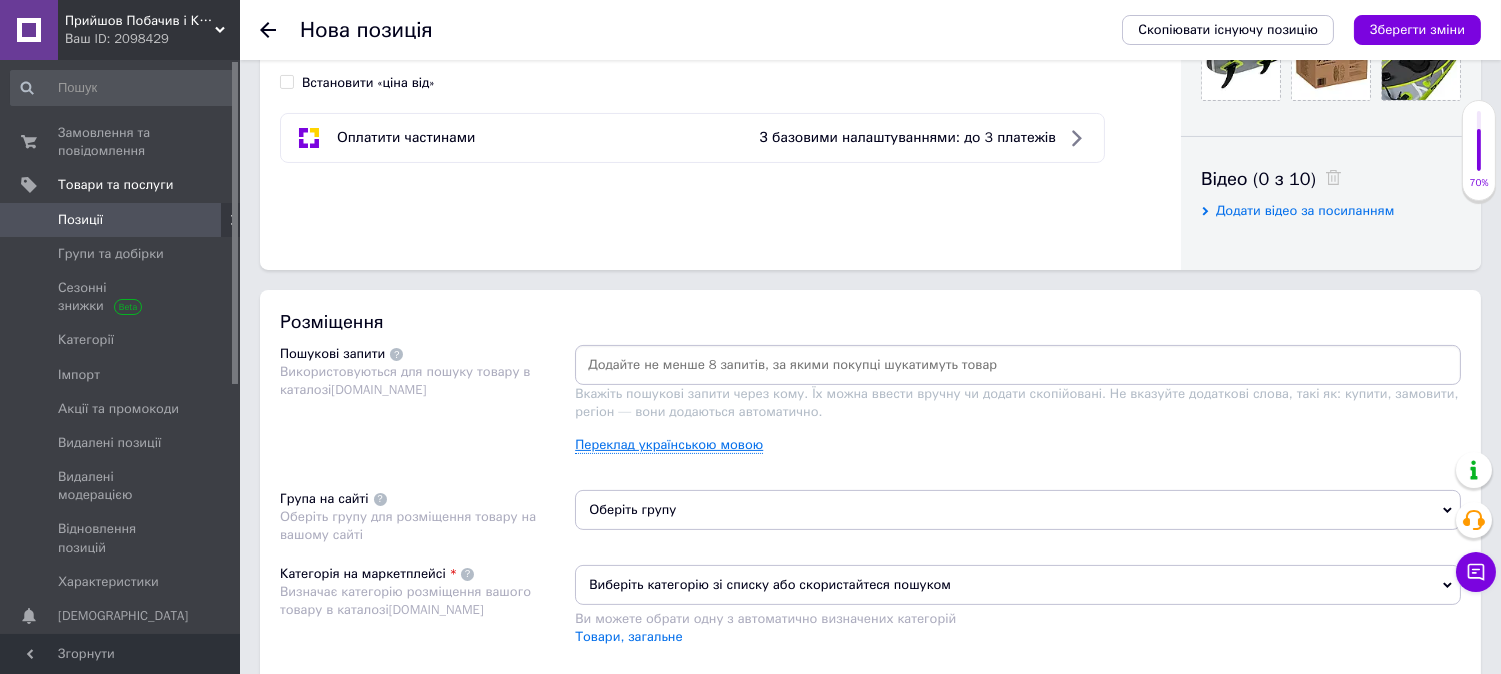 click on "Переклад українською мовою" at bounding box center (669, 445) 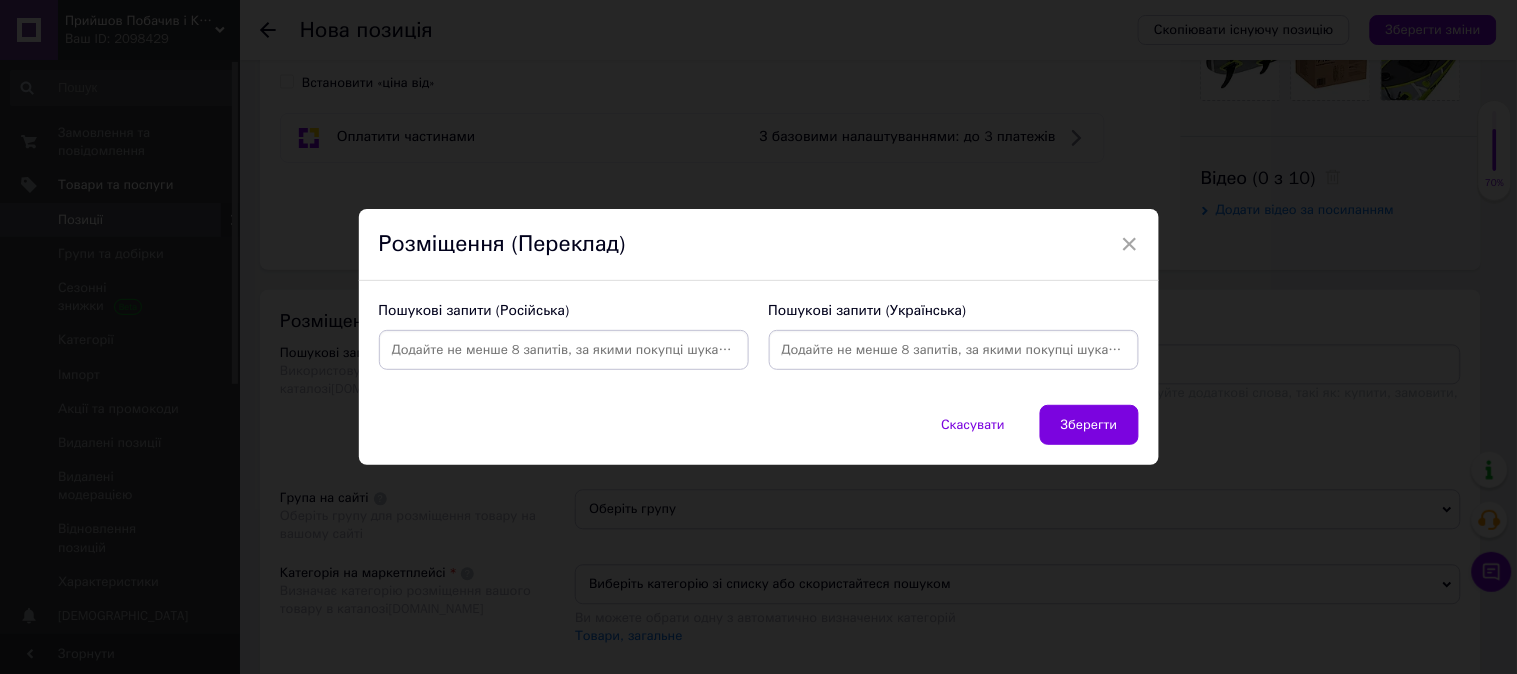 click at bounding box center (564, 350) 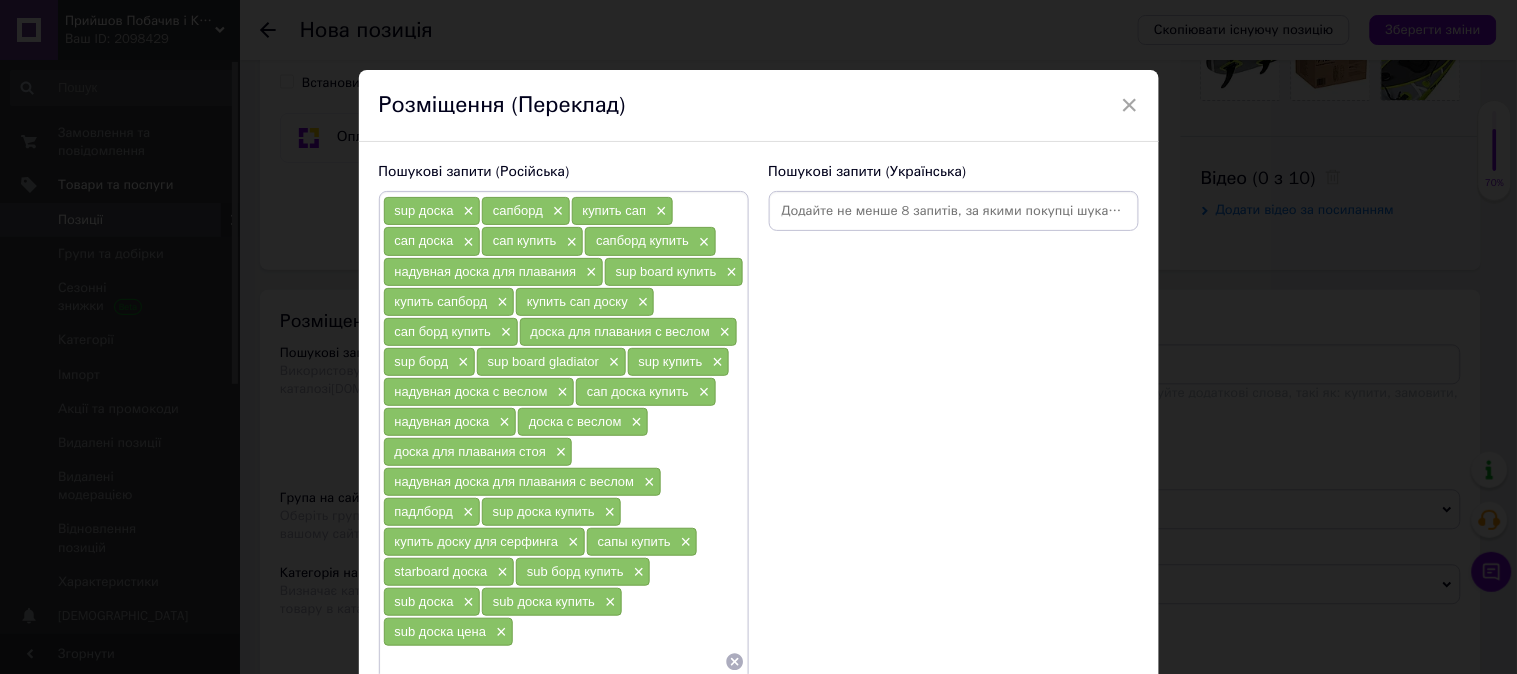 click at bounding box center (954, 211) 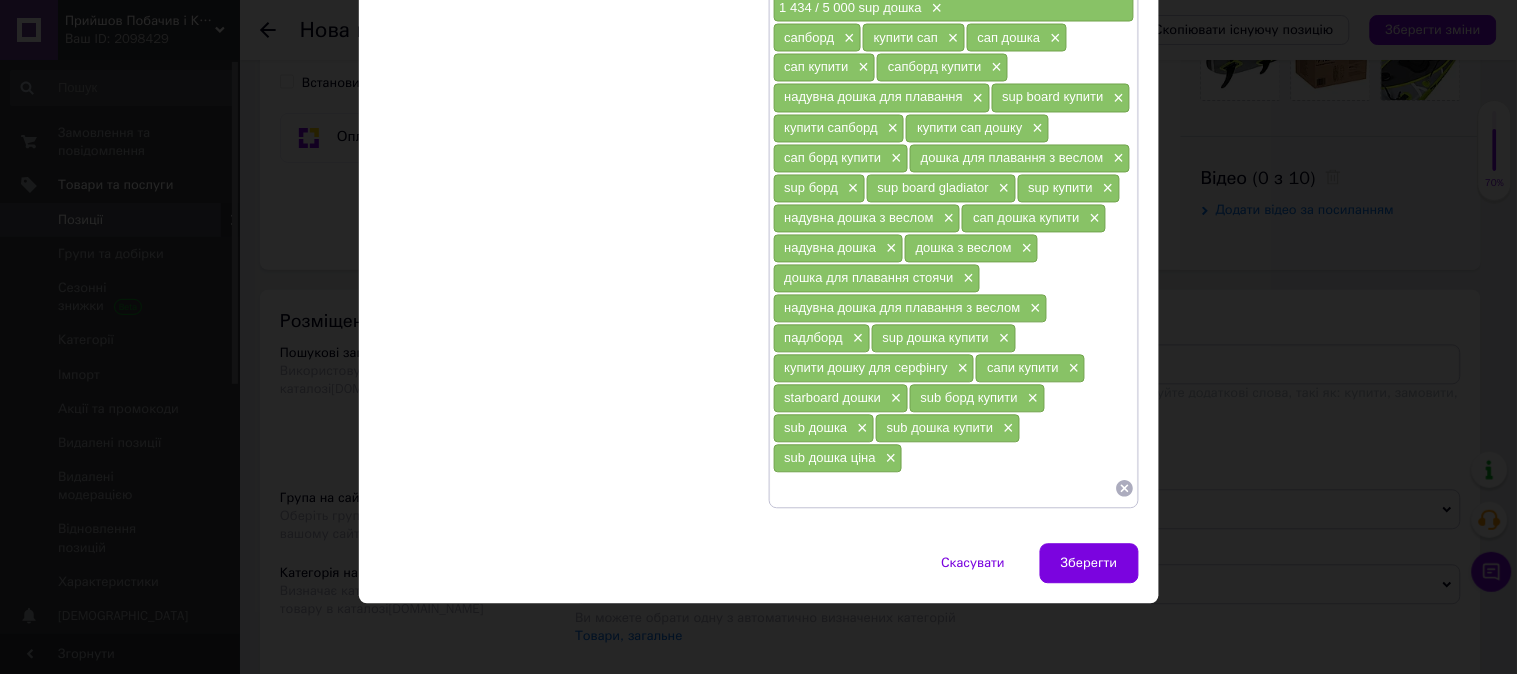 click 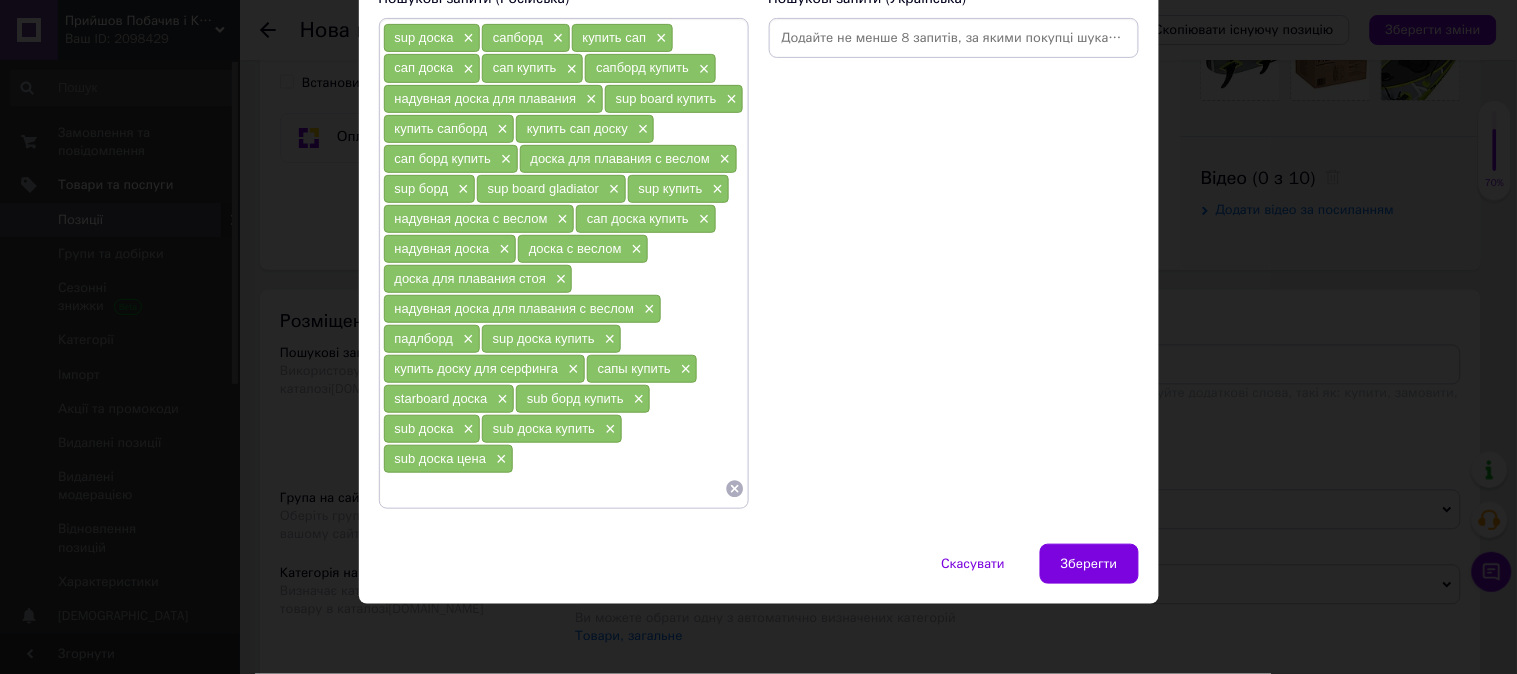 scroll, scrollTop: 0, scrollLeft: 0, axis: both 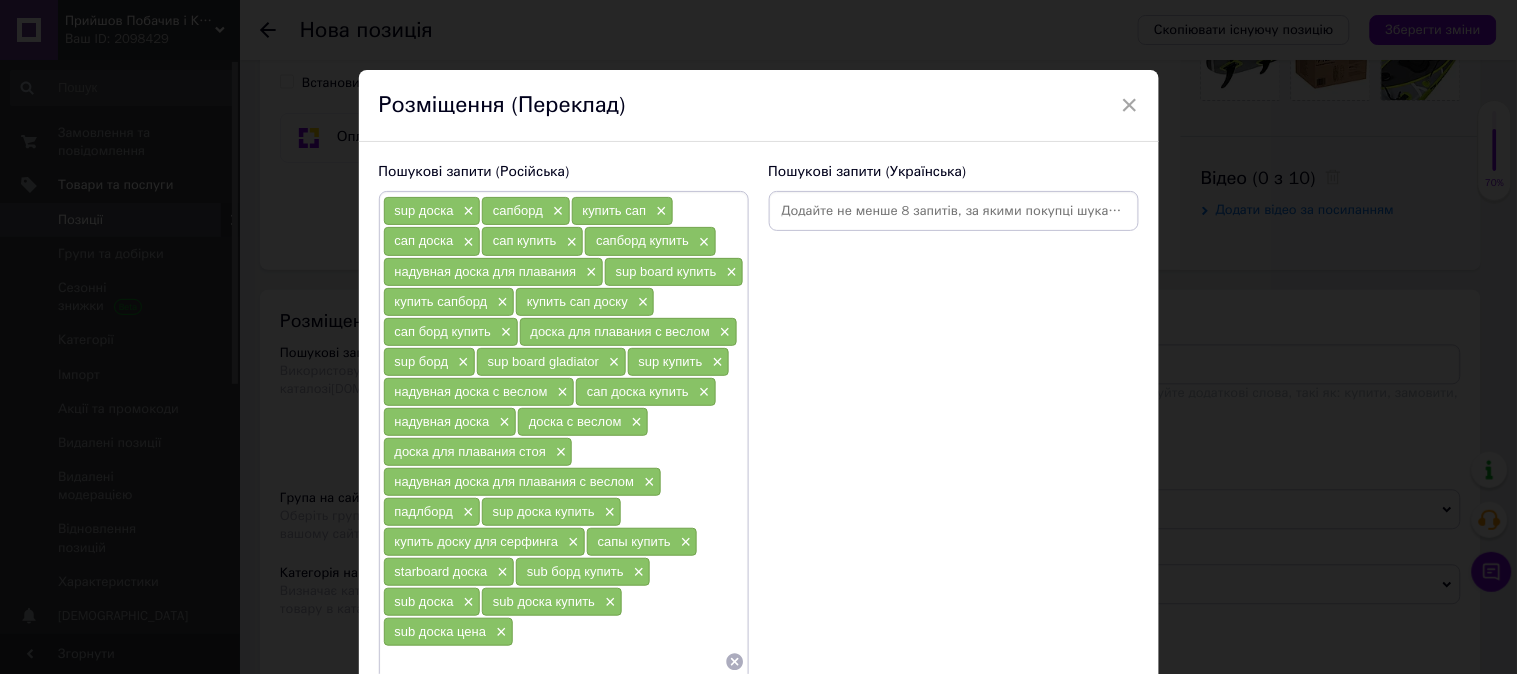 click at bounding box center [954, 211] 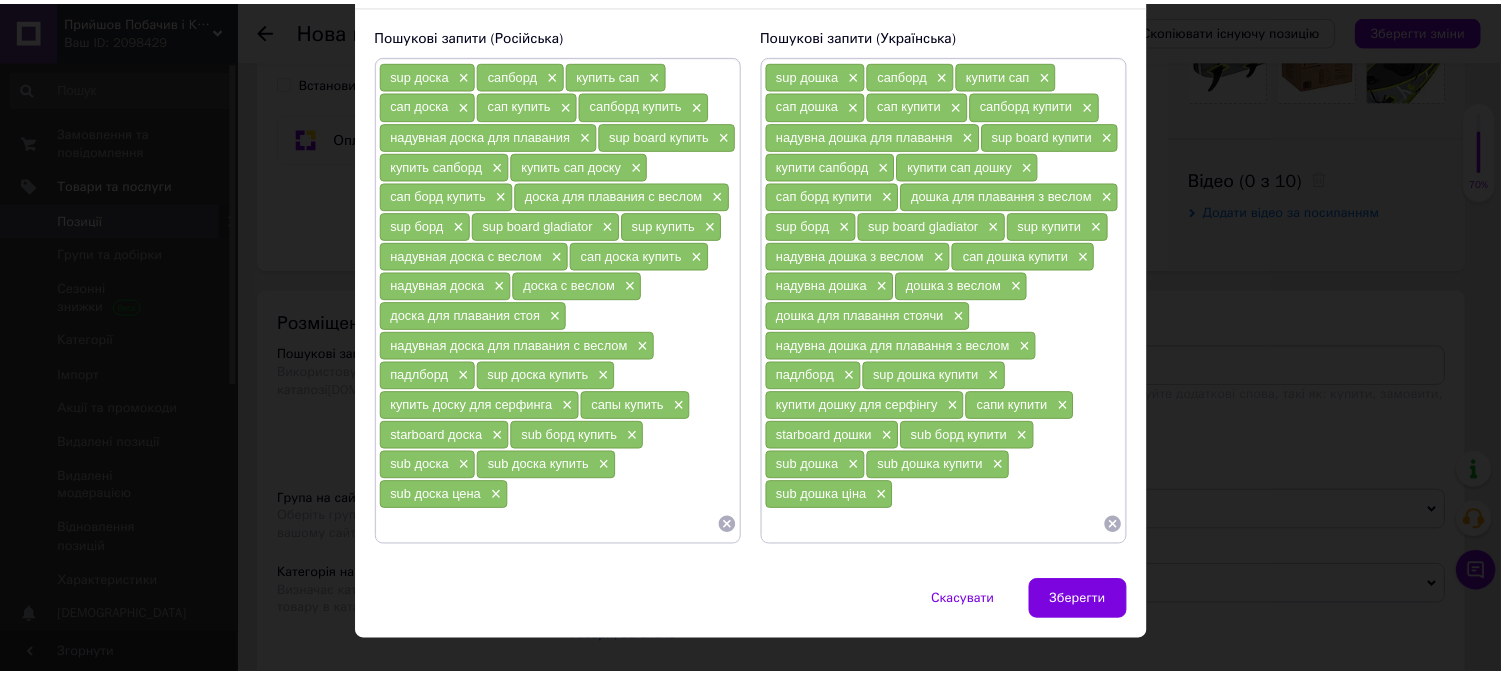 scroll, scrollTop: 212, scrollLeft: 0, axis: vertical 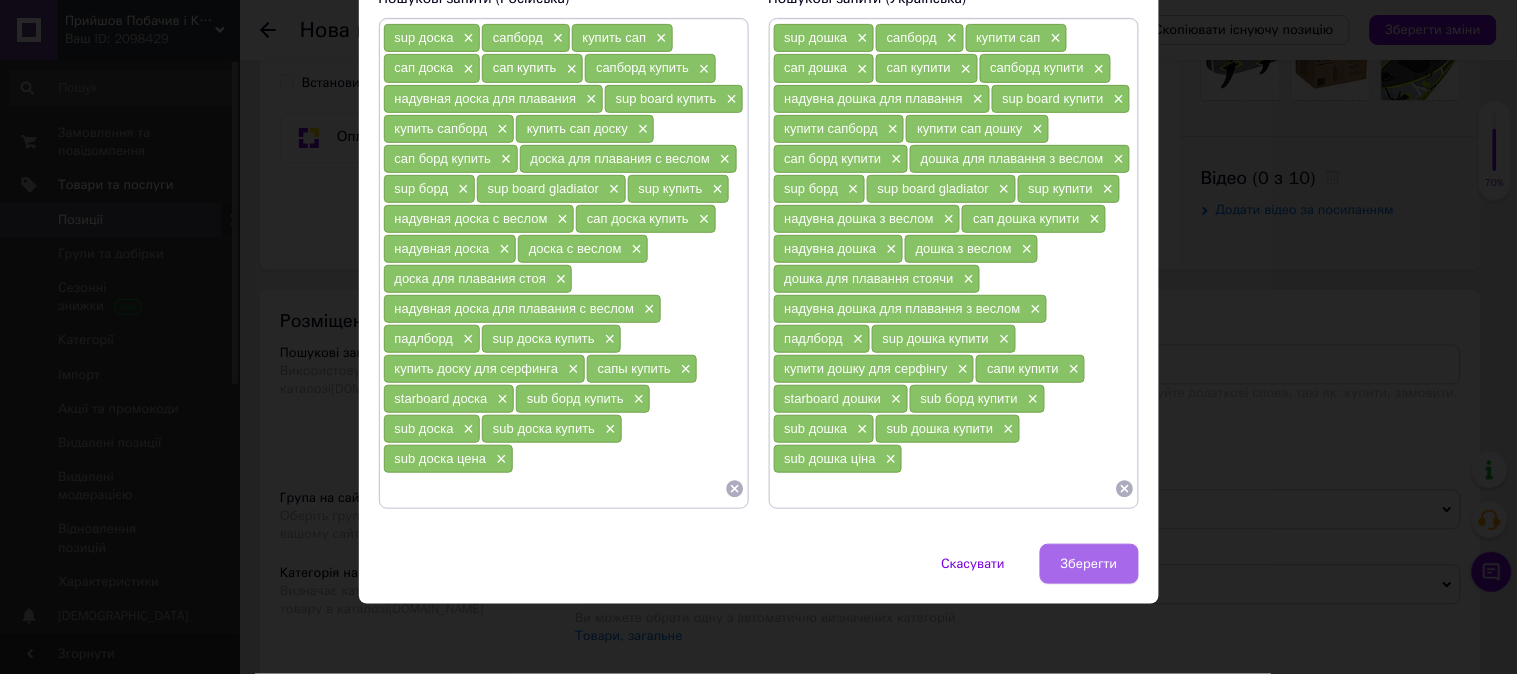 click on "Зберегти" at bounding box center [1089, 564] 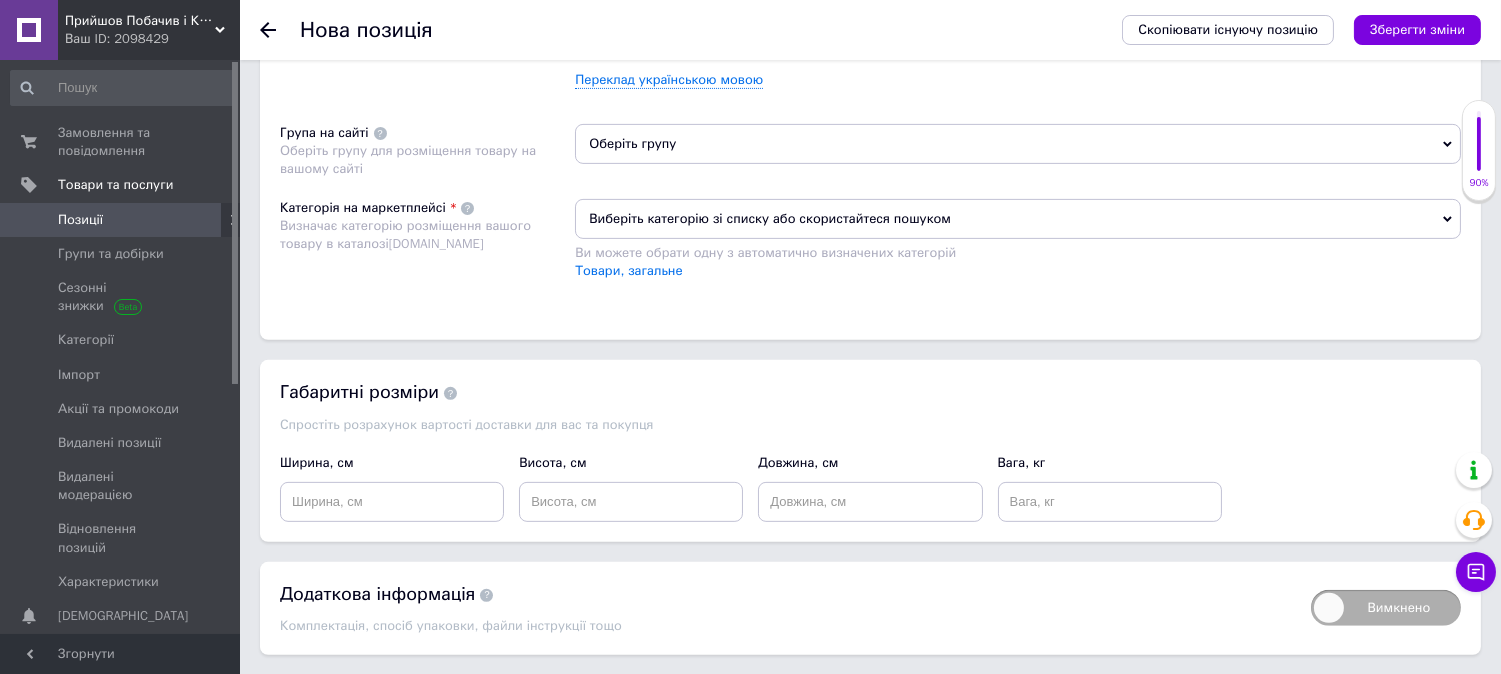 scroll, scrollTop: 1444, scrollLeft: 0, axis: vertical 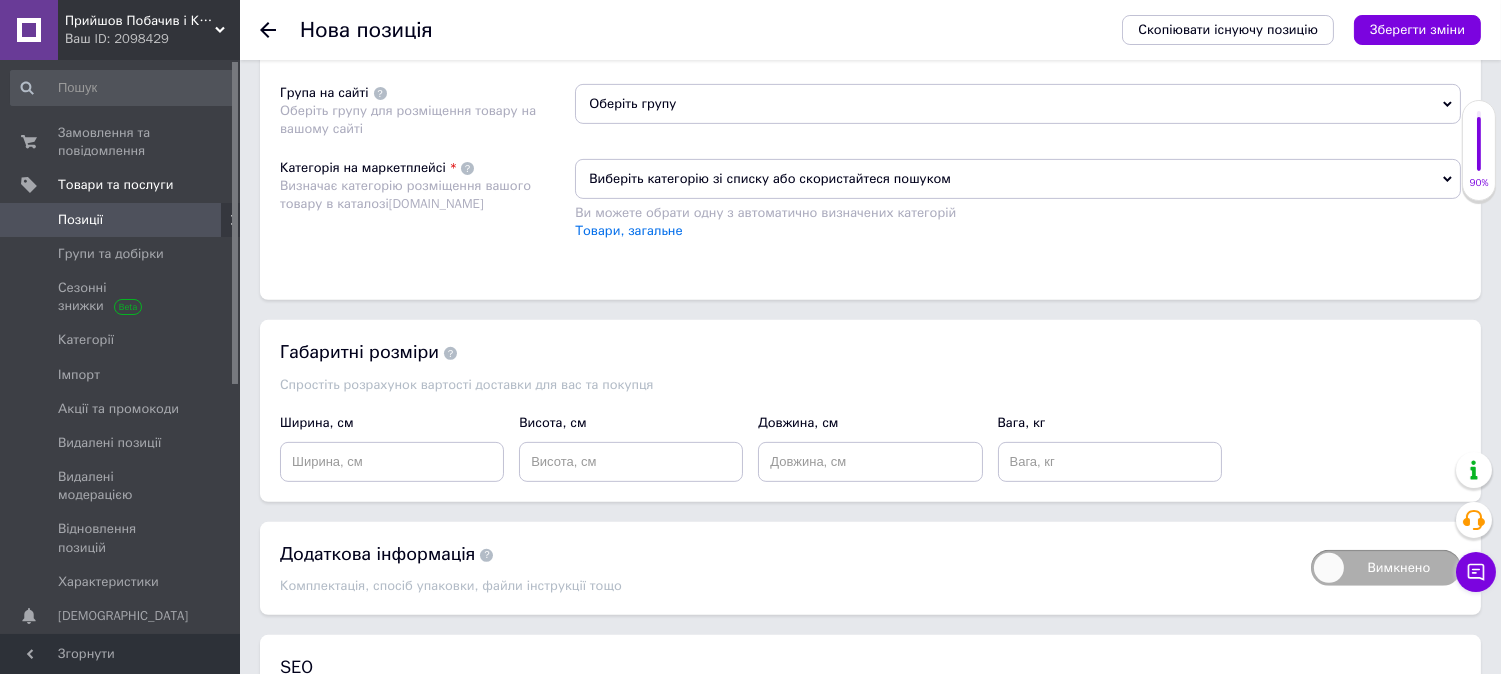 click on "Виберіть категорію зі списку або скористайтеся пошуком" at bounding box center [1018, 179] 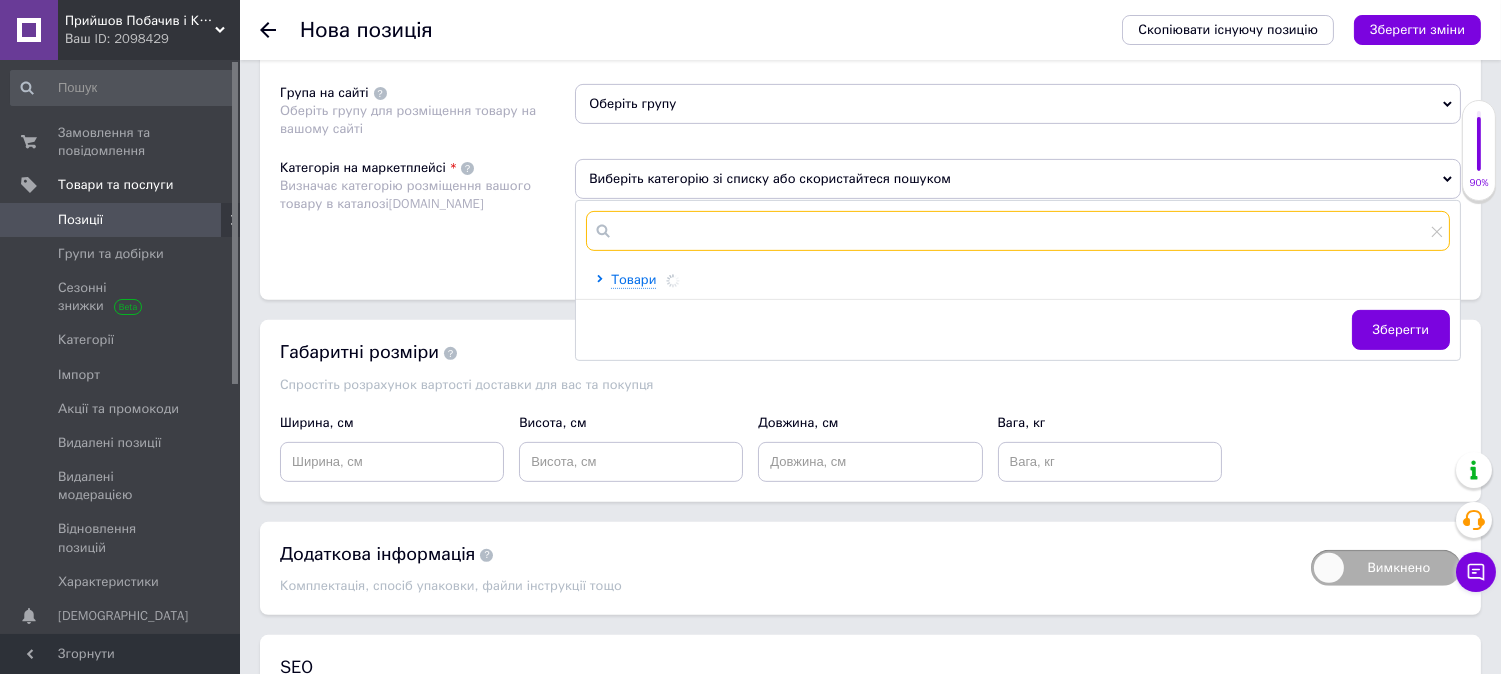 click at bounding box center [1018, 231] 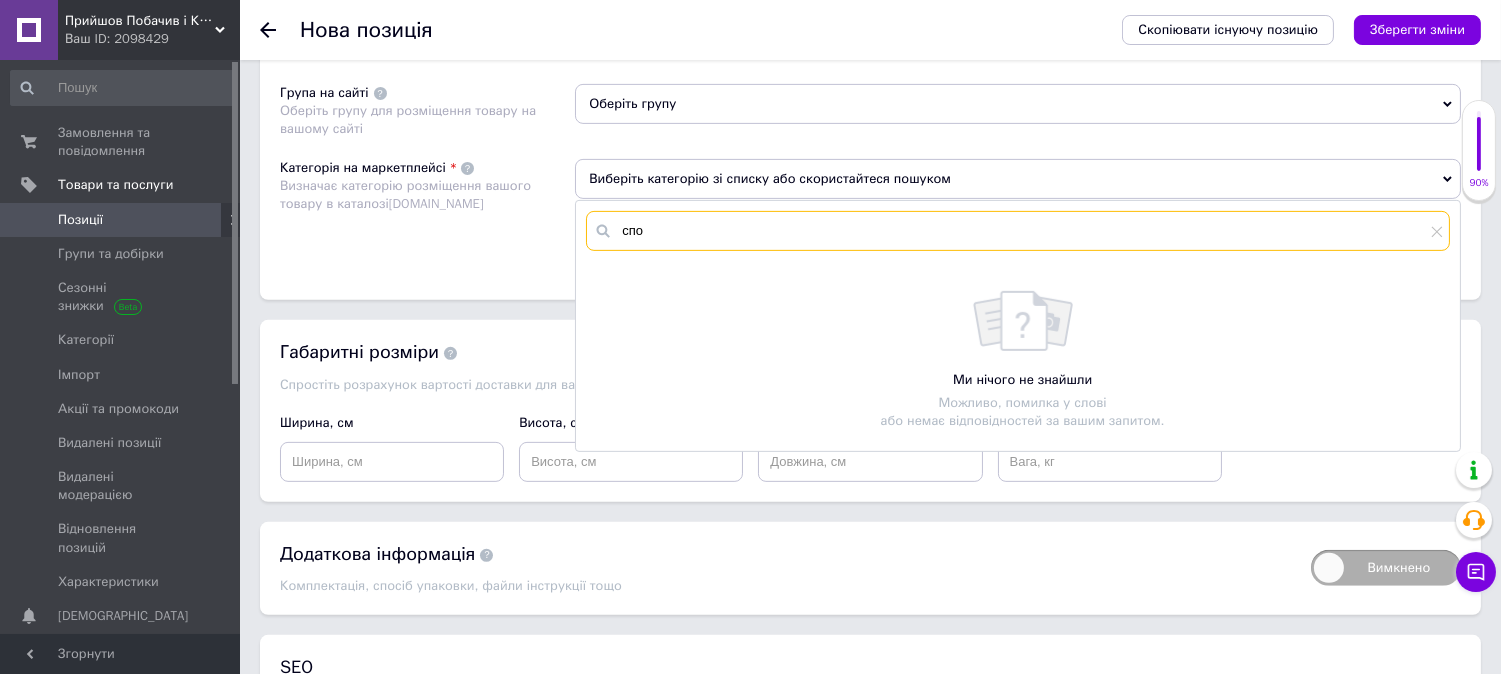 type on "спор" 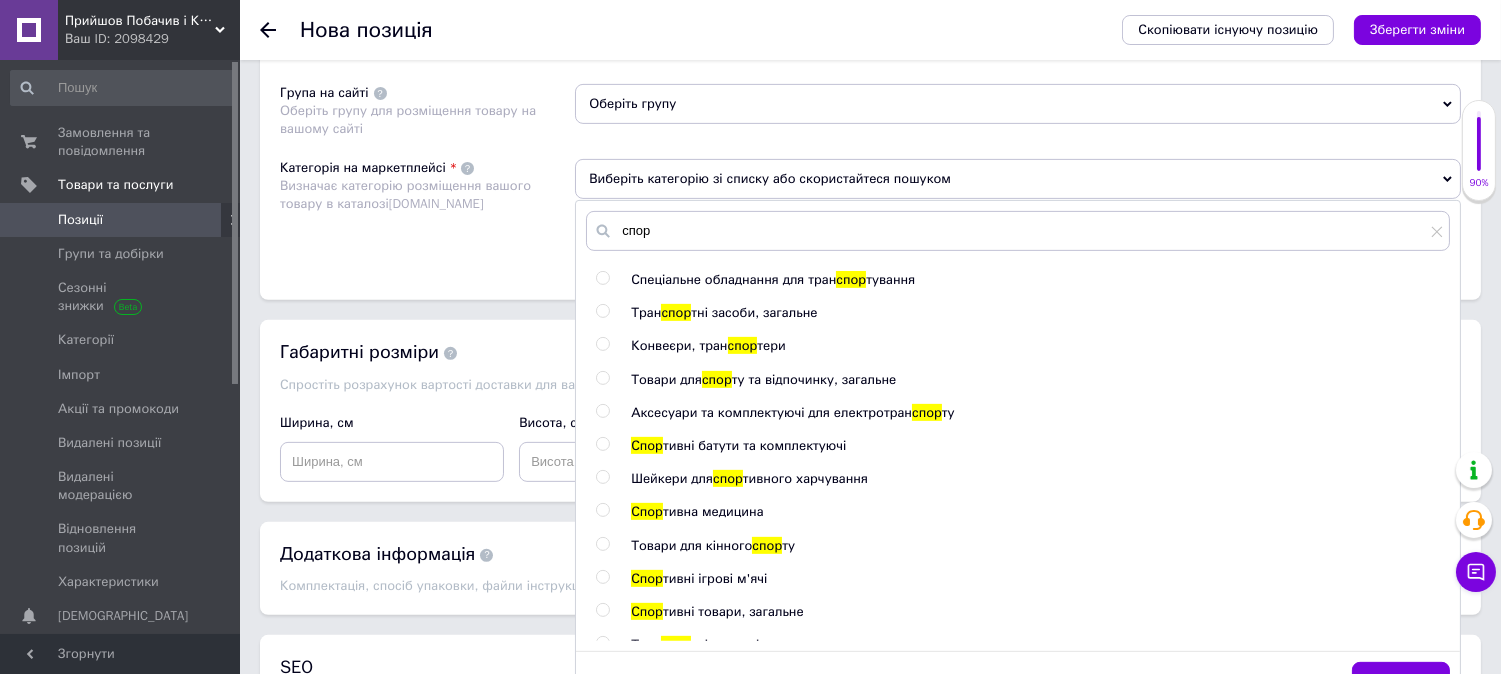 click on "Розміщення Пошукові запити Використовуються для пошуку товару в каталозі  [DOMAIN_NAME] sup доска × сапборд × купить сап × сап доска × сап купить × сапборд купить × надувная доска для плавания × sup board купить × купить сапборд × купить сап доску × сап борд купить × доска для плавания с веслом × sup борд × sup board gladiator × sup купить × надувная доска с веслом × сап доска купить × надувная доска × доска с веслом × доска для плавания стоя × надувная доска для плавания с веслом × падлборд × sup доска купить × купить доску для серфинга × сапы купить × starboard доска × sub борд купить × × × × ту" at bounding box center [870, 17] 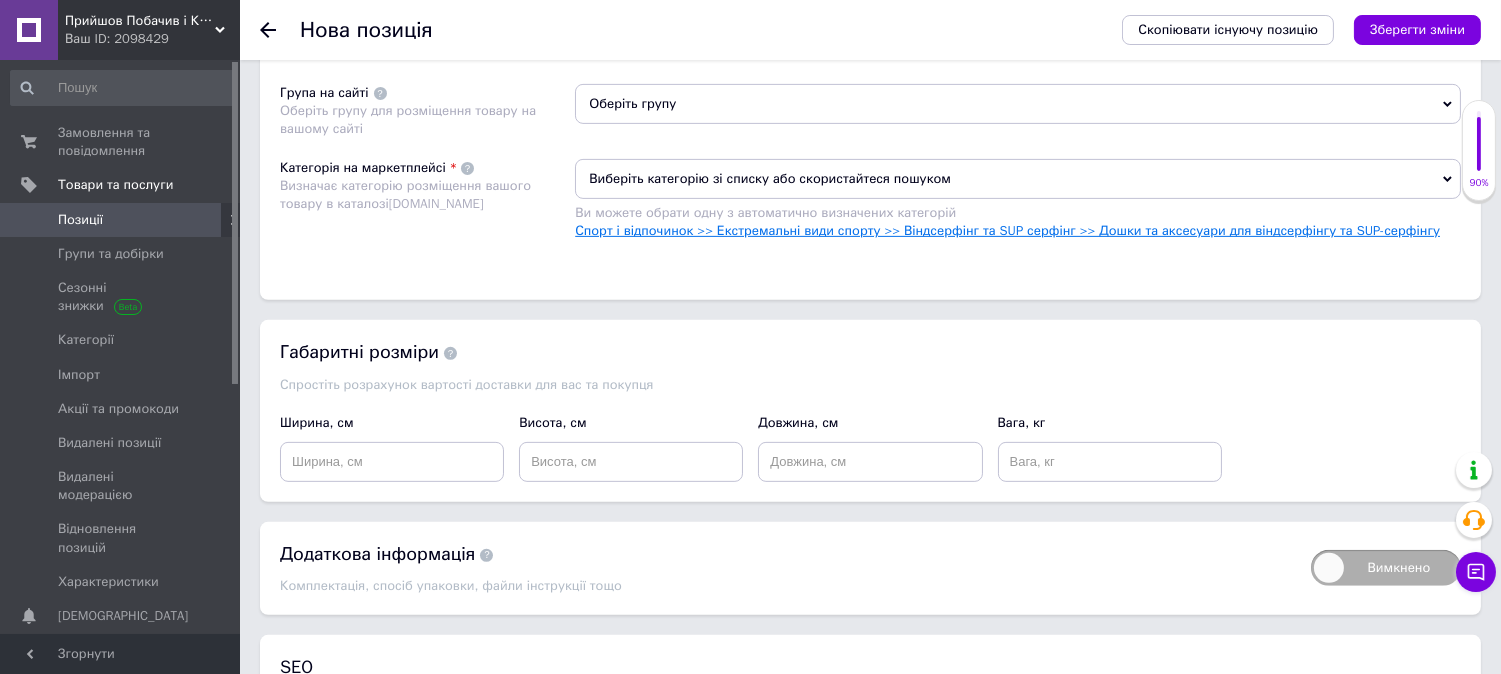 click on "Спорт і відпочинок >> Екстремальні види спорту >> Віндсерфінг та SUP серфінг >> Дошки та аксесуари для віндсерфінгу та SUP-серфінгу" at bounding box center (1007, 230) 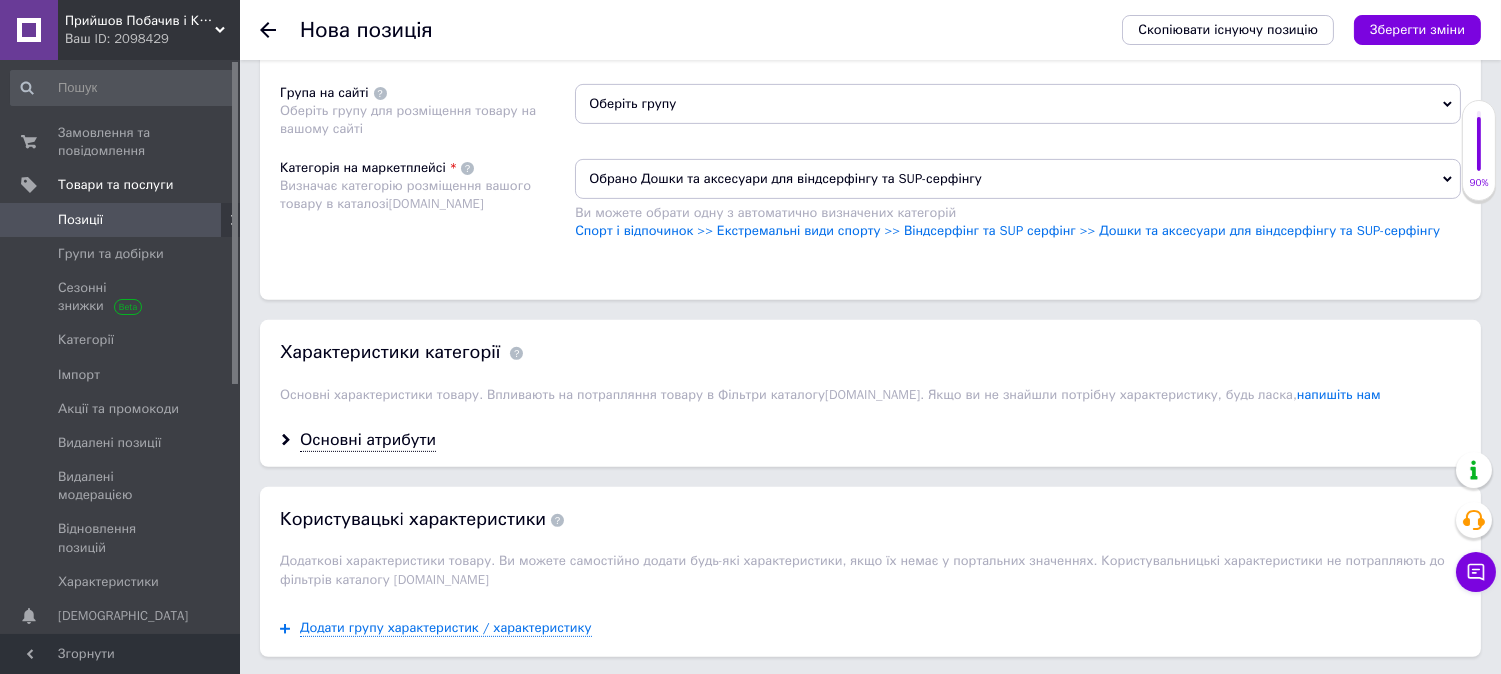 click on "Оберіть групу" at bounding box center [1018, 104] 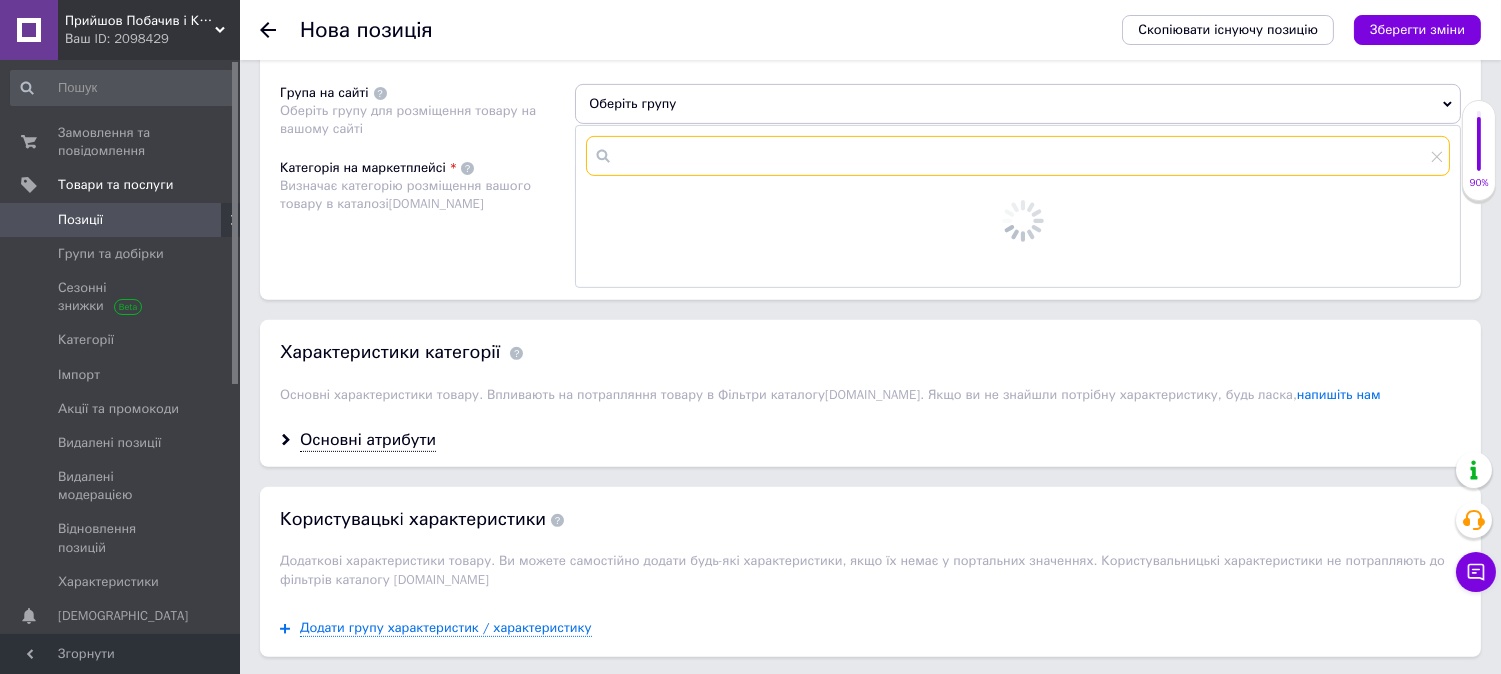 click at bounding box center (1018, 156) 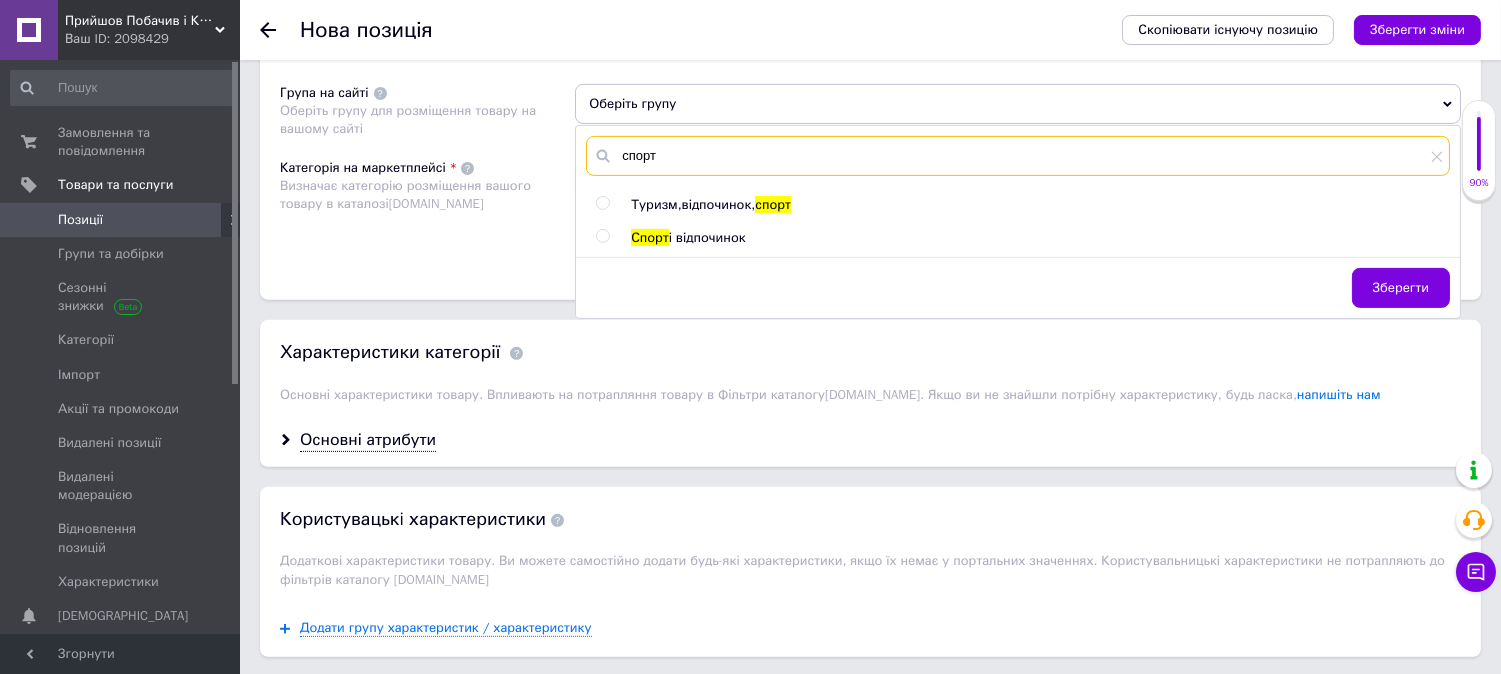 type on "спорт" 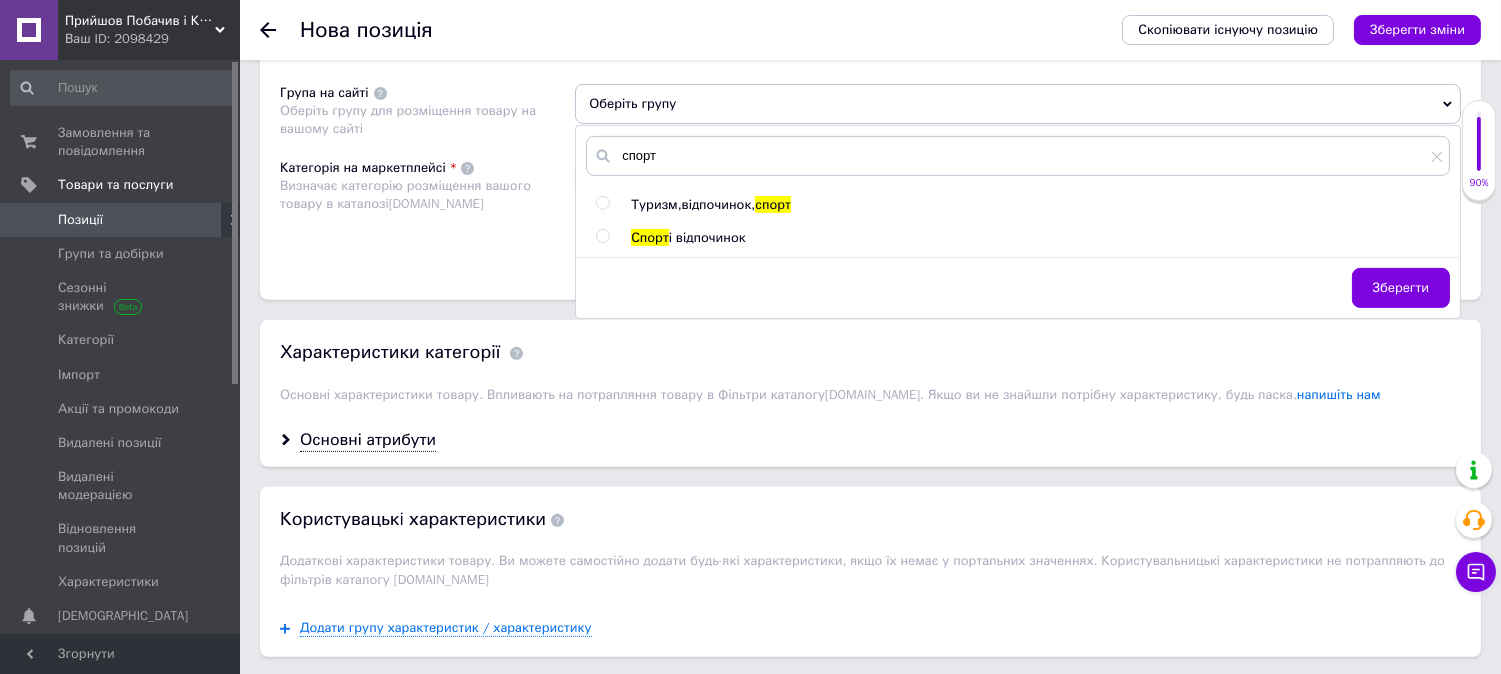click on "Туризм,відпочинок," at bounding box center (693, 204) 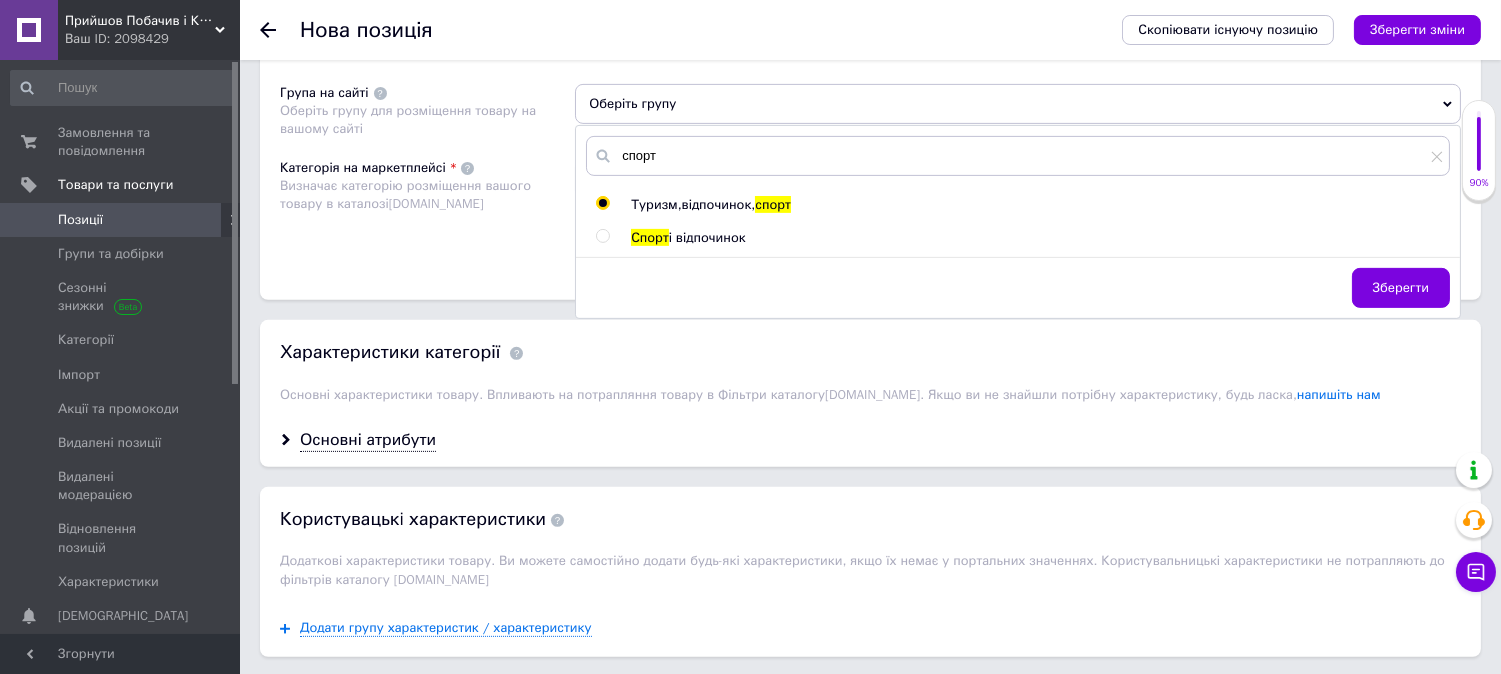 radio on "true" 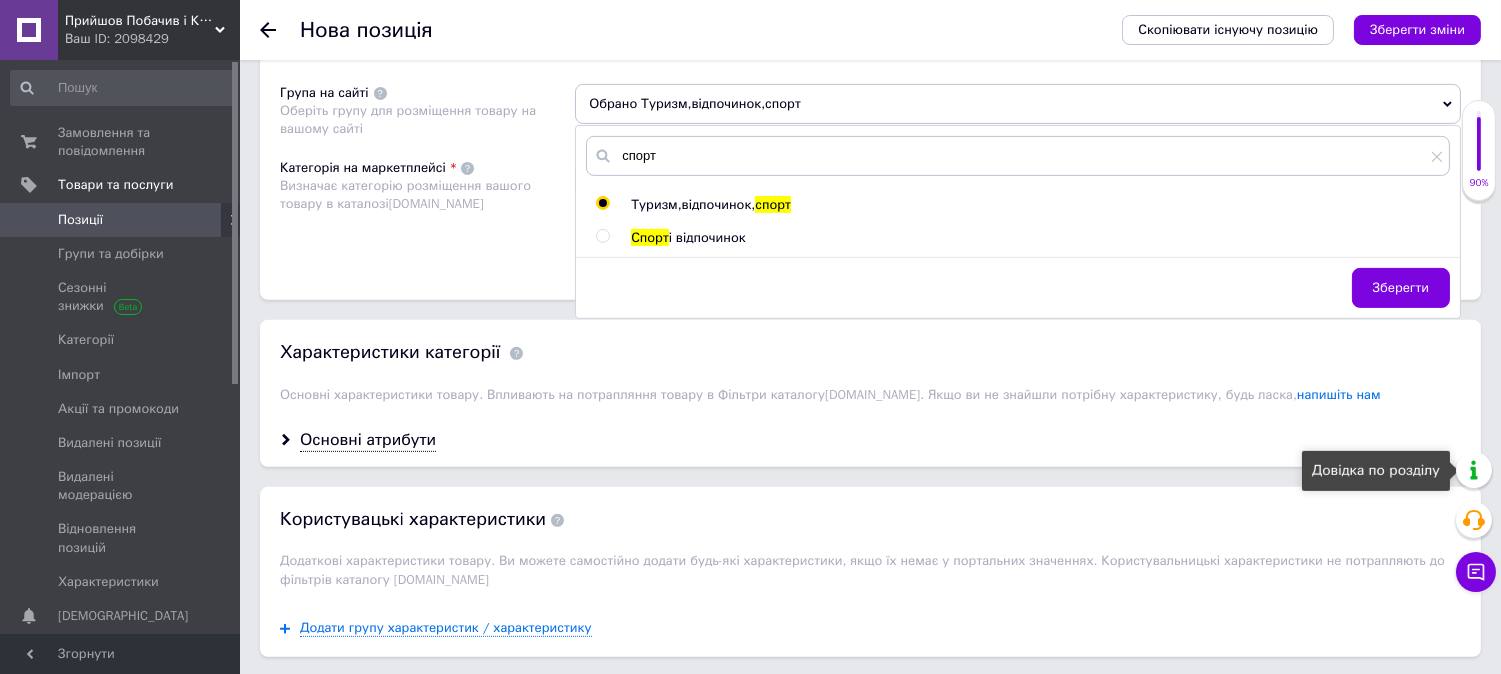 click on "Довідка по розділу" at bounding box center [1376, 471] 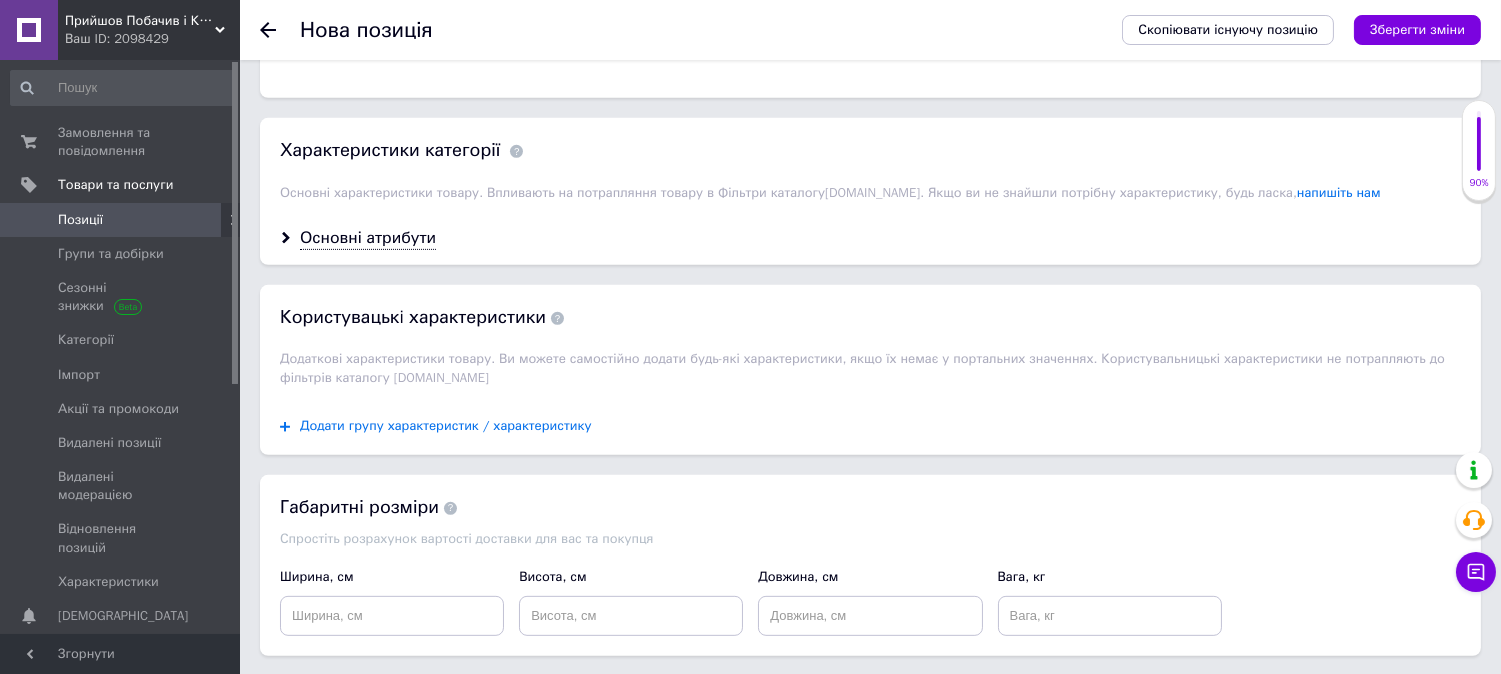 scroll, scrollTop: 1888, scrollLeft: 0, axis: vertical 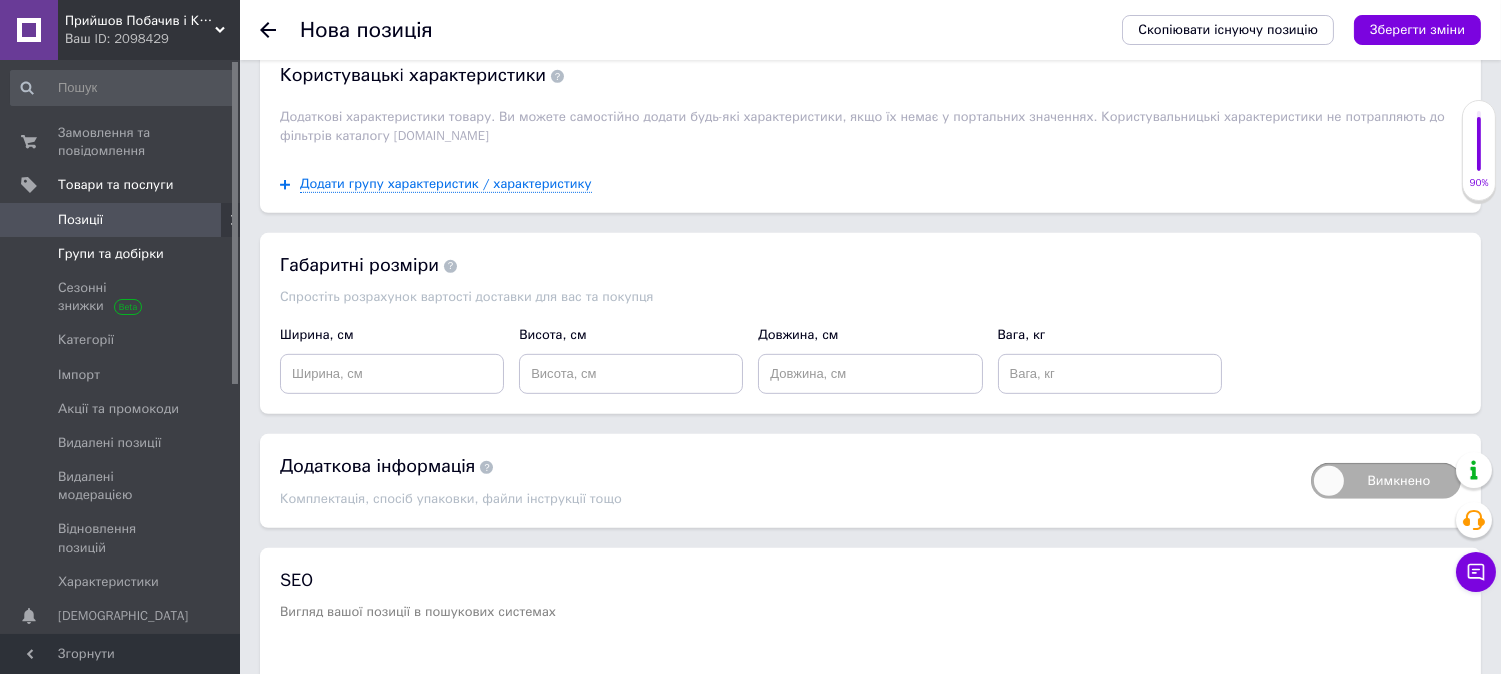 drag, startPoint x: 370, startPoint y: 183, endPoint x: 67, endPoint y: 242, distance: 308.6908 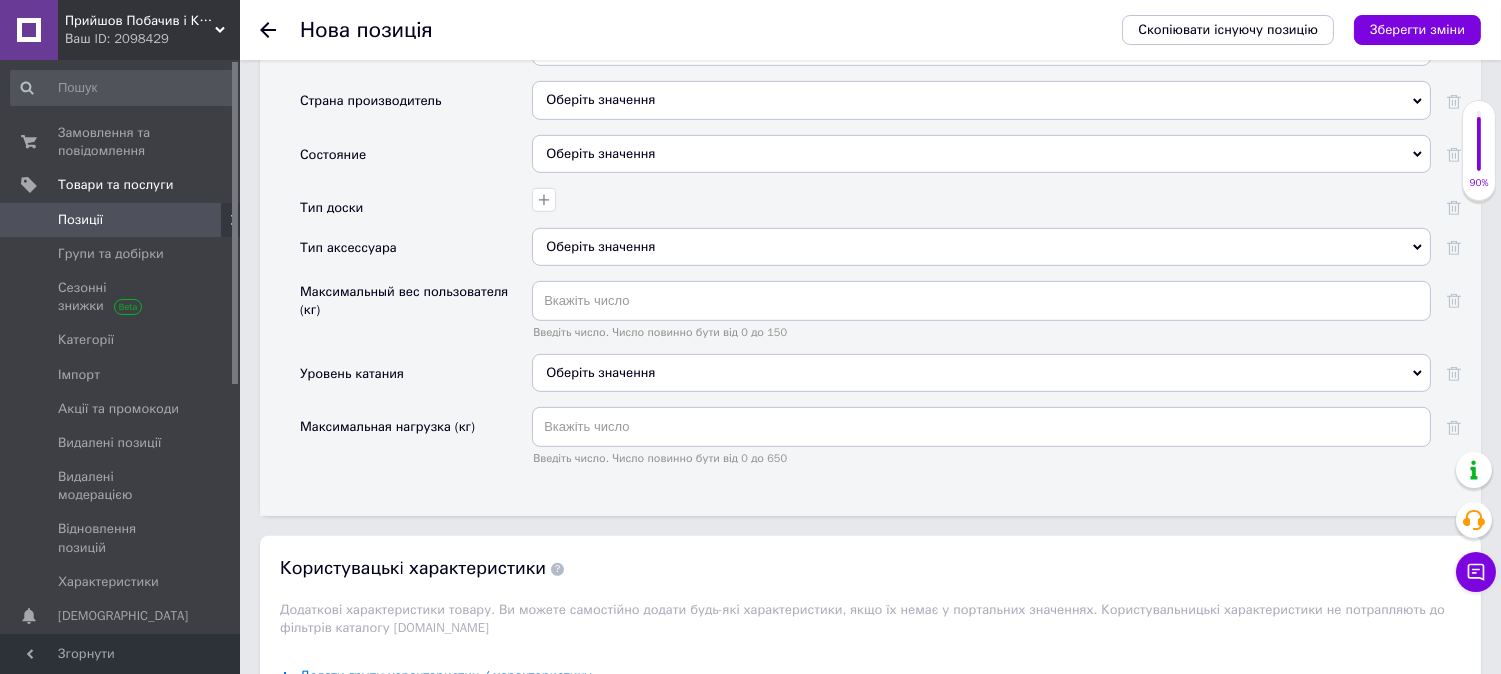 click on "Оберіть значення" at bounding box center [981, 47] 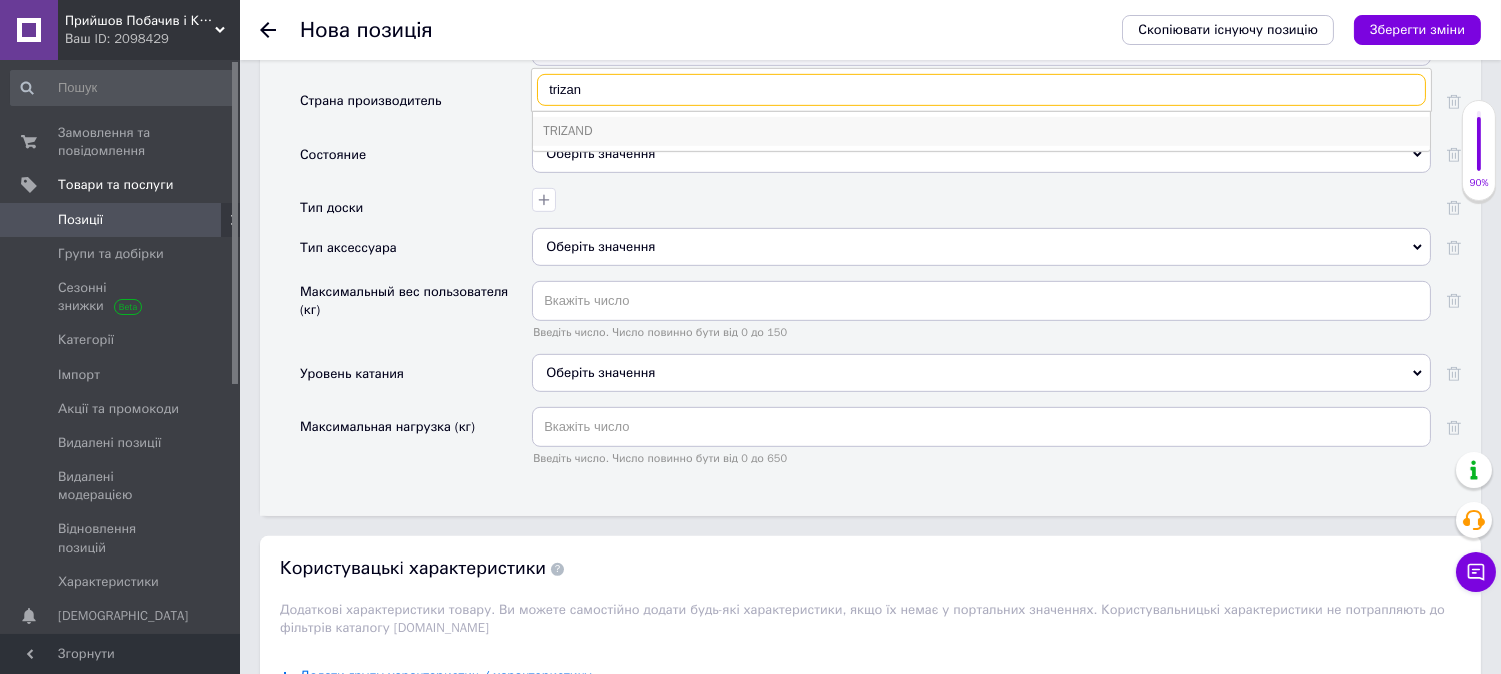 type on "trizan" 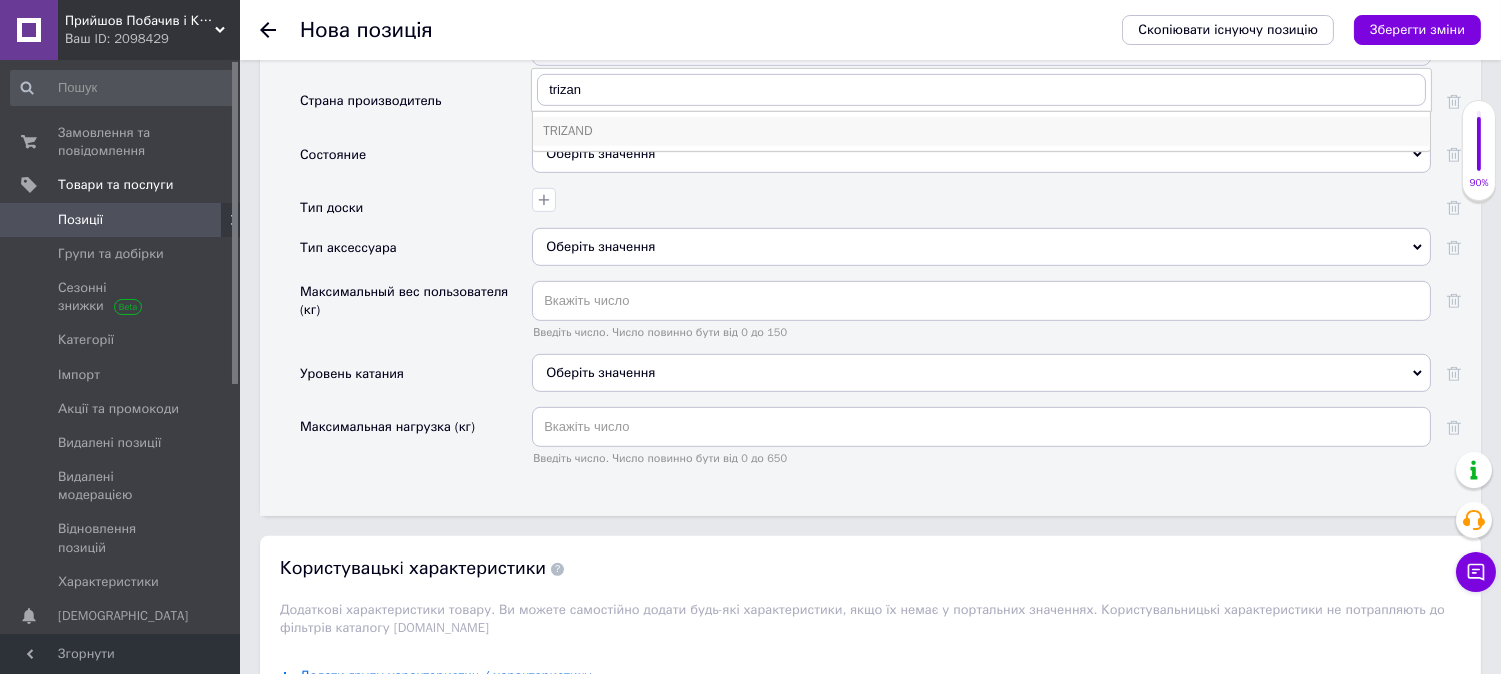 click on "TRIZAND" at bounding box center (981, 131) 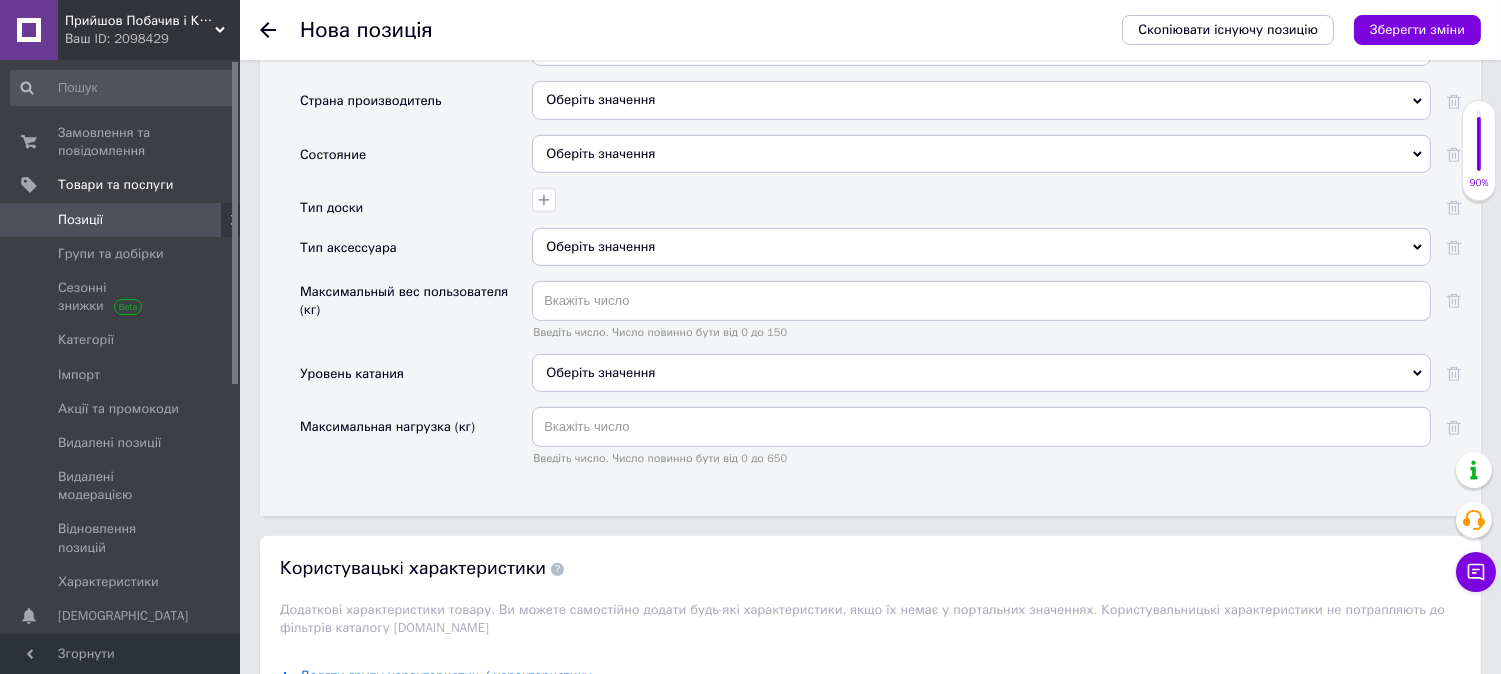 click on "Оберіть значення" at bounding box center [981, 100] 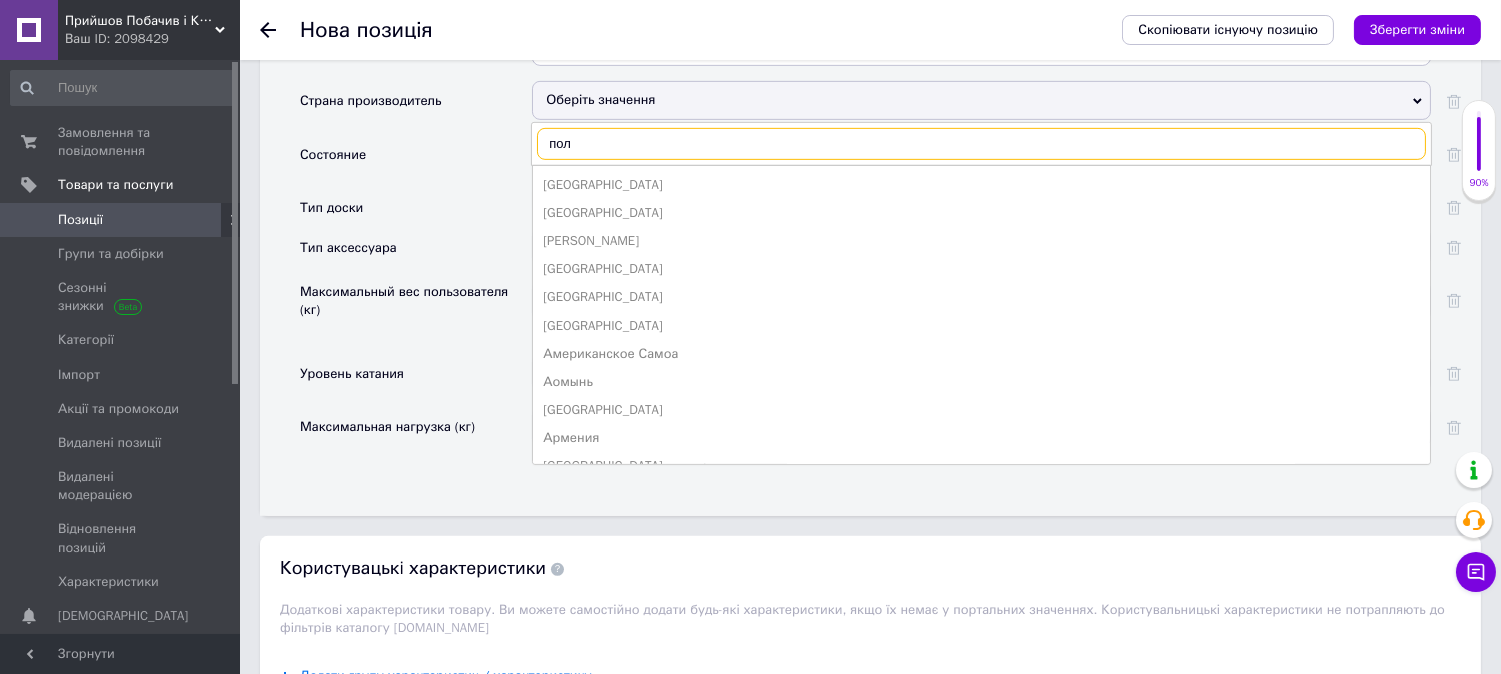 type on "[PERSON_NAME]" 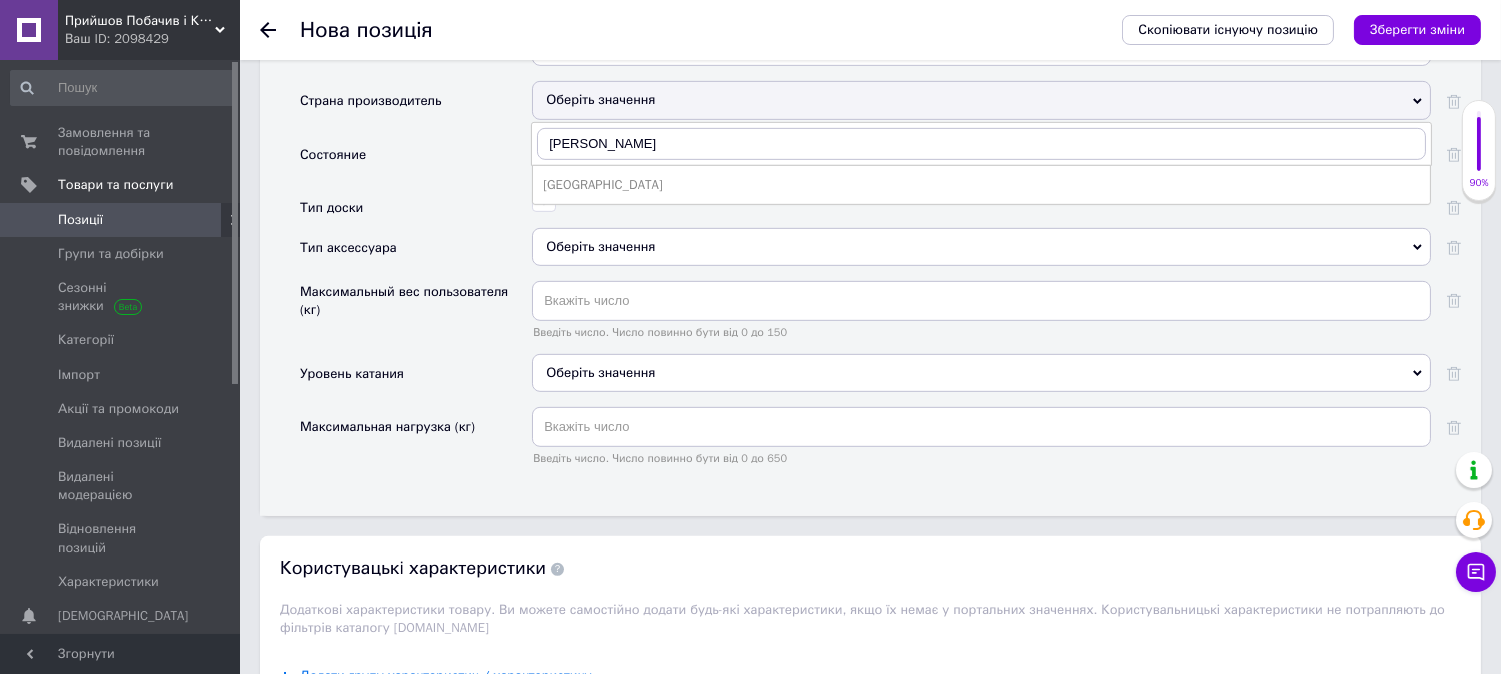 drag, startPoint x: 572, startPoint y: 370, endPoint x: 575, endPoint y: 353, distance: 17.262676 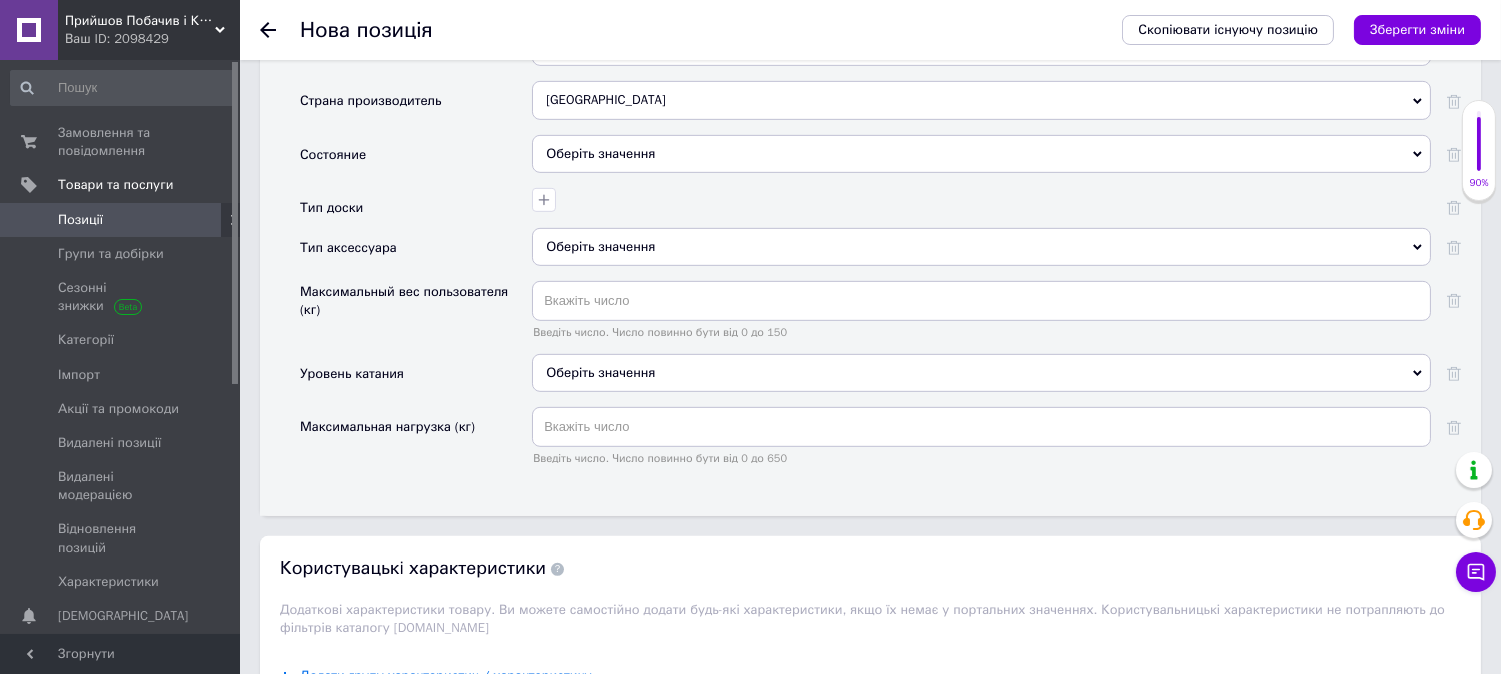 click on "Оберіть значення" at bounding box center (981, 154) 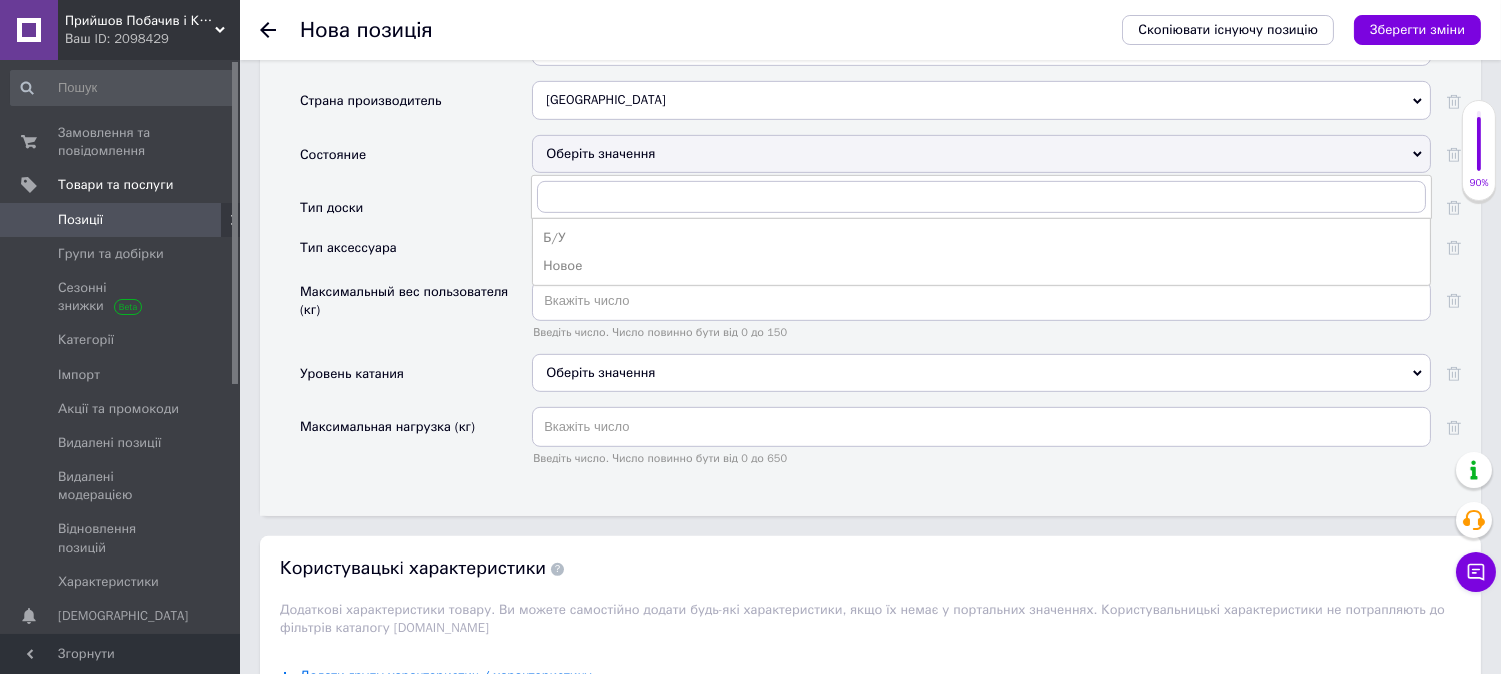 click on "Новое" at bounding box center (981, 266) 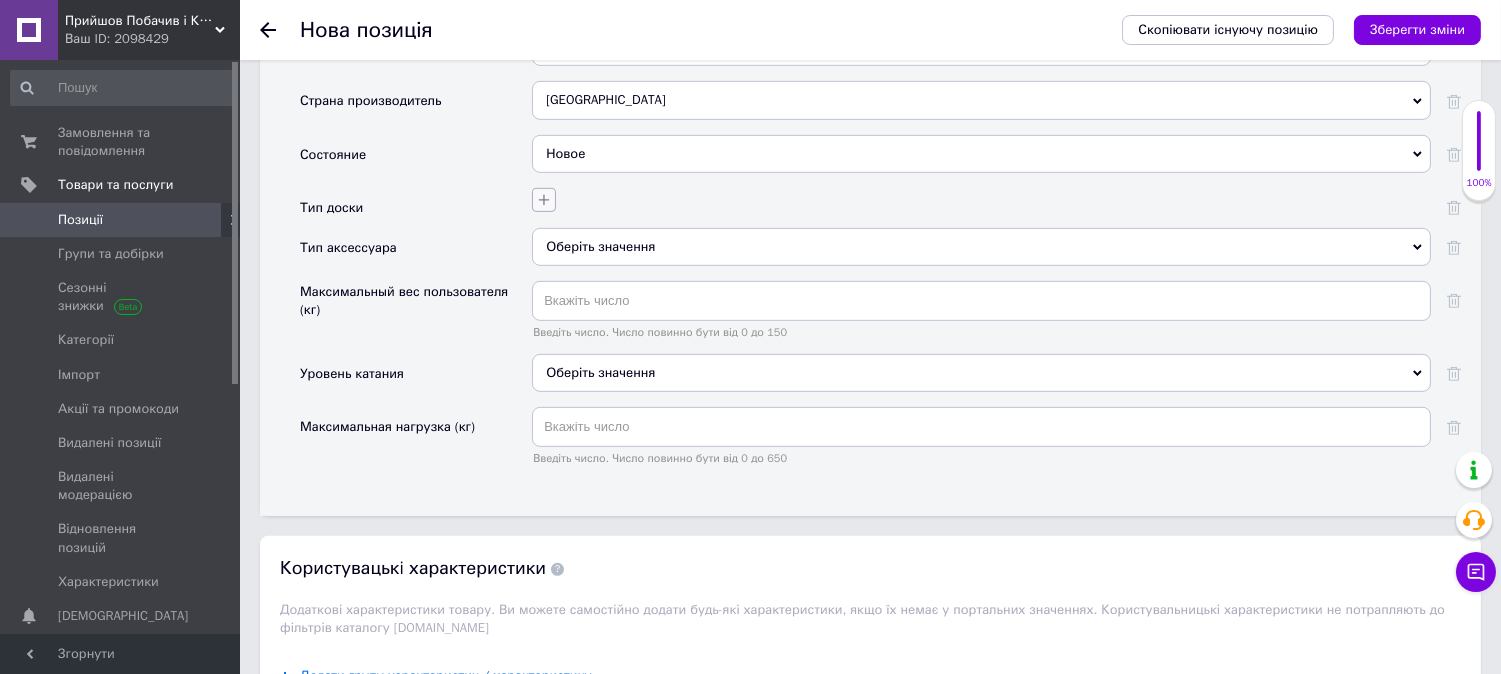 click at bounding box center [544, 200] 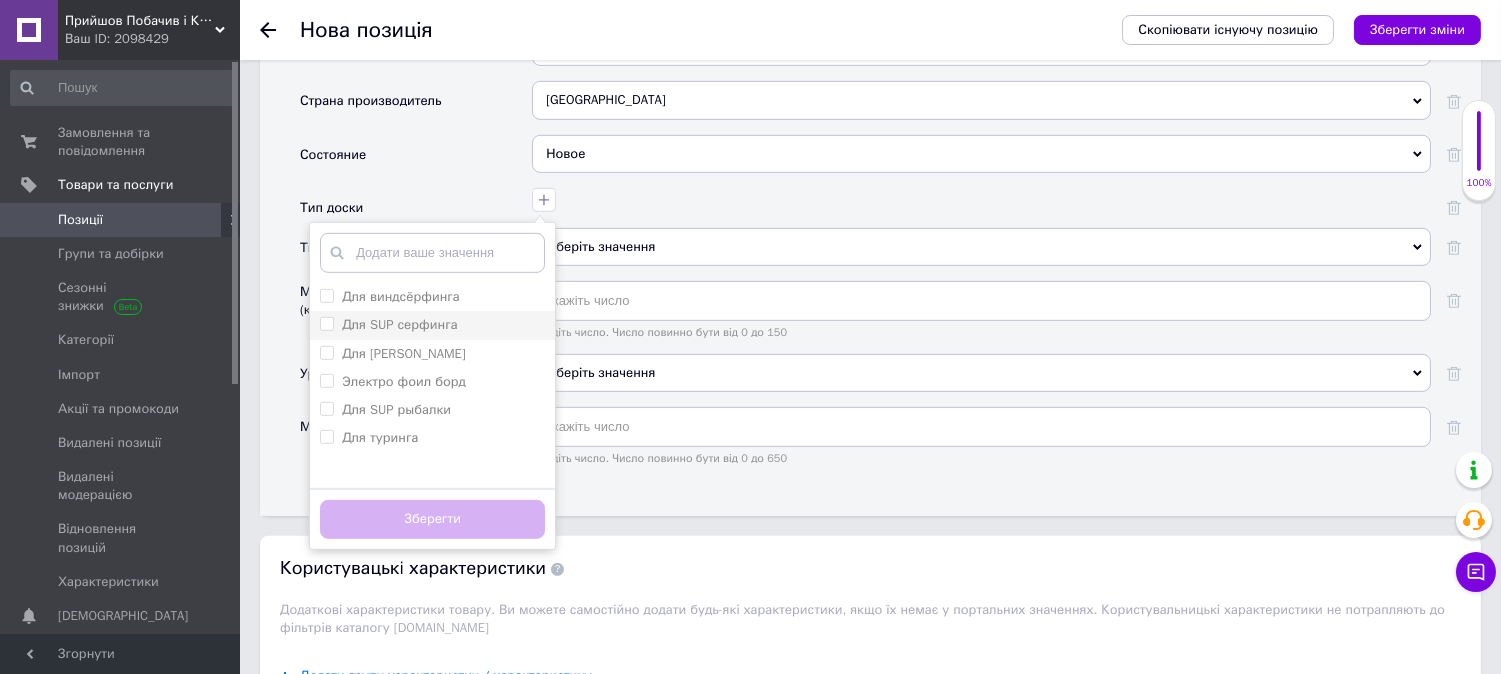 click on "Для SUP серфинга" at bounding box center [432, 325] 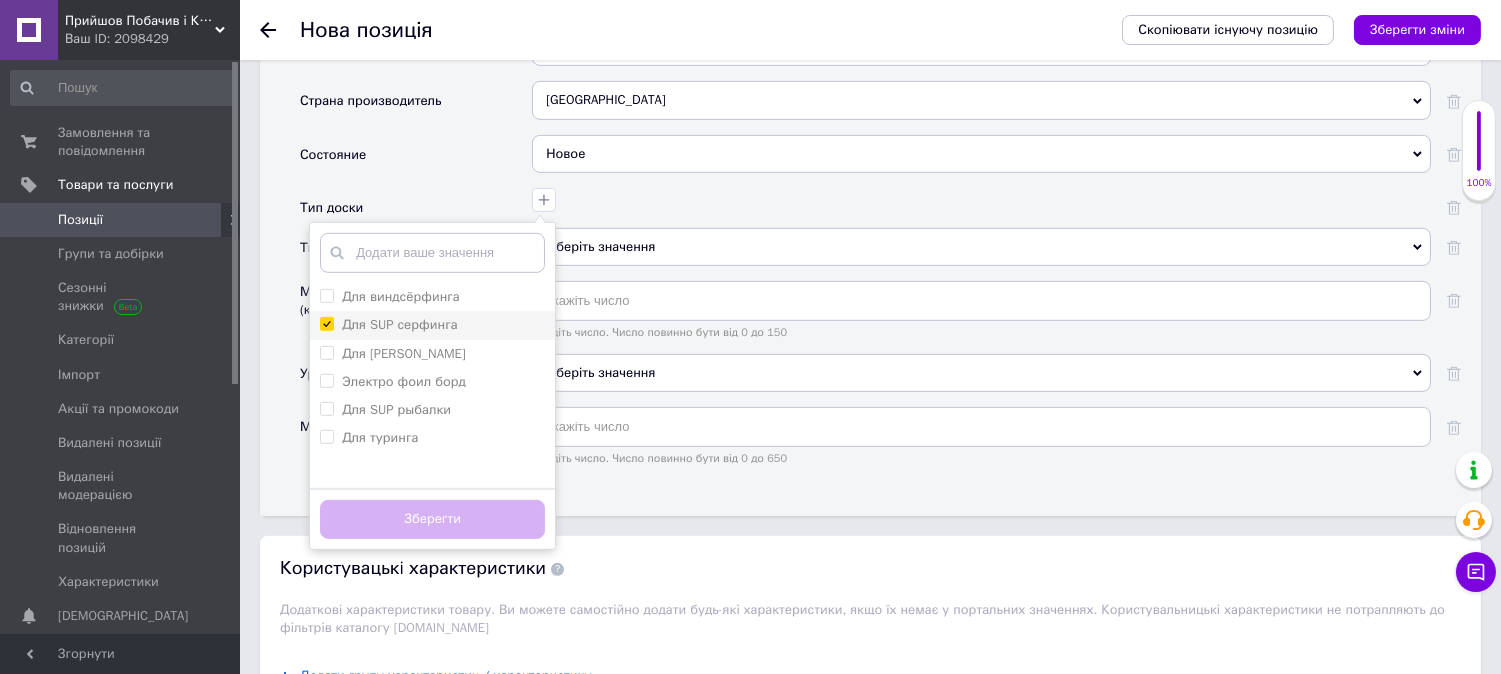checkbox on "true" 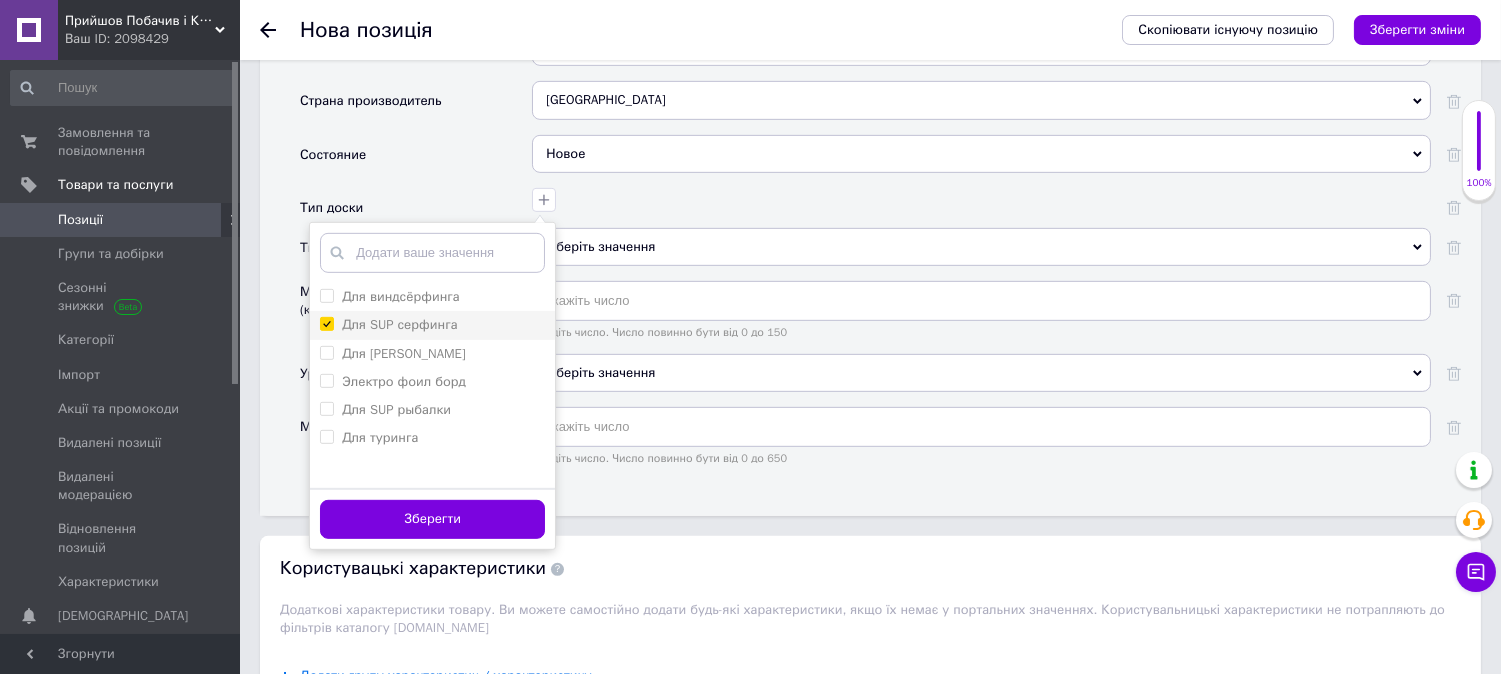 scroll, scrollTop: 2000, scrollLeft: 0, axis: vertical 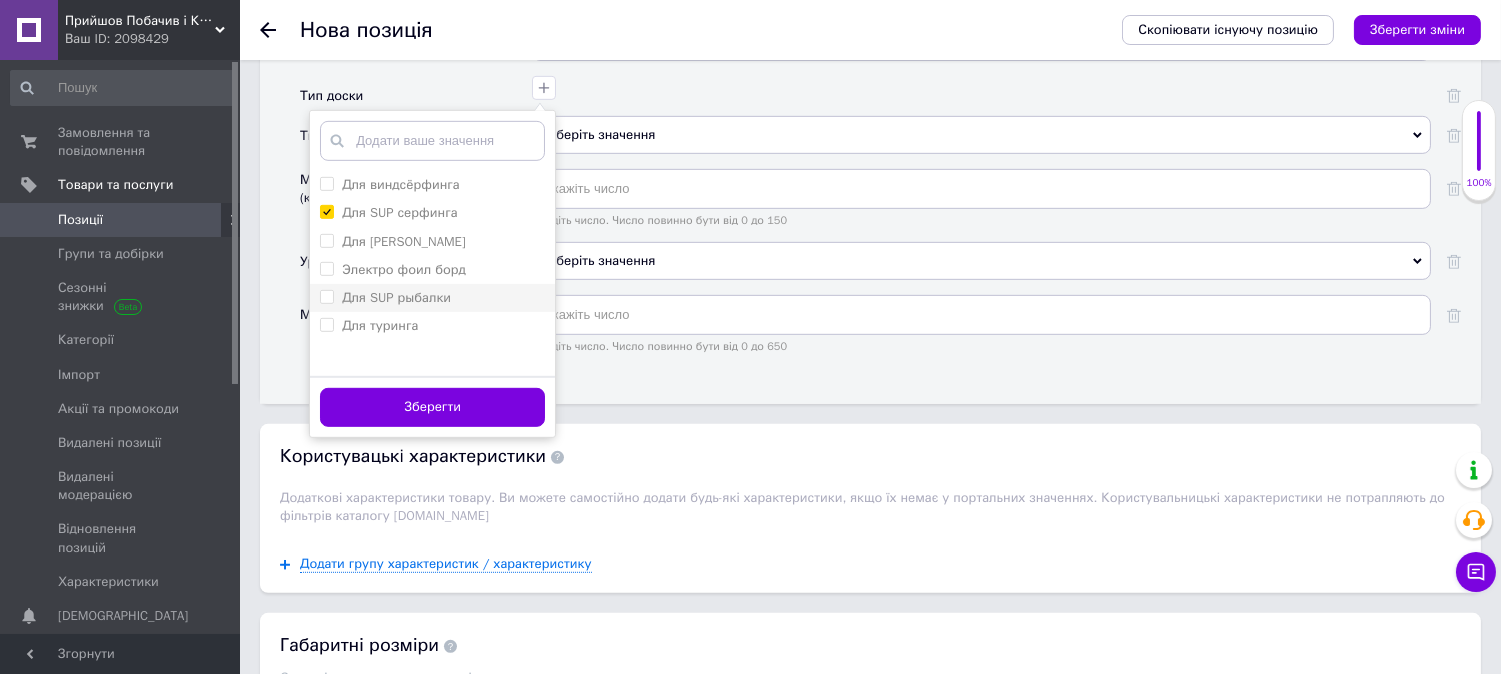 click on "Для SUP рыбалки" at bounding box center (432, 298) 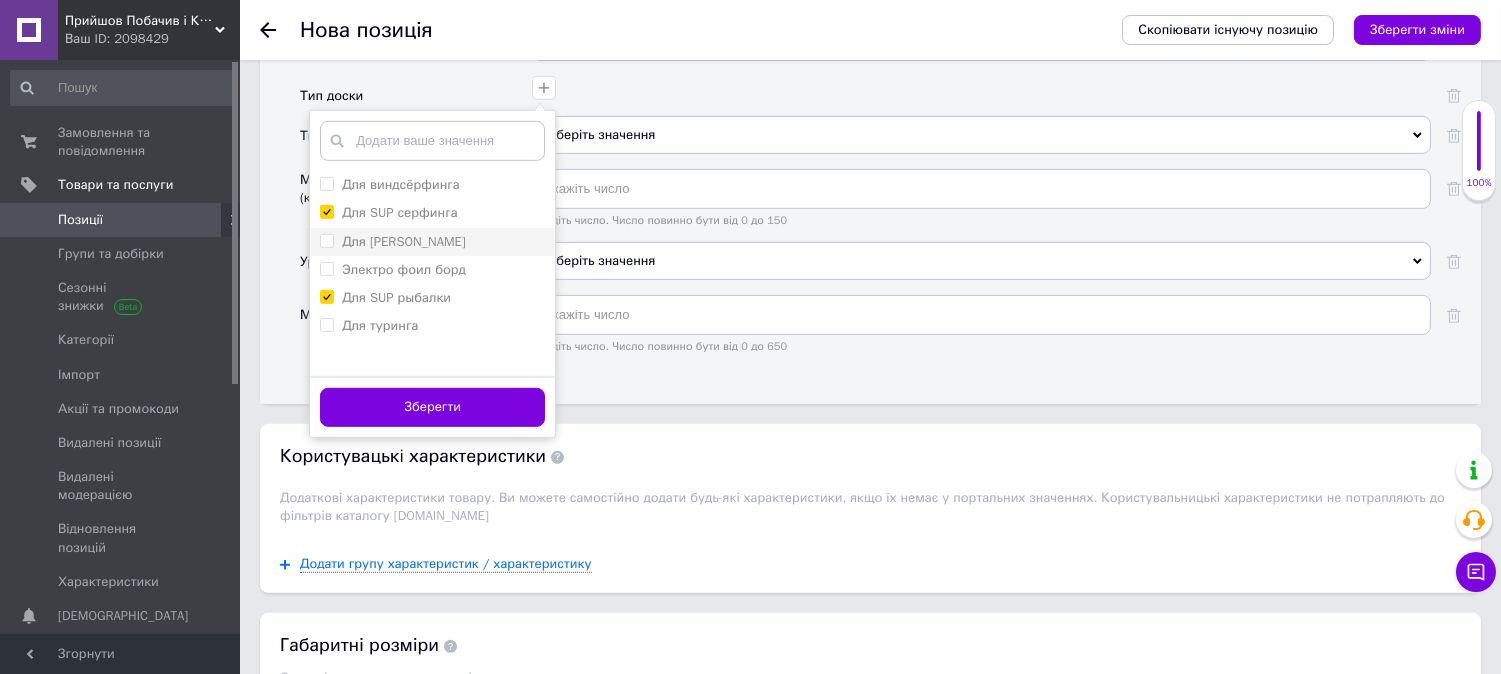 checkbox on "true" 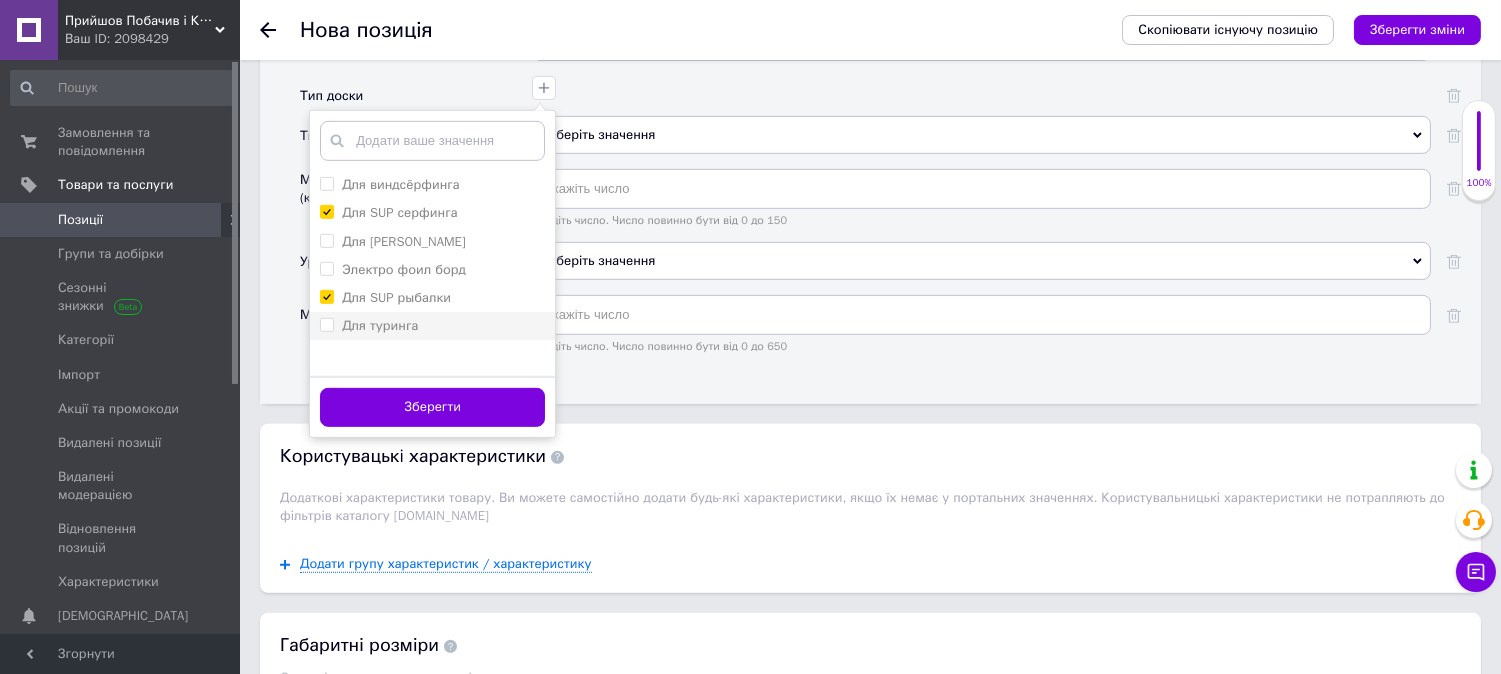 click on "Для туринга" at bounding box center (432, 326) 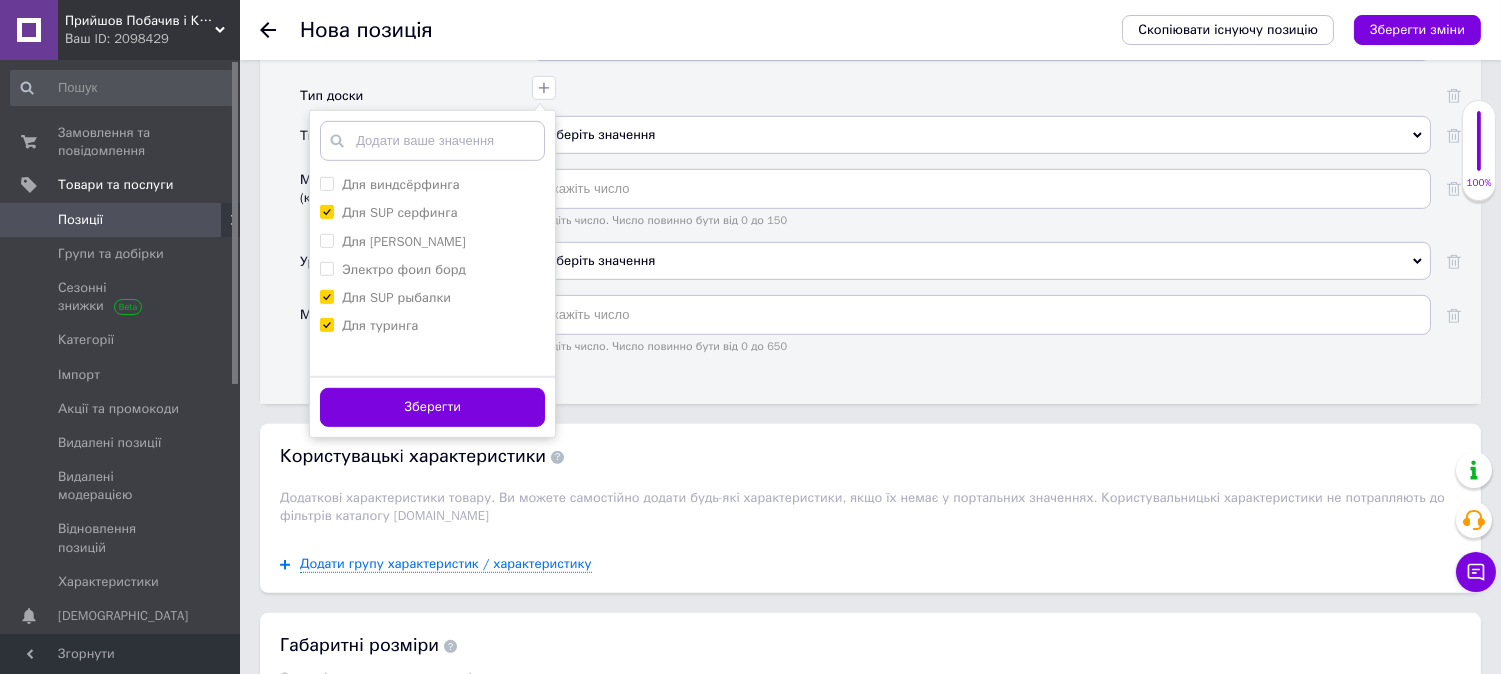 checkbox on "true" 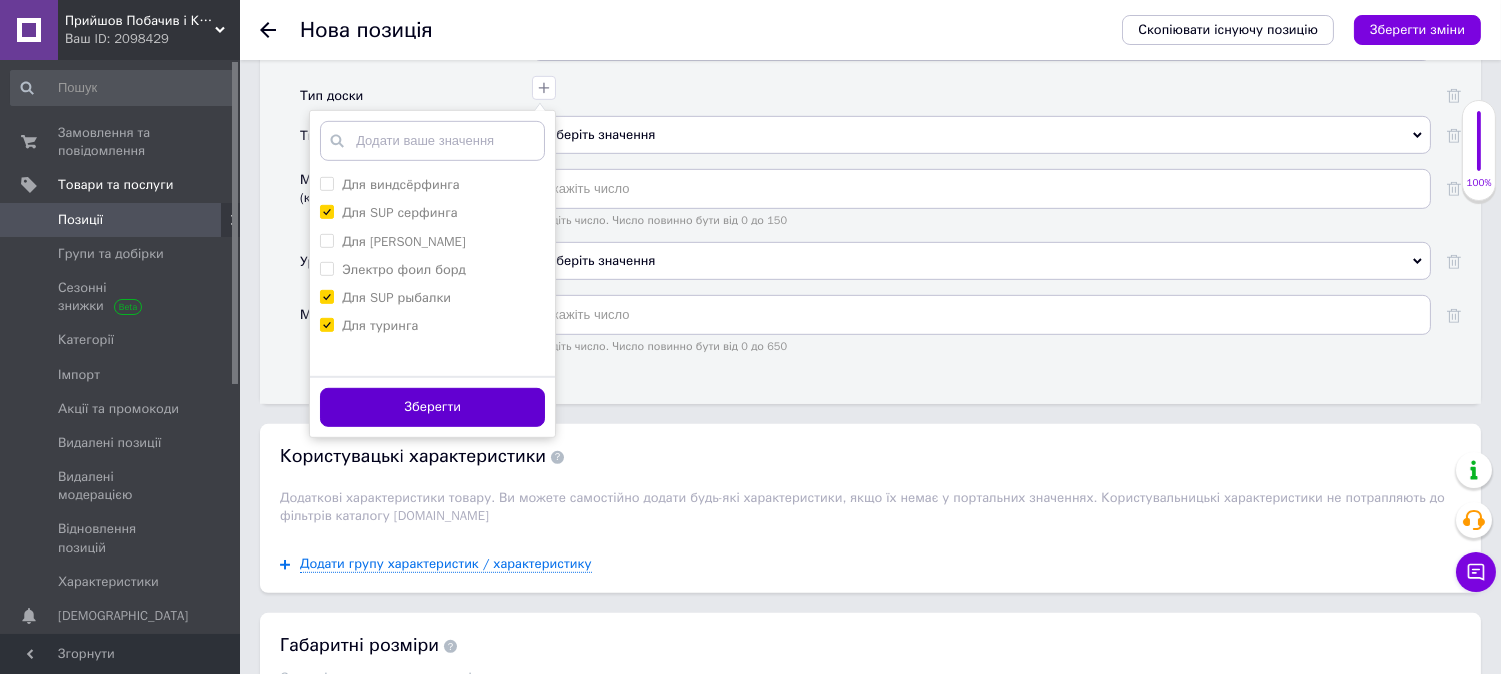 click on "Зберегти" at bounding box center [432, 407] 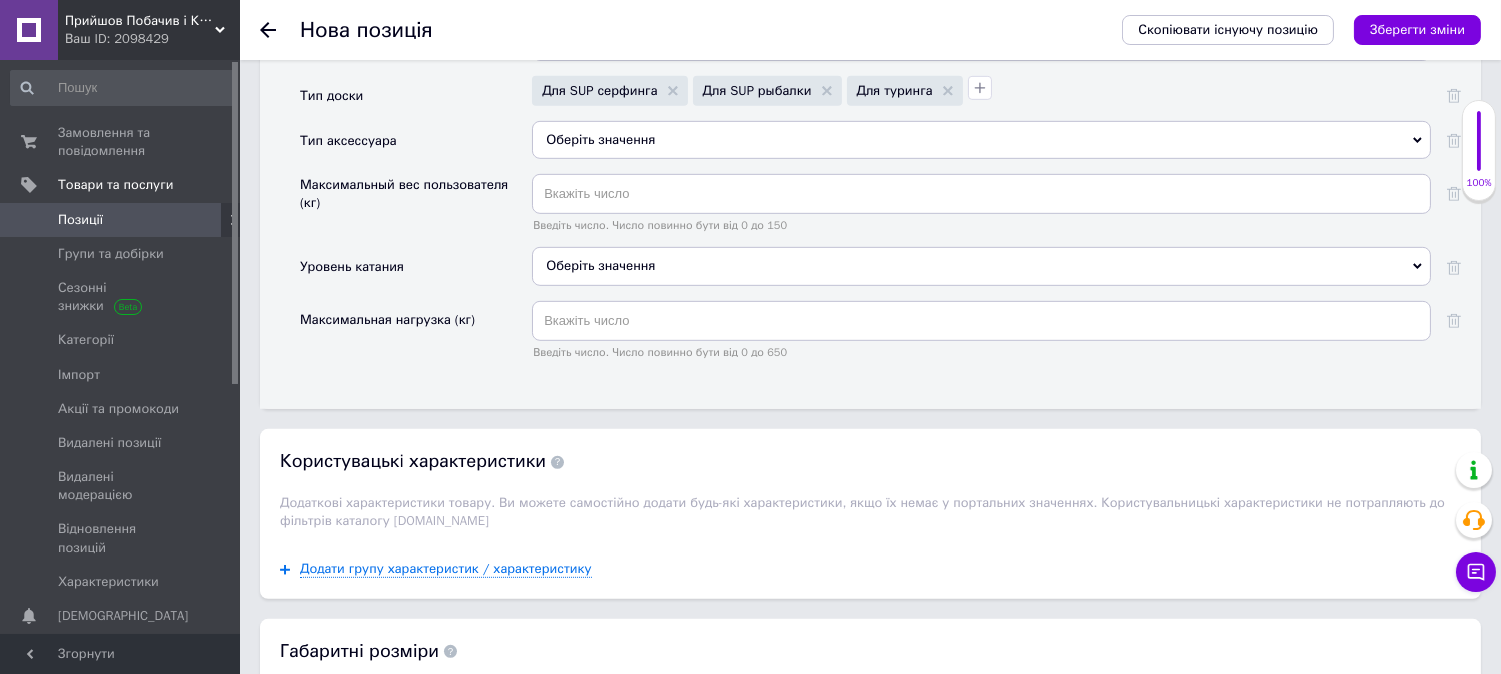 click on "Оберіть значення" at bounding box center [981, 140] 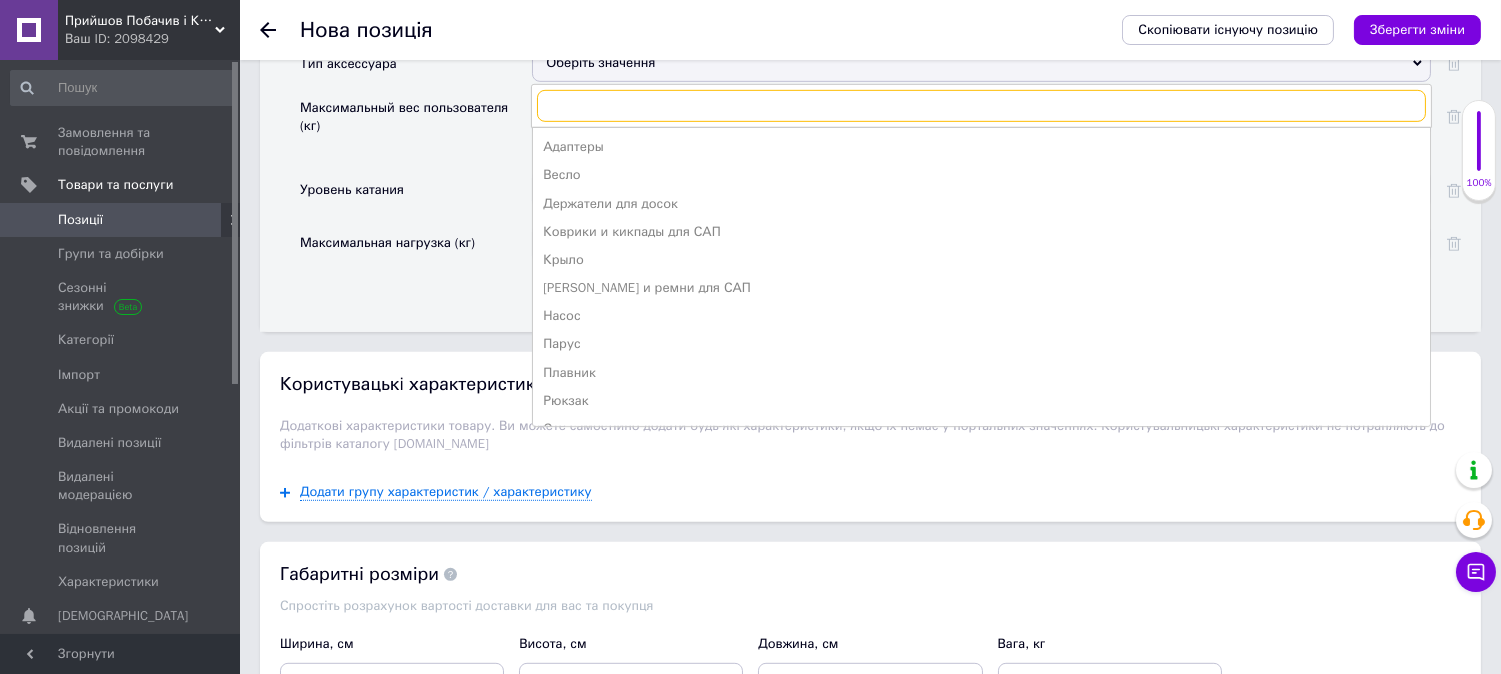 scroll, scrollTop: 2111, scrollLeft: 0, axis: vertical 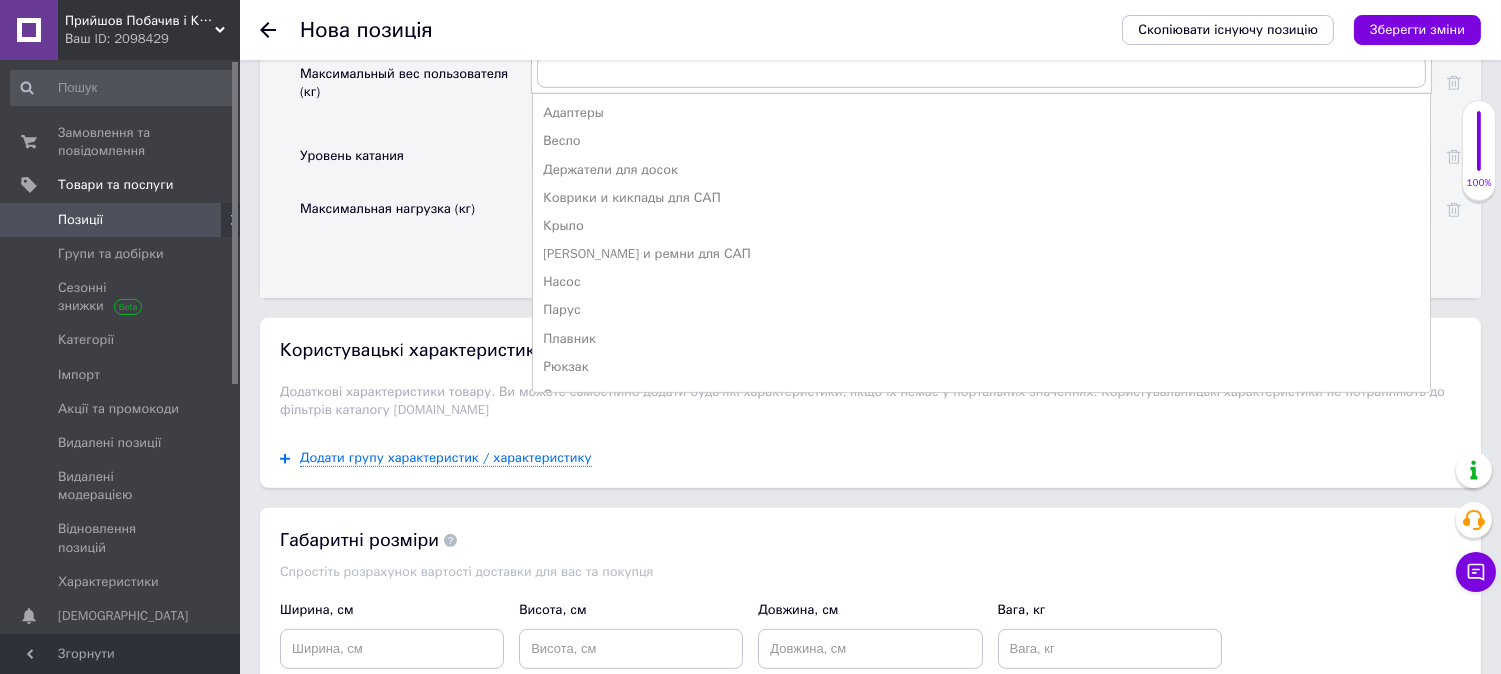 click on "Максимальная нагрузка (кг)" at bounding box center (416, 226) 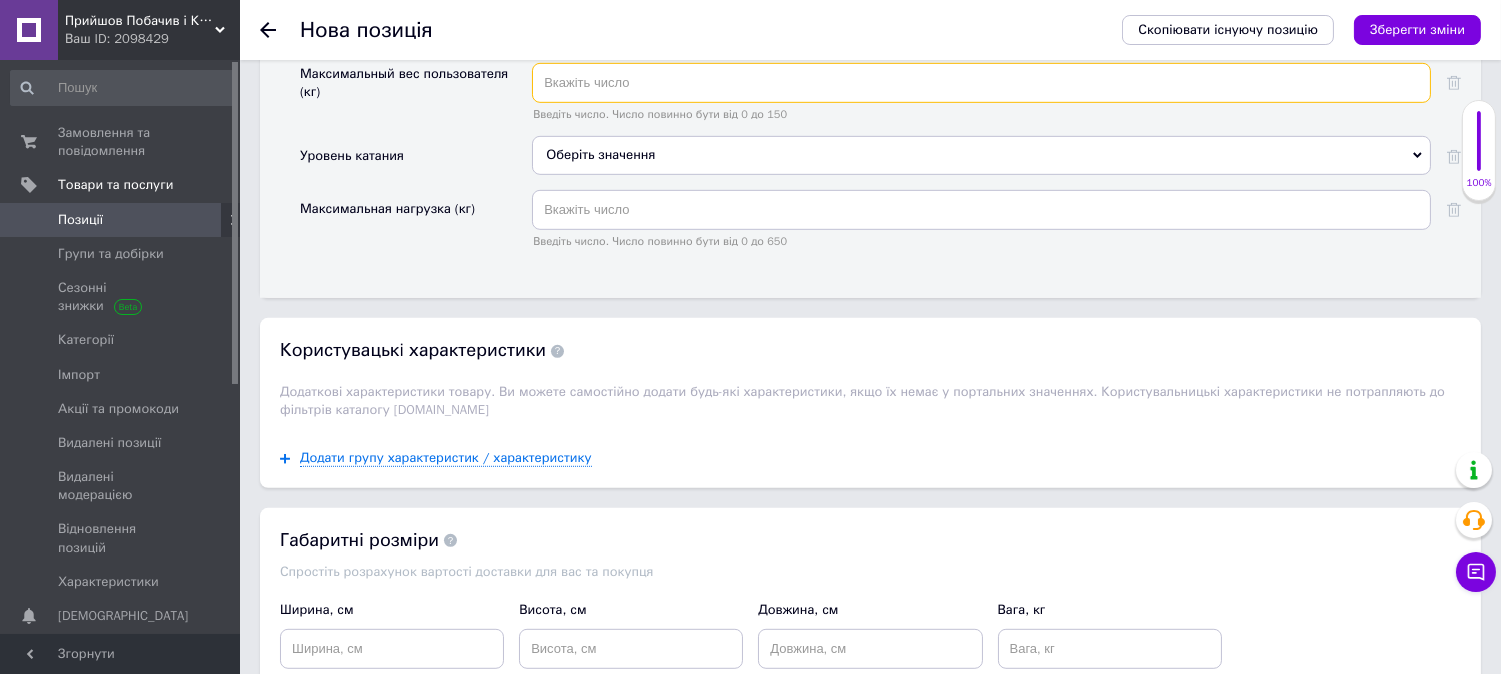 click at bounding box center [981, 83] 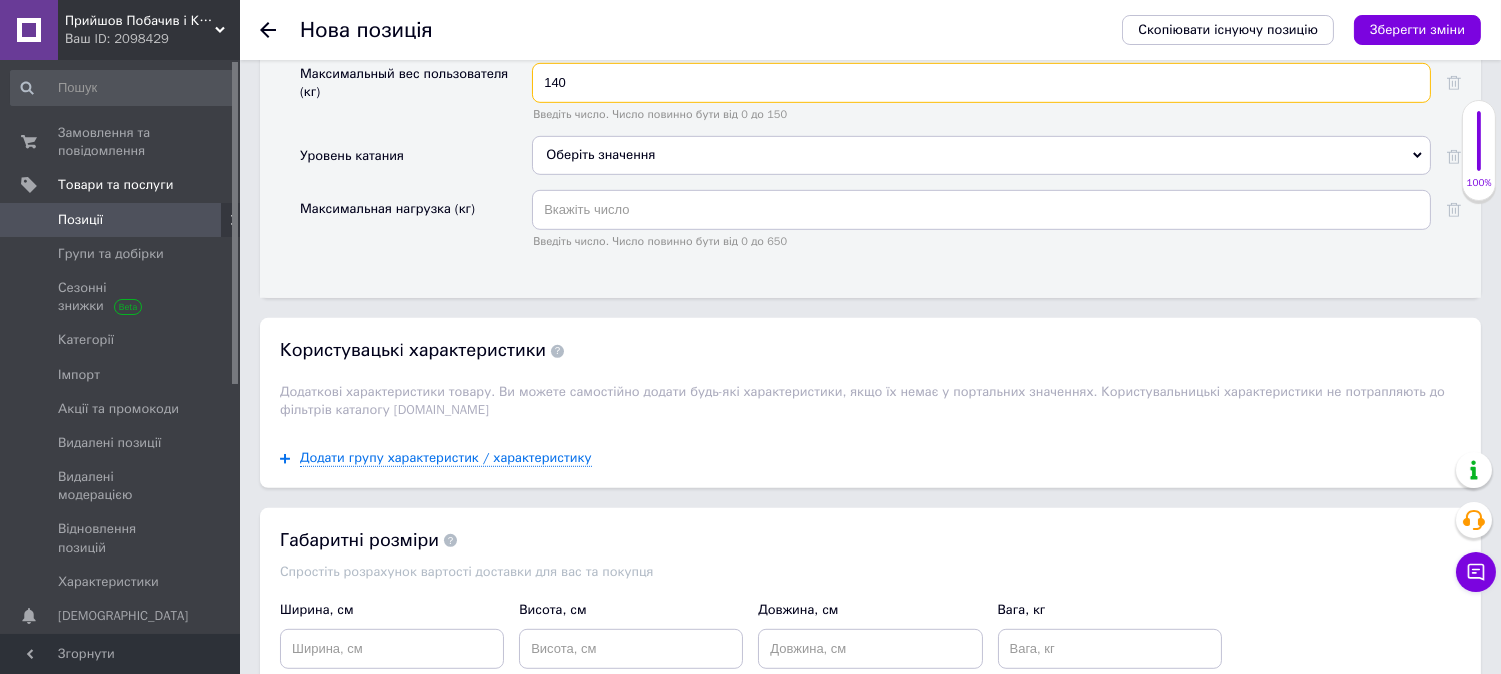 type on "140" 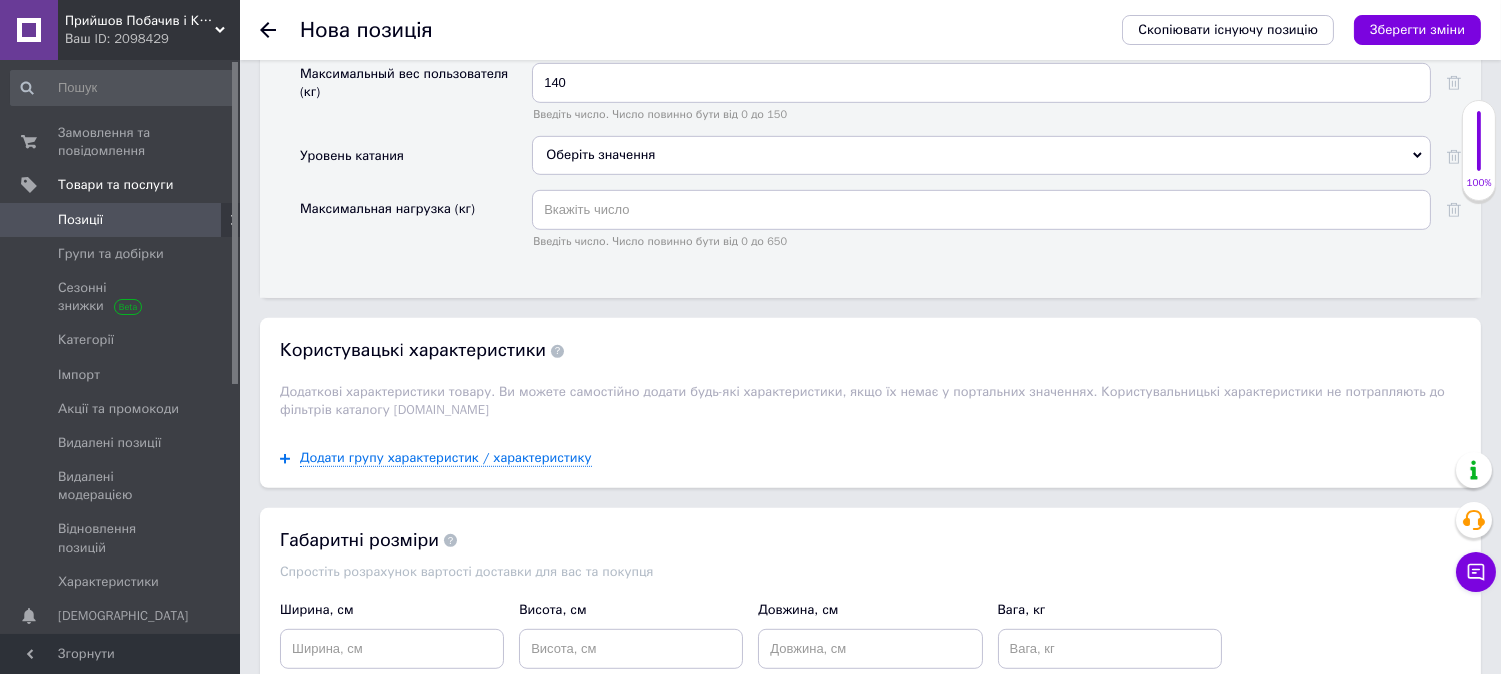 click on "Оберіть значення" at bounding box center (981, 155) 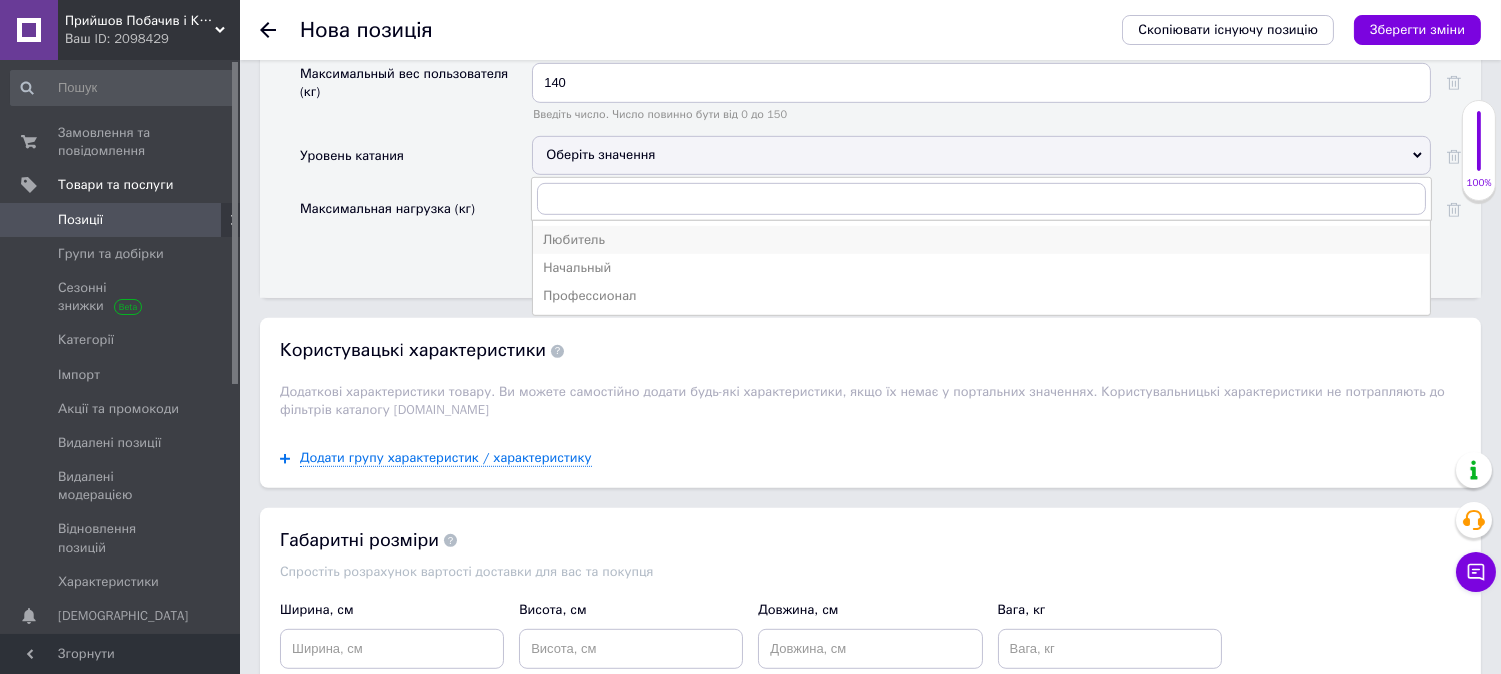 click on "Любитель" at bounding box center (981, 240) 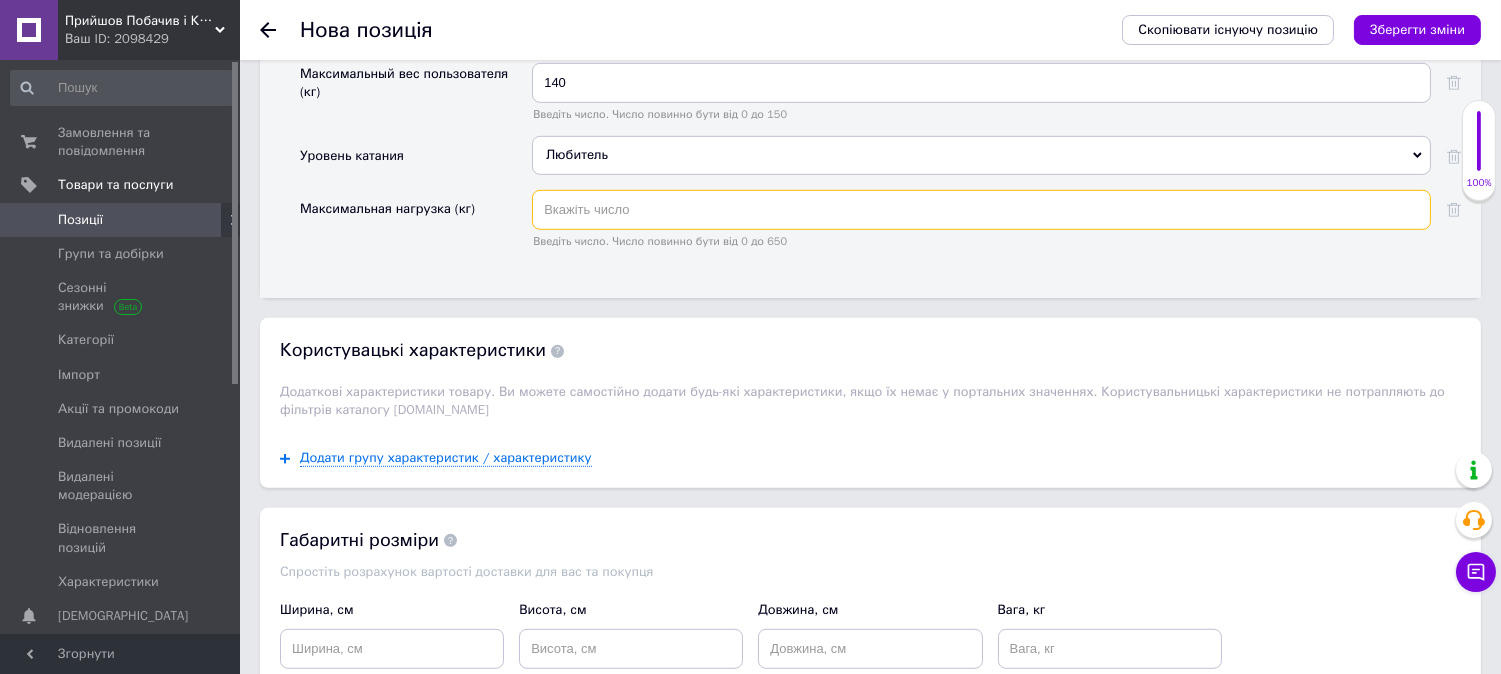 click at bounding box center (981, 210) 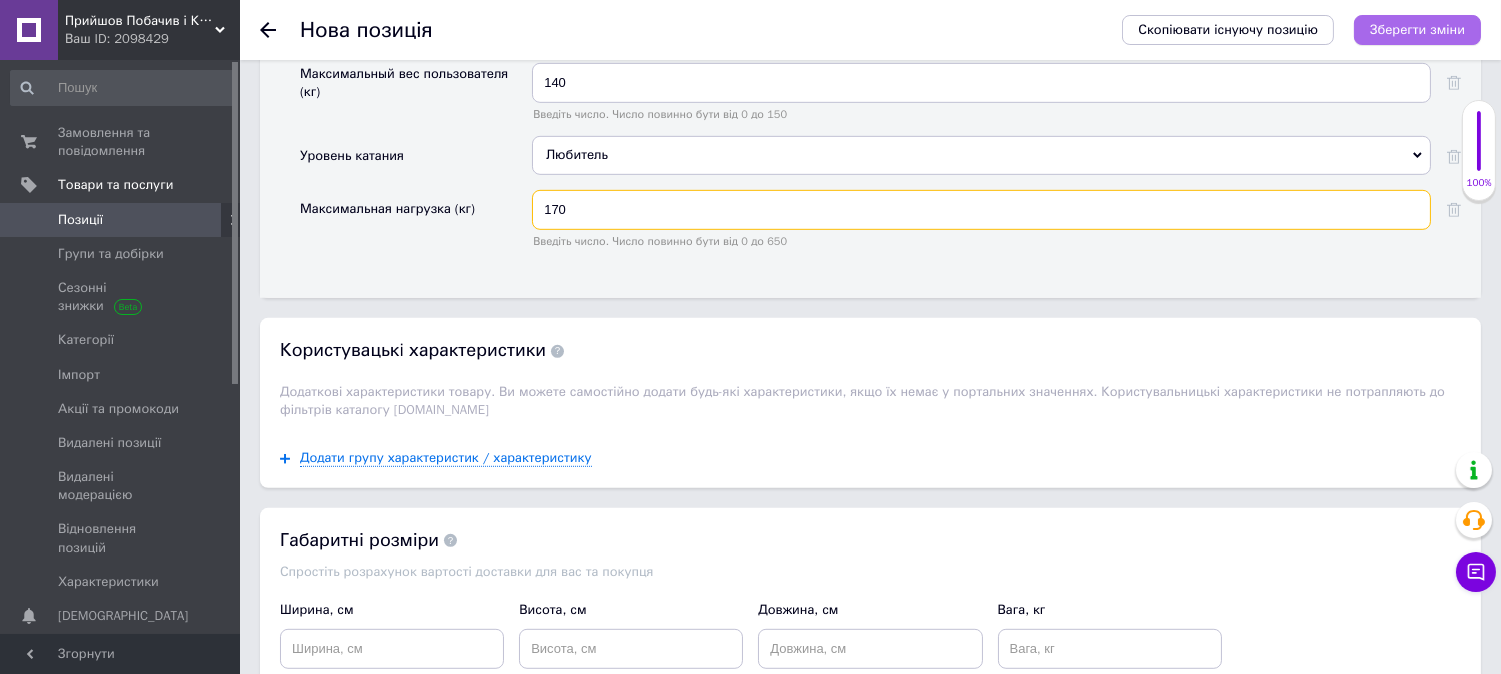 type on "170" 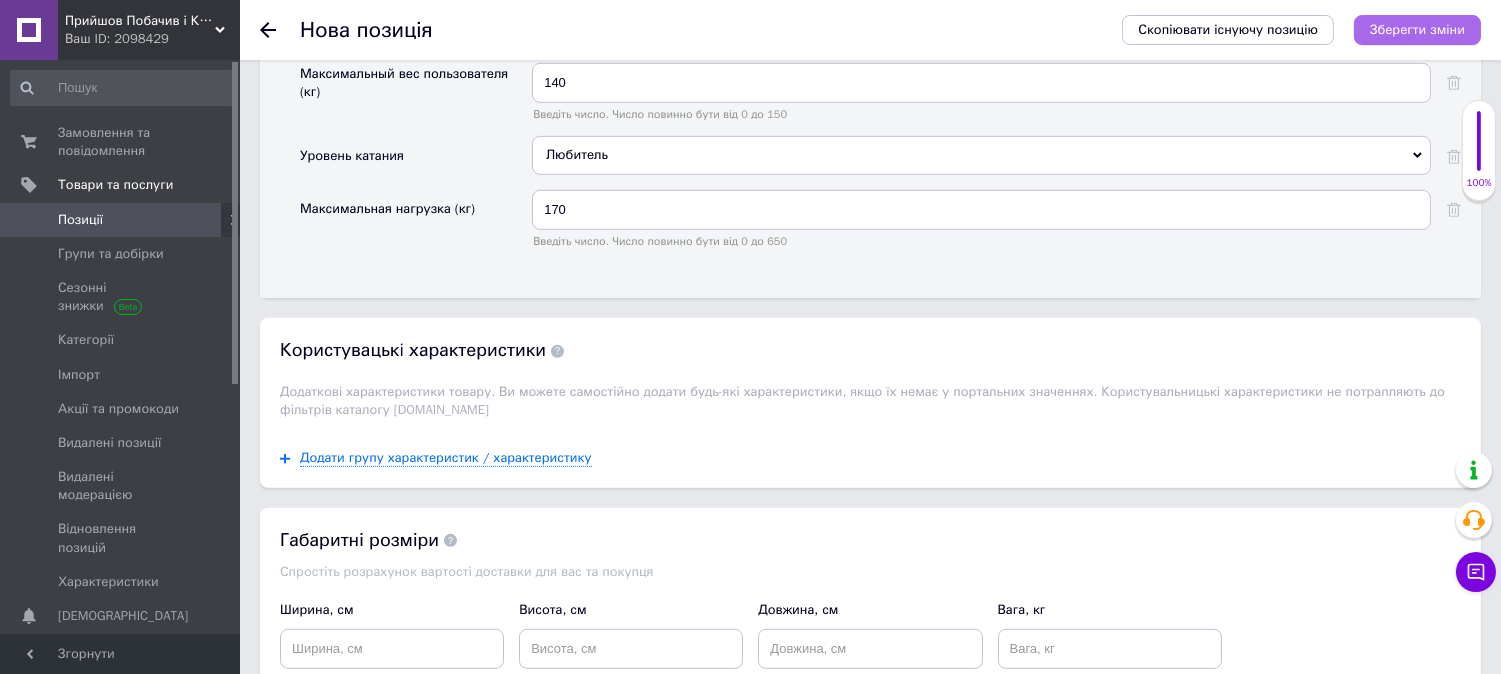 click on "Зберегти зміни" at bounding box center (1417, 29) 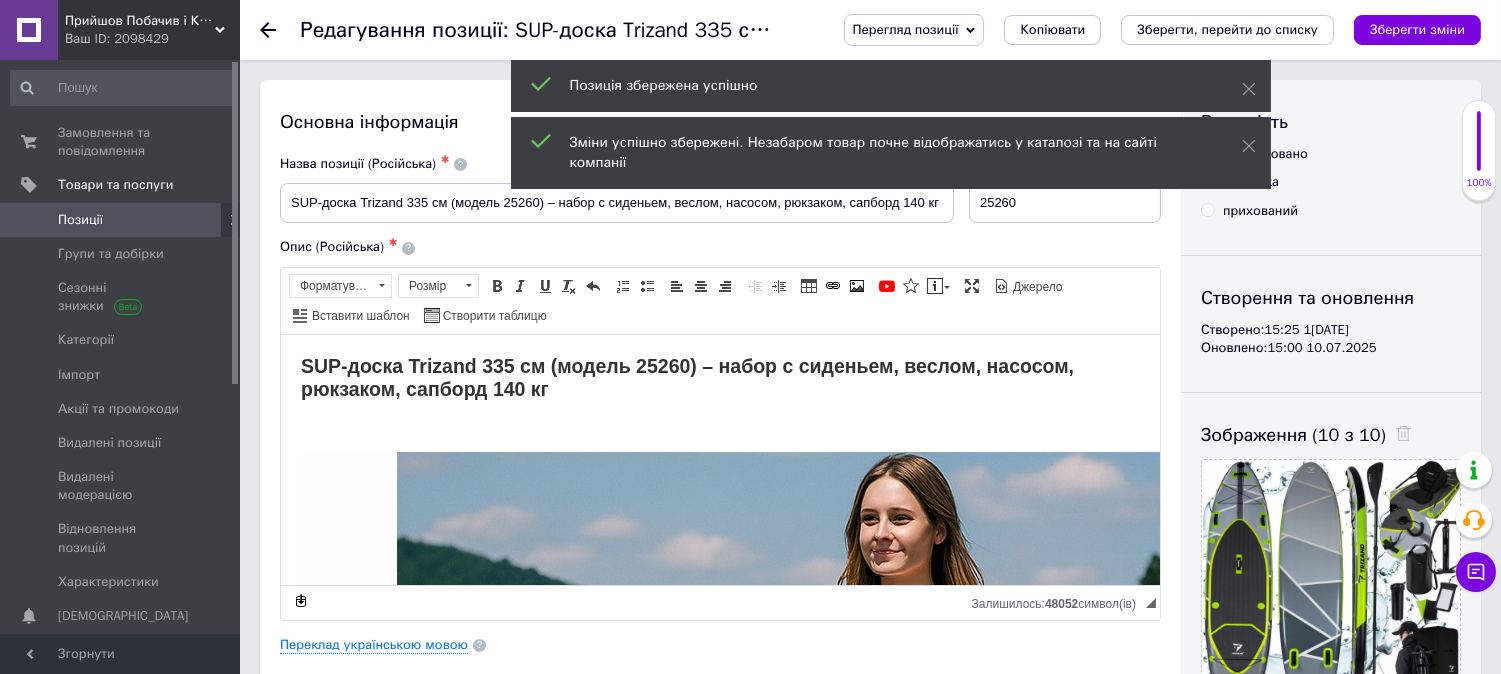 scroll, scrollTop: 0, scrollLeft: 0, axis: both 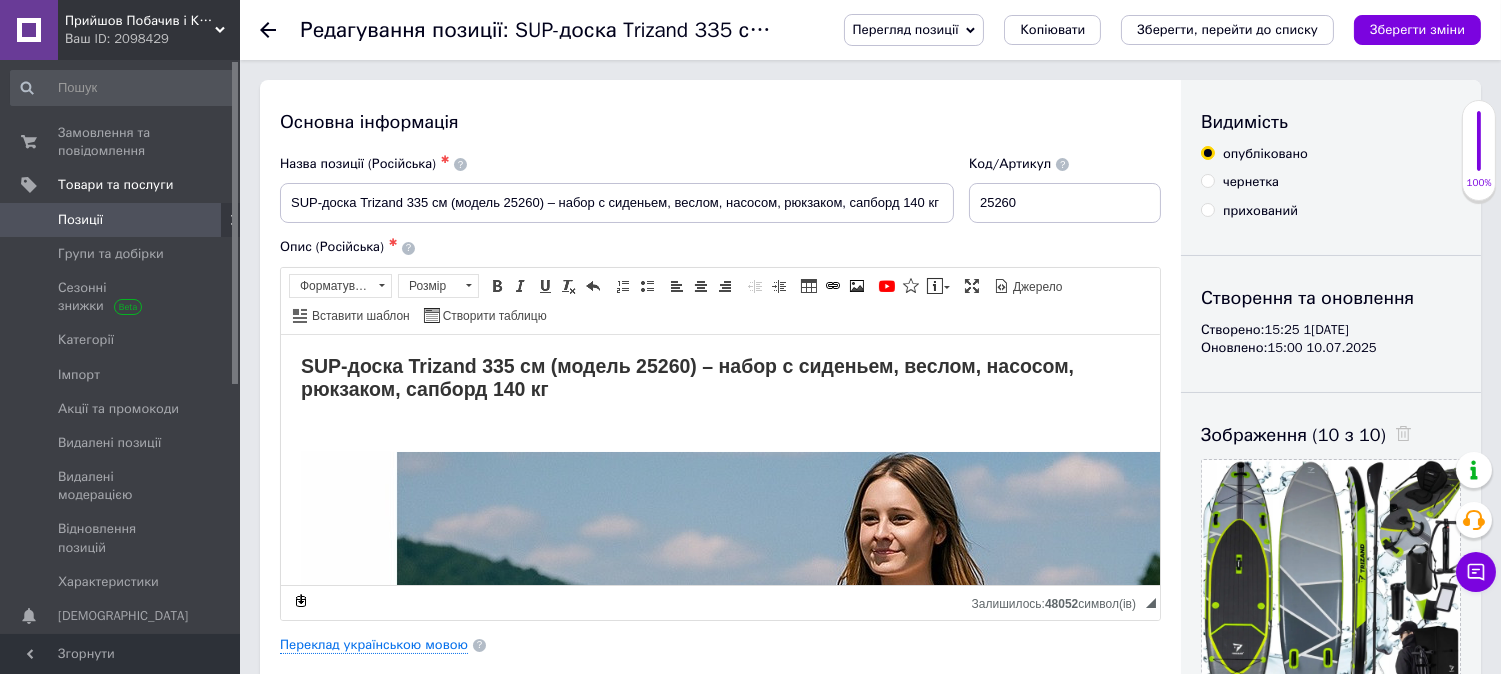 click at bounding box center (212, 220) 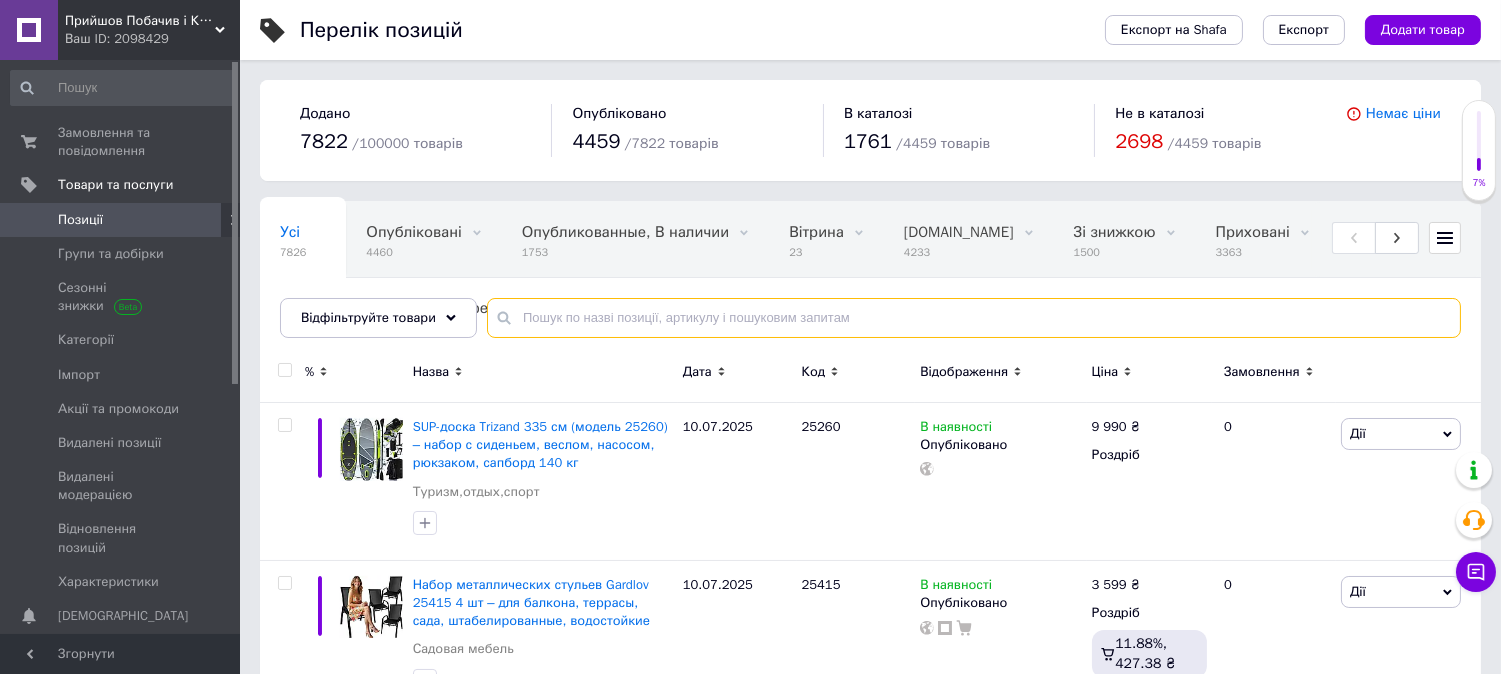 click at bounding box center (974, 318) 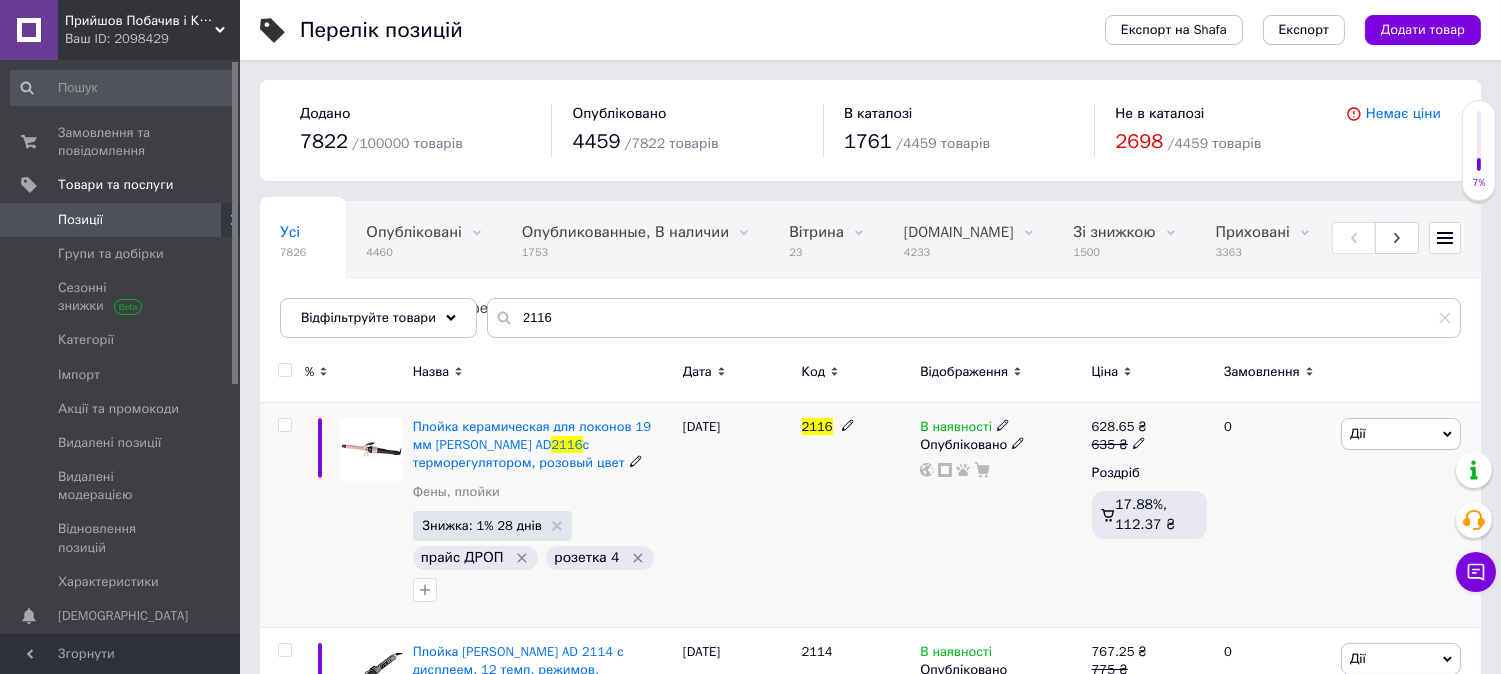 click on "В наявності" at bounding box center (956, 429) 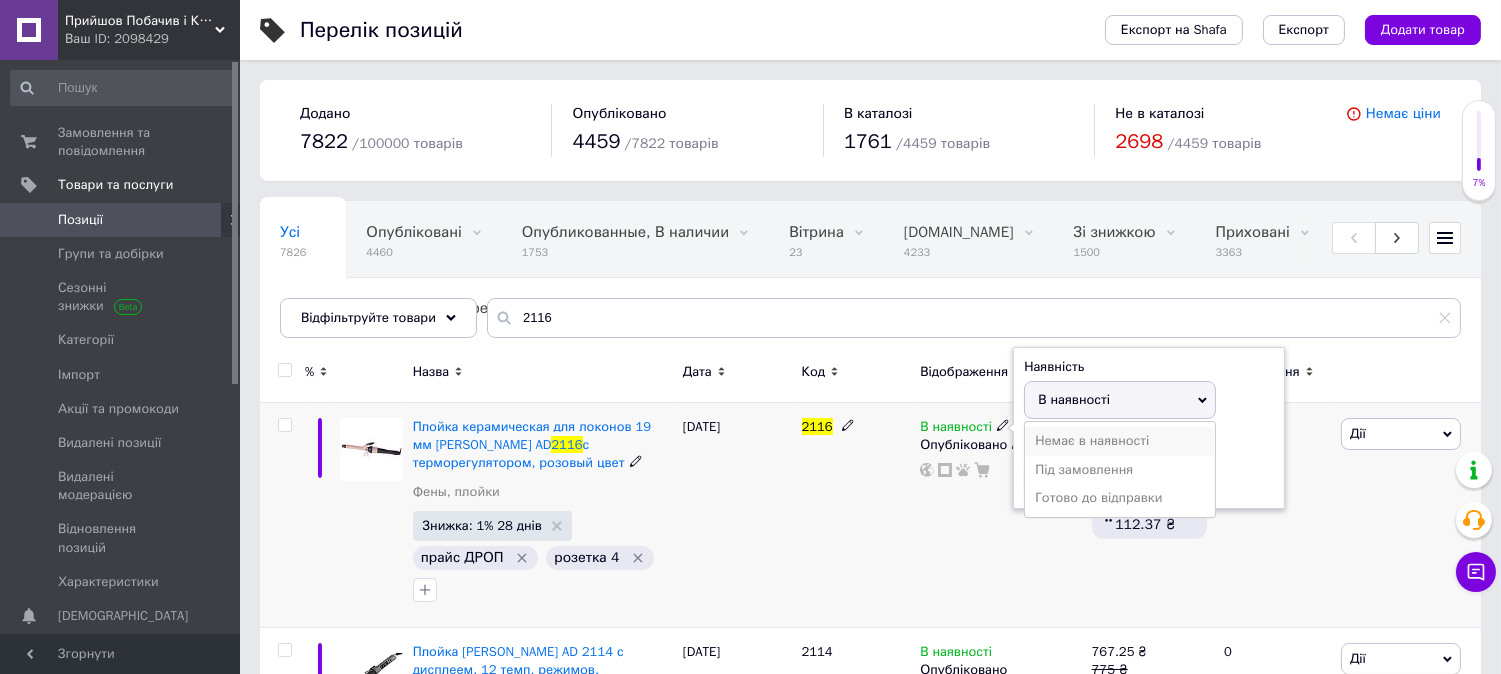click on "Немає в наявності" at bounding box center [1120, 441] 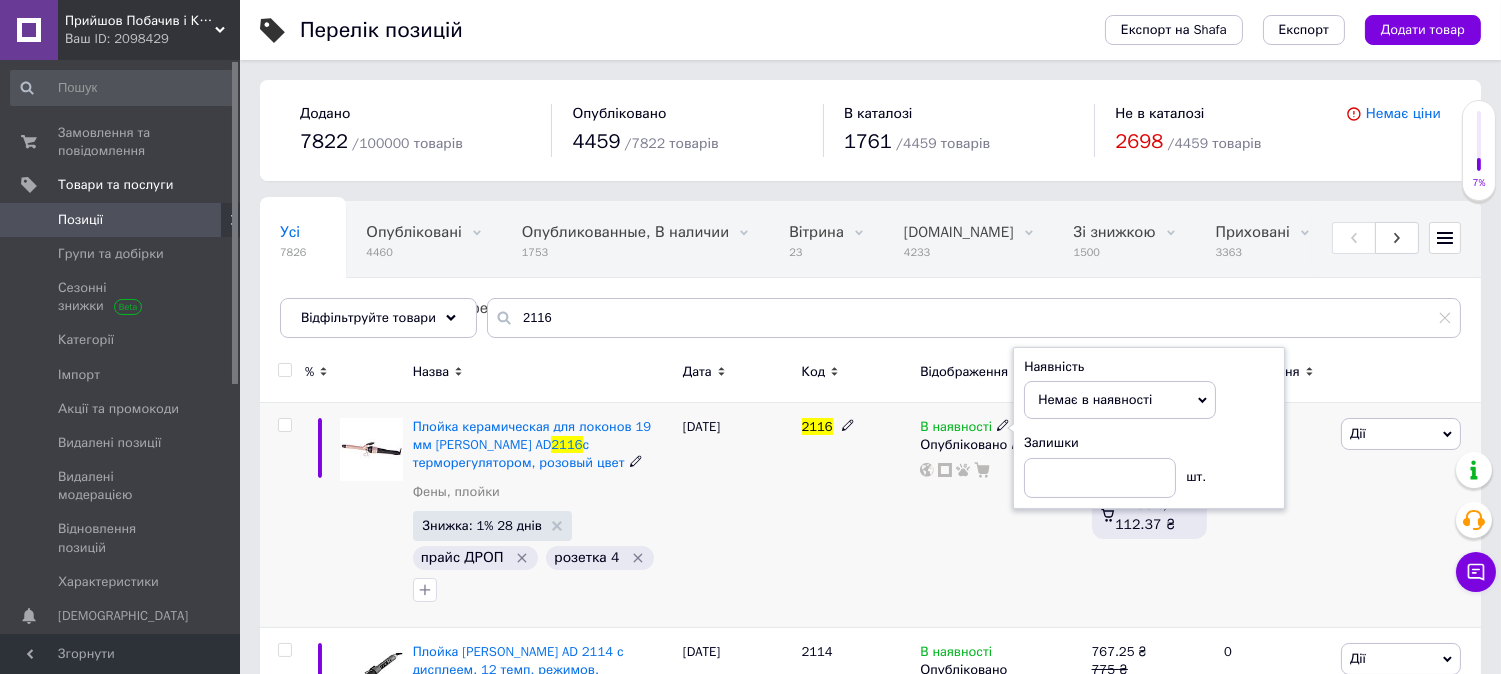 click on "В наявності Наявність Немає в наявності В наявності Під замовлення Готово до відправки Залишки шт. Опубліковано" at bounding box center (1000, 515) 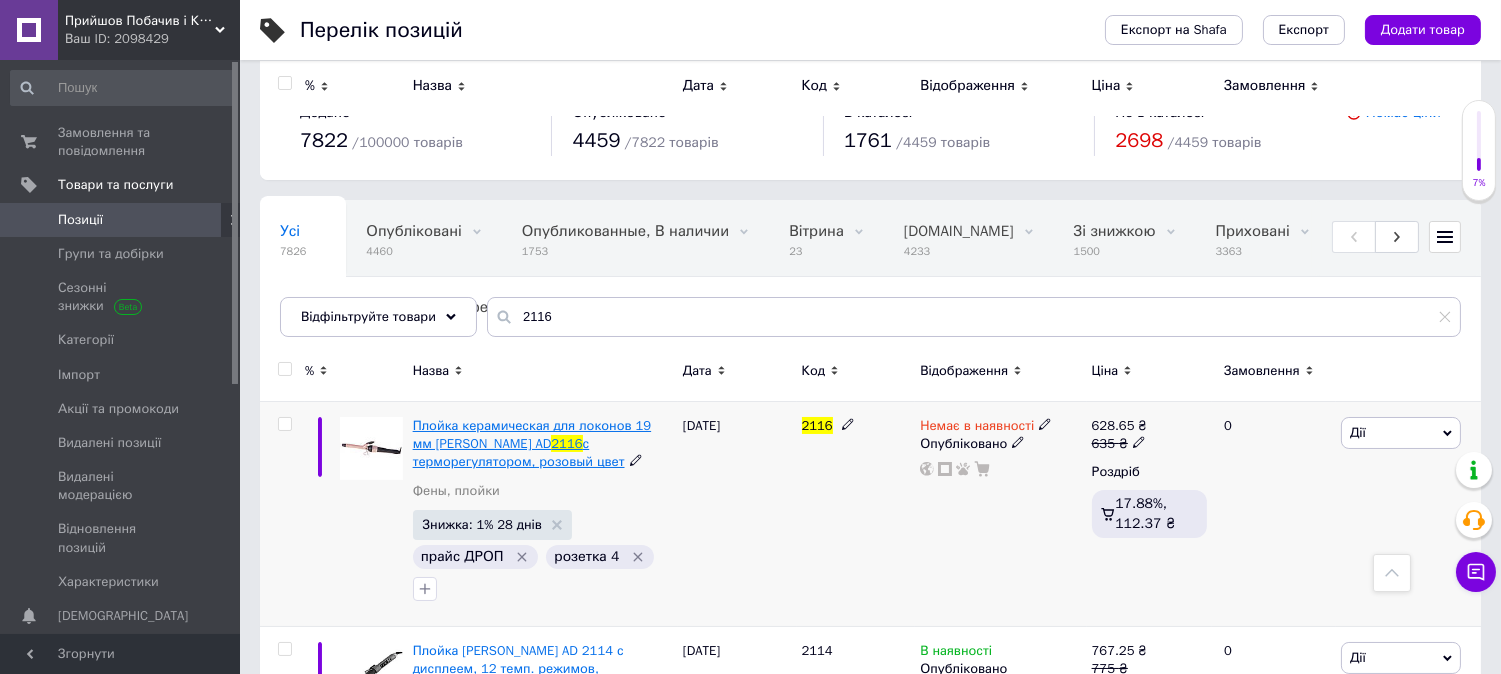 scroll, scrollTop: 0, scrollLeft: 0, axis: both 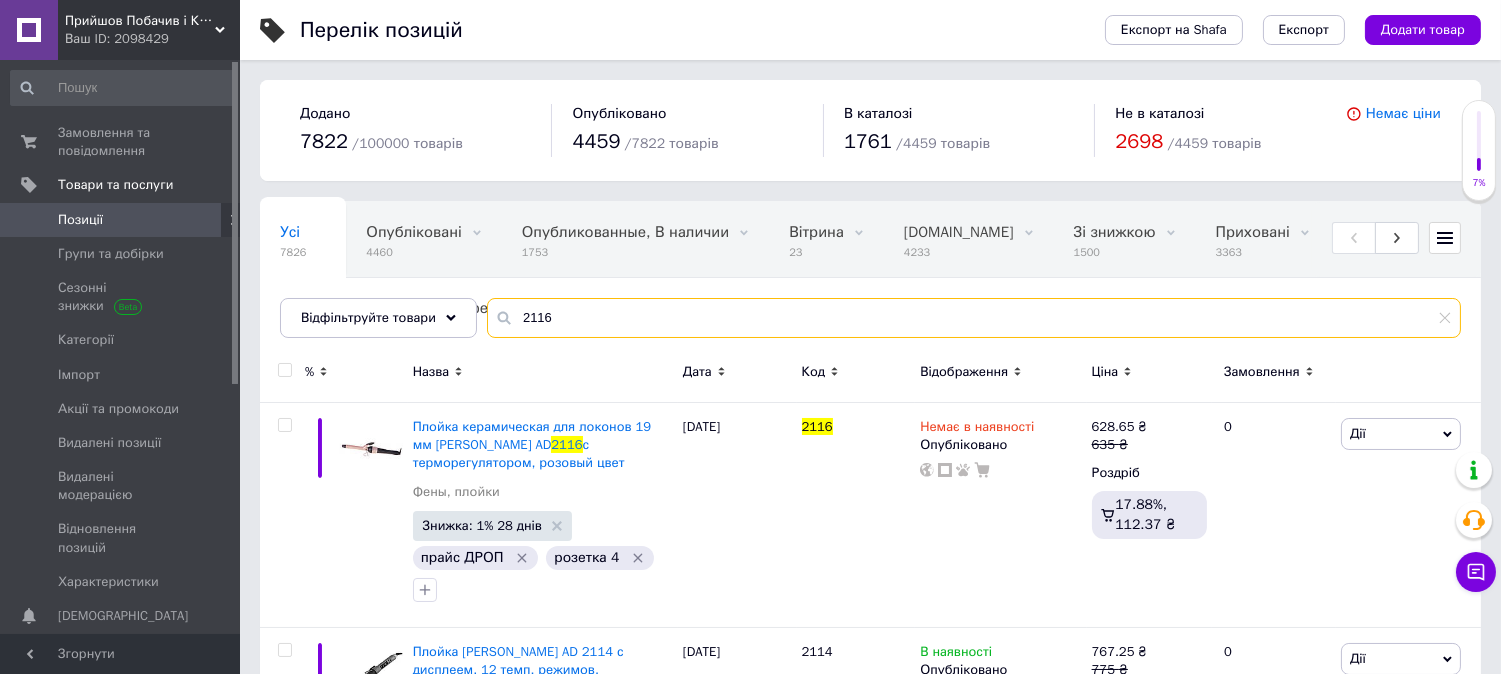 click on "2116" at bounding box center [974, 318] 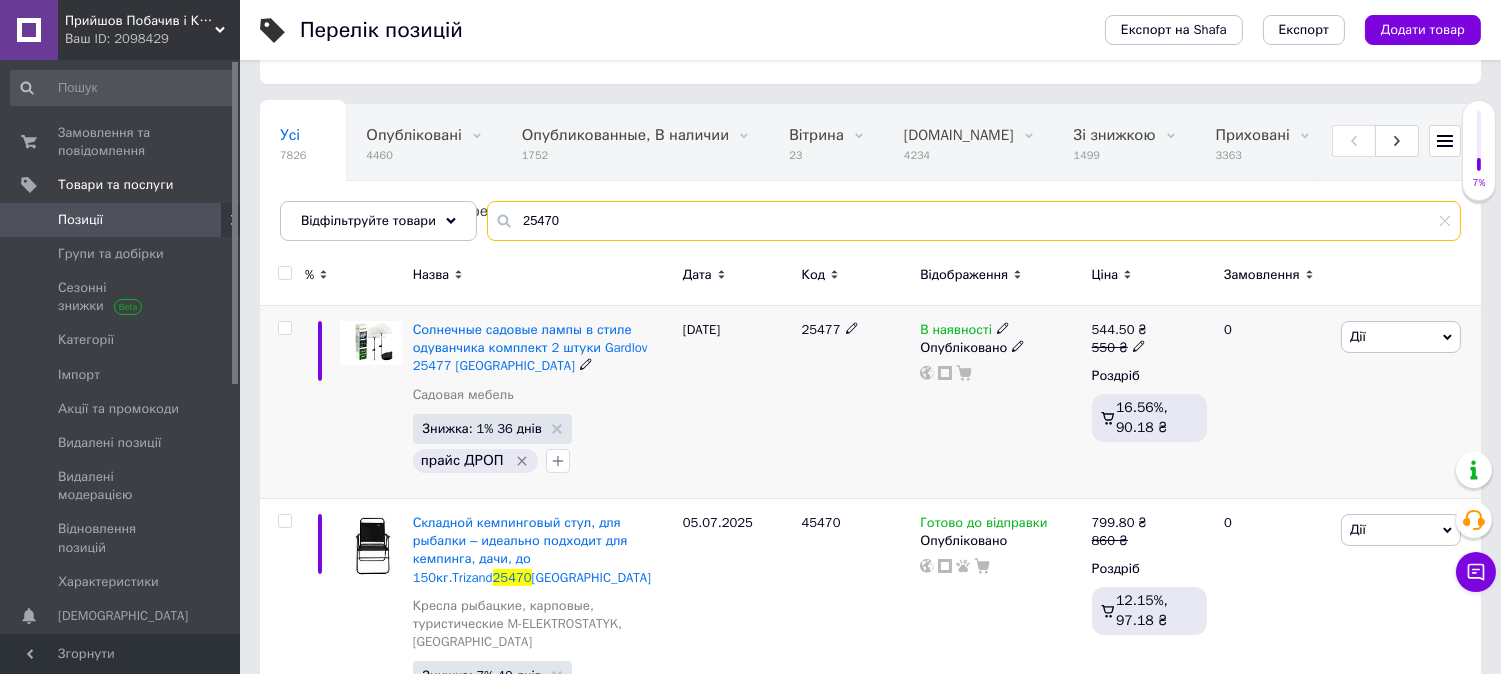 scroll, scrollTop: 184, scrollLeft: 0, axis: vertical 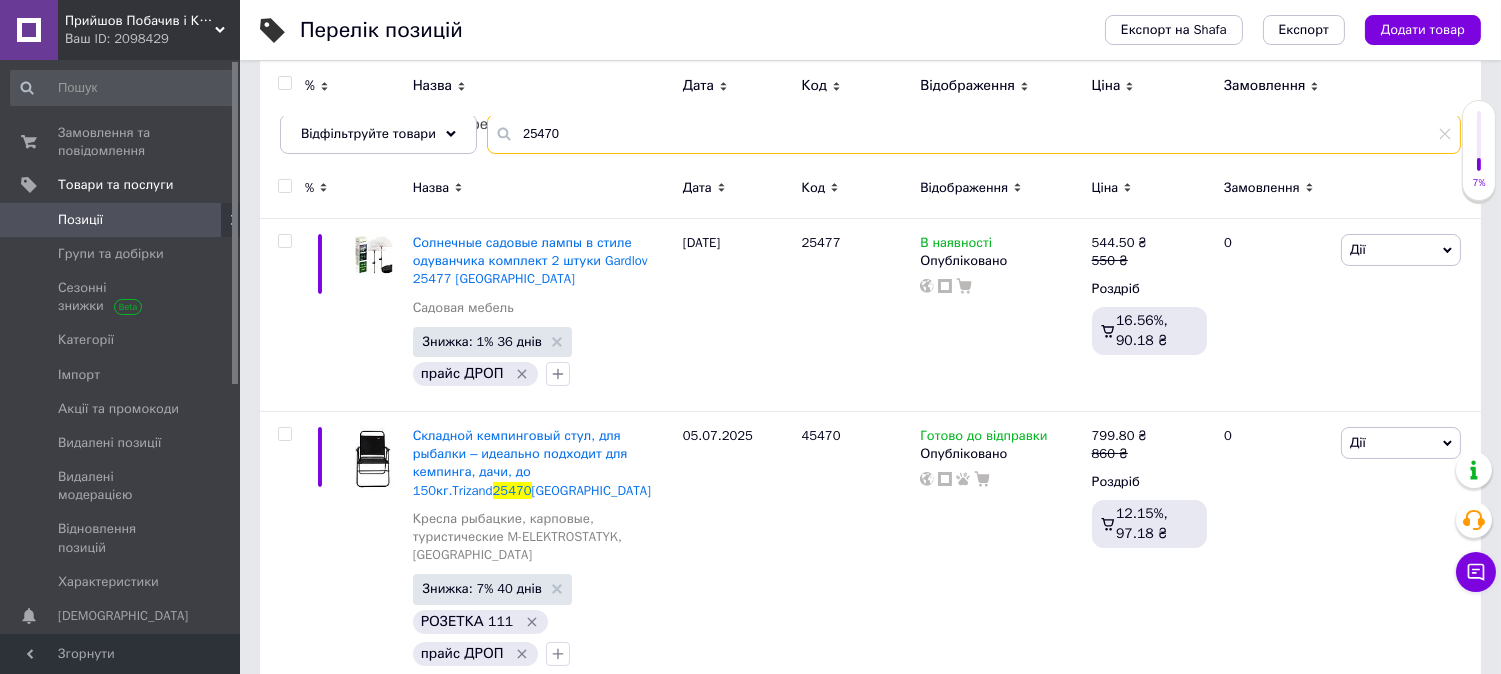 click on "25470" at bounding box center [974, 134] 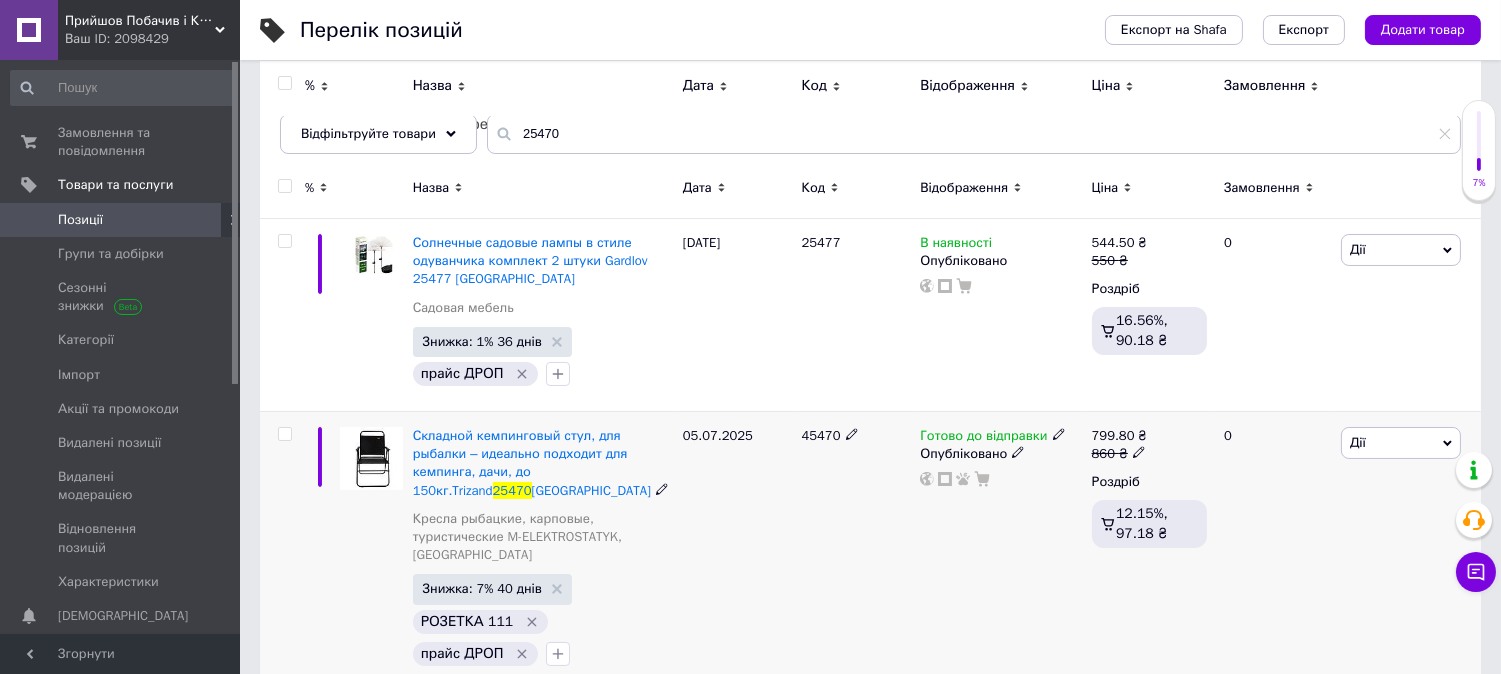click on "Готово до відправки" at bounding box center (983, 438) 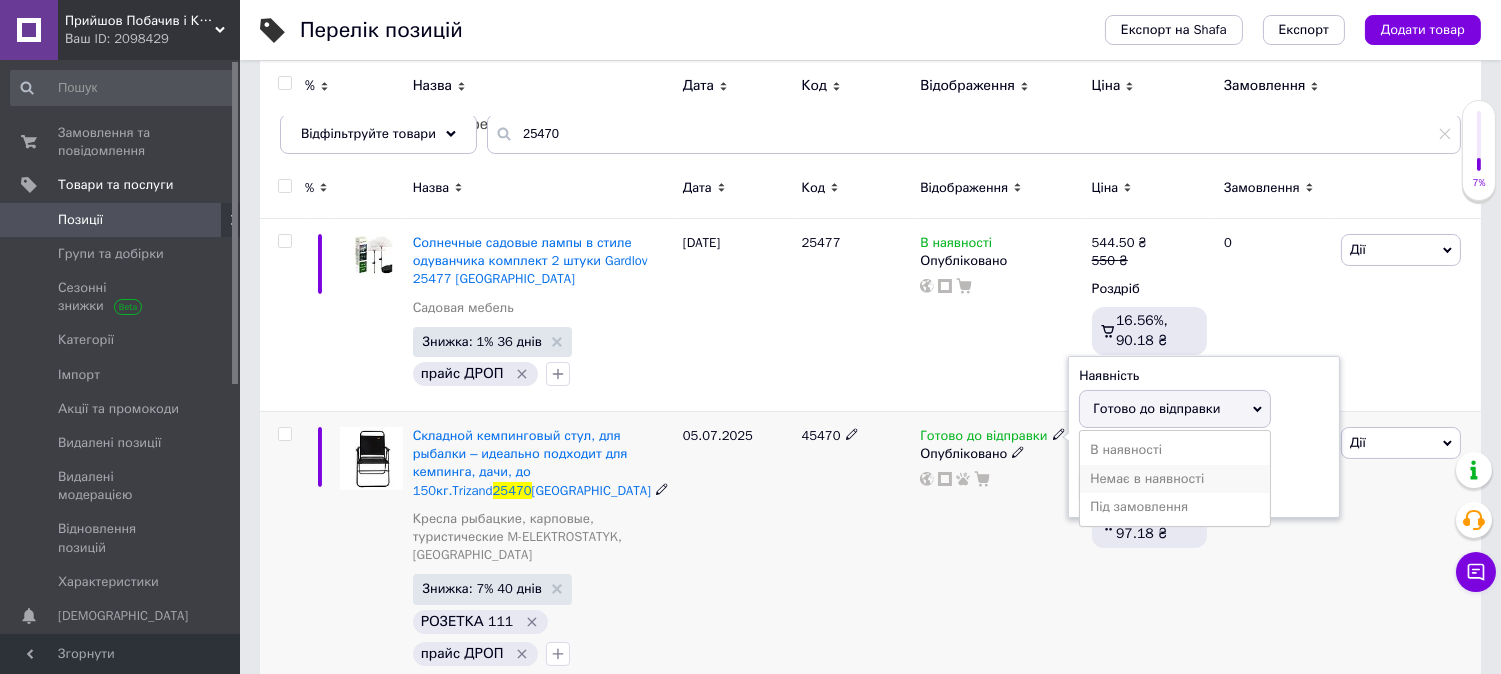 click on "Немає в наявності" at bounding box center (1175, 479) 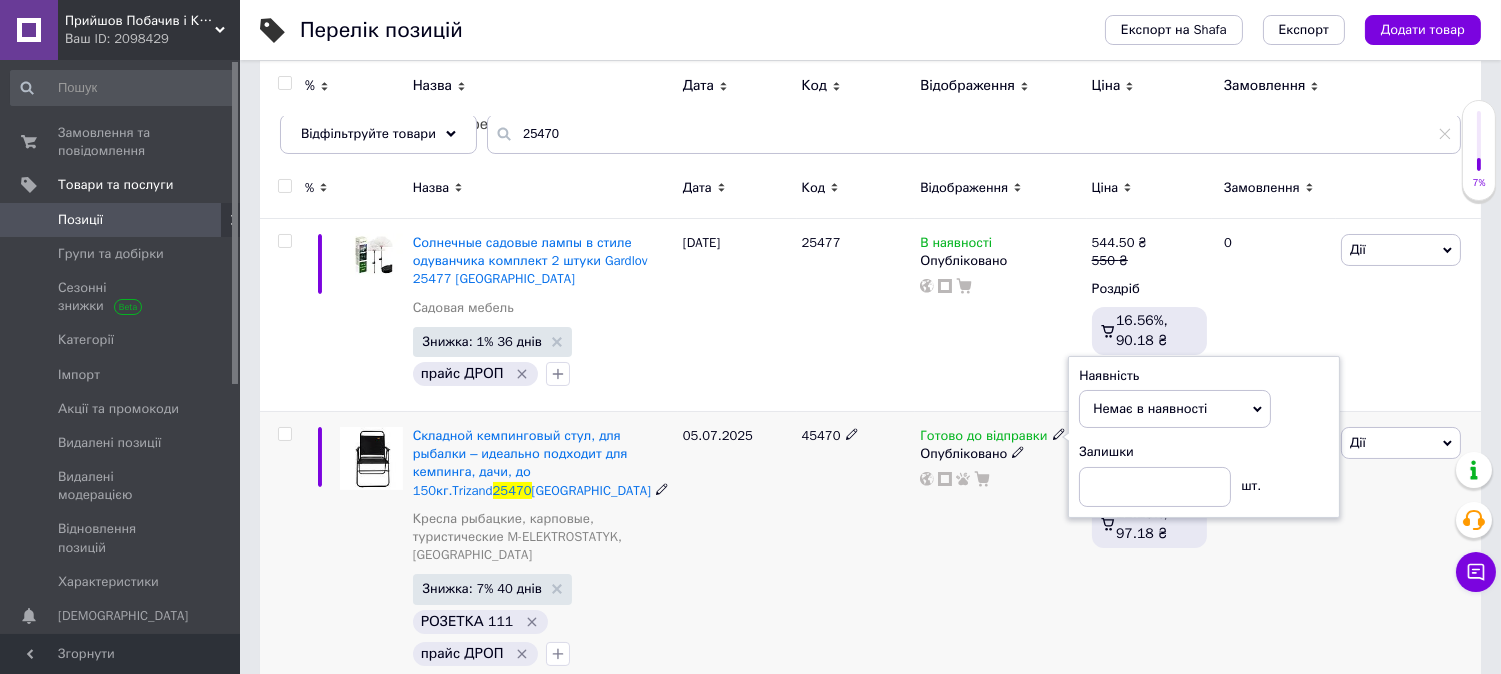 click on "Готово до відправки Наявність Немає в наявності В наявності Під замовлення Готово до відправки Залишки шт. Опубліковано" at bounding box center (1000, 551) 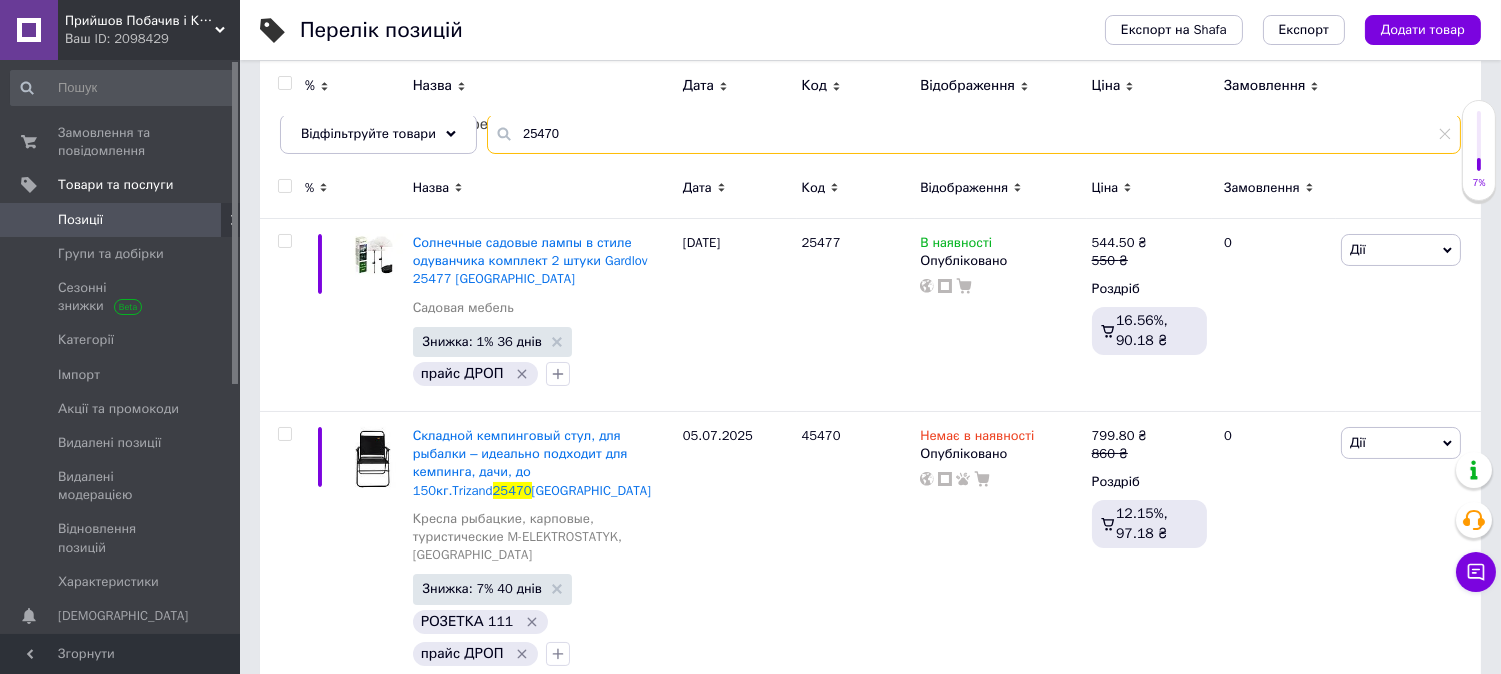 click on "25470" at bounding box center (974, 134) 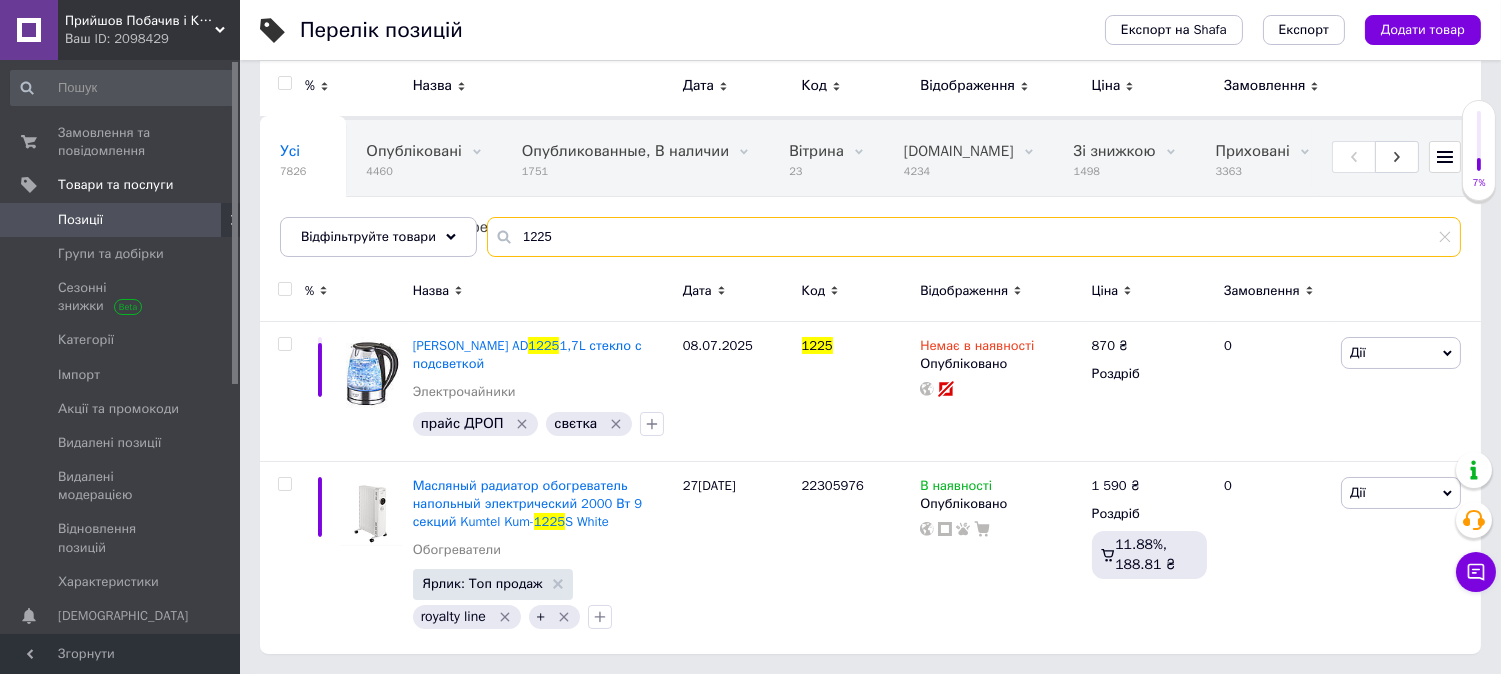scroll, scrollTop: 81, scrollLeft: 0, axis: vertical 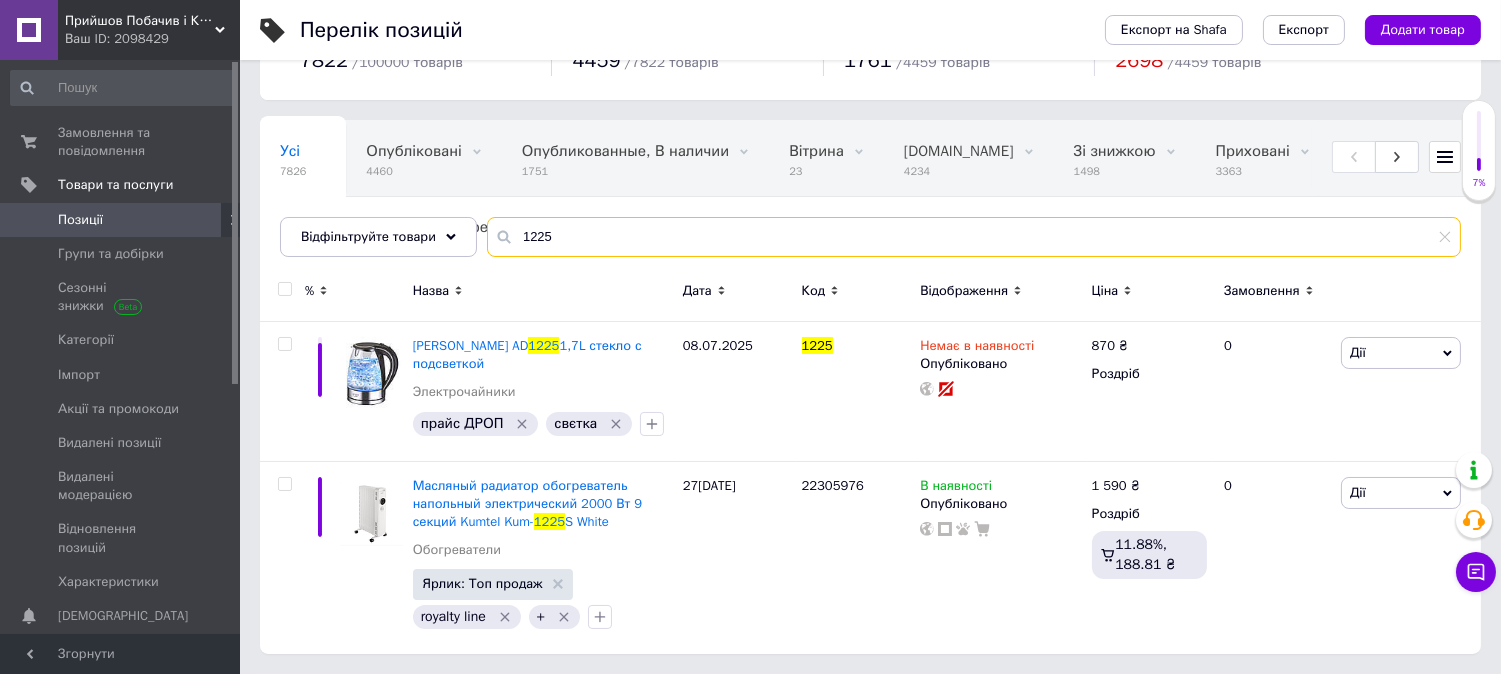 click on "1225" at bounding box center [974, 237] 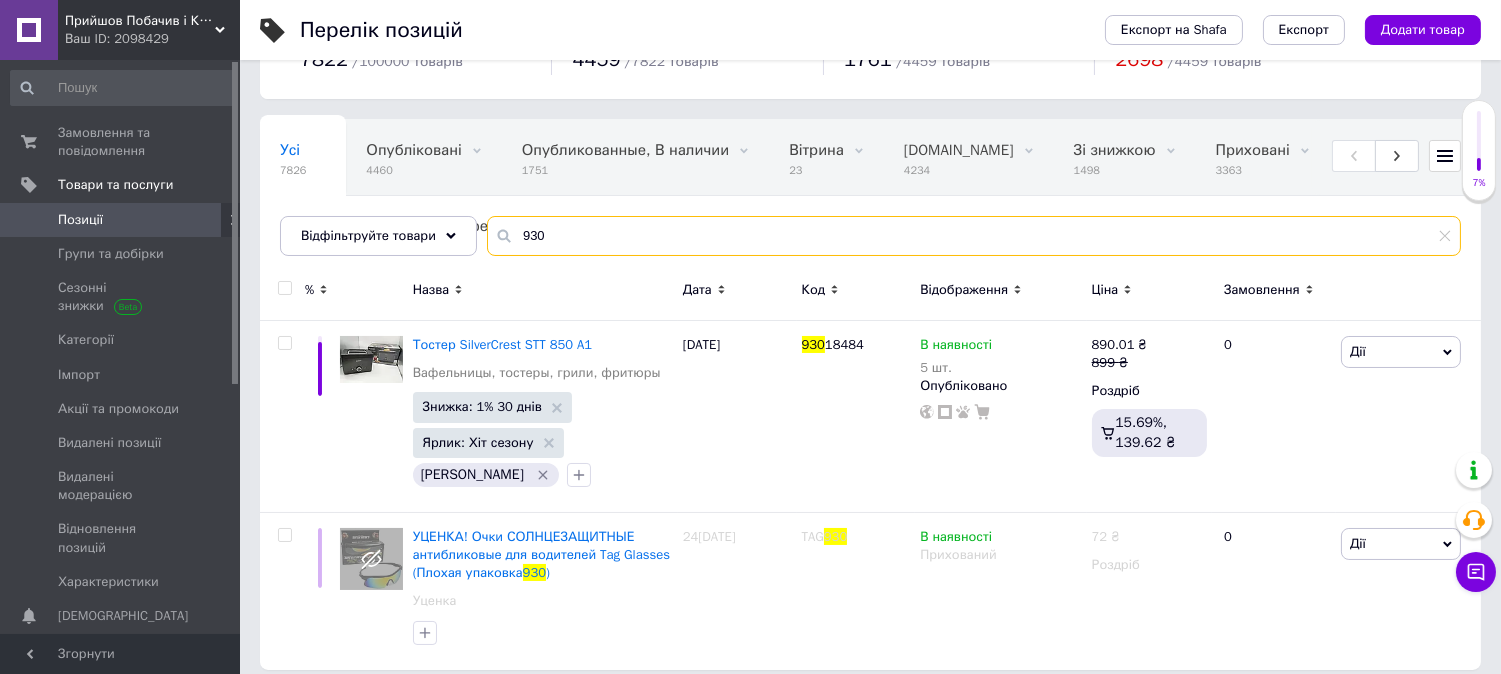 scroll, scrollTop: 97, scrollLeft: 0, axis: vertical 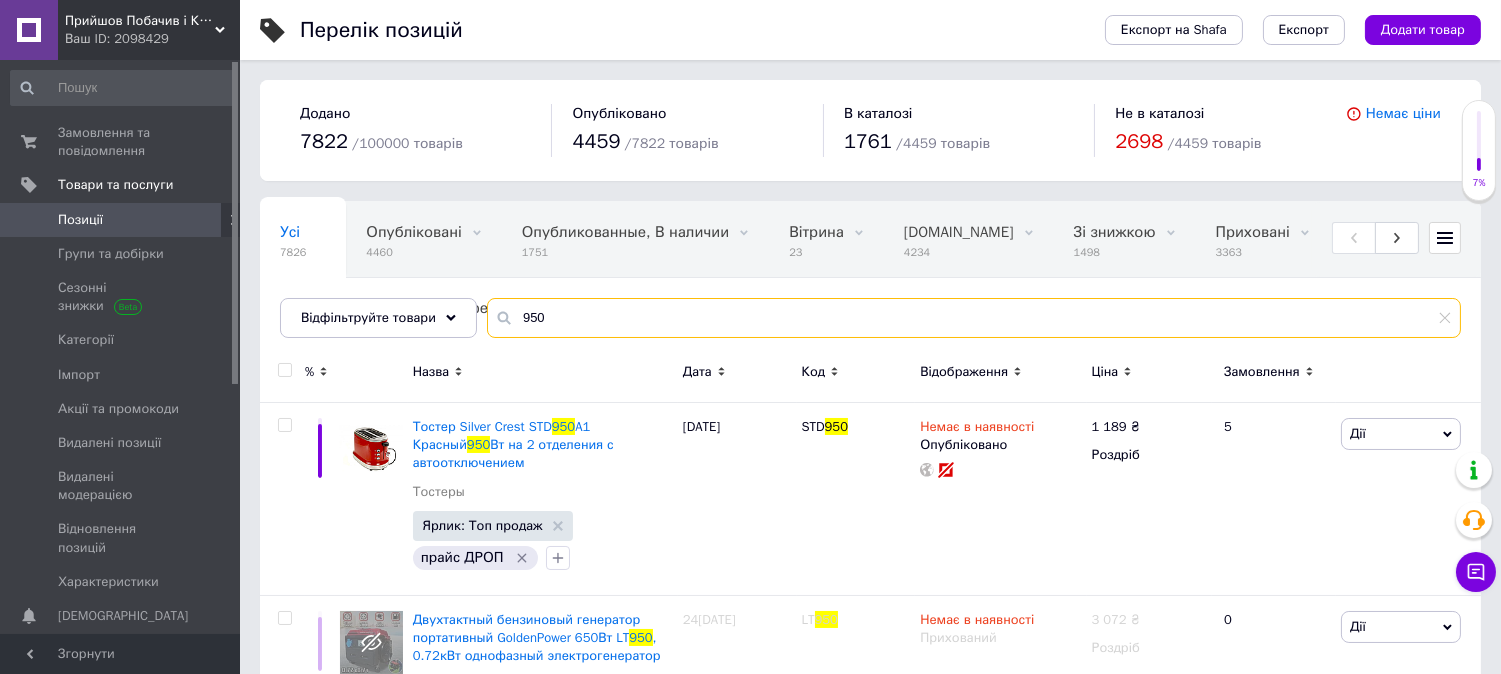 click on "950" at bounding box center [974, 318] 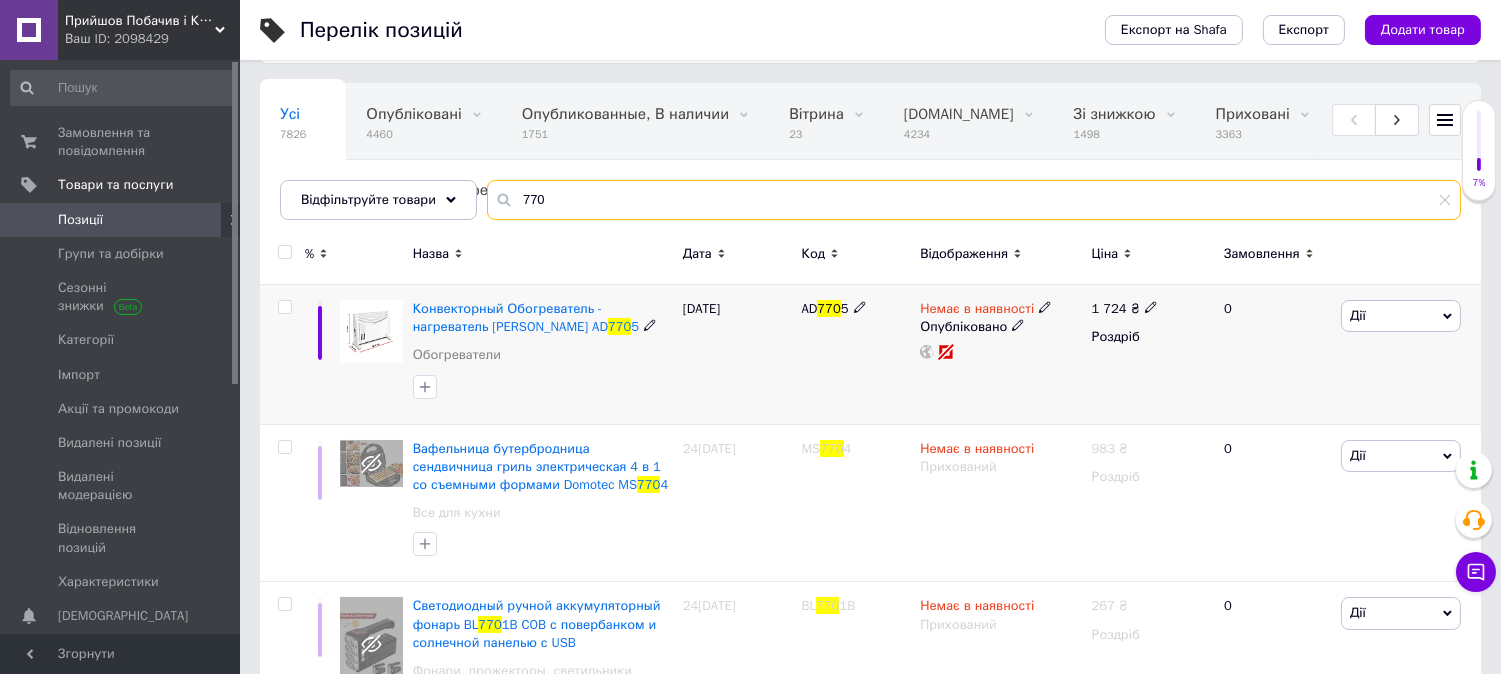 scroll, scrollTop: 333, scrollLeft: 0, axis: vertical 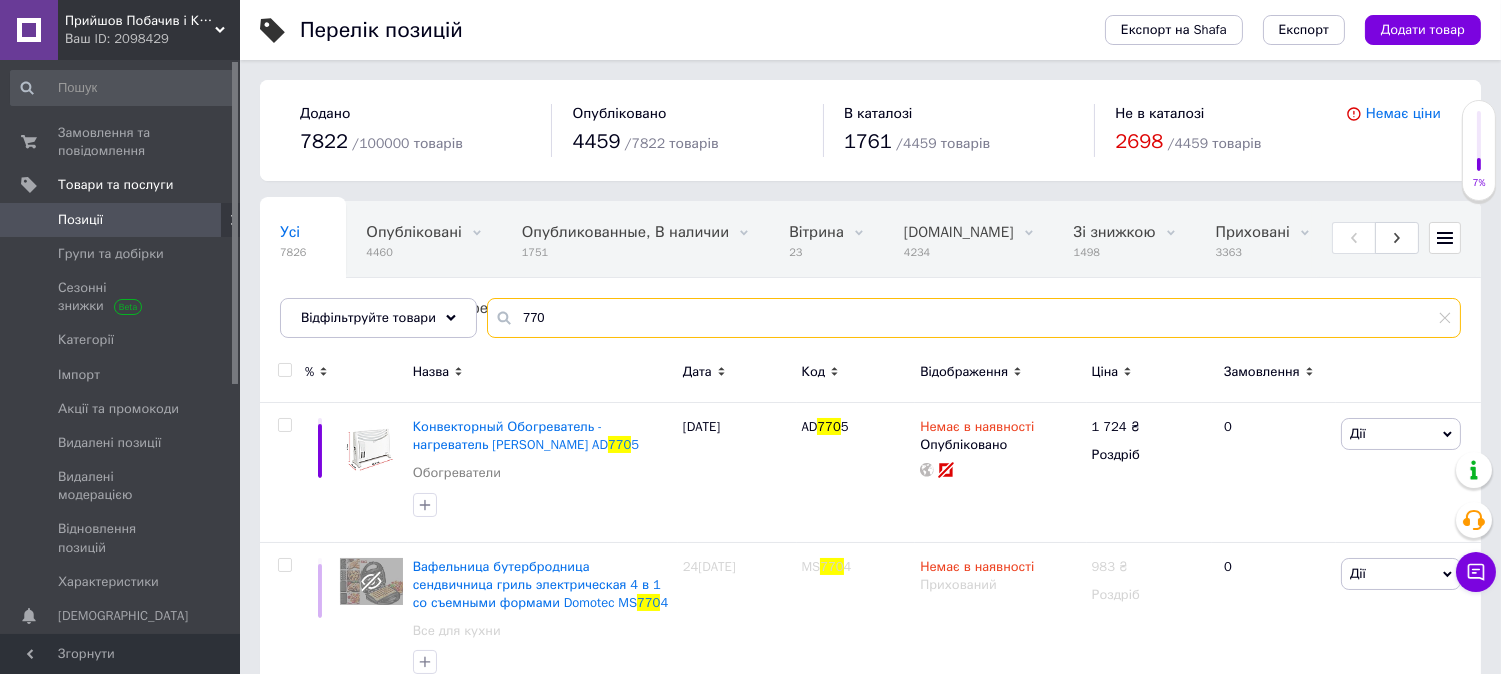 click on "770" at bounding box center [974, 318] 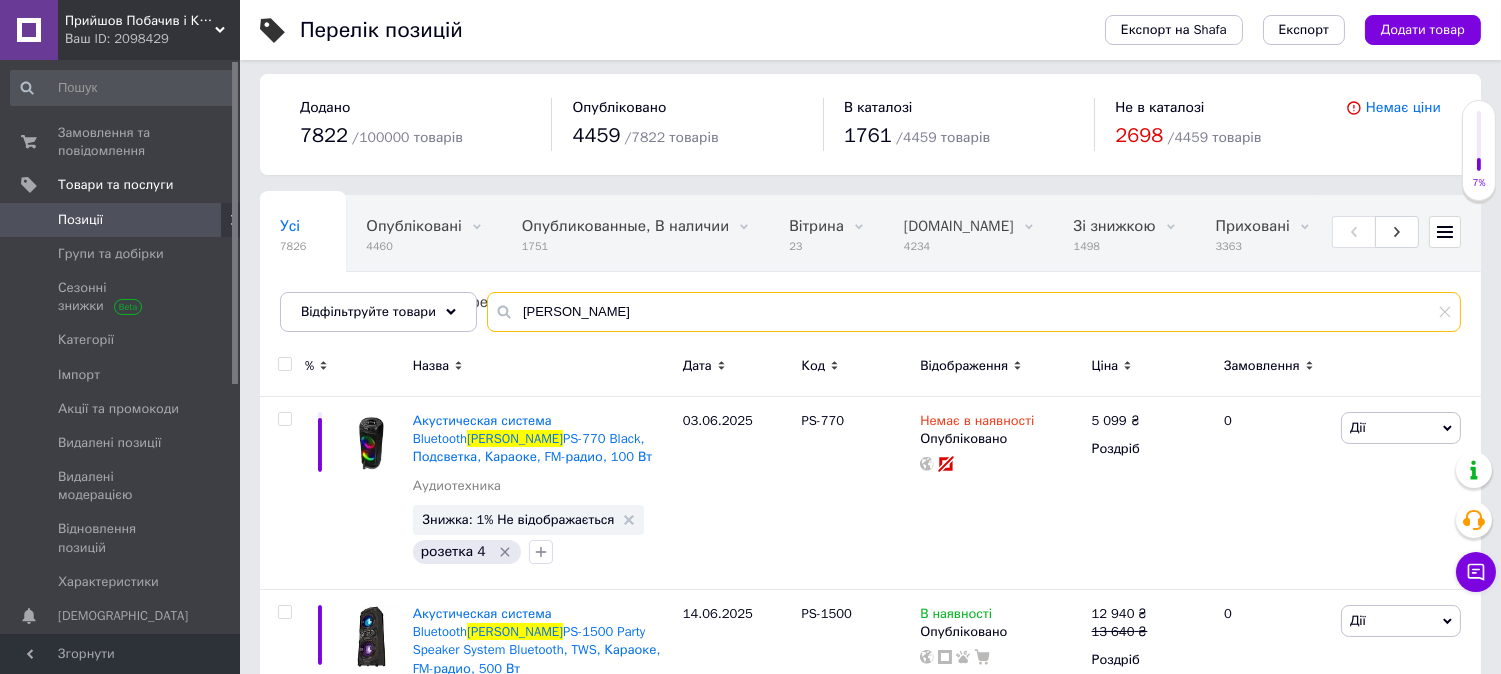 scroll, scrollTop: 72, scrollLeft: 0, axis: vertical 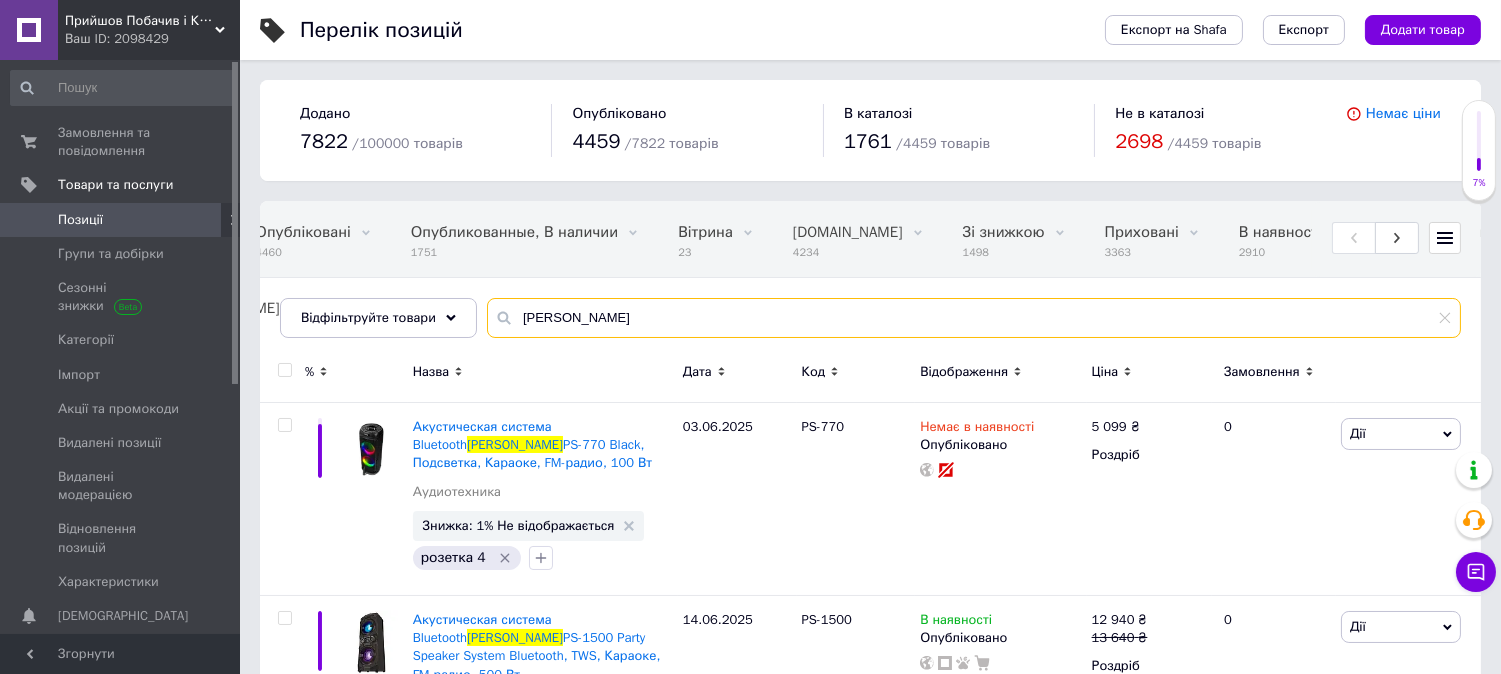 click on "[PERSON_NAME]" at bounding box center [974, 318] 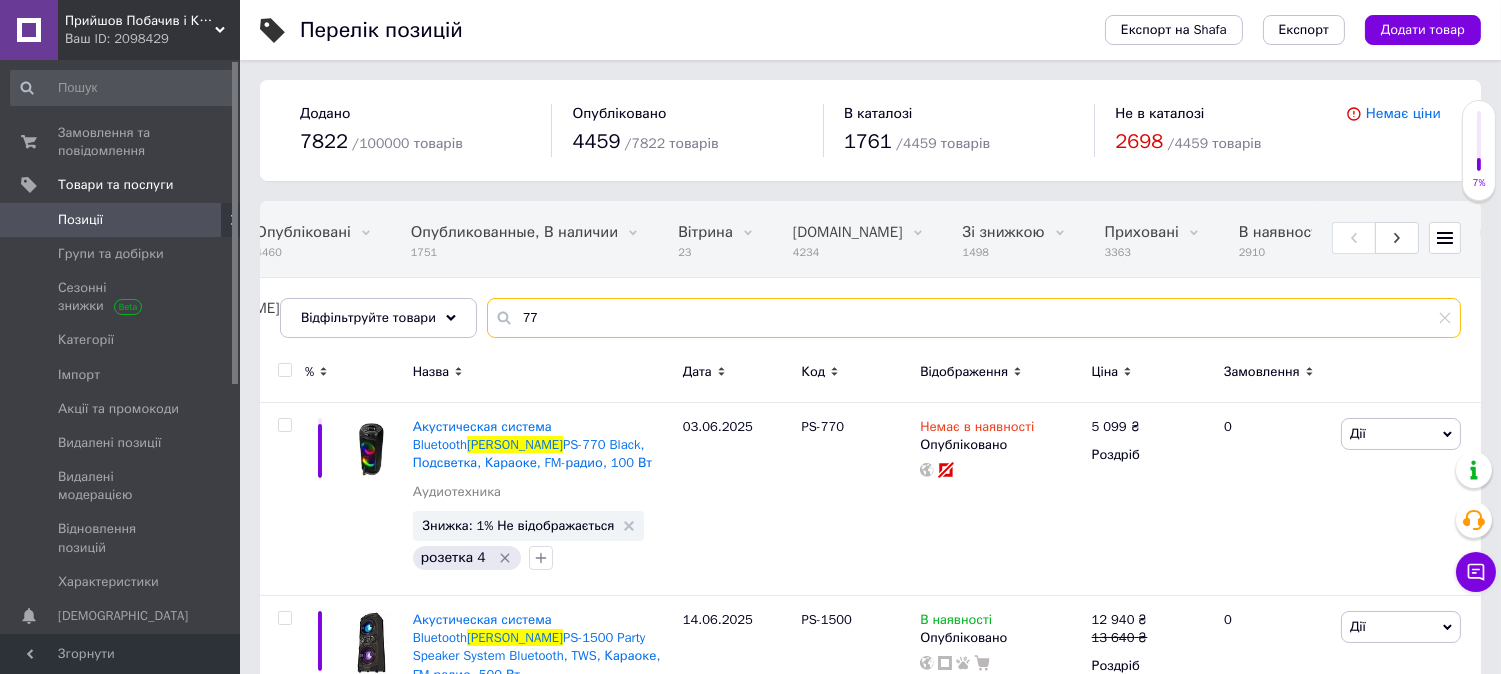 type on "770" 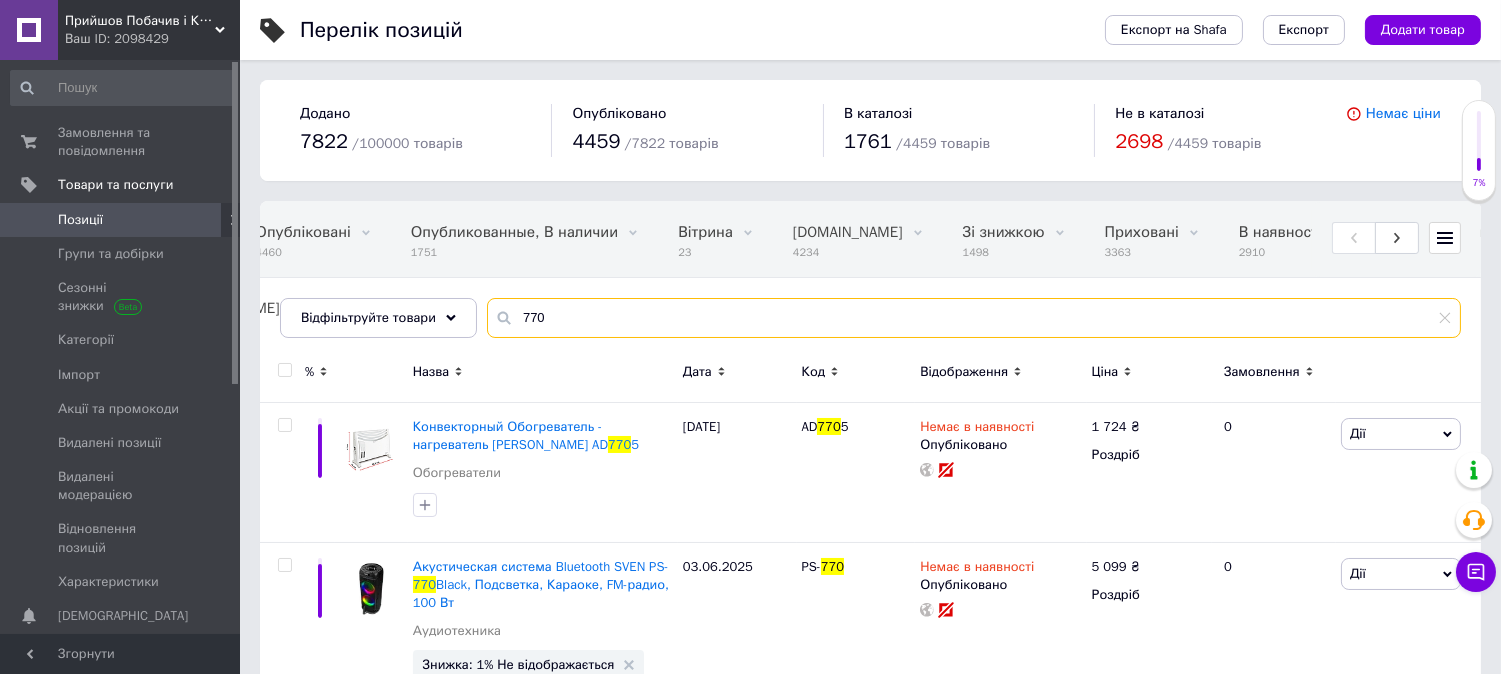 scroll, scrollTop: 222, scrollLeft: 0, axis: vertical 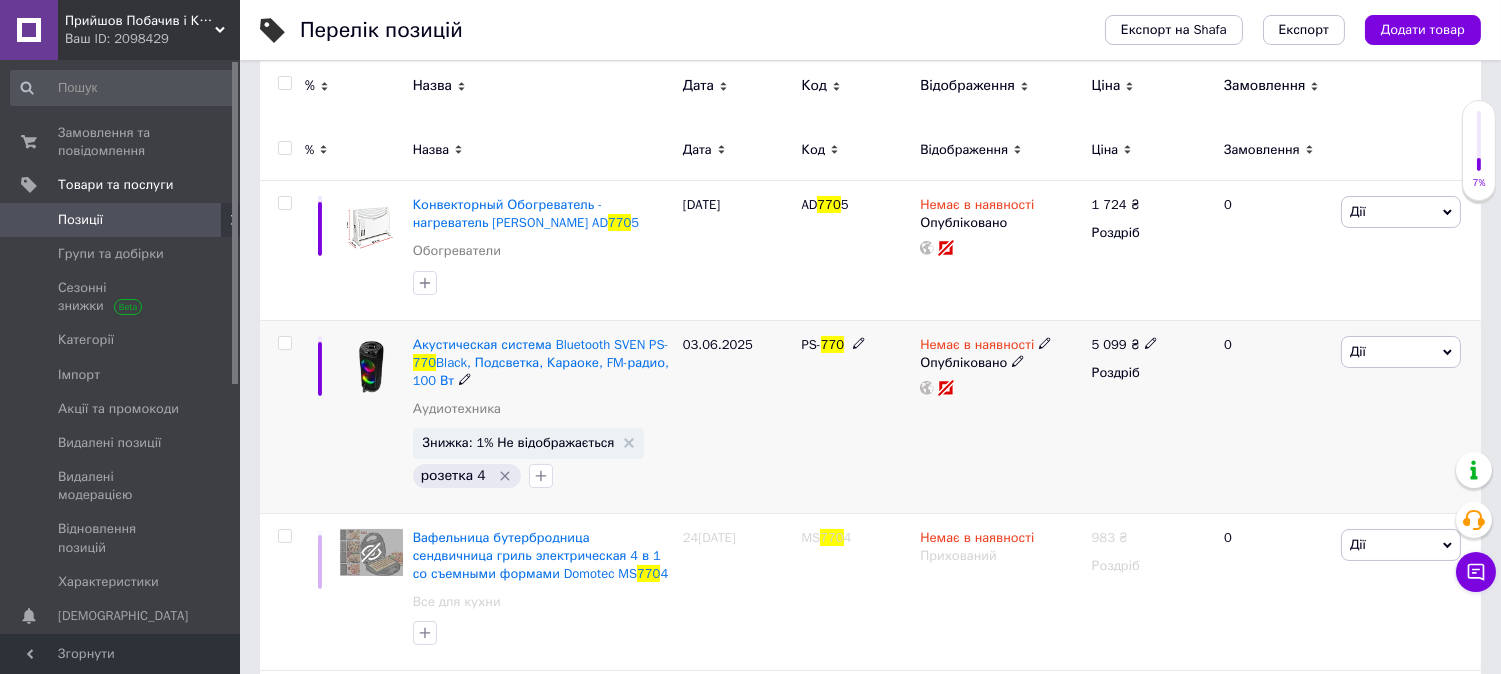 click 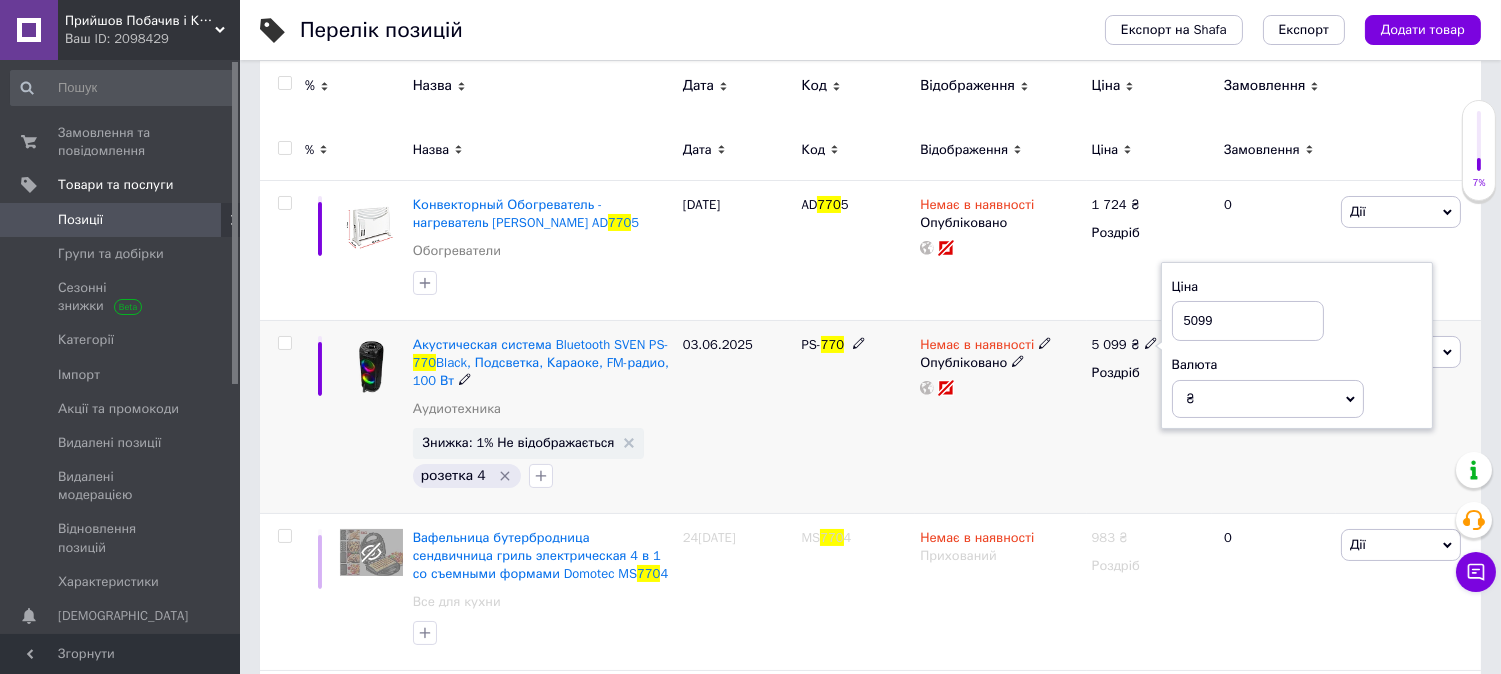 click on "5099" at bounding box center (1248, 321) 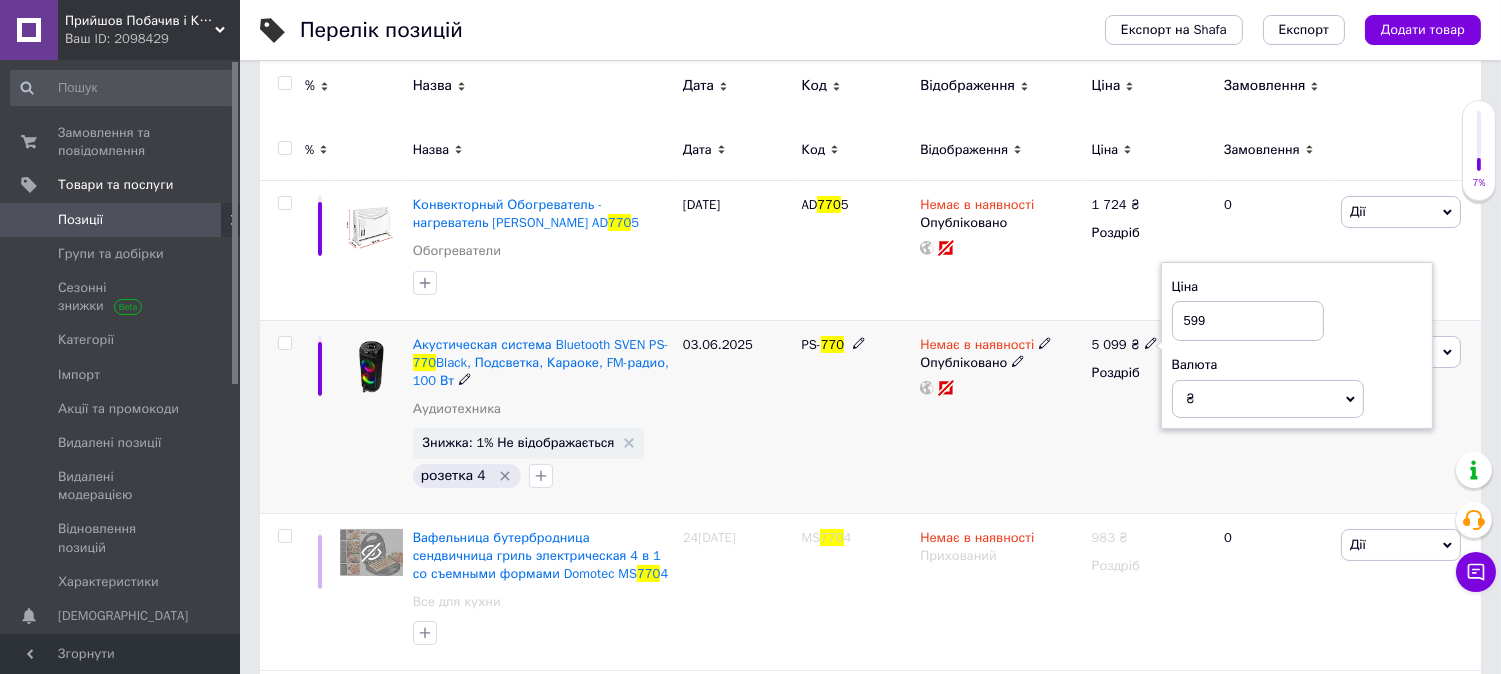 type on "5990" 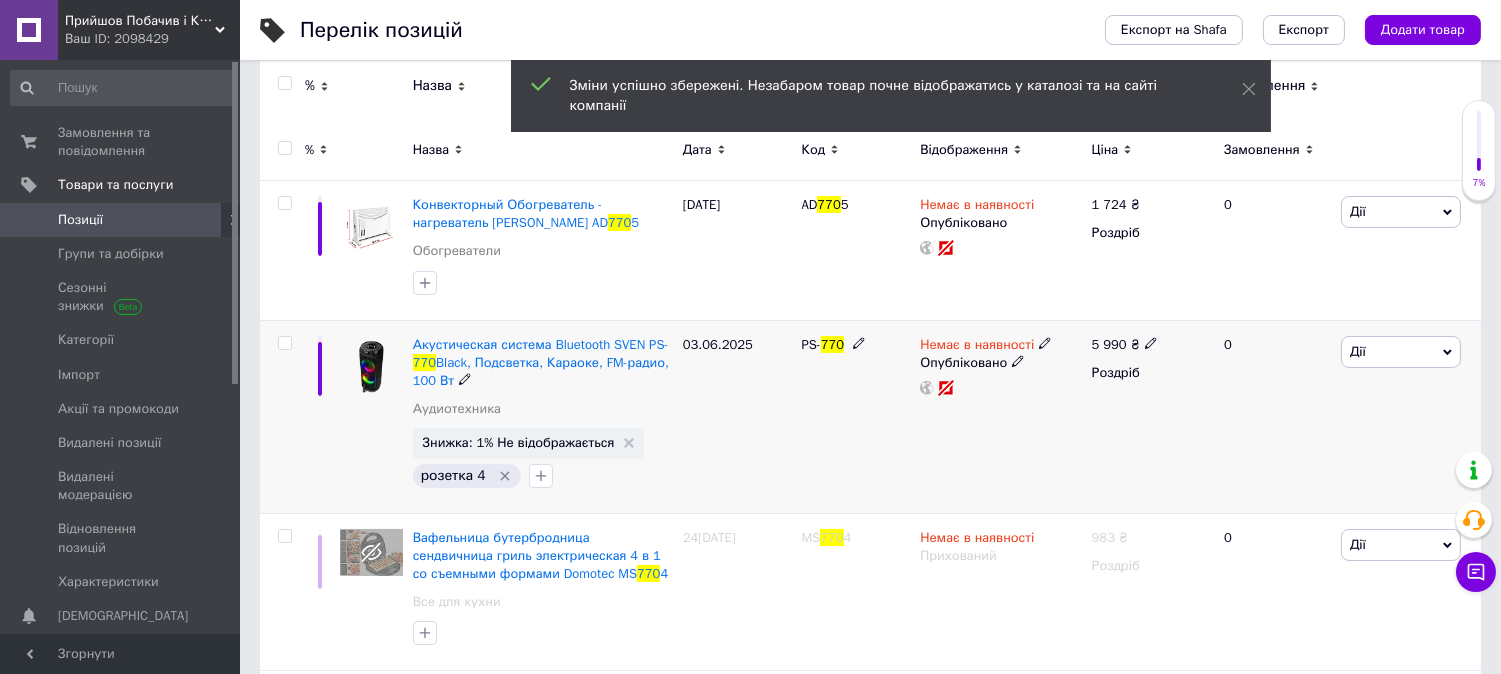 click on "Немає в наявності" at bounding box center [977, 347] 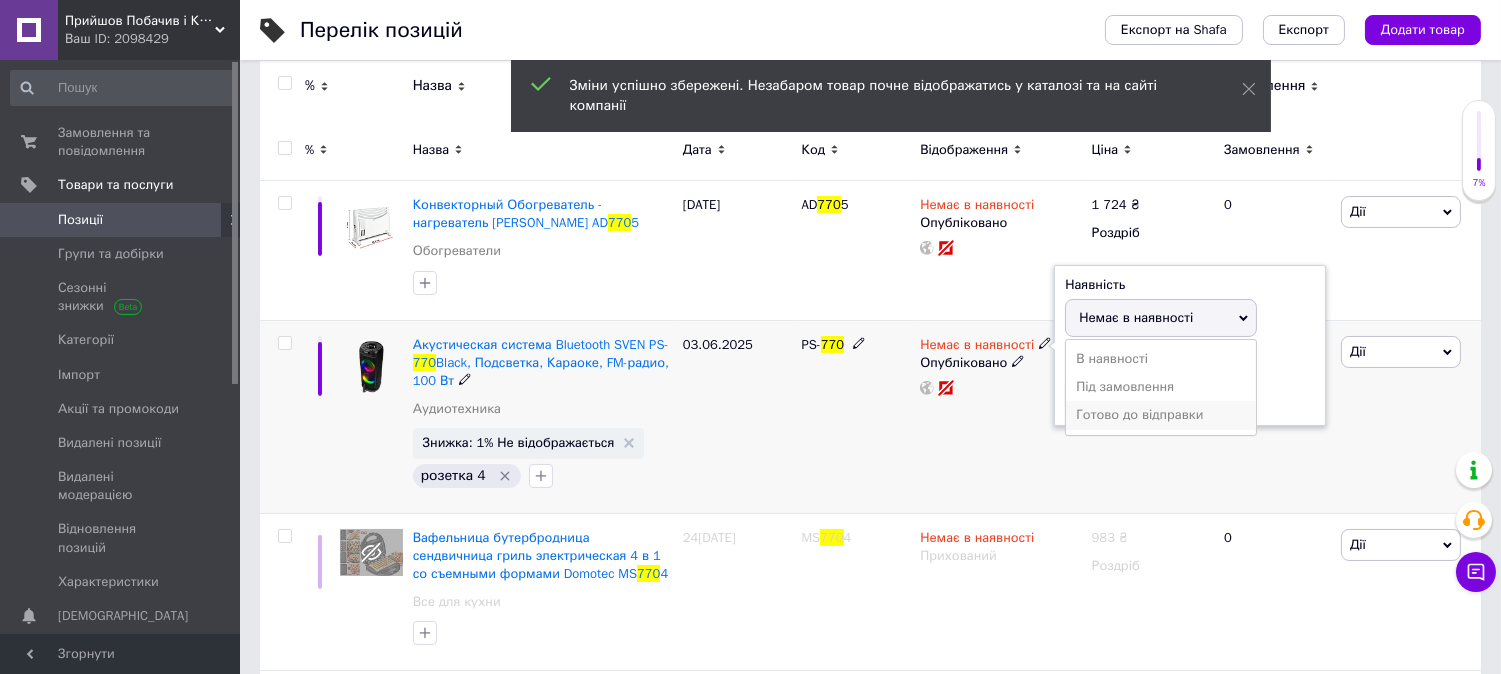 click on "Готово до відправки" at bounding box center [1161, 415] 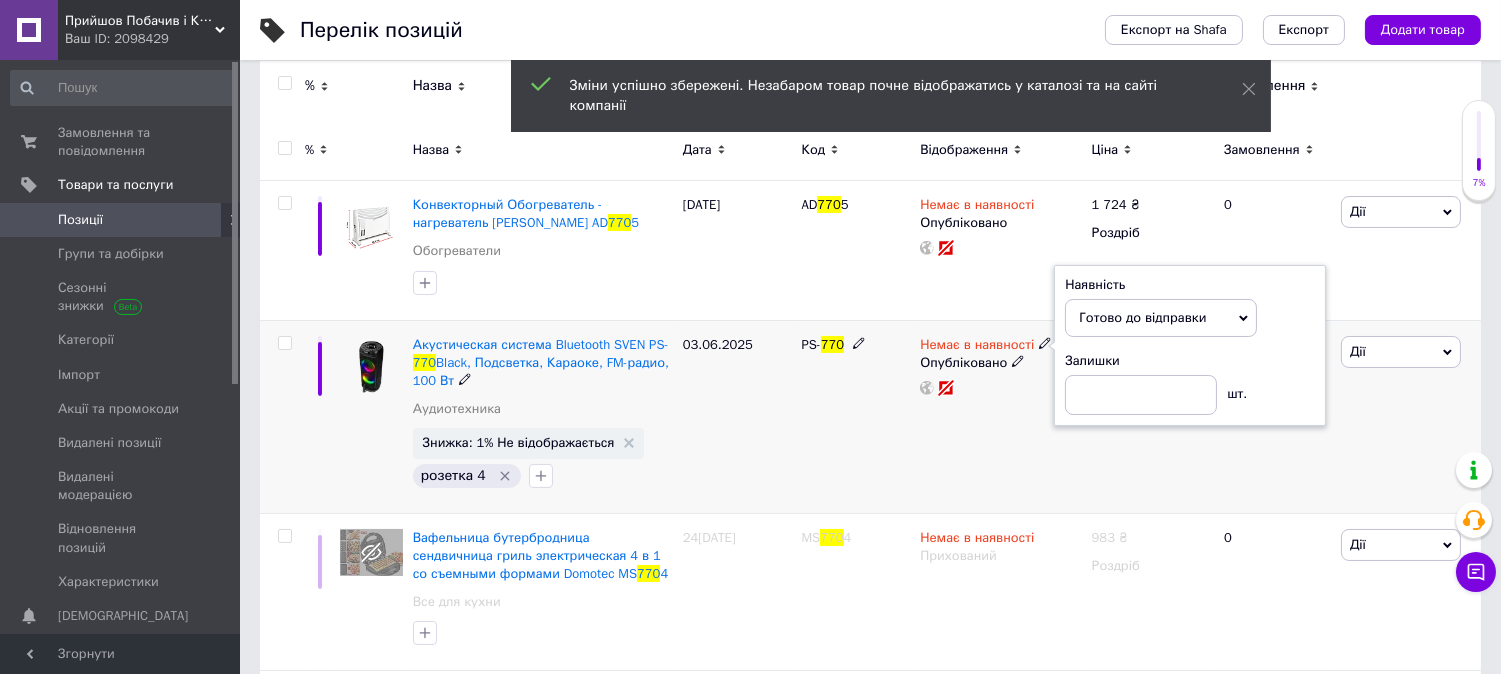 click on "PS- 770" at bounding box center [856, 416] 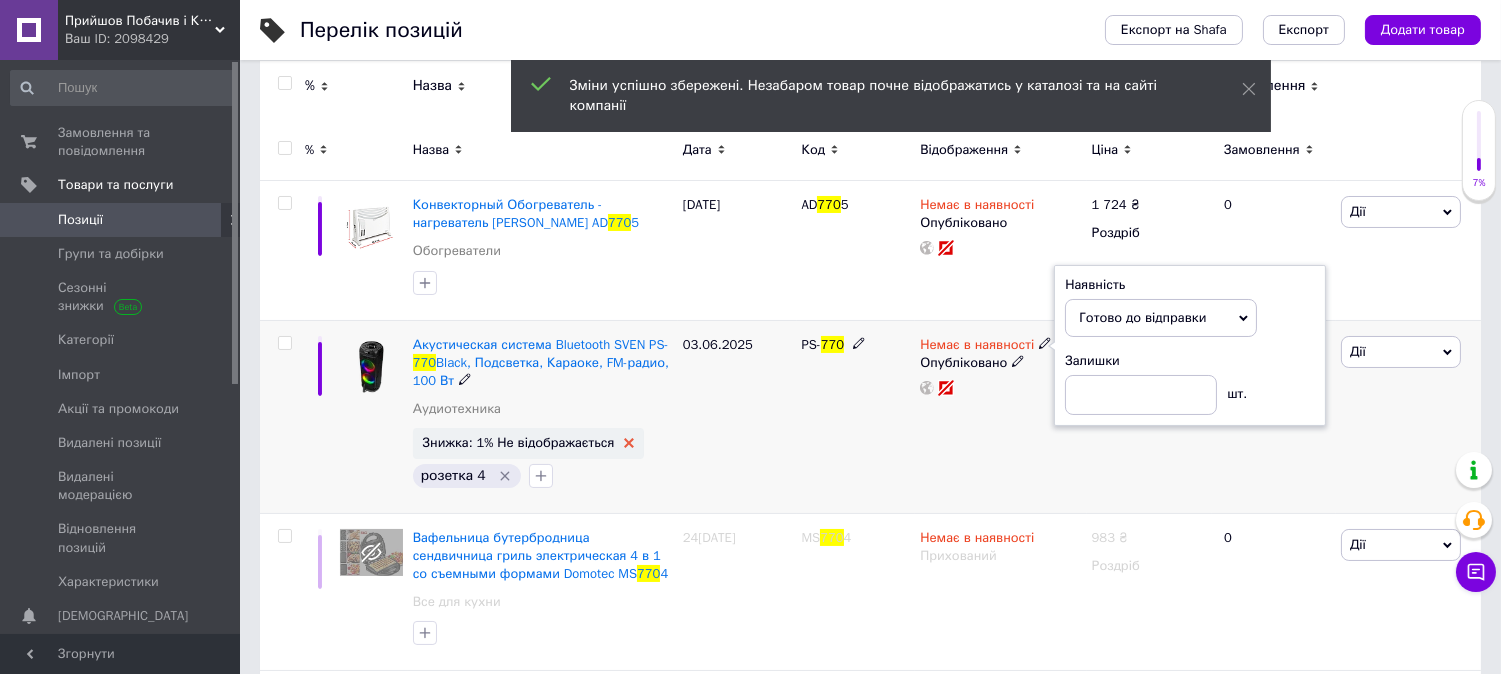 click 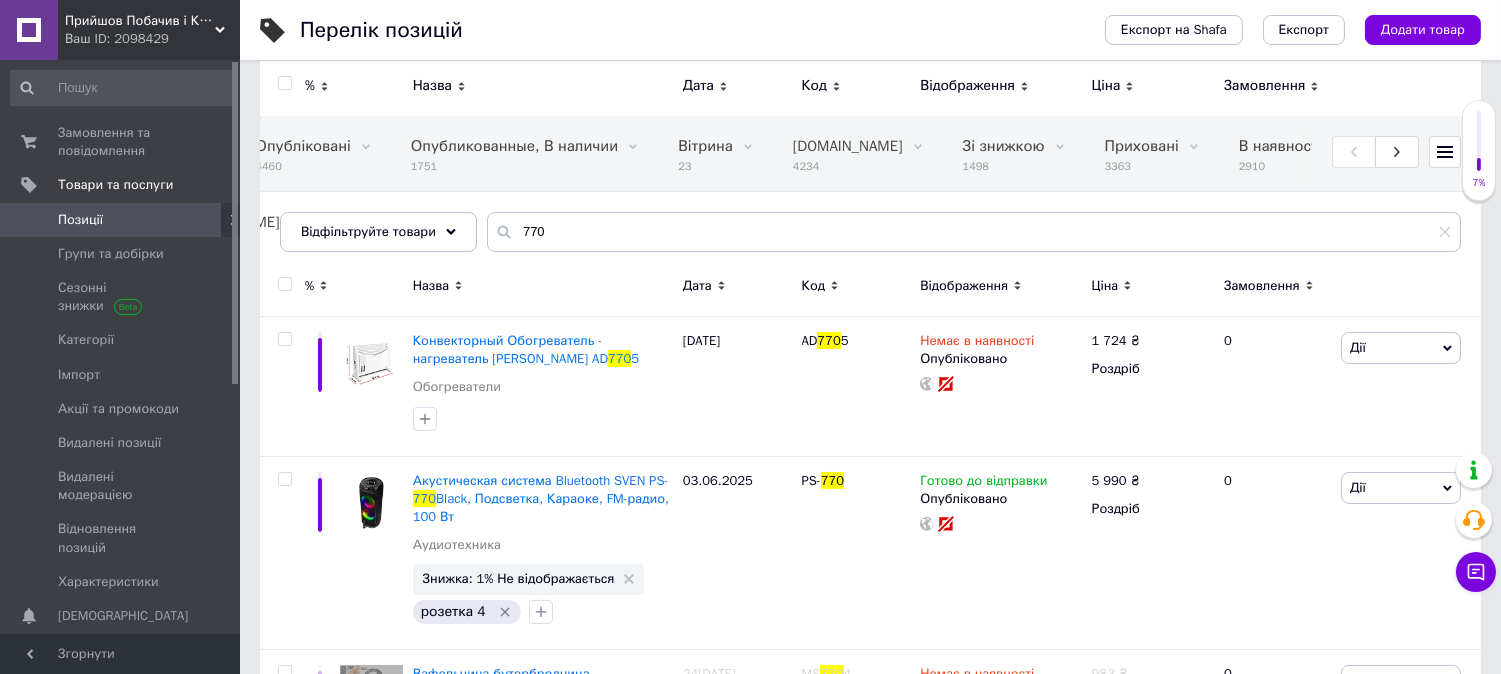 scroll, scrollTop: 0, scrollLeft: 0, axis: both 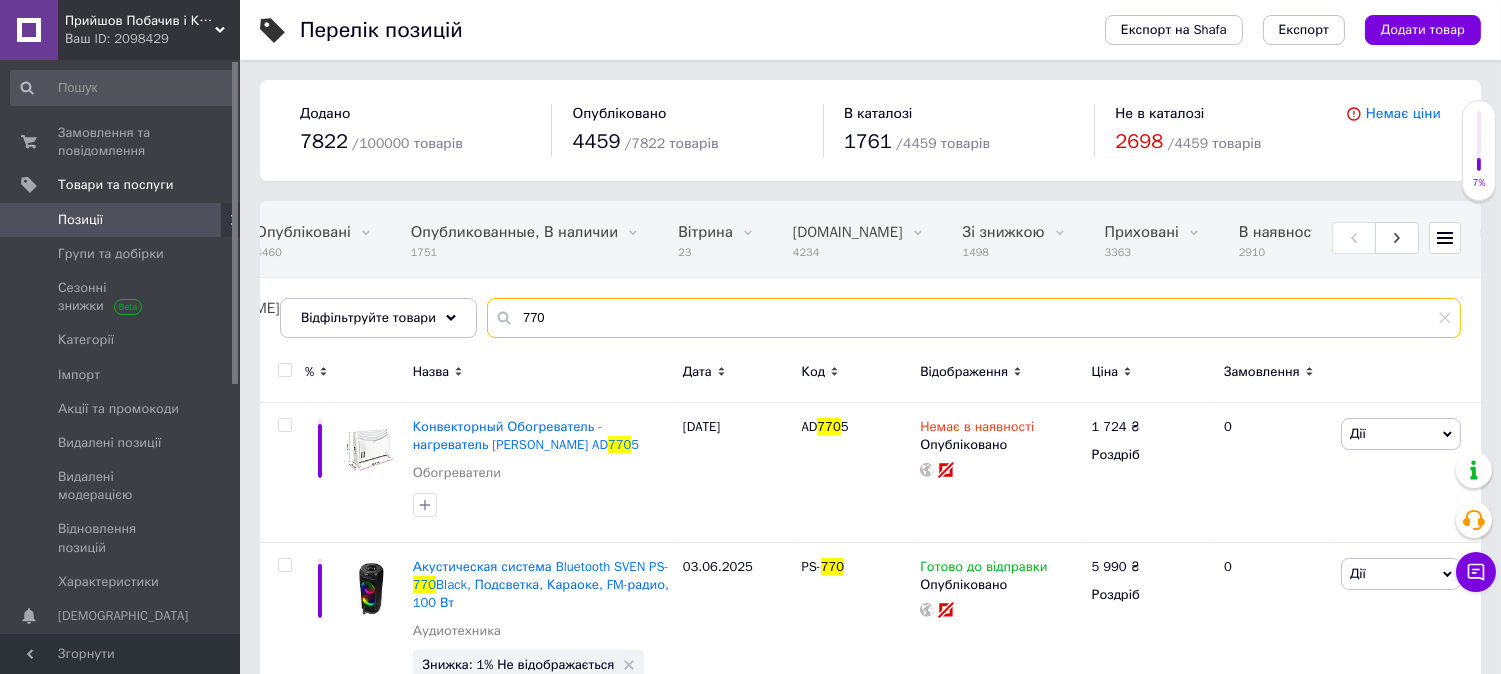 click on "770" at bounding box center (974, 318) 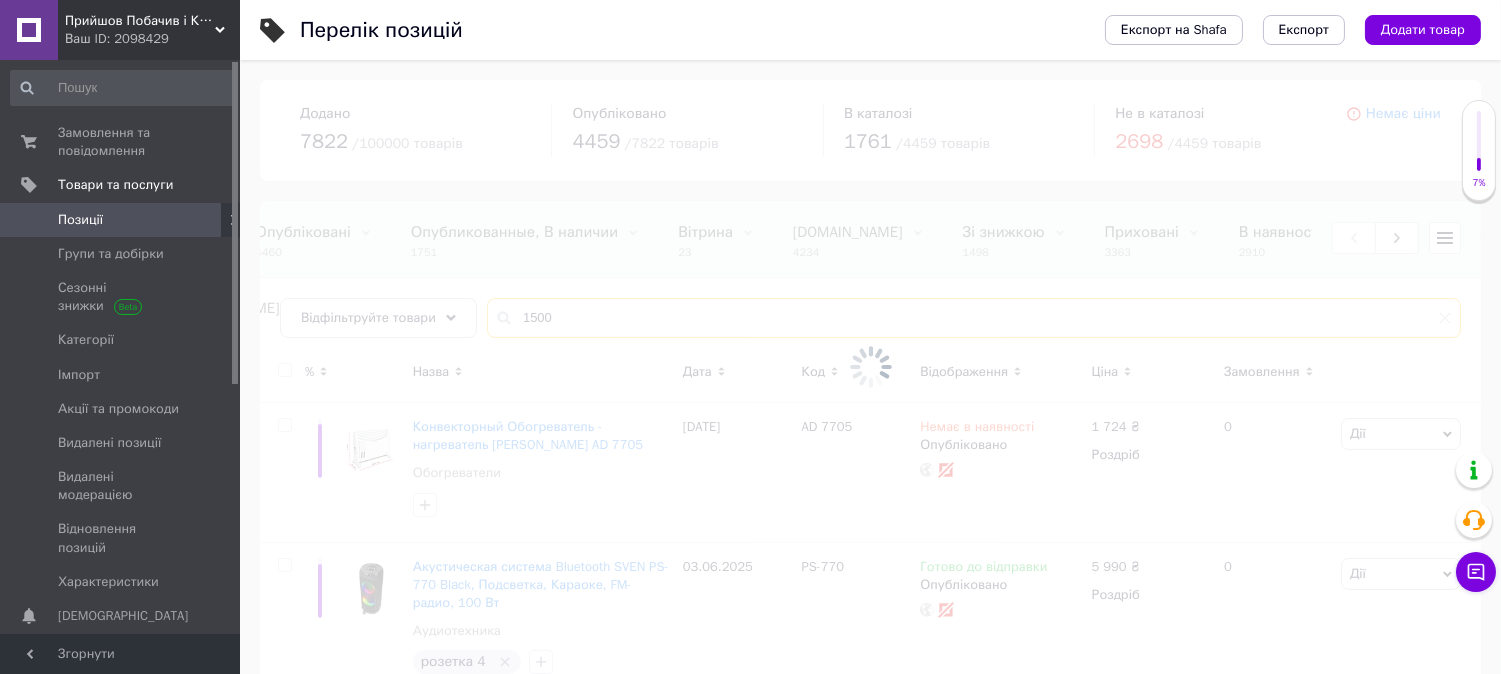 type on "1500" 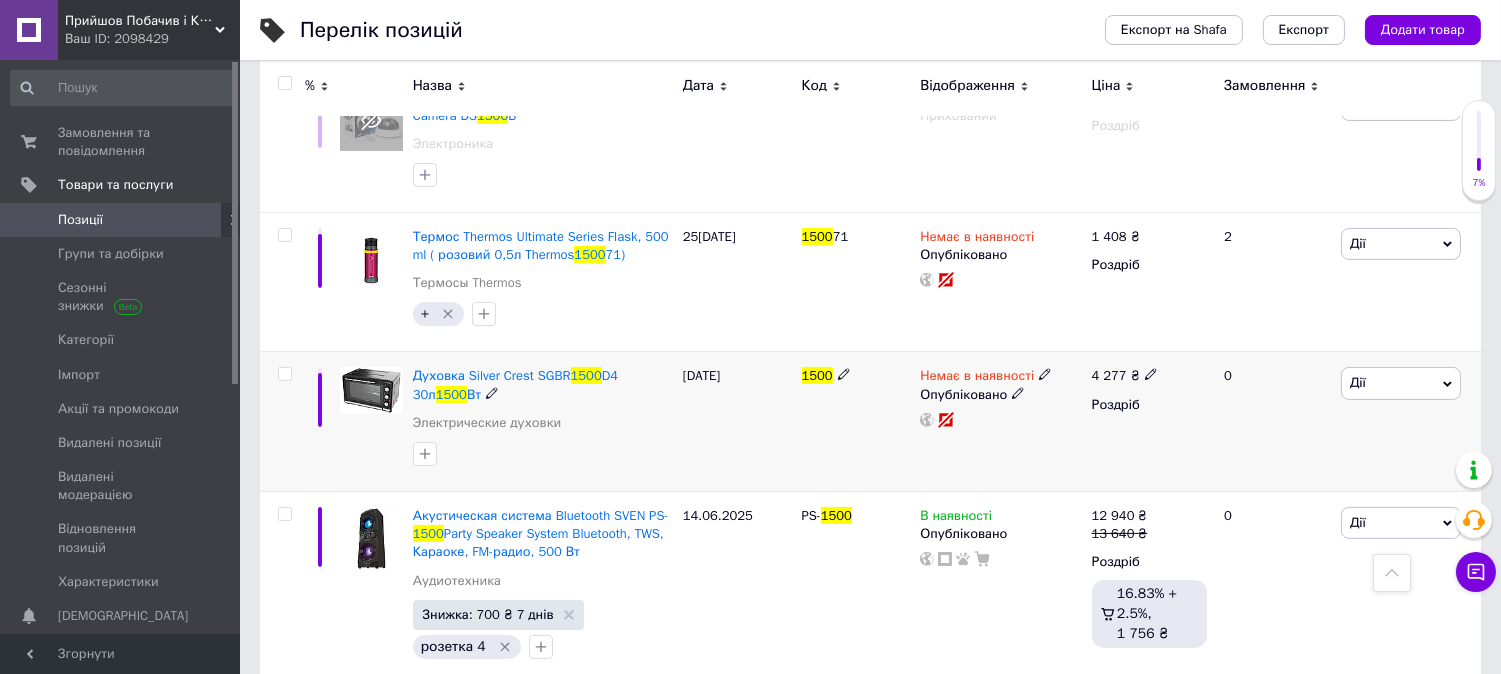 scroll, scrollTop: 1222, scrollLeft: 0, axis: vertical 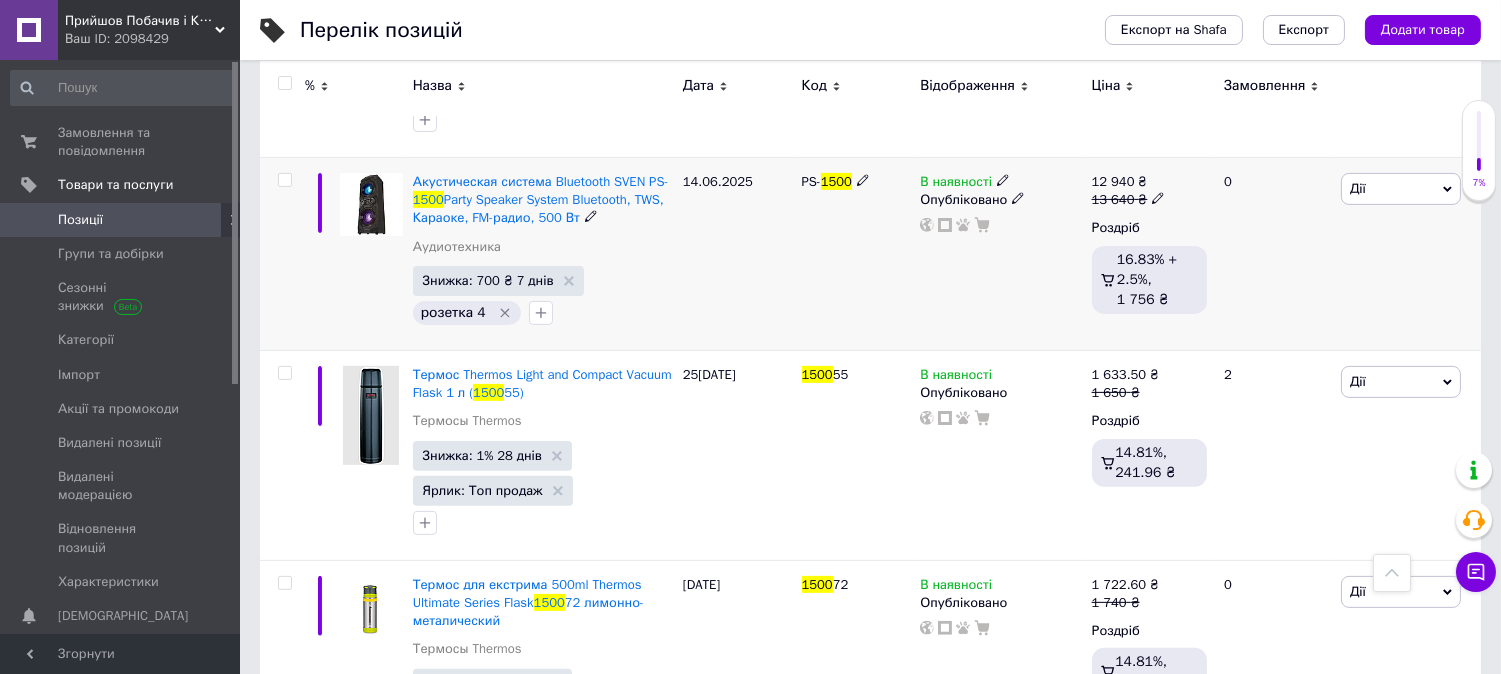 click 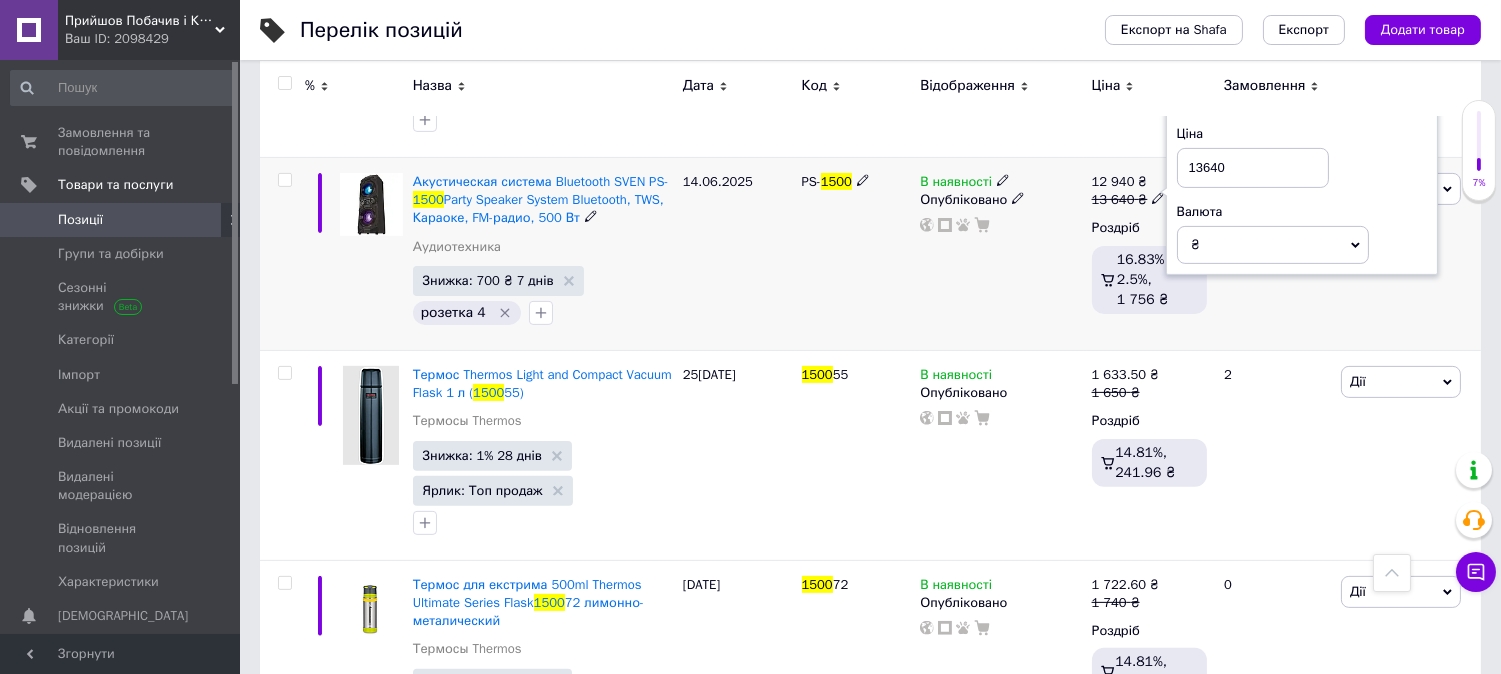 click on "13640" at bounding box center [1253, 168] 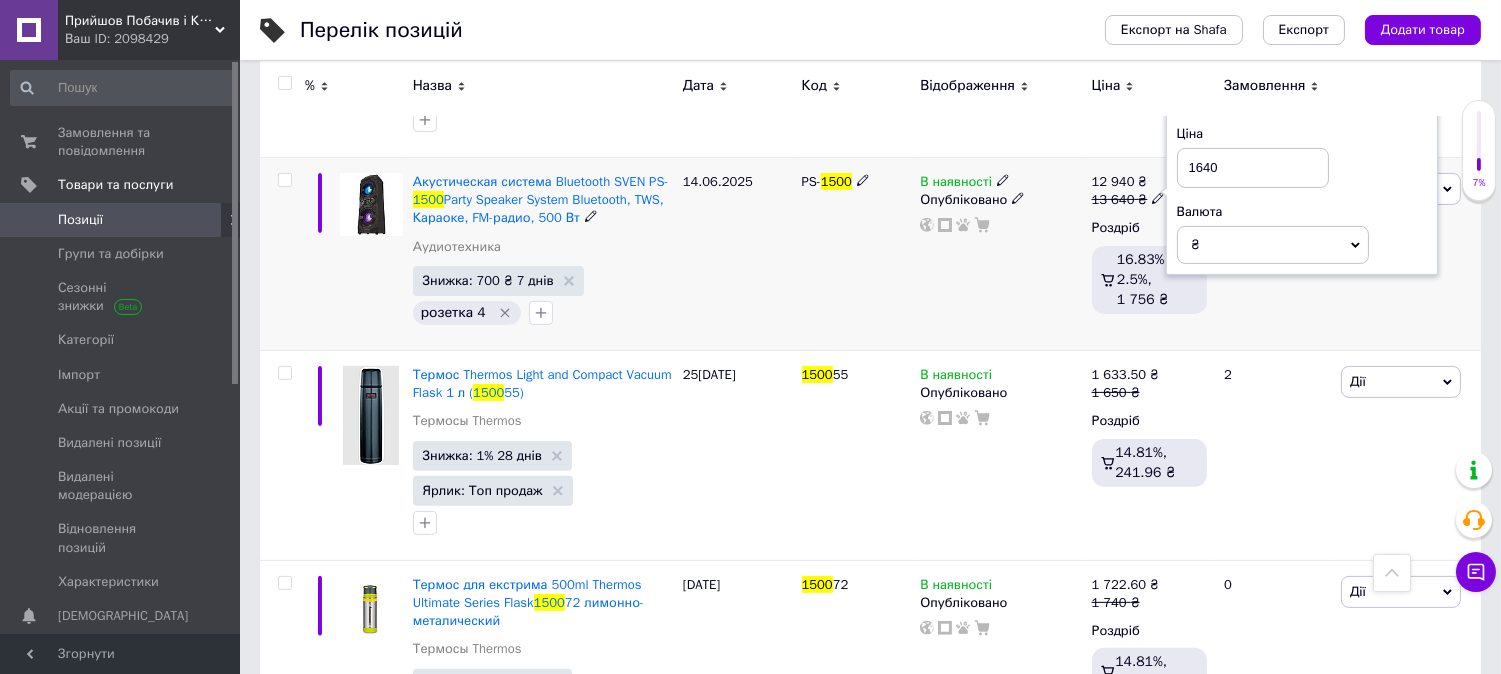 type on "14640" 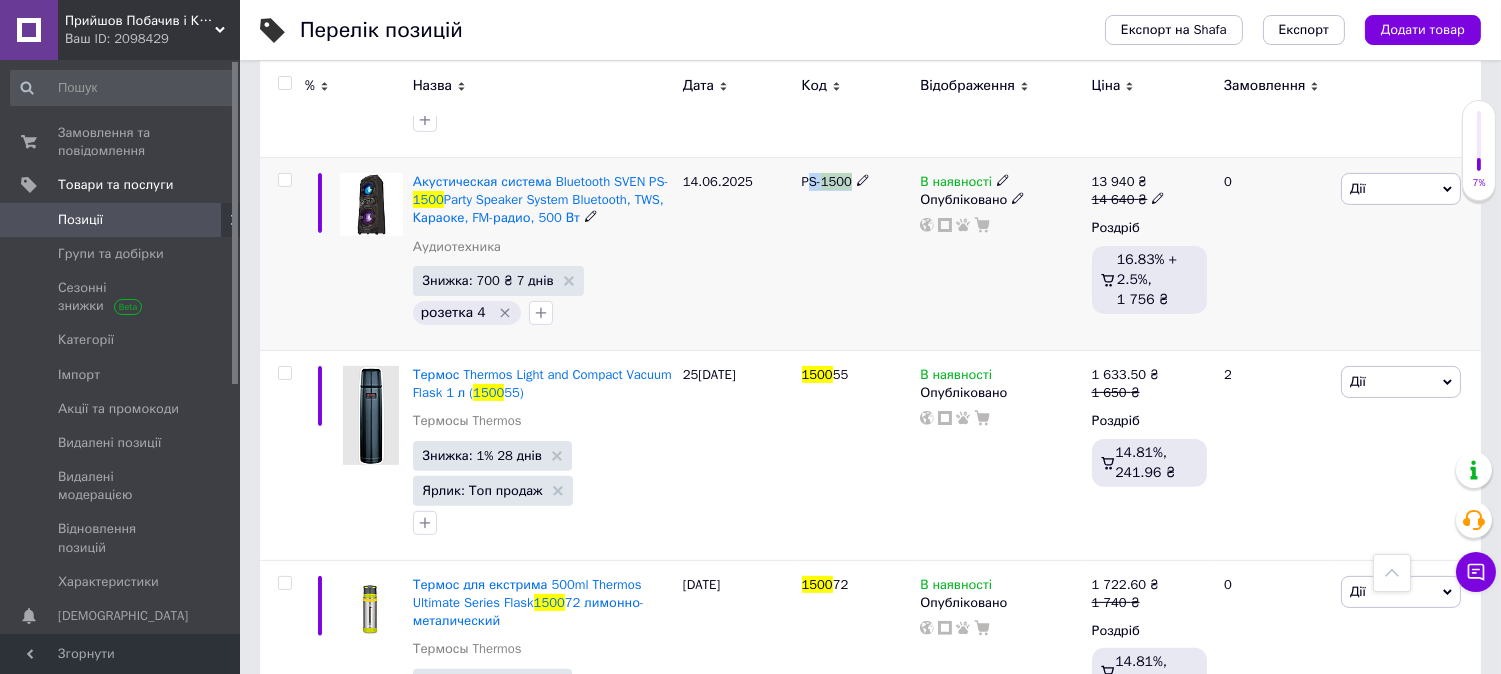 drag, startPoint x: 805, startPoint y: 166, endPoint x: 850, endPoint y: 166, distance: 45 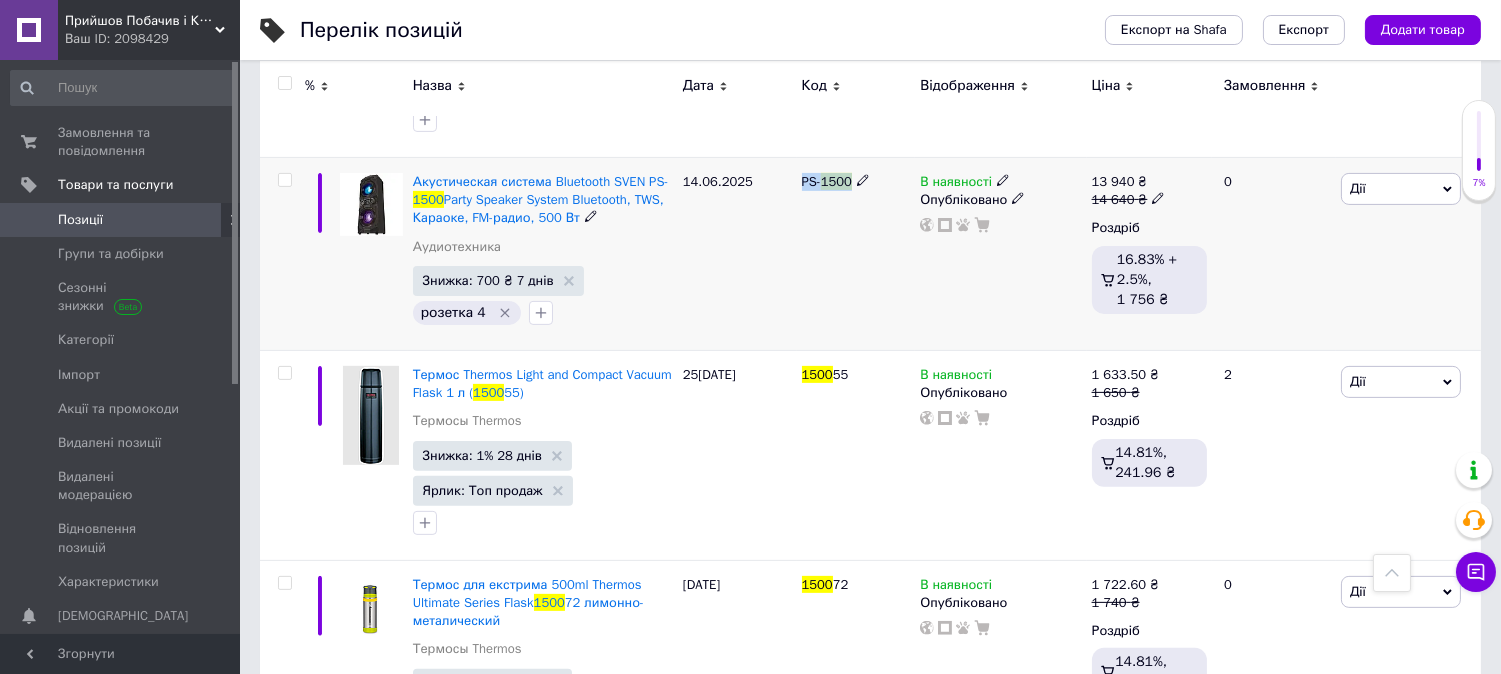 drag, startPoint x: 848, startPoint y: 165, endPoint x: 797, endPoint y: 165, distance: 51 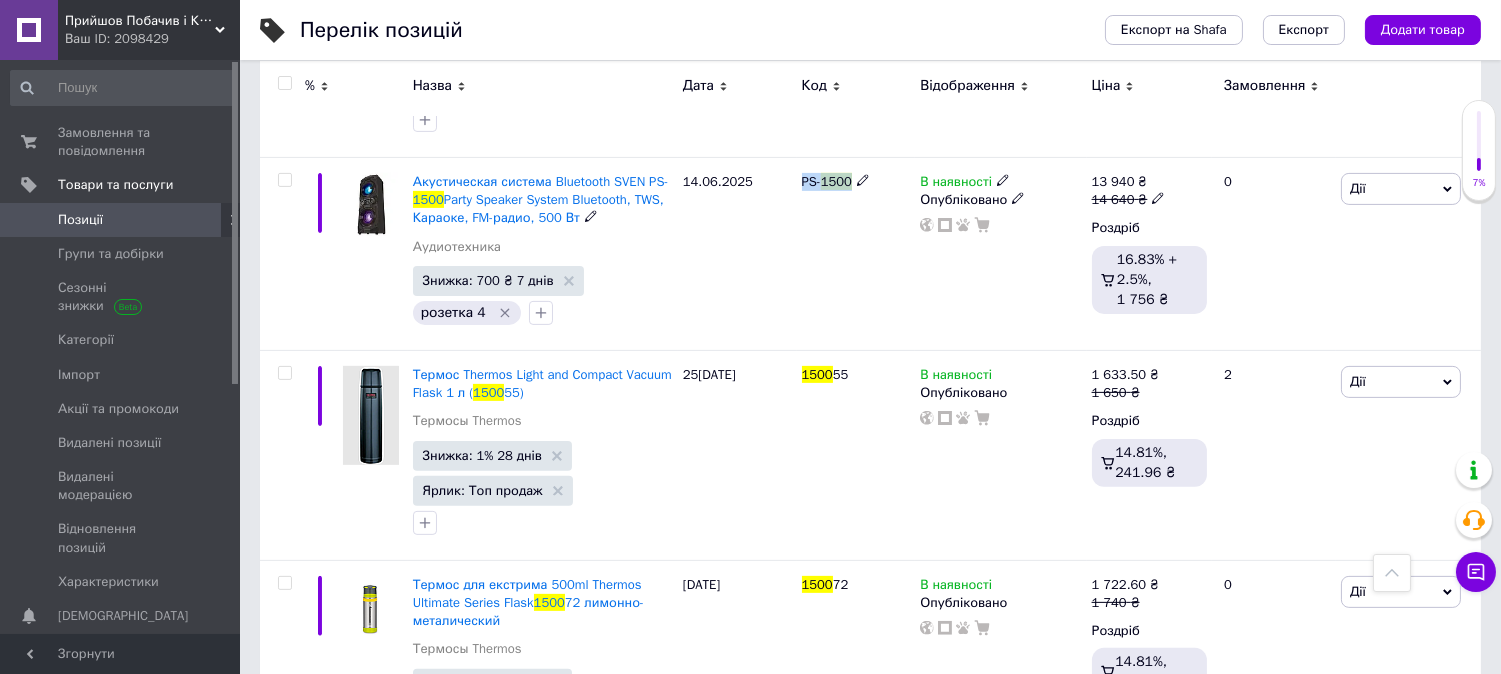 copy on "PS- 1500" 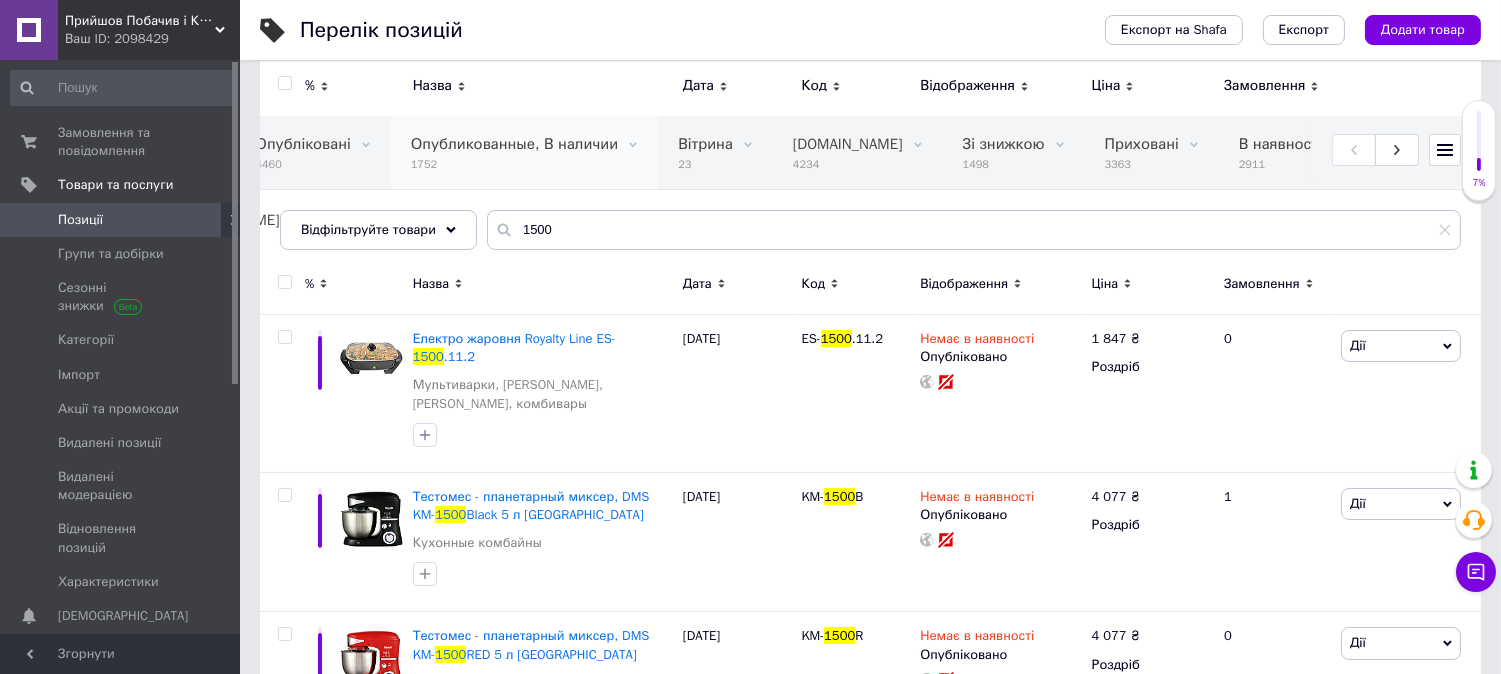 scroll, scrollTop: 0, scrollLeft: 0, axis: both 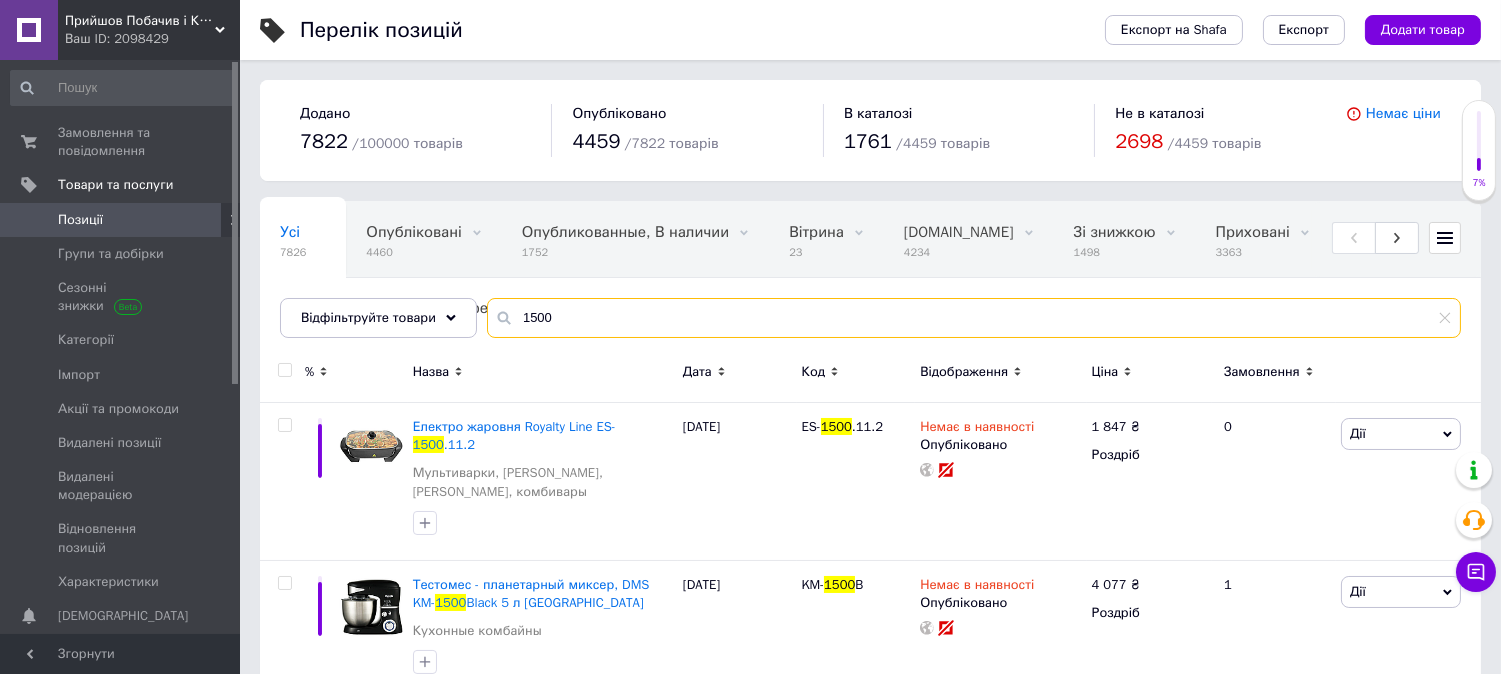 click on "1500" at bounding box center [974, 318] 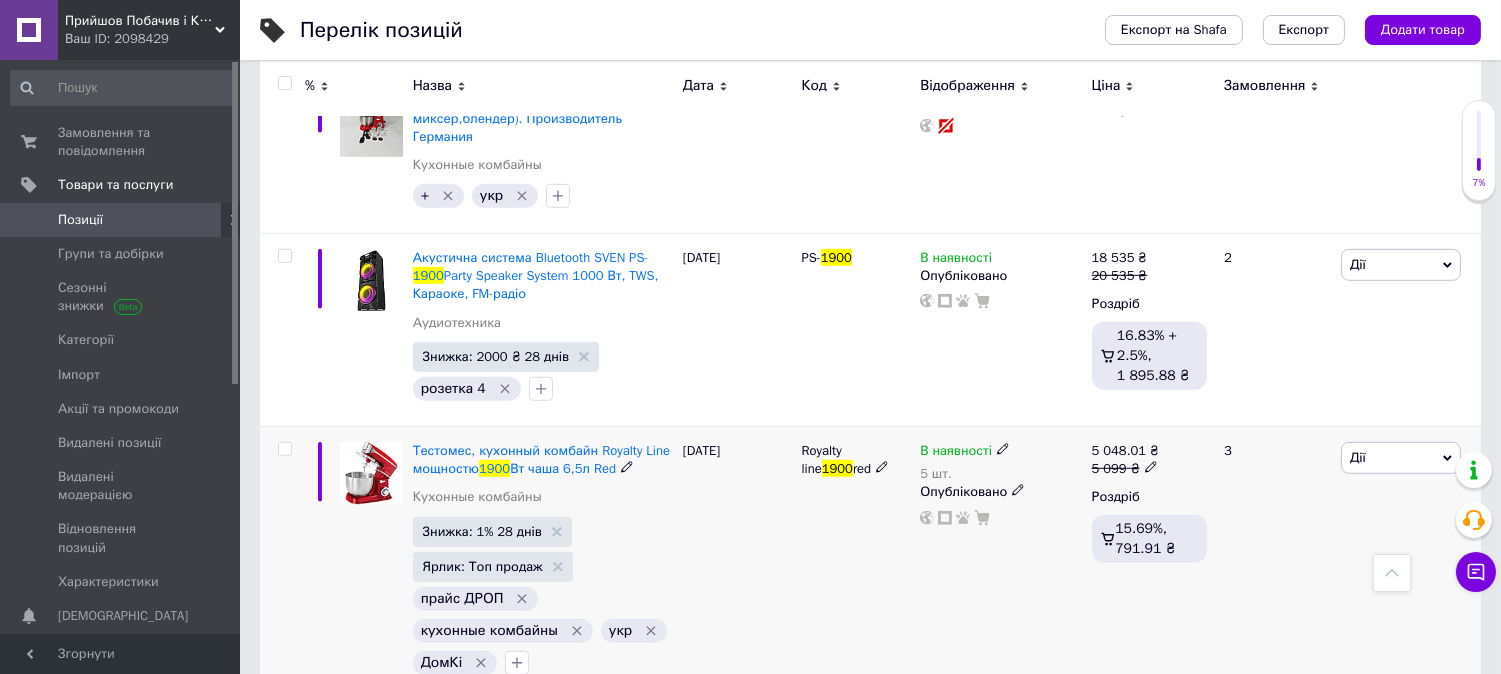 scroll, scrollTop: 2333, scrollLeft: 0, axis: vertical 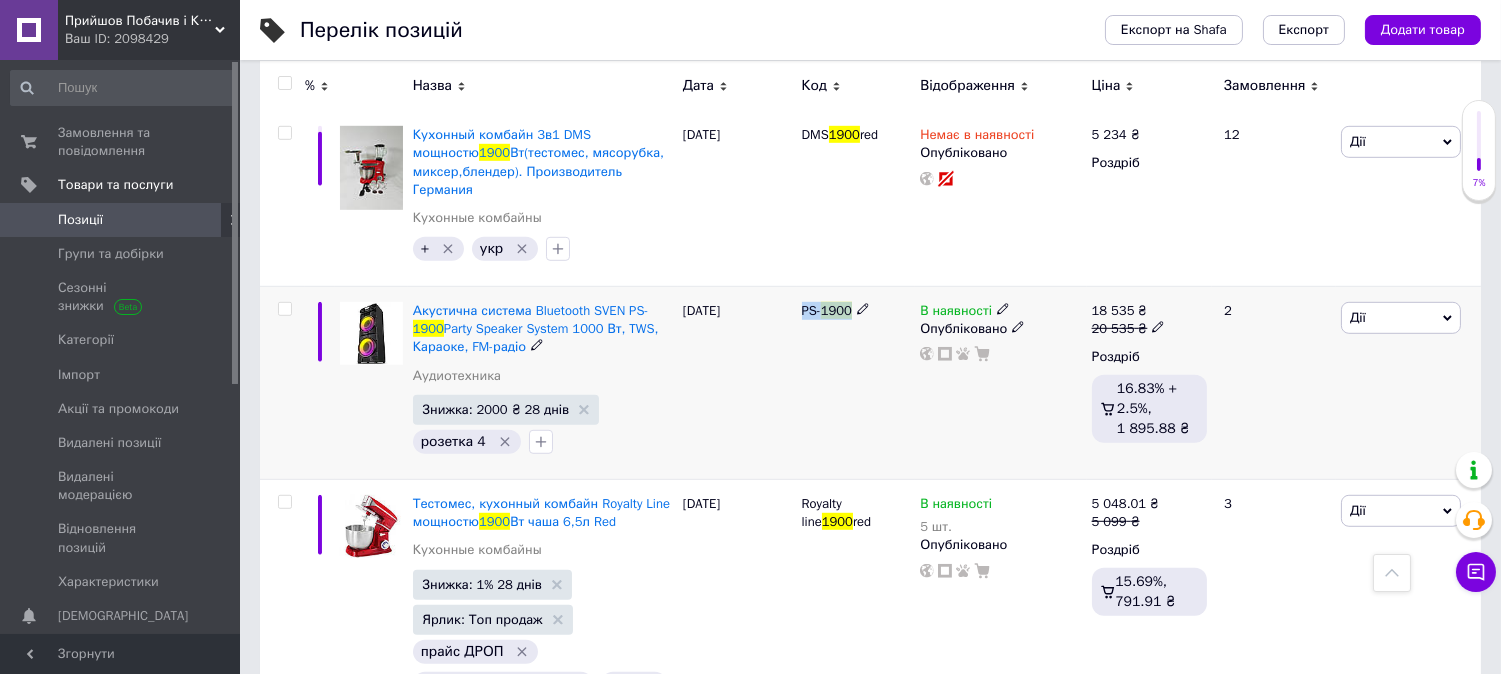 drag, startPoint x: 801, startPoint y: 313, endPoint x: 860, endPoint y: 315, distance: 59.03389 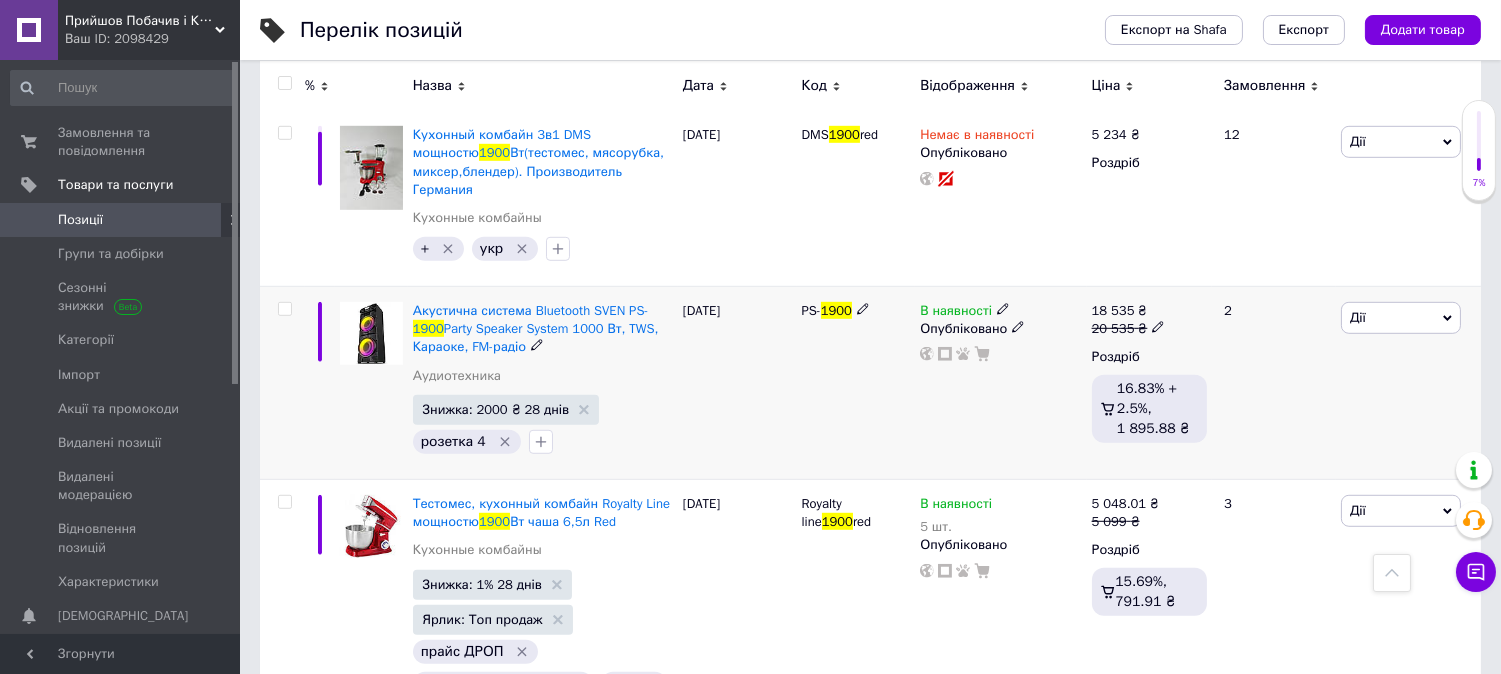 click on "В наявності" at bounding box center [965, 311] 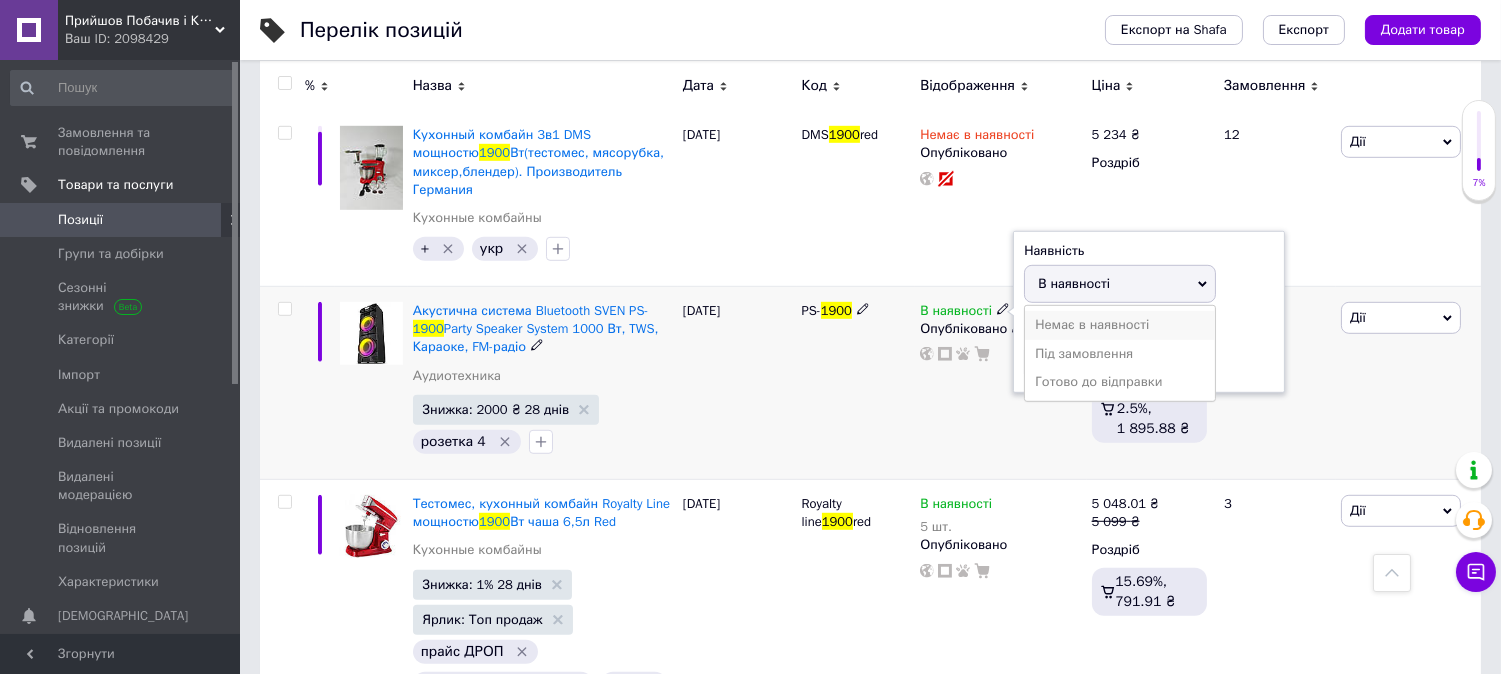 click on "Немає в наявності" at bounding box center (1120, 325) 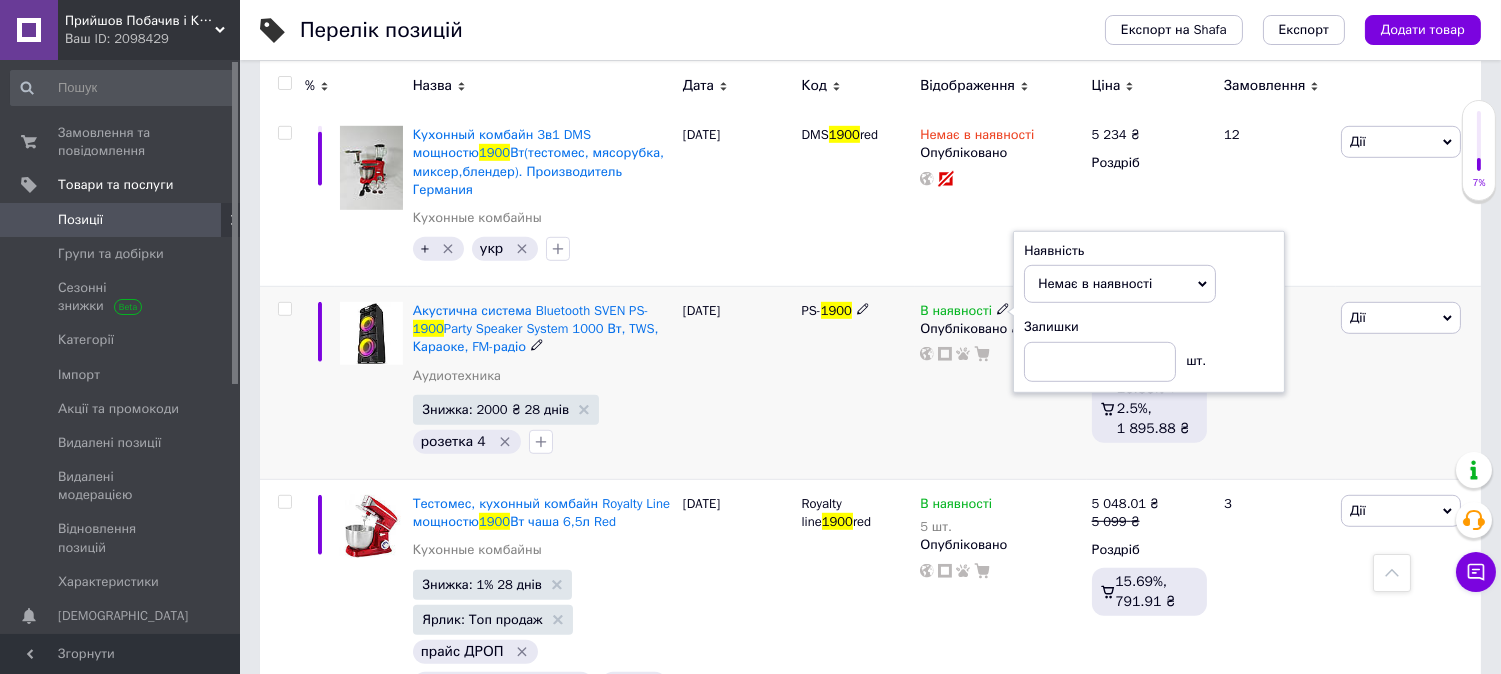 click on "В наявності Наявність Немає в наявності В наявності Під замовлення Готово до відправки Залишки шт. Опубліковано" at bounding box center (1000, 383) 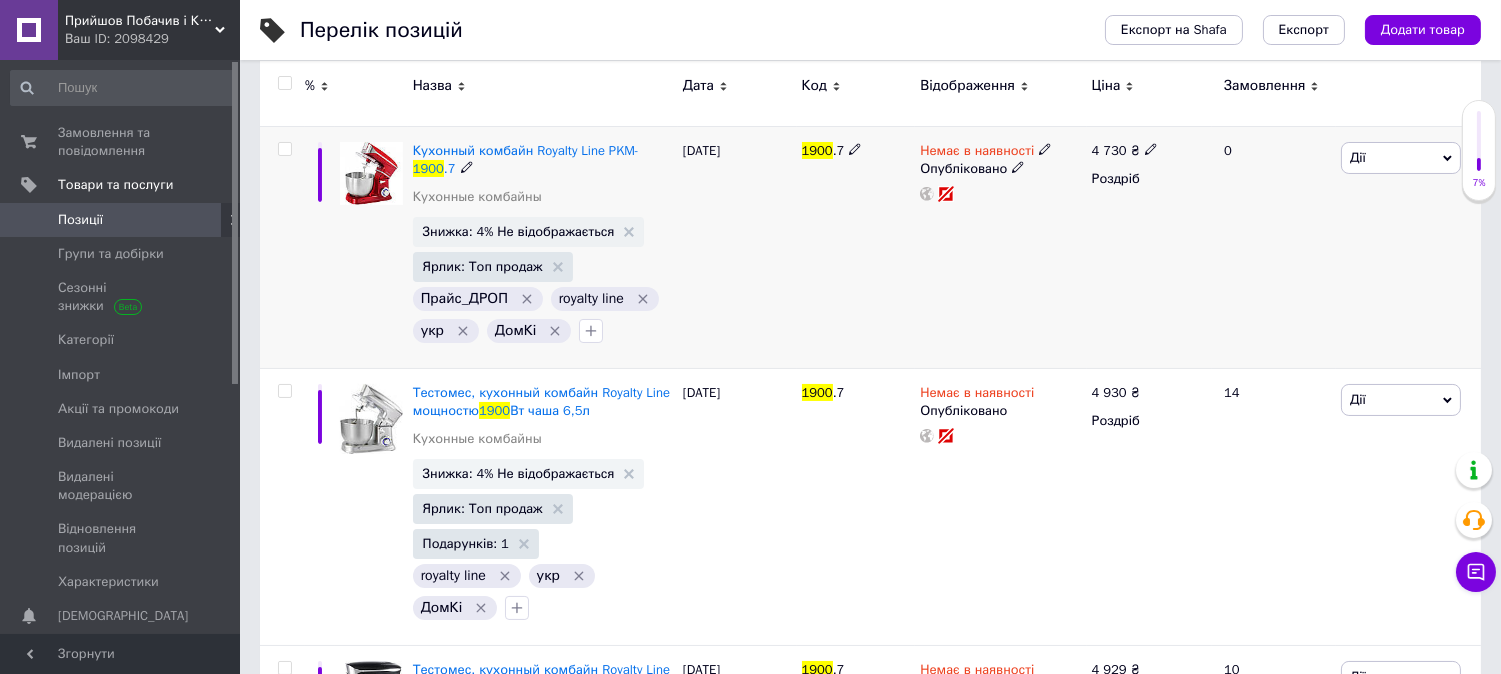 scroll, scrollTop: 0, scrollLeft: 0, axis: both 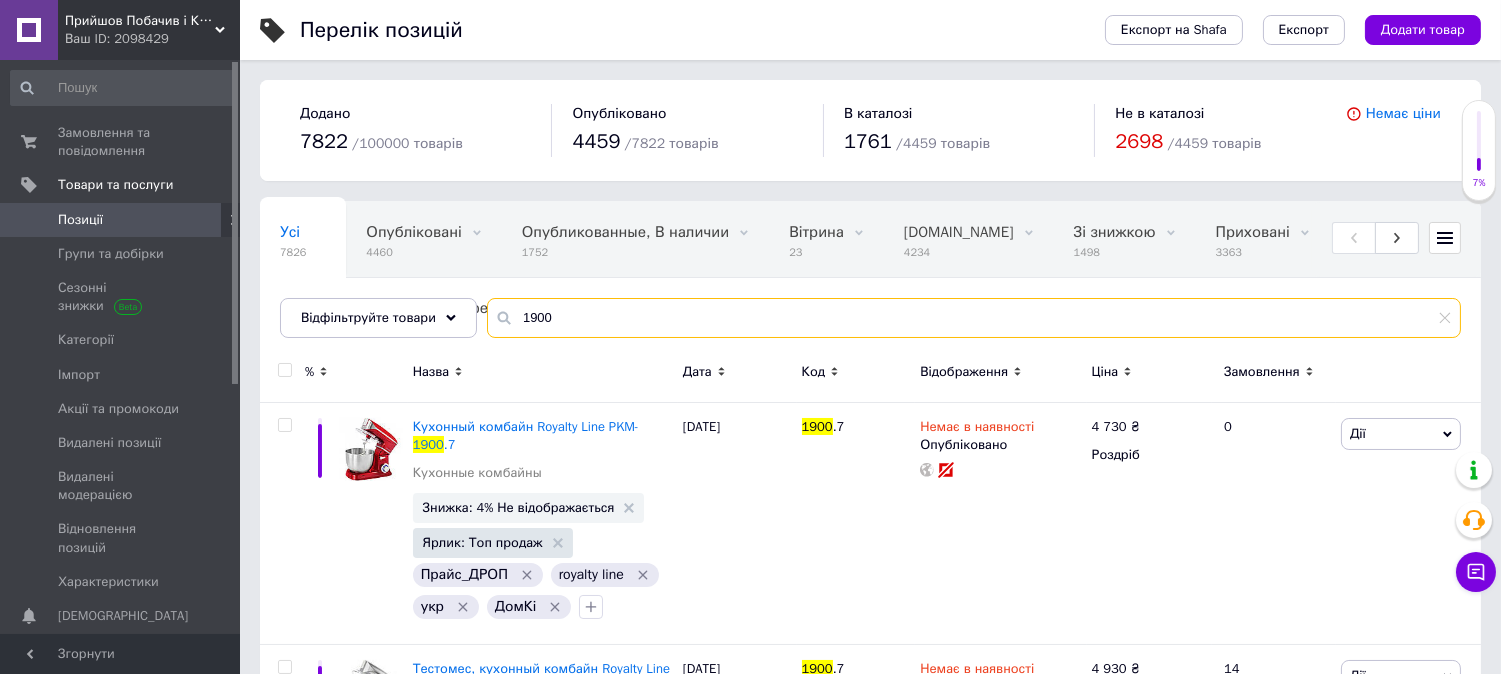 click on "1900" at bounding box center [974, 318] 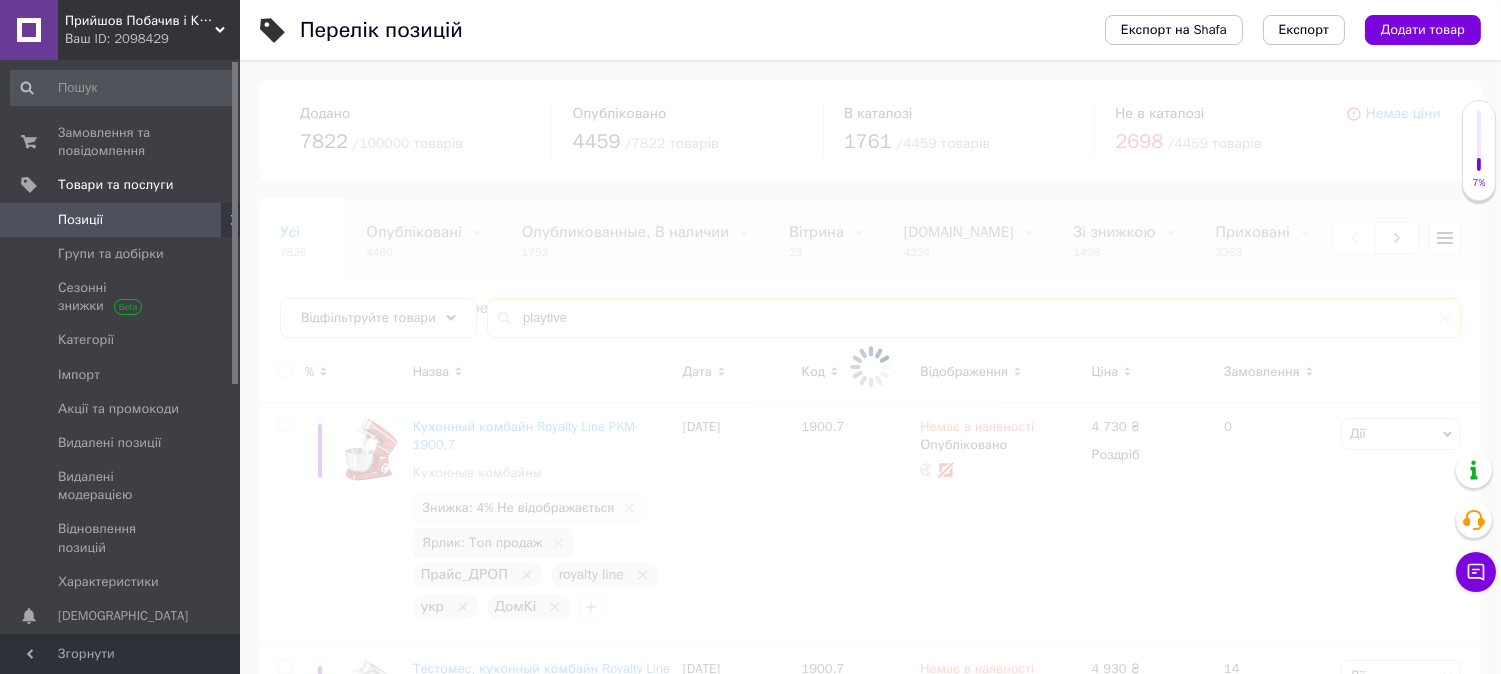 type on "playtive" 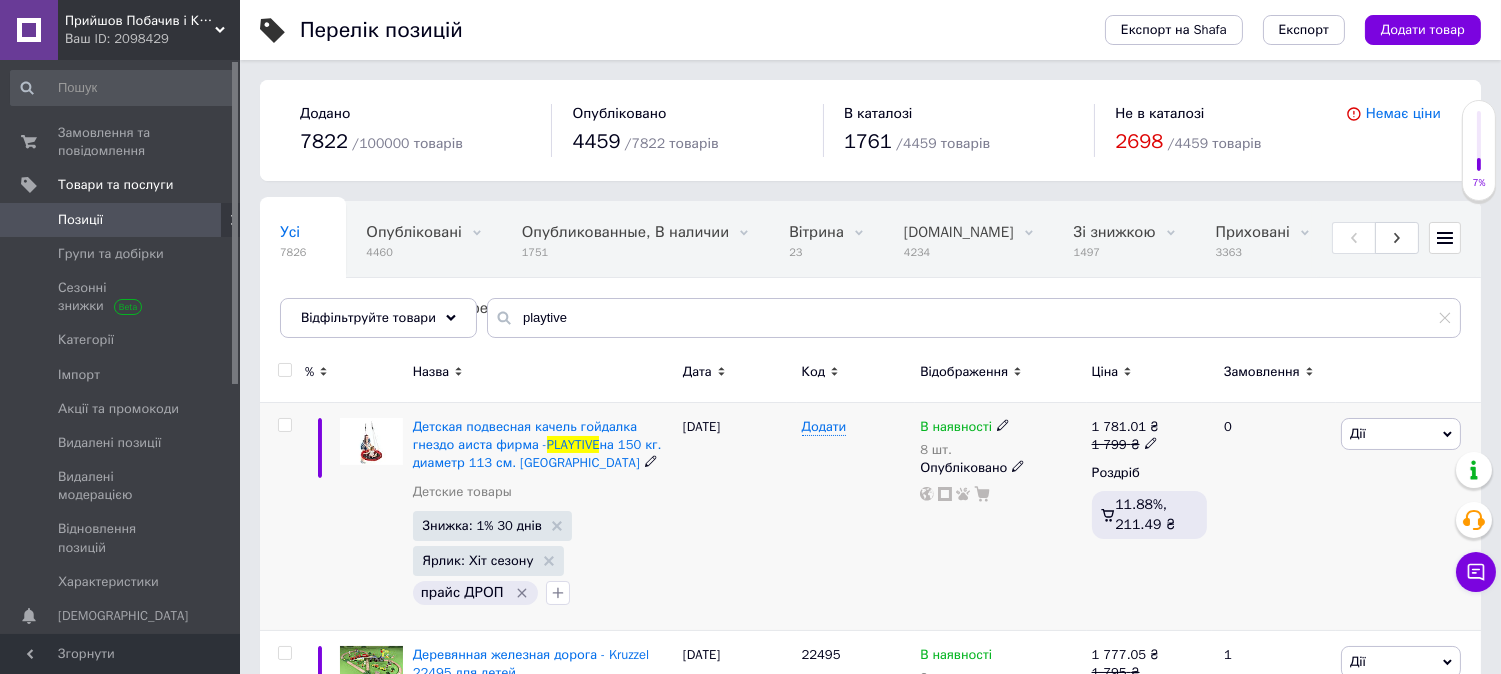 click on "В наявності" at bounding box center (956, 429) 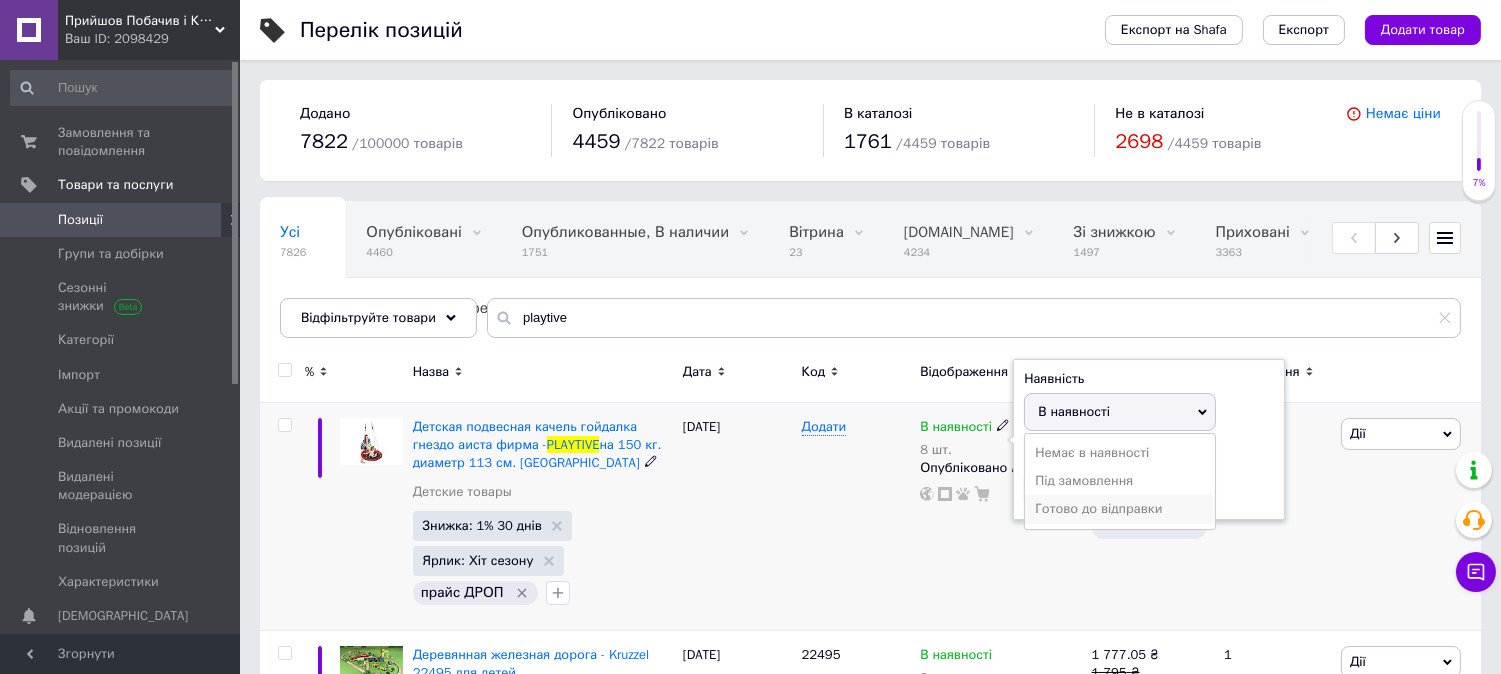 click on "Готово до відправки" at bounding box center [1120, 509] 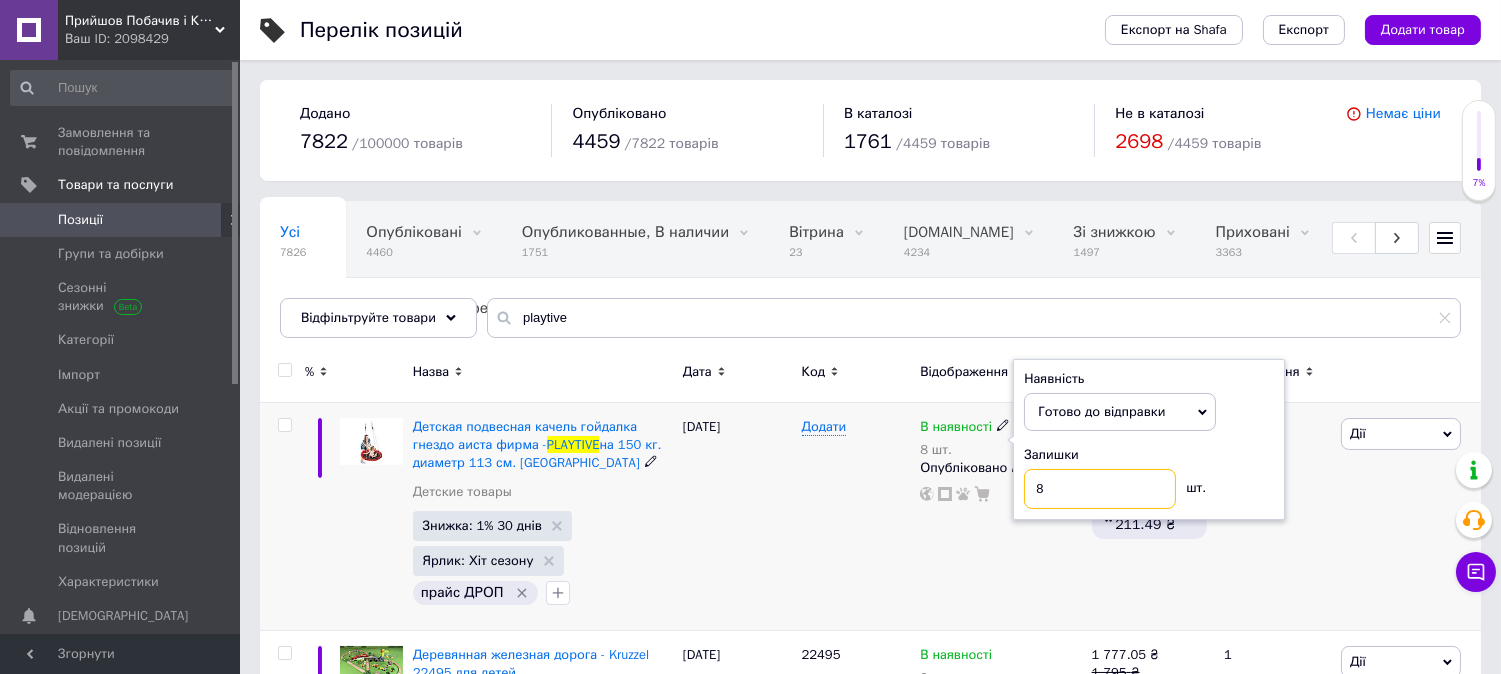 click on "8" at bounding box center [1100, 489] 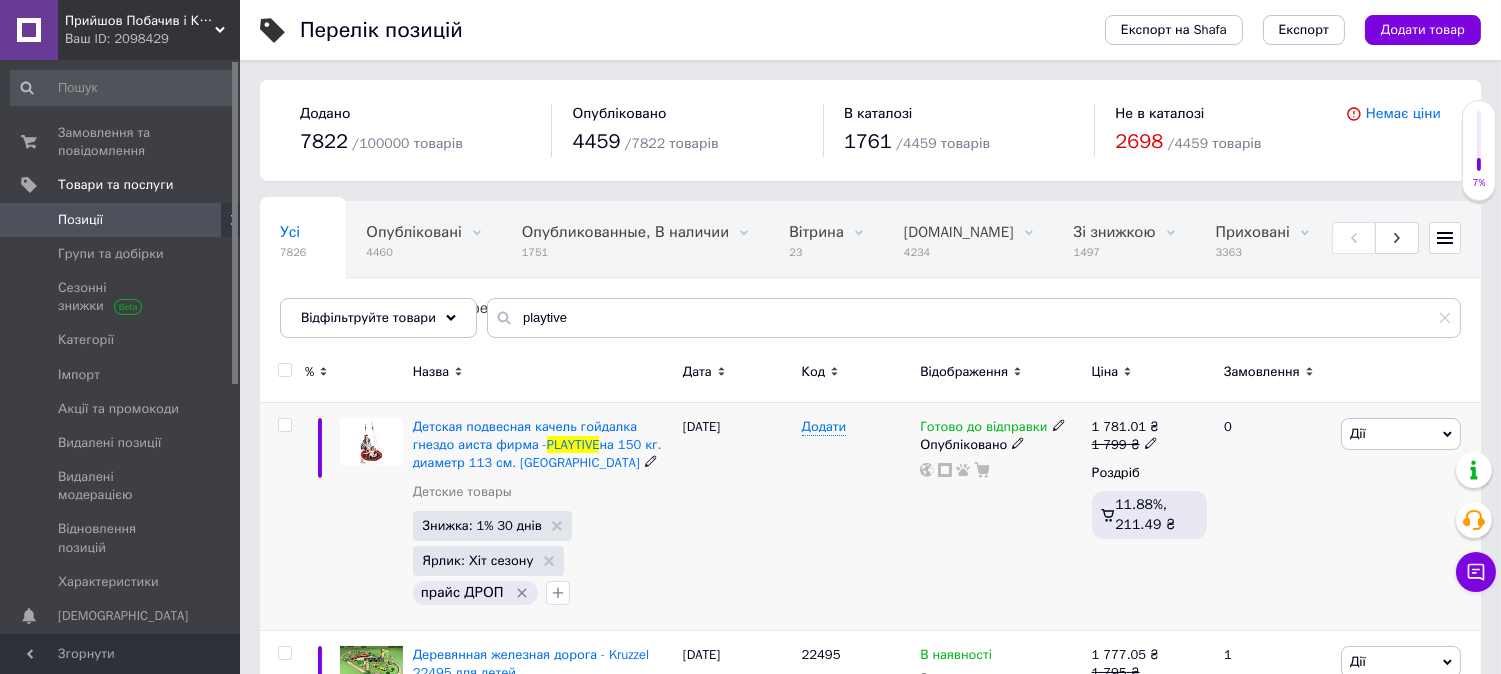 click on "Знижка: 1% 30 днів" at bounding box center [492, 526] 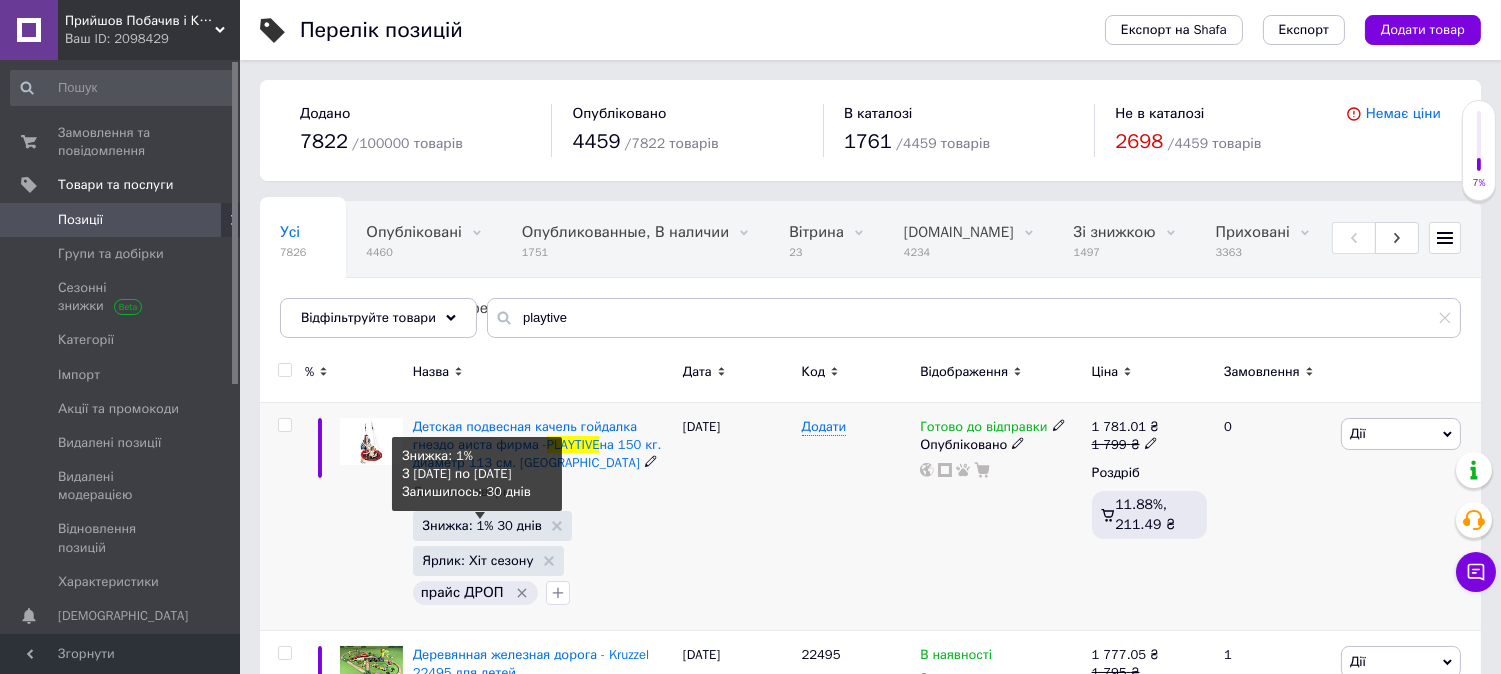 click on "Знижка: 1% 30 днів" at bounding box center [482, 525] 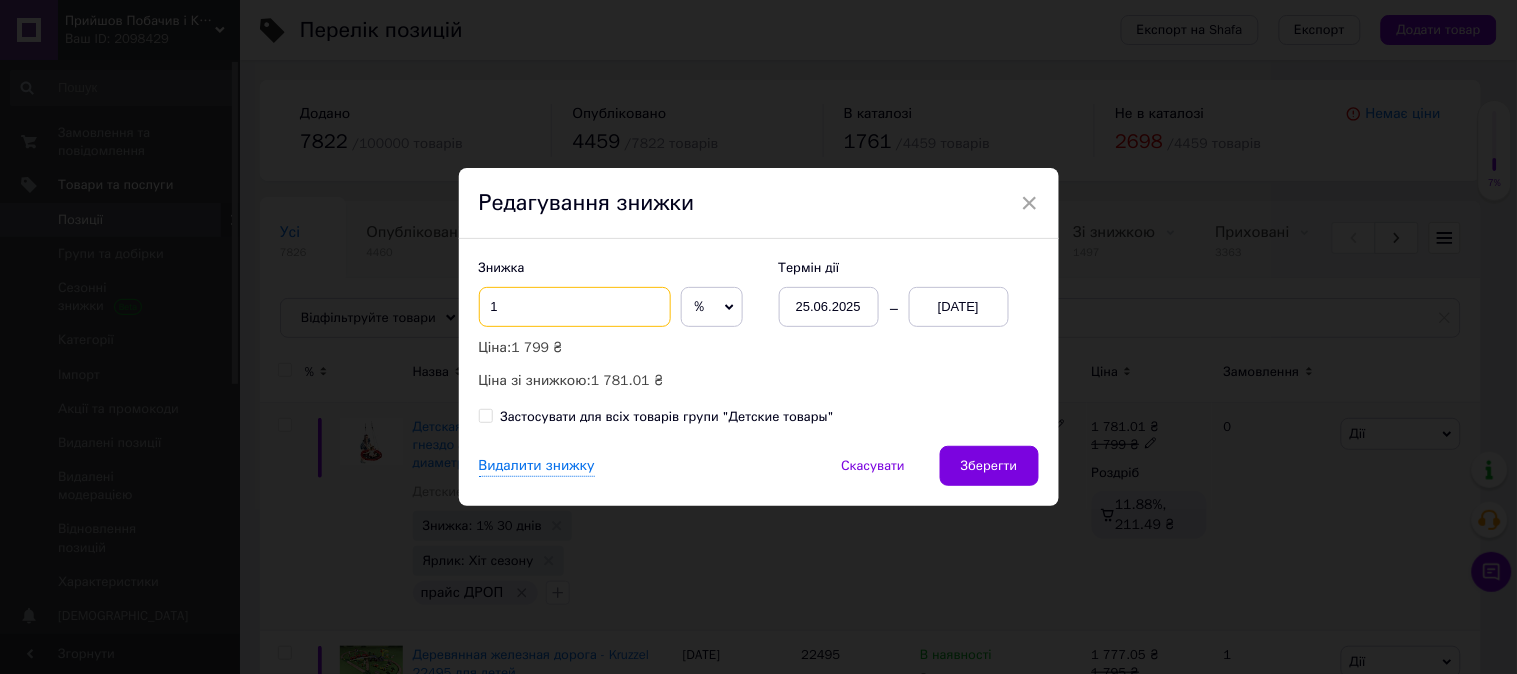 click on "1" at bounding box center [575, 307] 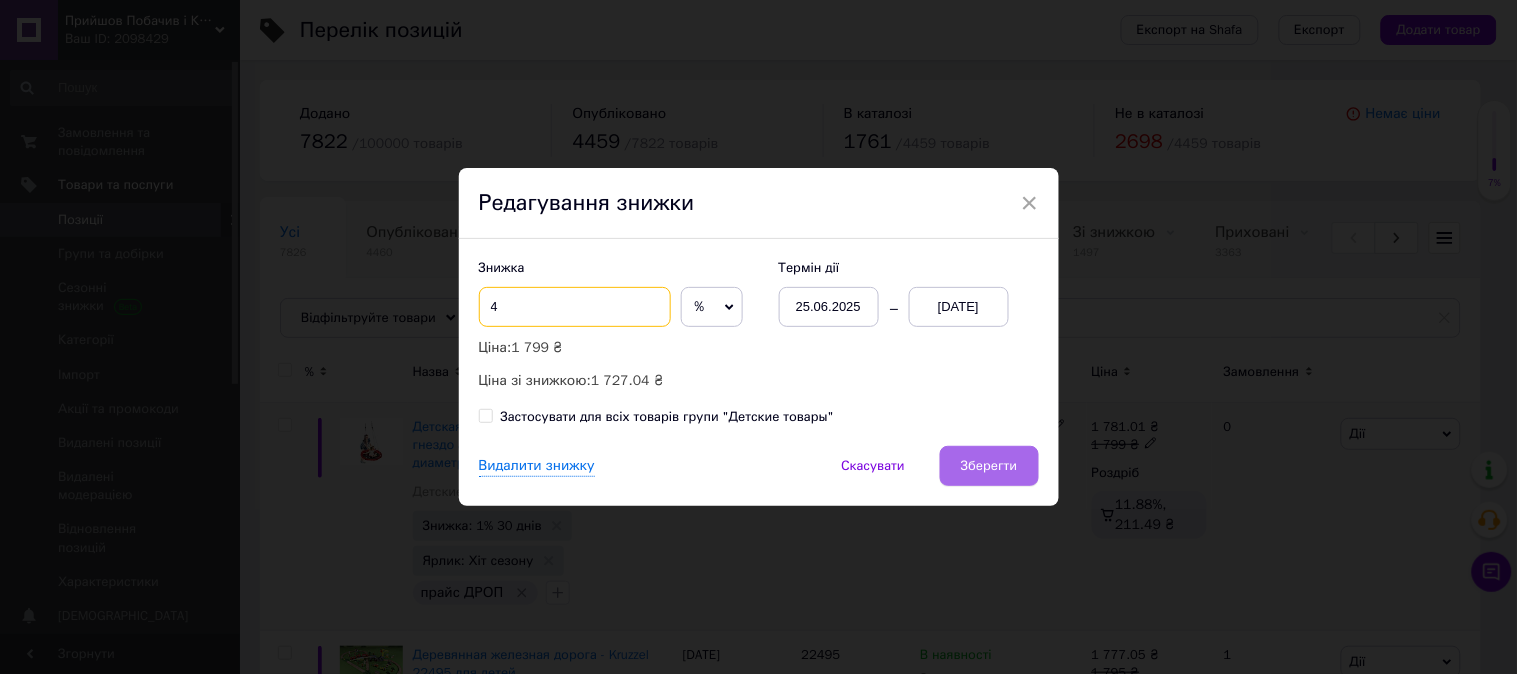 type on "4" 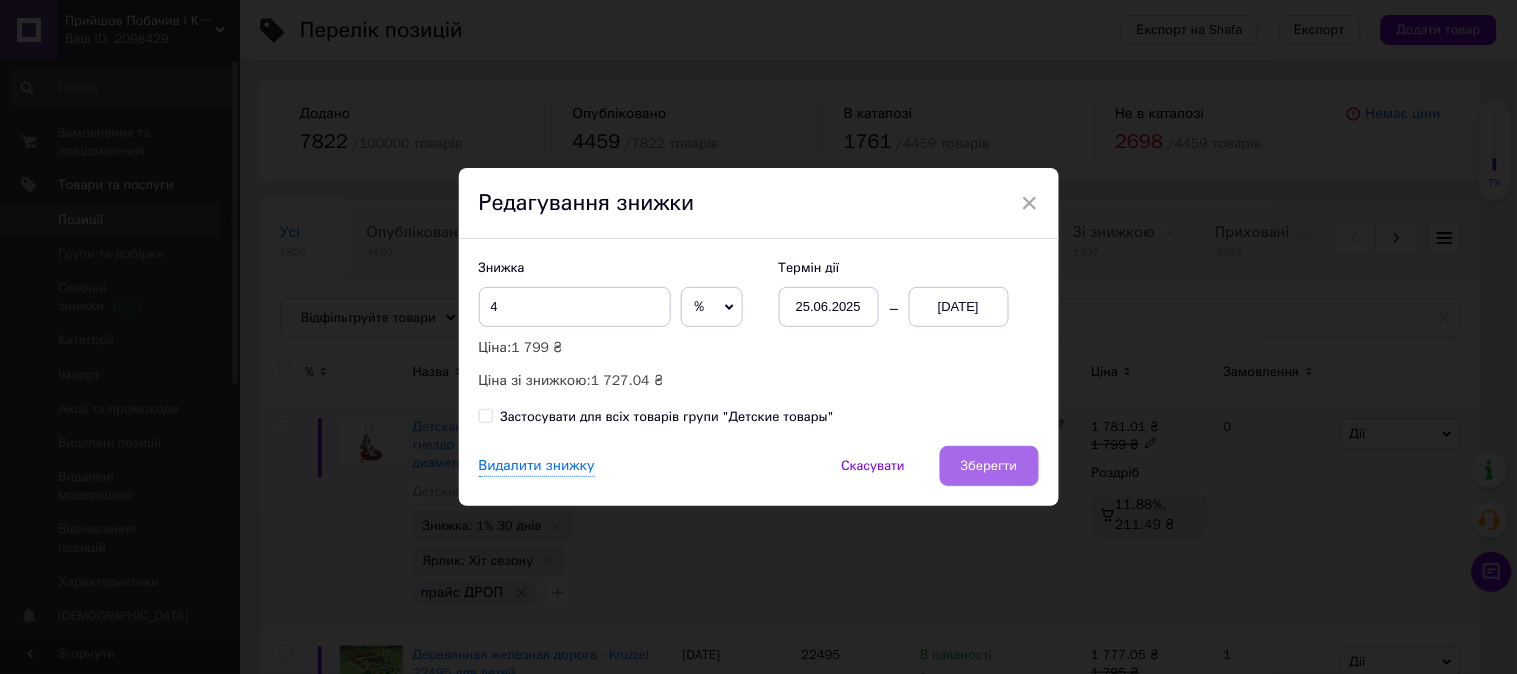 click on "Зберегти" at bounding box center [989, 466] 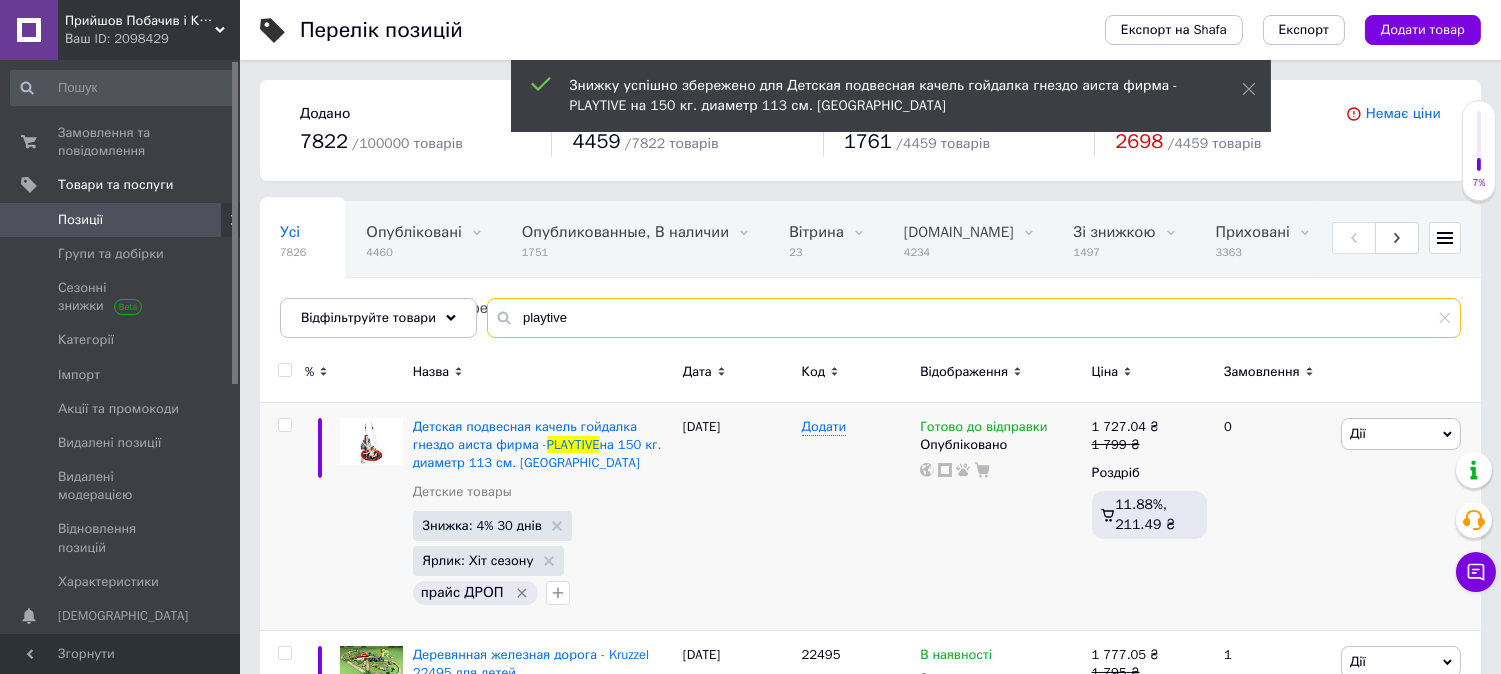 click on "playtive" at bounding box center (974, 318) 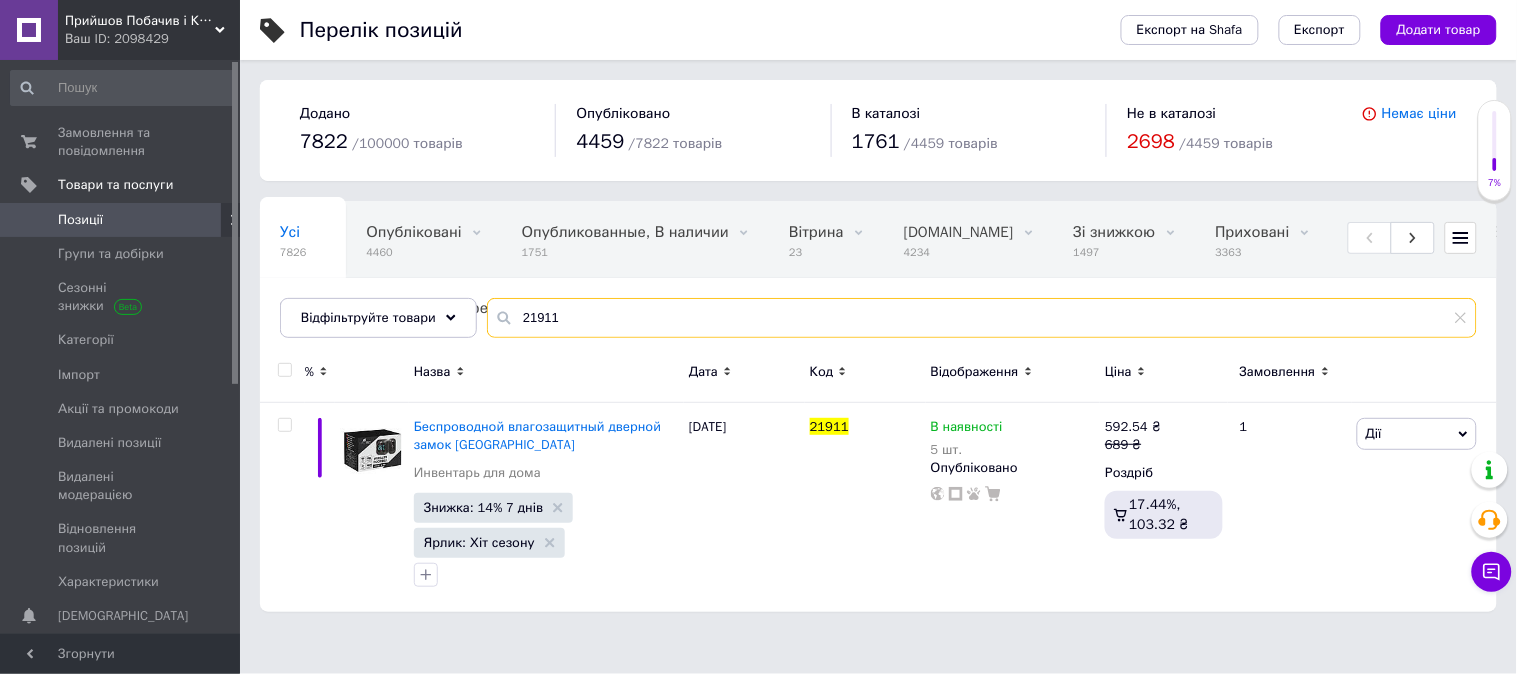 type on "21911" 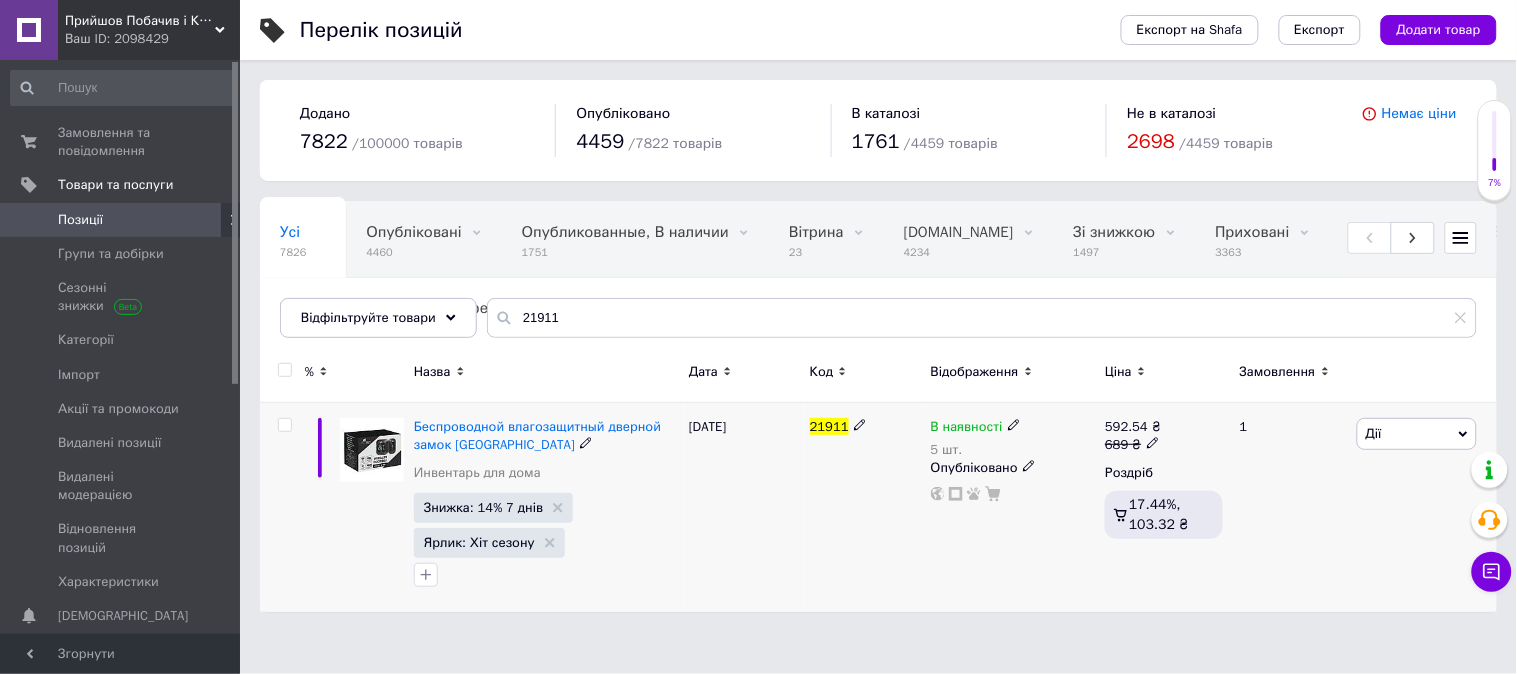 click on "В наявності" at bounding box center [967, 429] 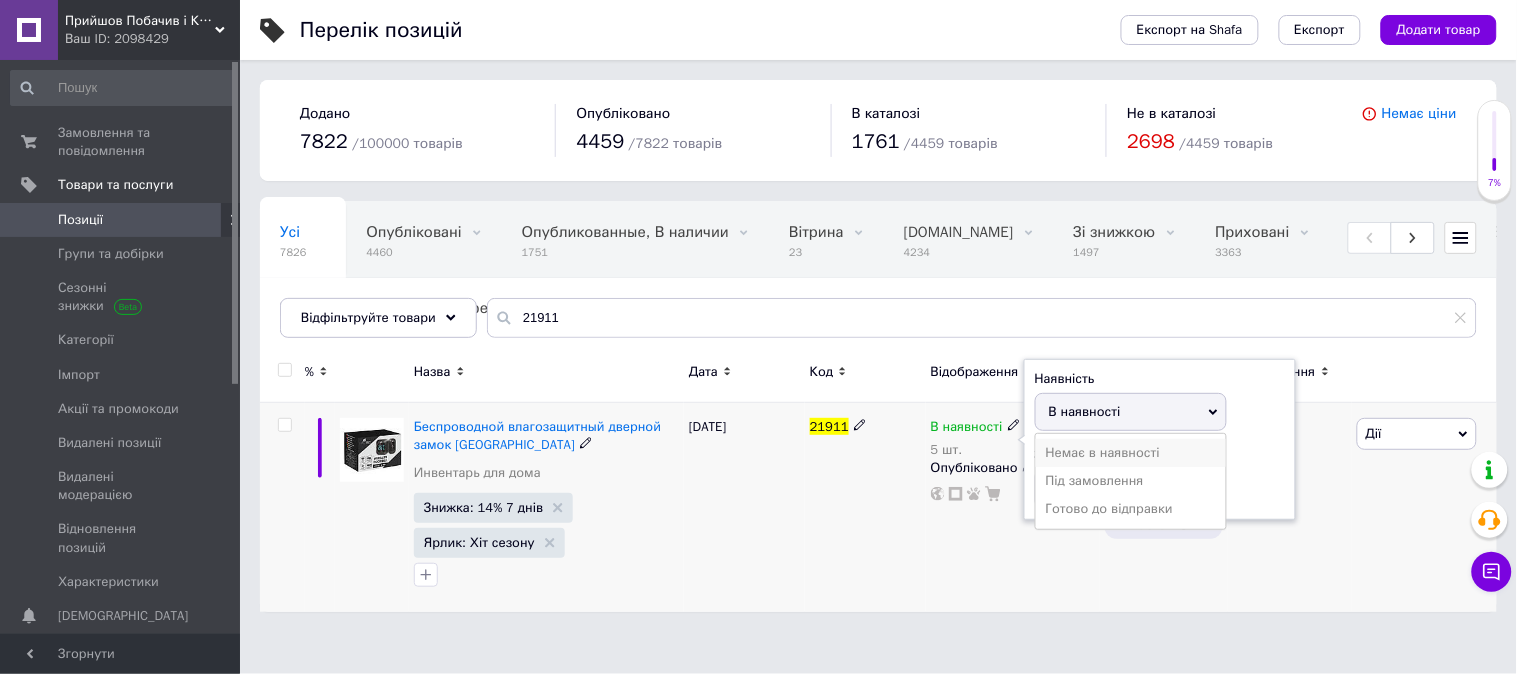click on "Немає в наявності" at bounding box center [1131, 453] 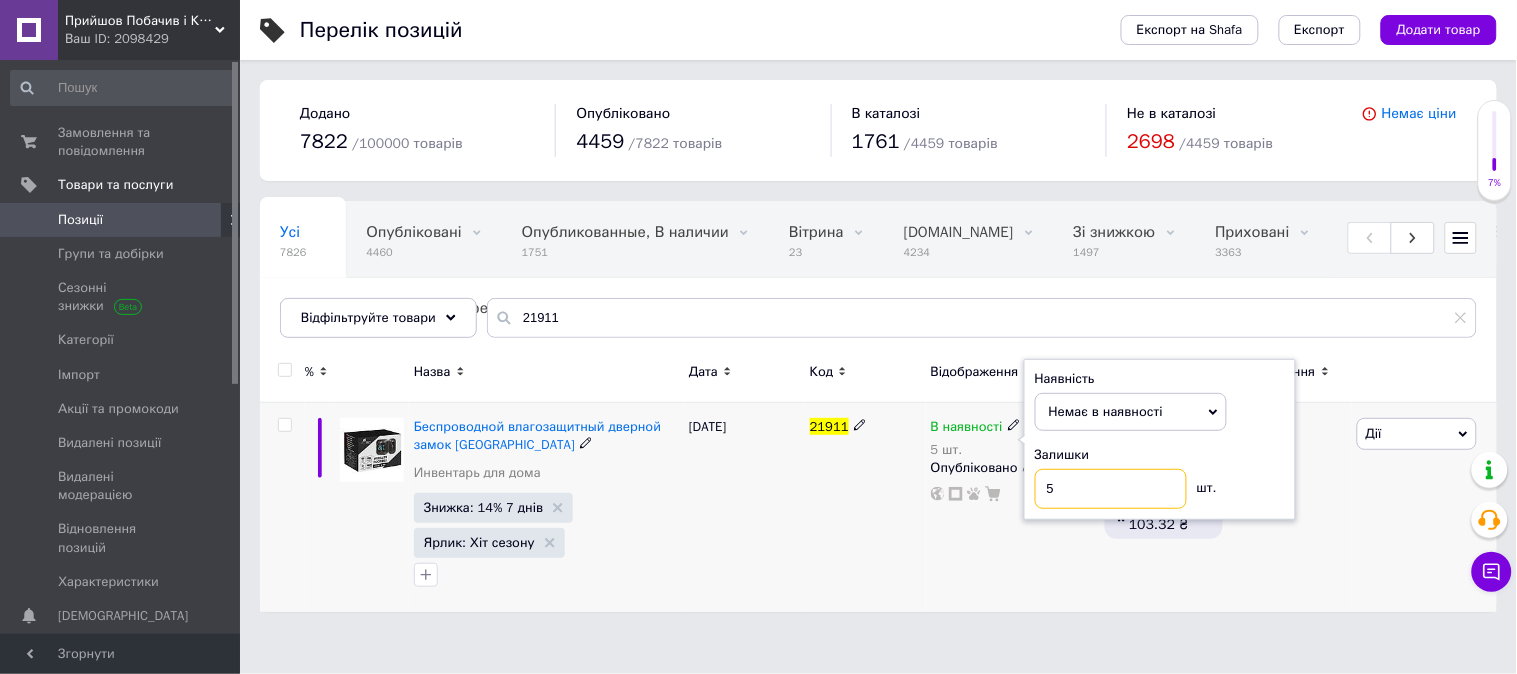 click on "5" at bounding box center (1111, 489) 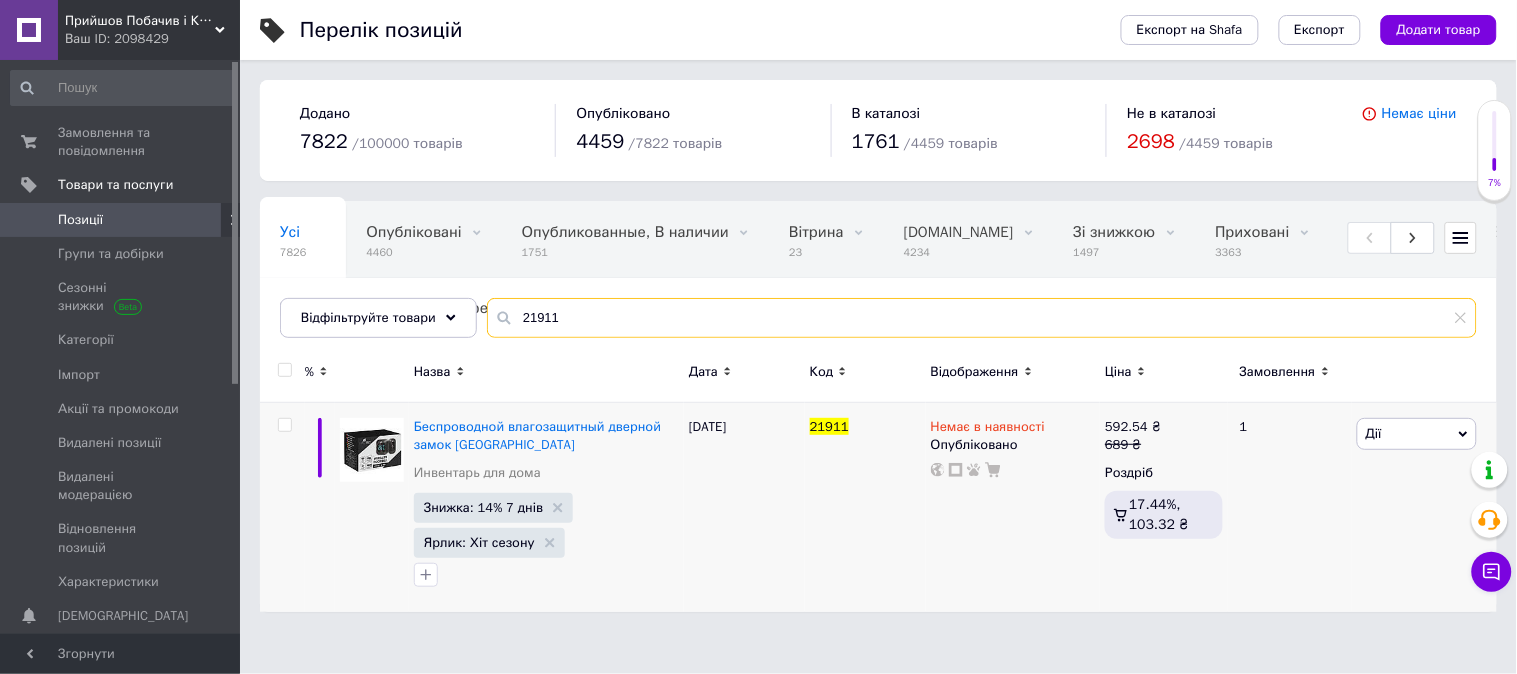 click on "21911" at bounding box center (982, 318) 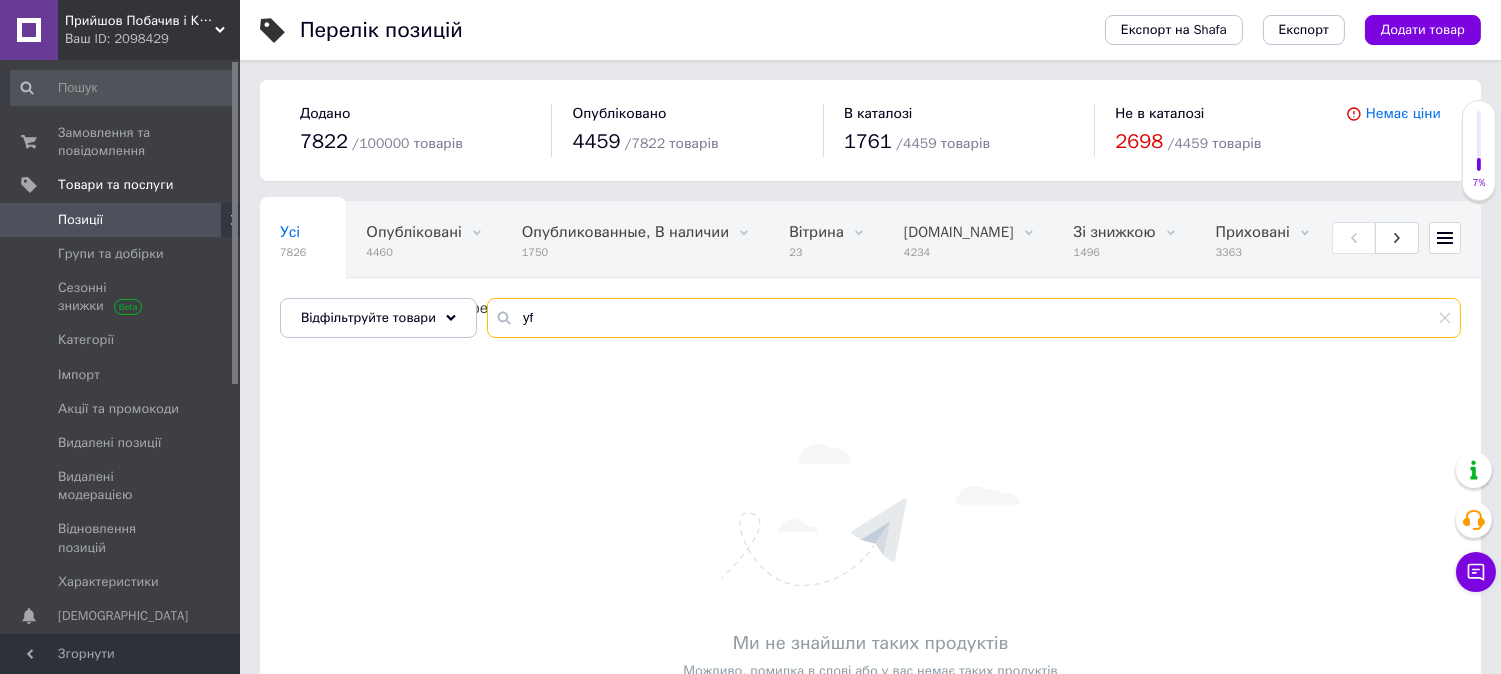 type on "y" 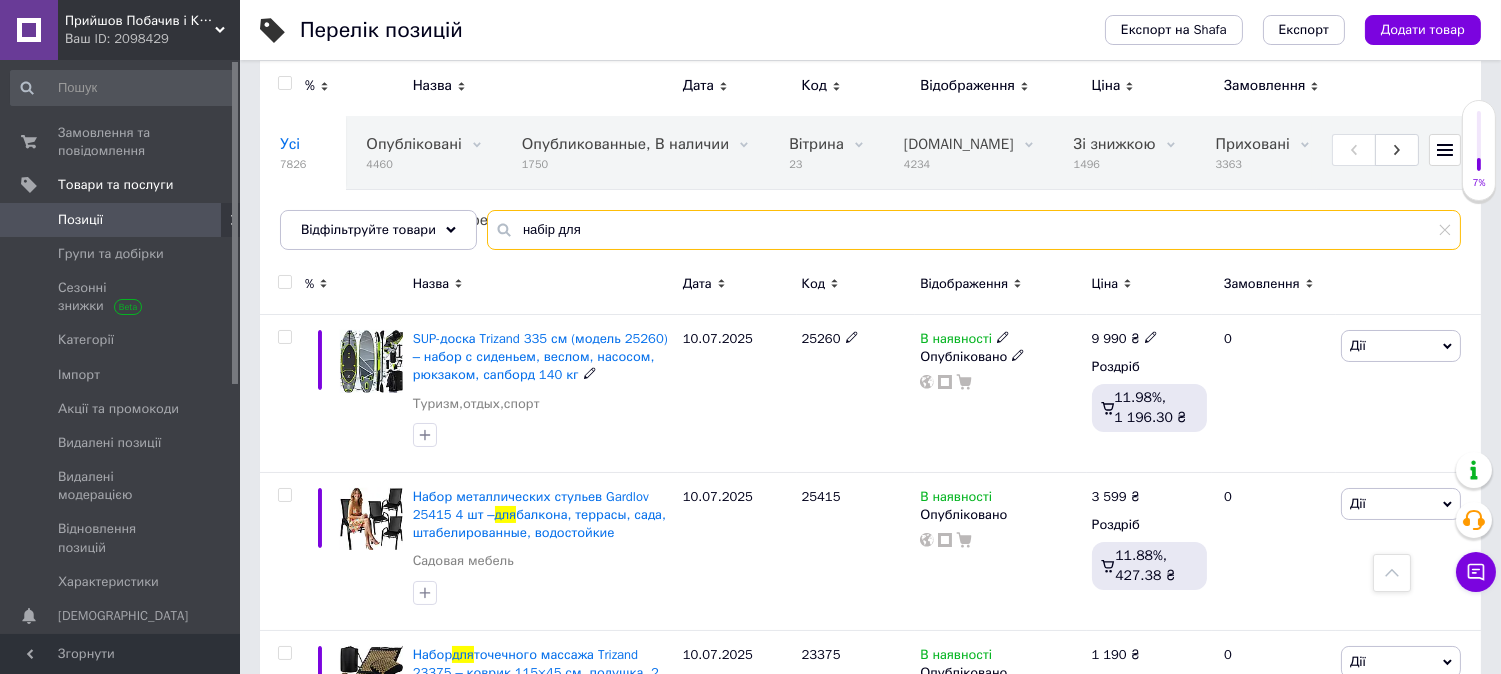 scroll, scrollTop: 0, scrollLeft: 0, axis: both 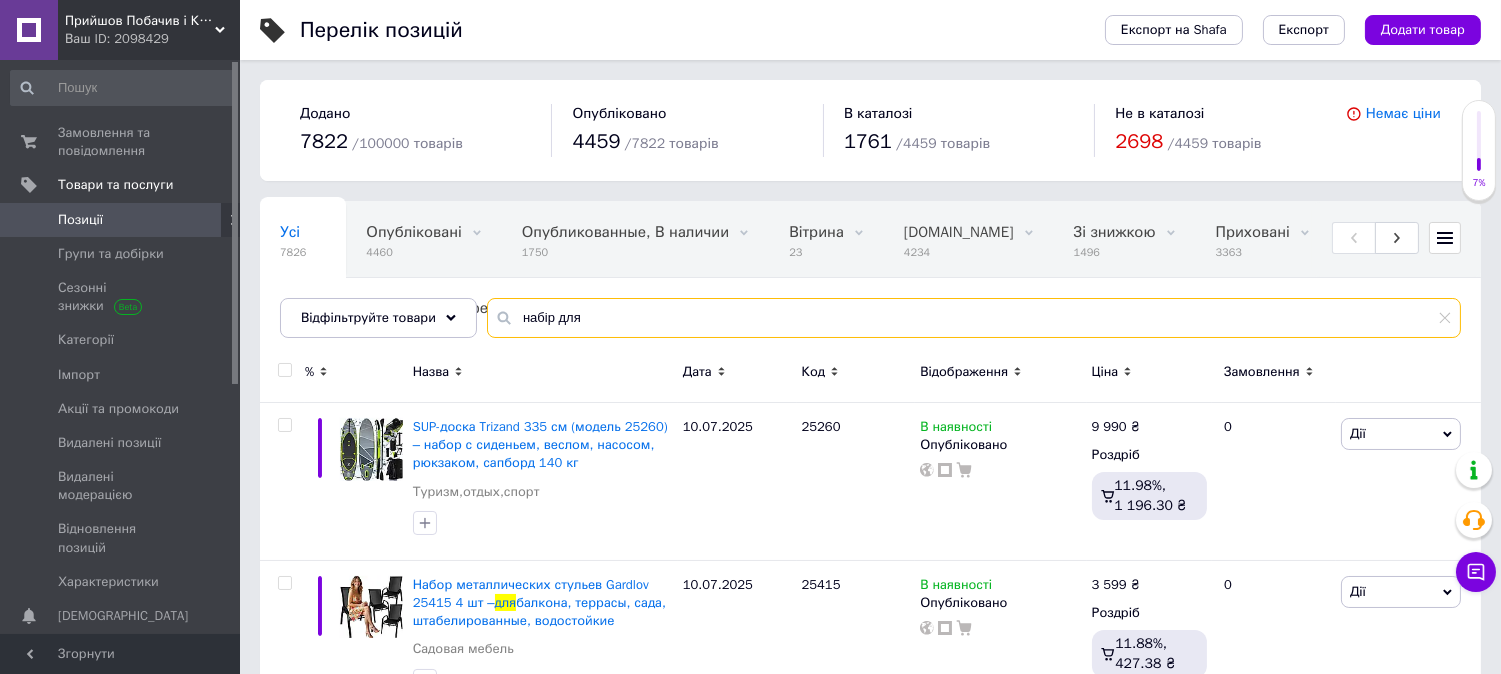 click on "набір для" at bounding box center [974, 318] 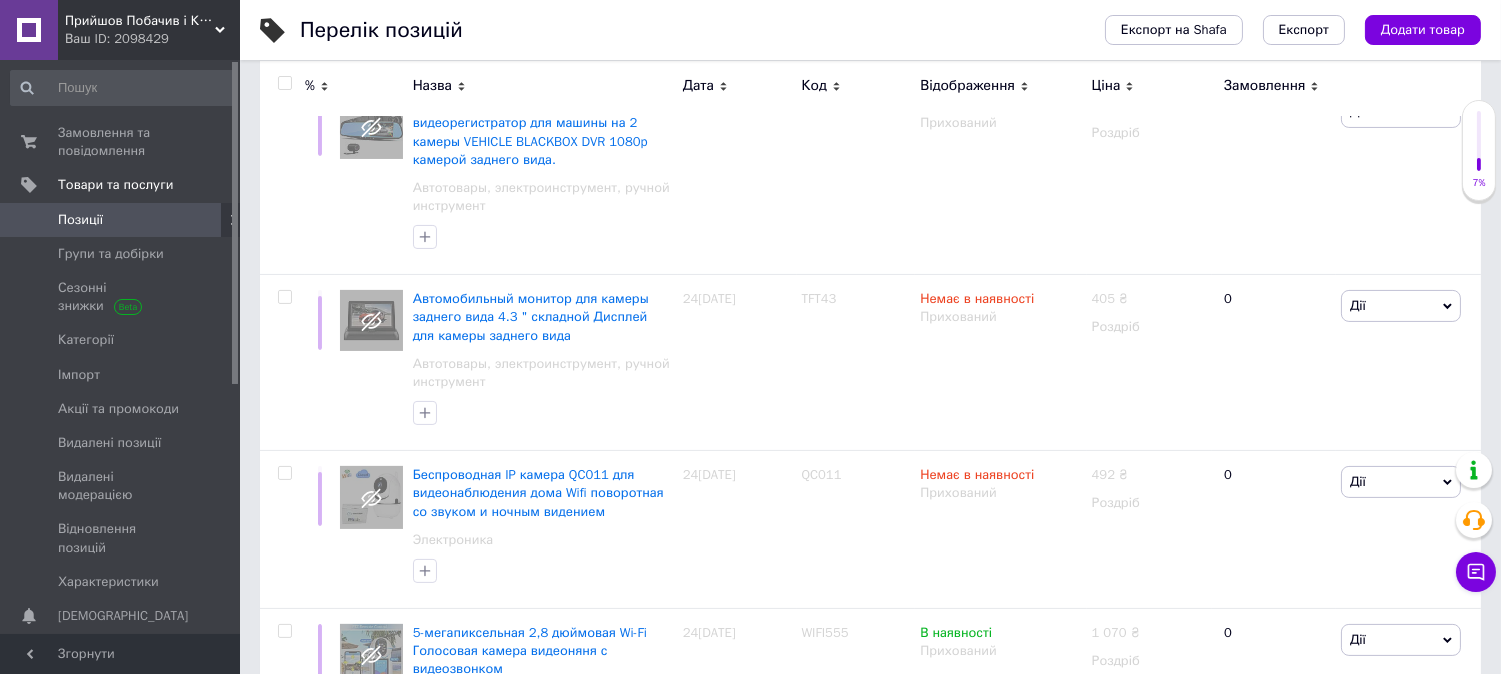 scroll, scrollTop: 310, scrollLeft: 0, axis: vertical 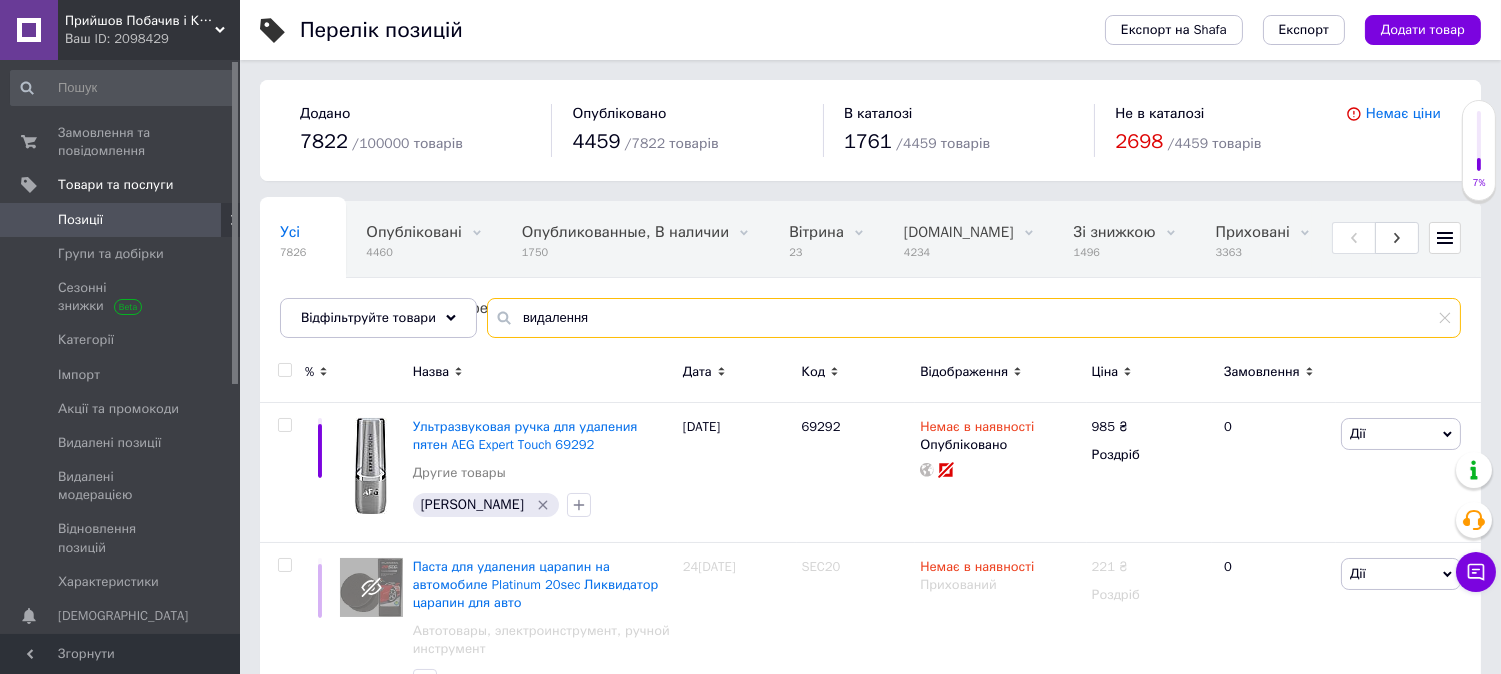 click on "видалення" at bounding box center (974, 318) 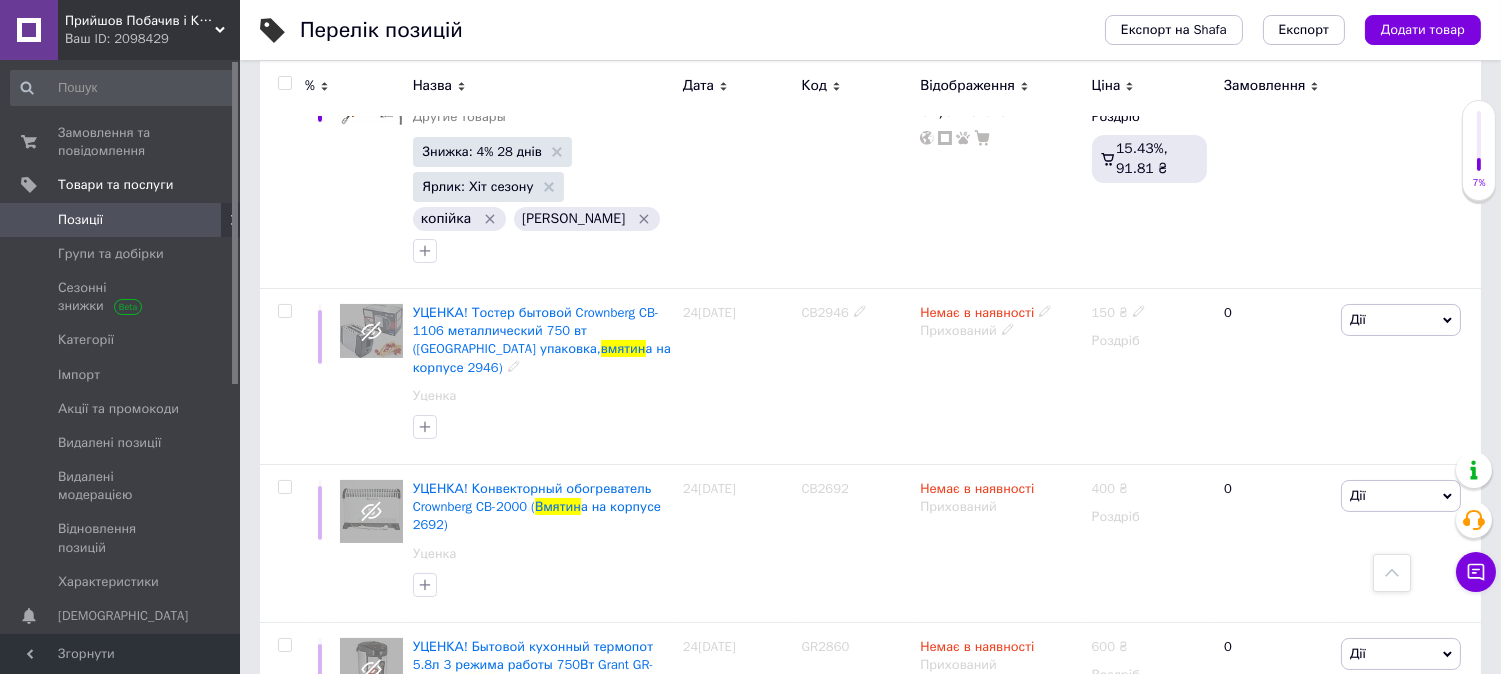 scroll, scrollTop: 0, scrollLeft: 0, axis: both 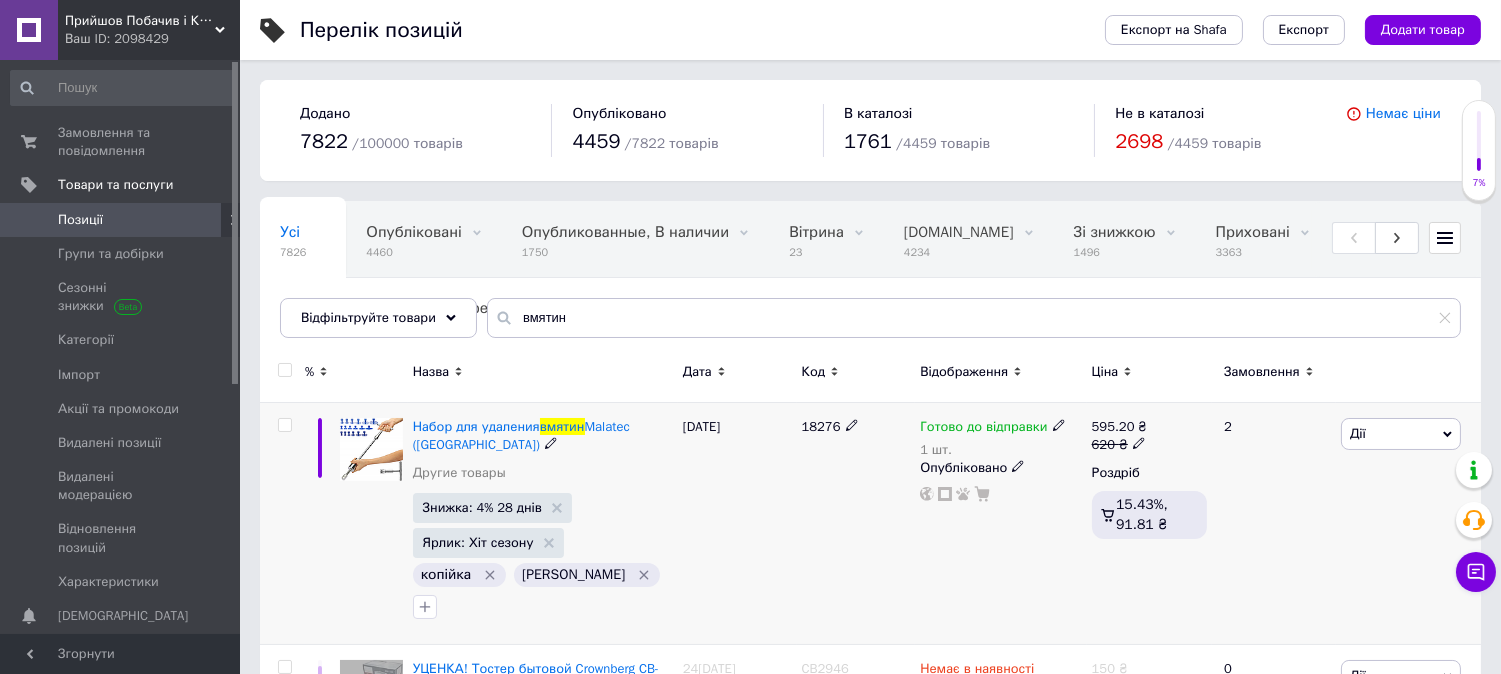 click on "18276" at bounding box center (821, 426) 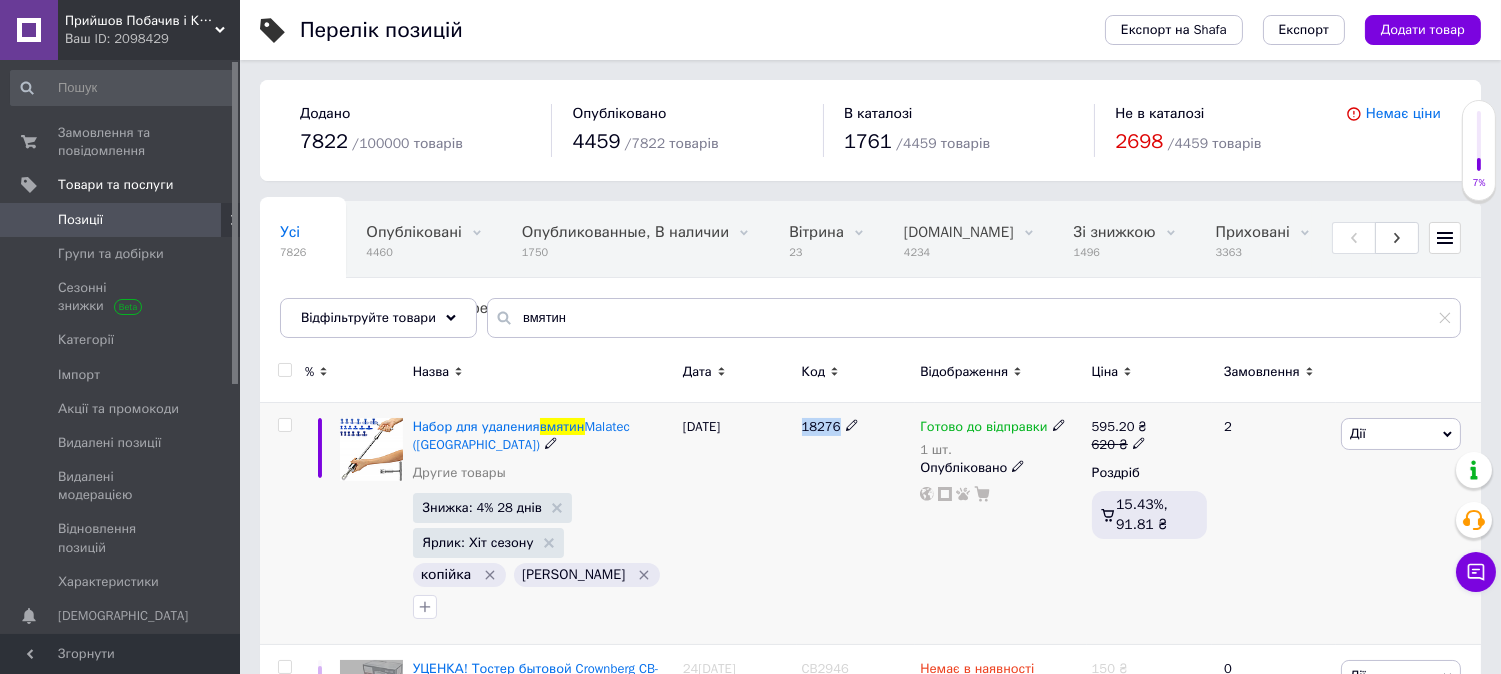 click on "18276" at bounding box center (821, 426) 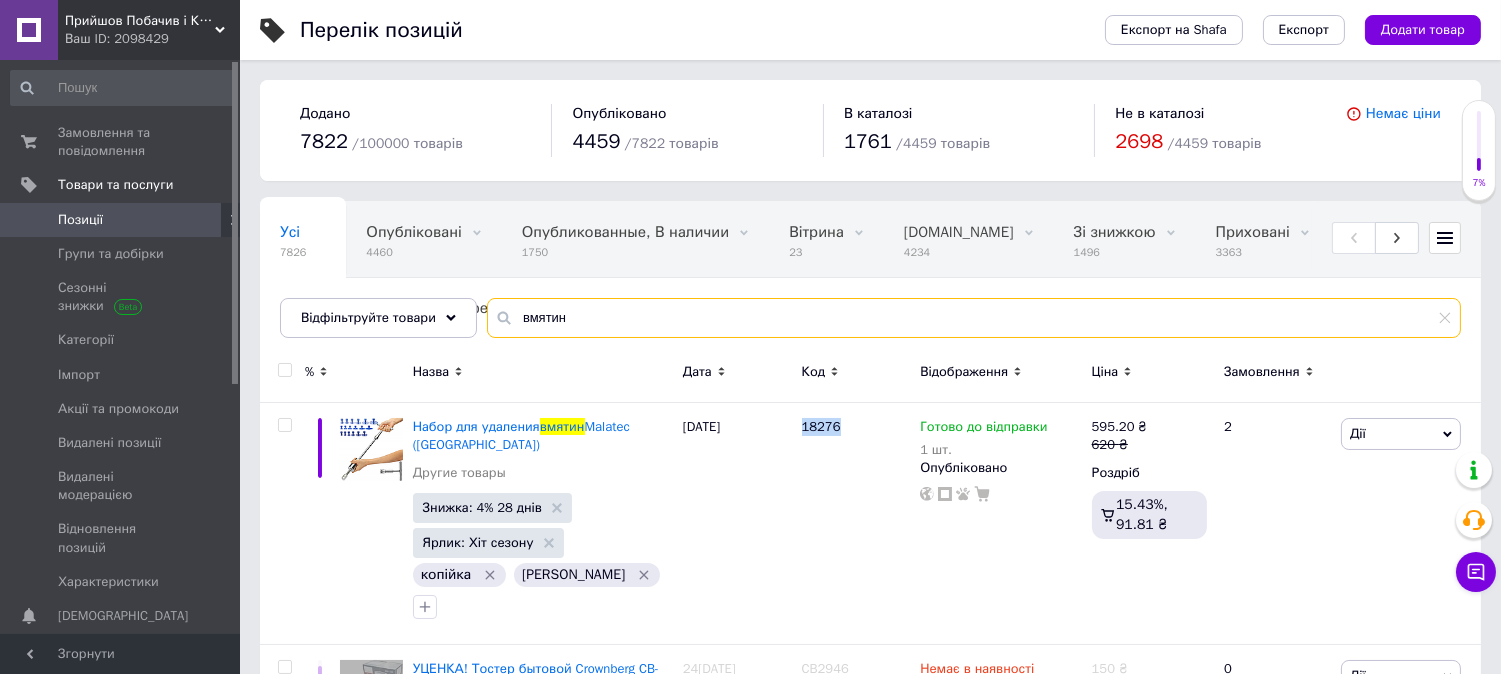 click on "вмятин" at bounding box center (974, 318) 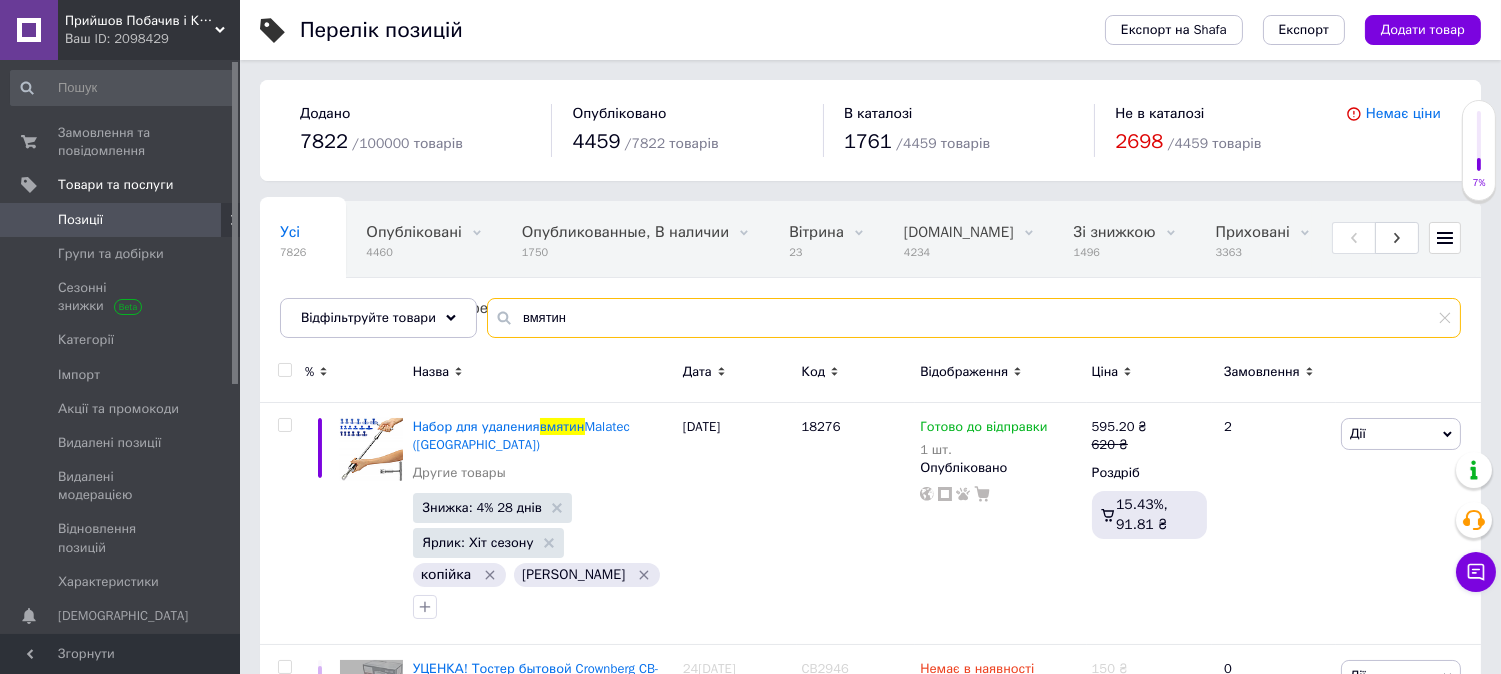 click on "вмятин" at bounding box center (974, 318) 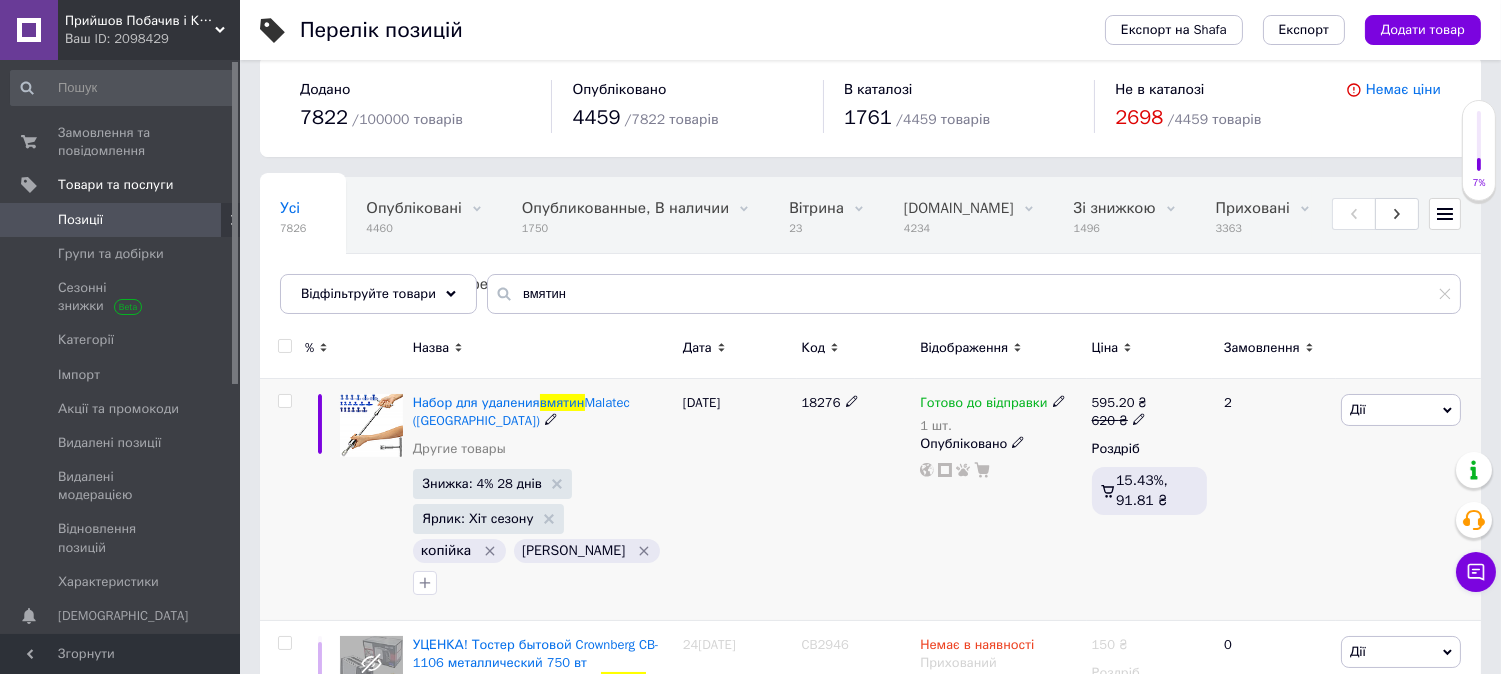 scroll, scrollTop: 0, scrollLeft: 0, axis: both 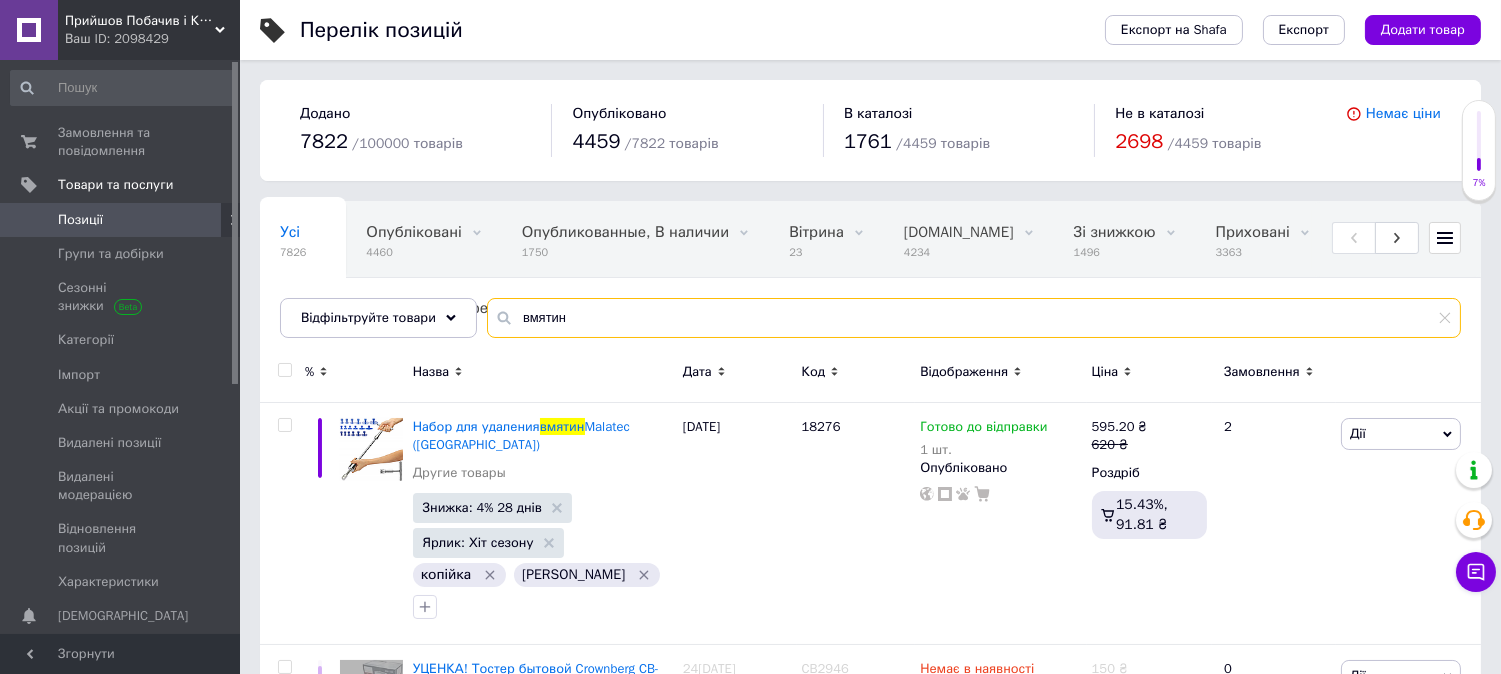 click on "вмятин" at bounding box center (974, 318) 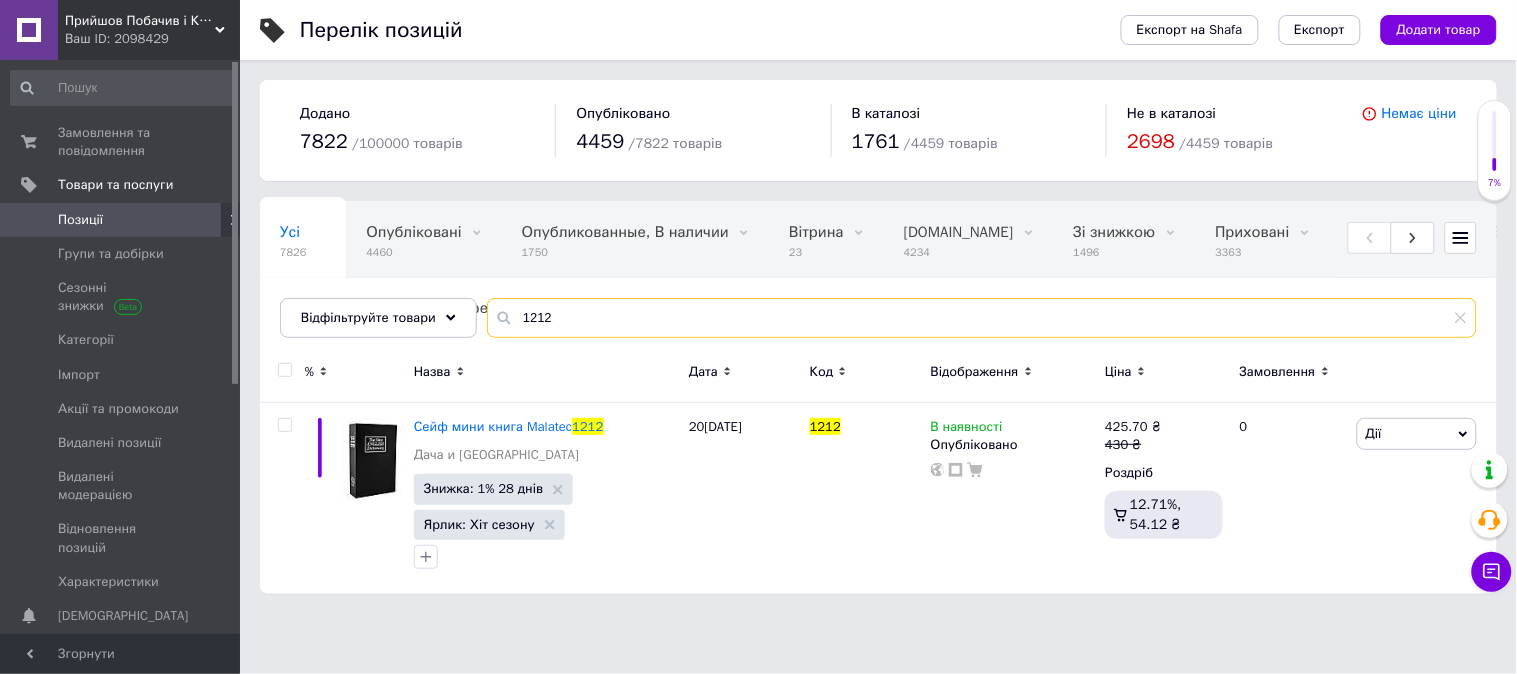 click on "1212" at bounding box center [982, 318] 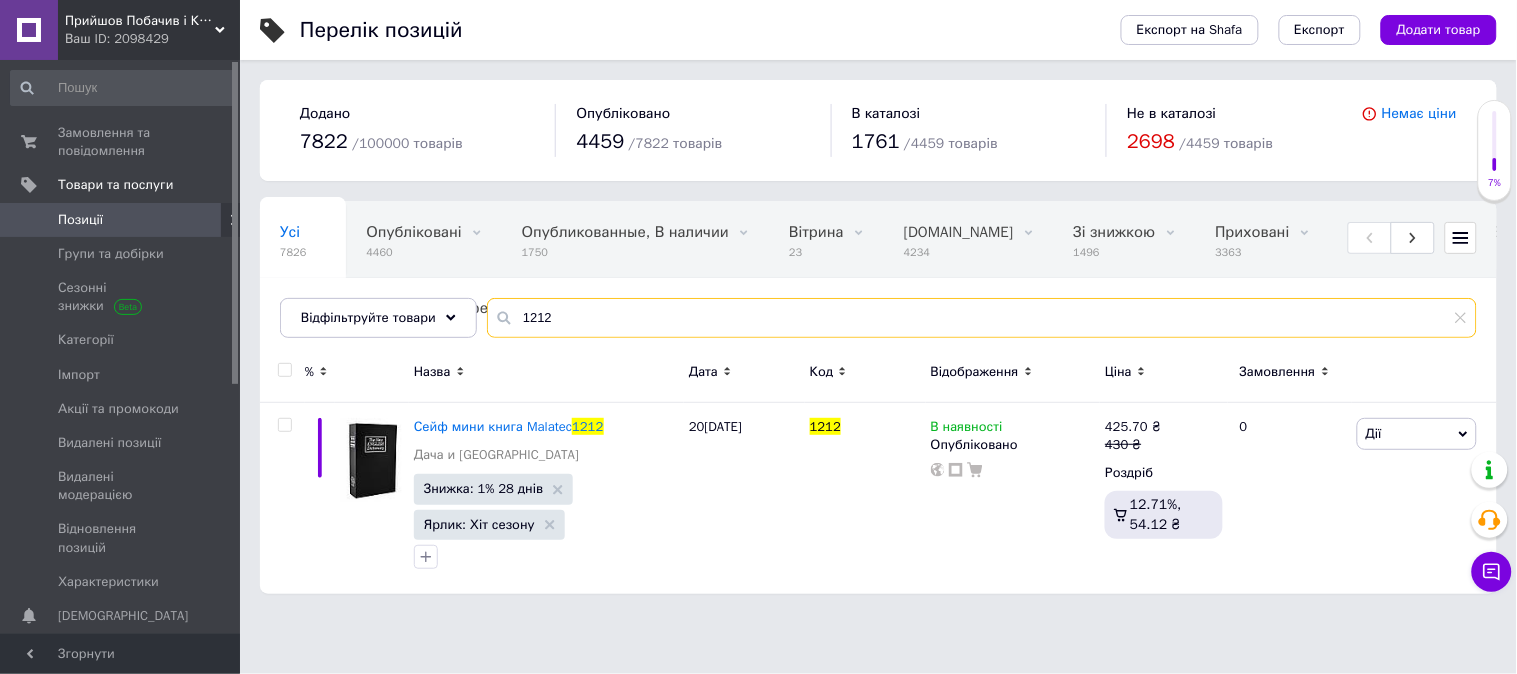 paste on "6659" 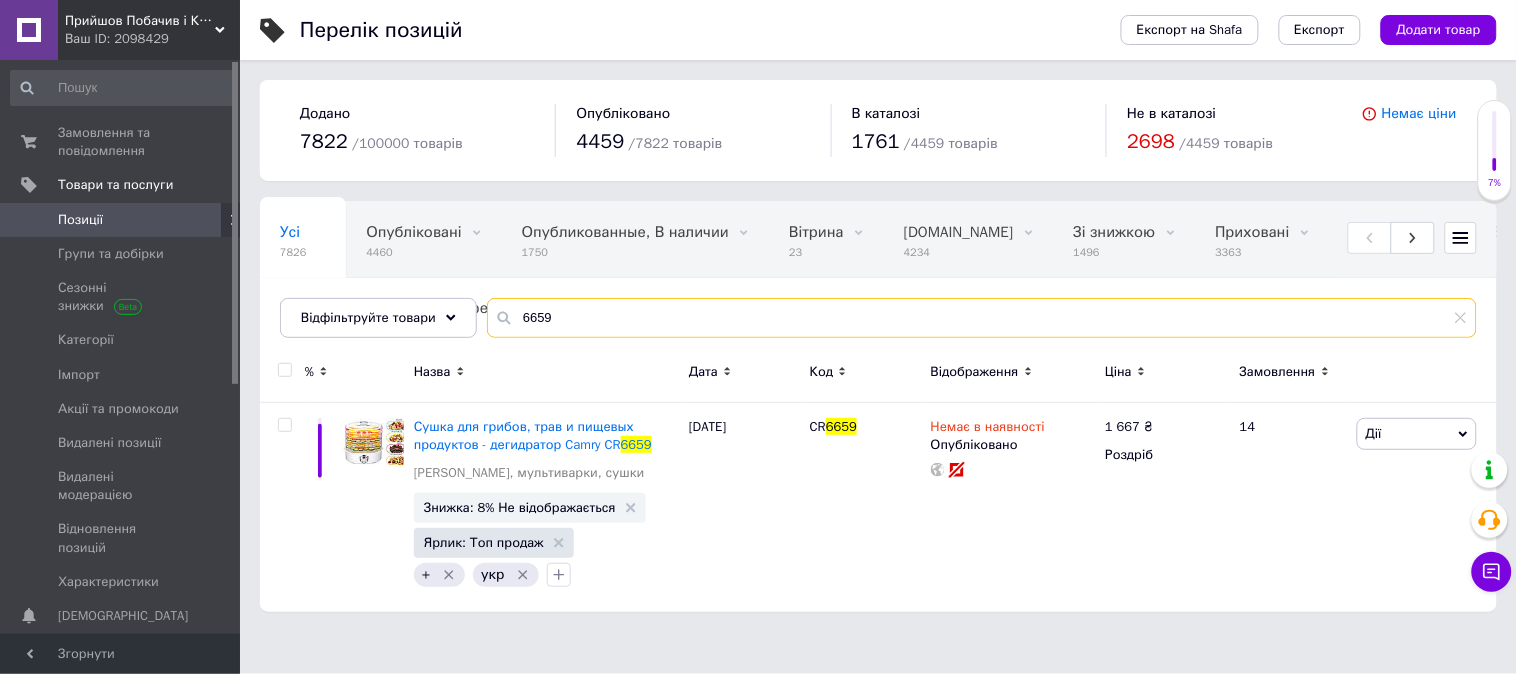type on "6659" 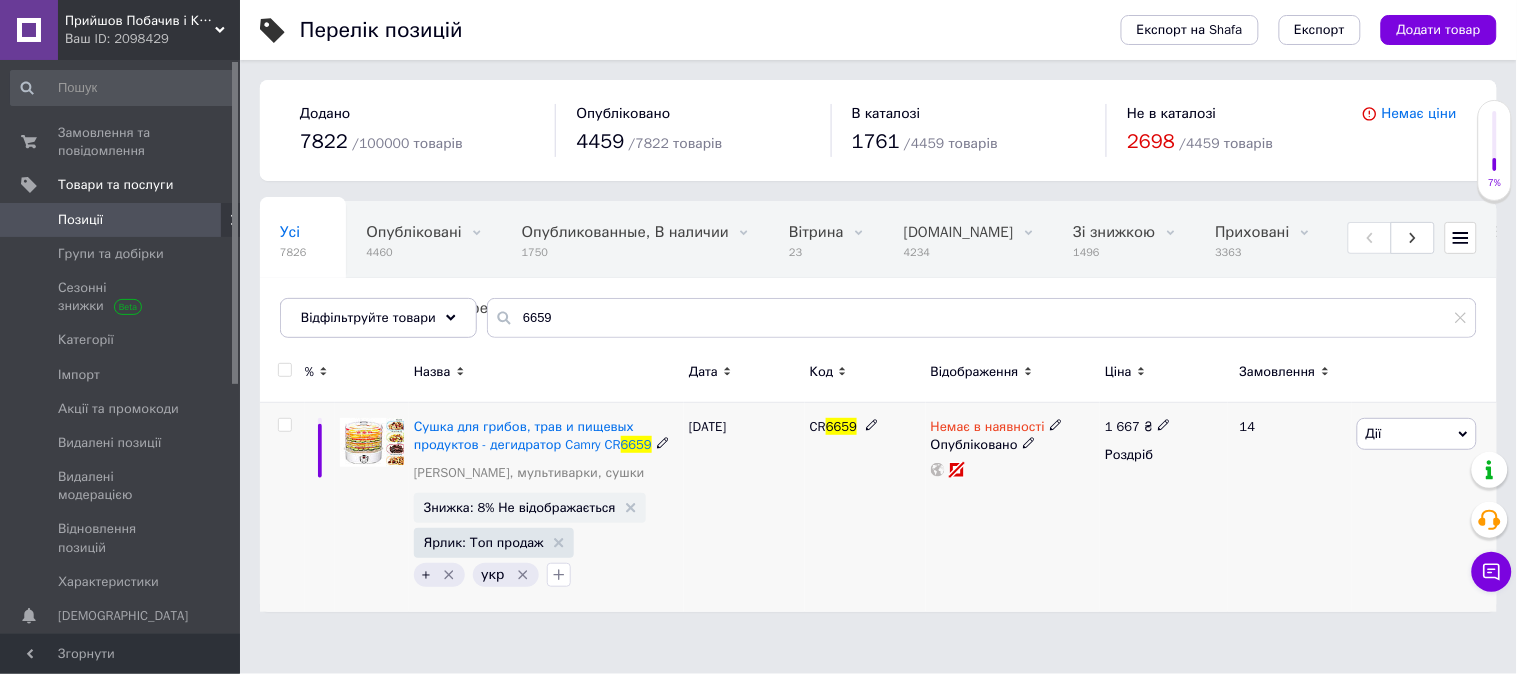 drag, startPoint x: 1042, startPoint y: 422, endPoint x: 1055, endPoint y: 432, distance: 16.40122 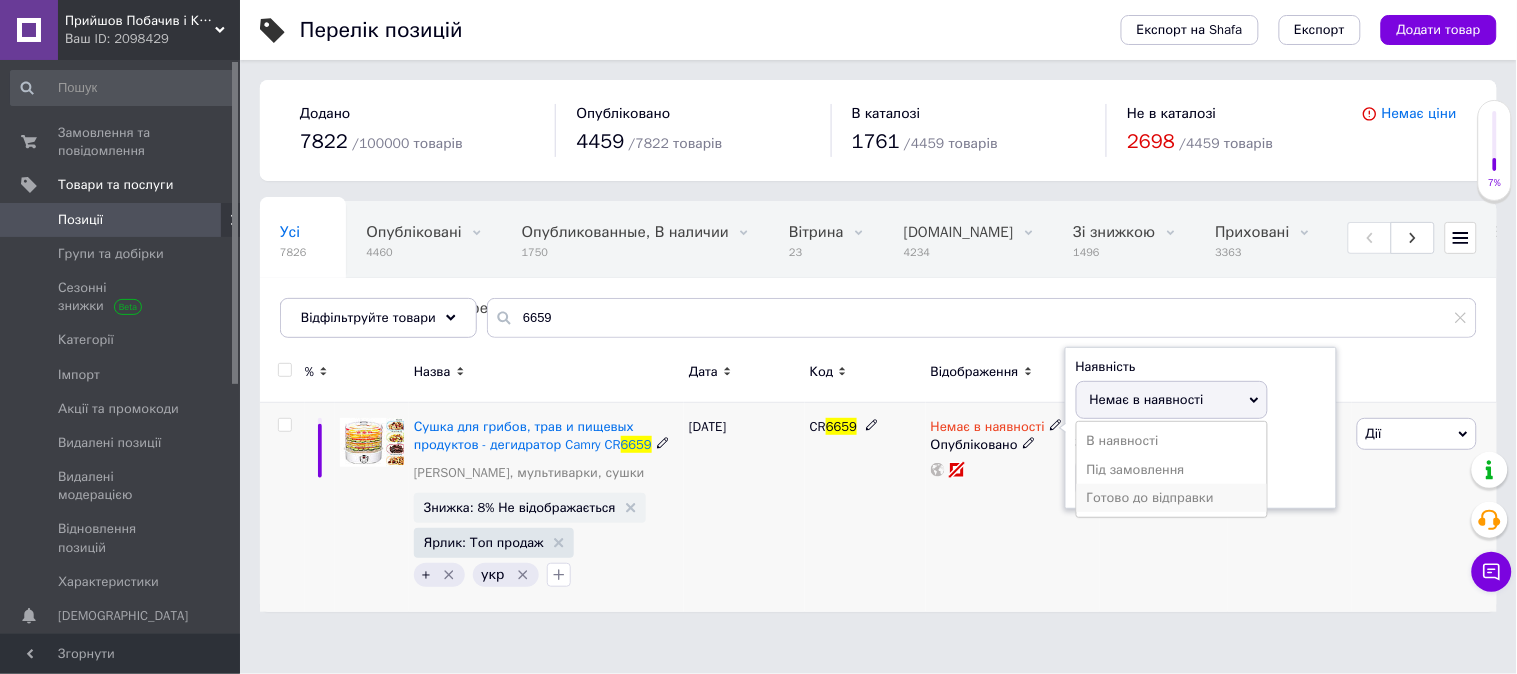 click on "Готово до відправки" at bounding box center [1172, 498] 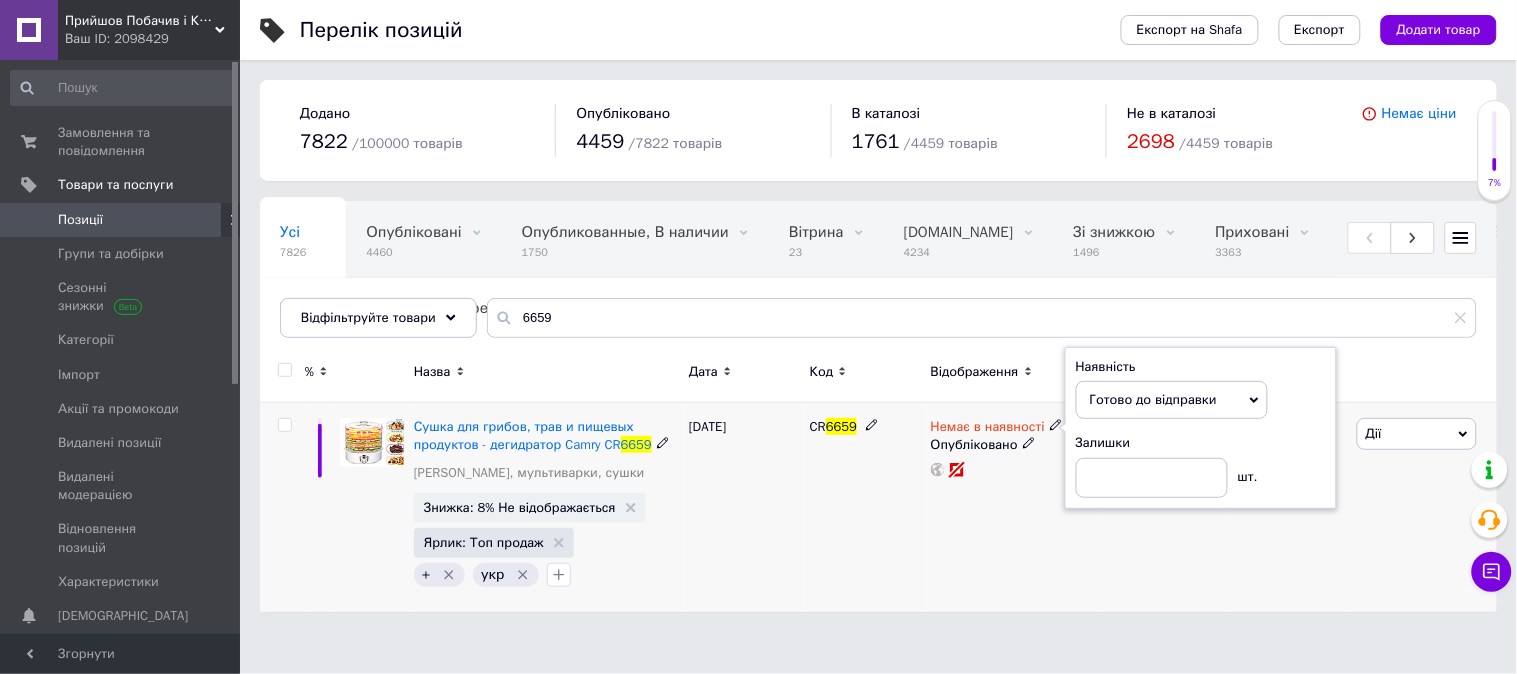 click on "Немає в наявності Наявність [PERSON_NAME] до відправки В наявності Немає в наявності Під замовлення Залишки шт. Опубліковано" at bounding box center (1013, 507) 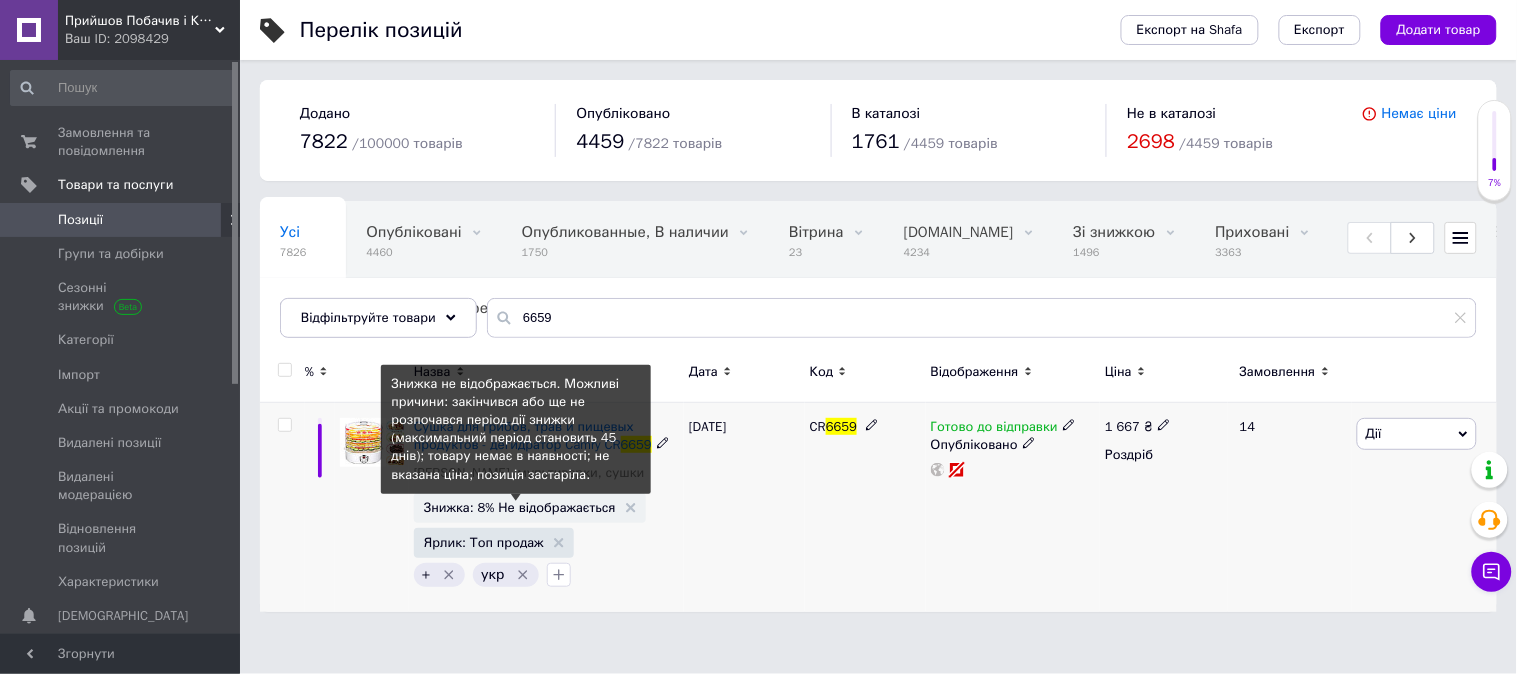 click on "Знижка: 8% Не відображається" at bounding box center [520, 507] 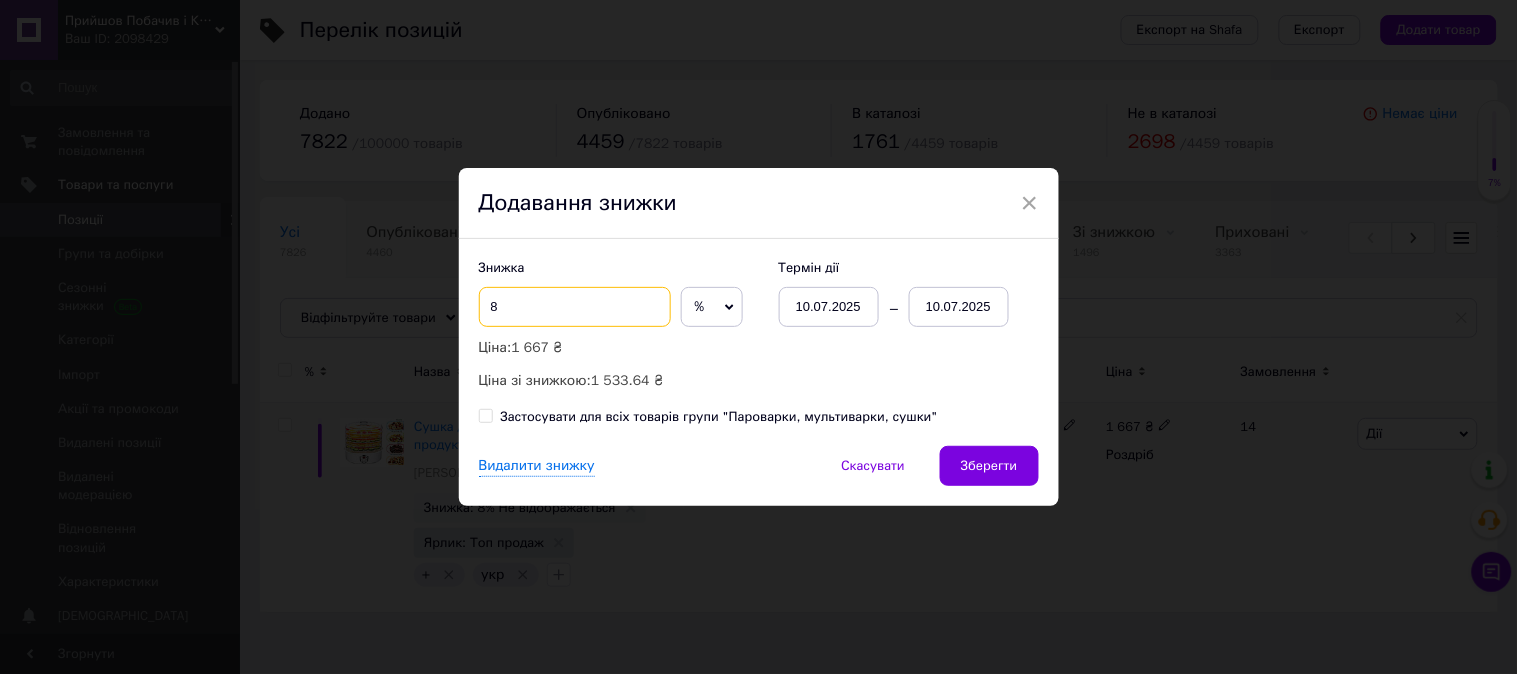 click on "8" at bounding box center (575, 307) 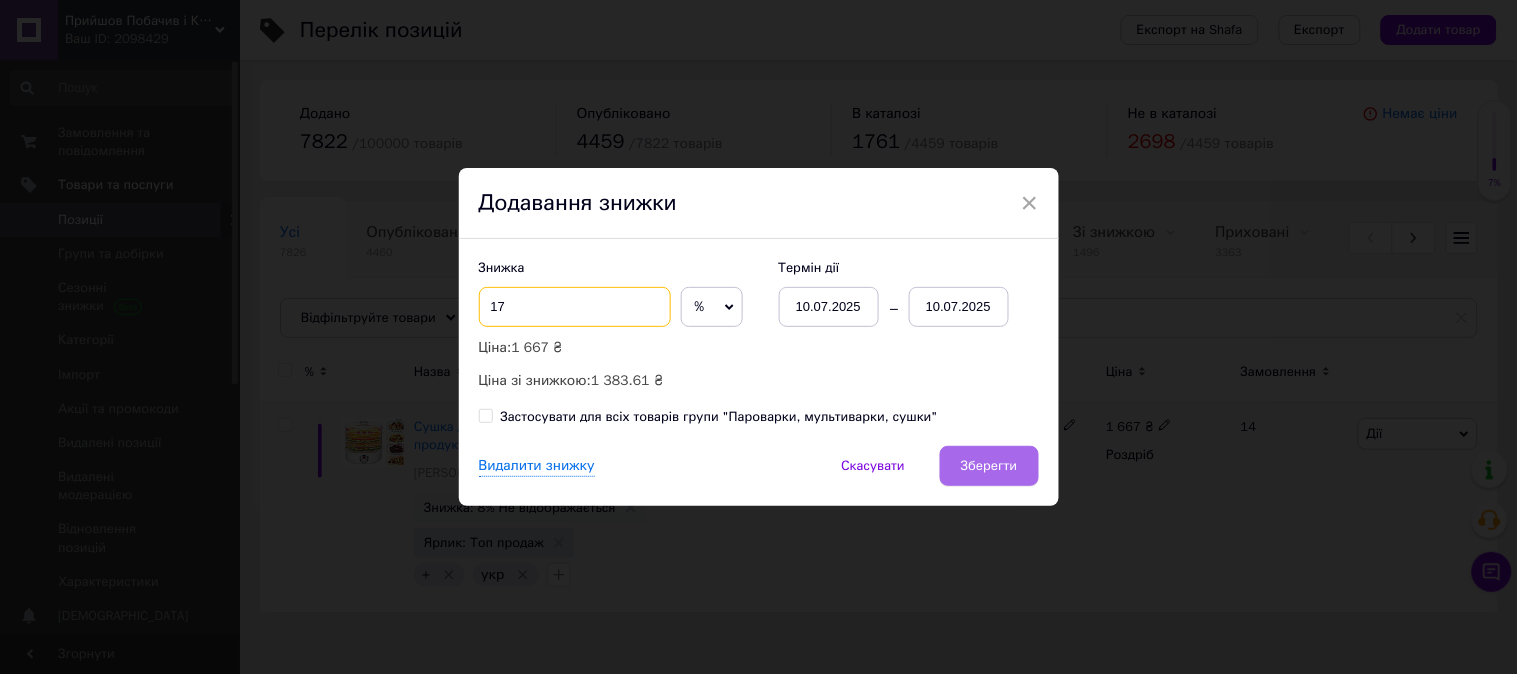 type on "17" 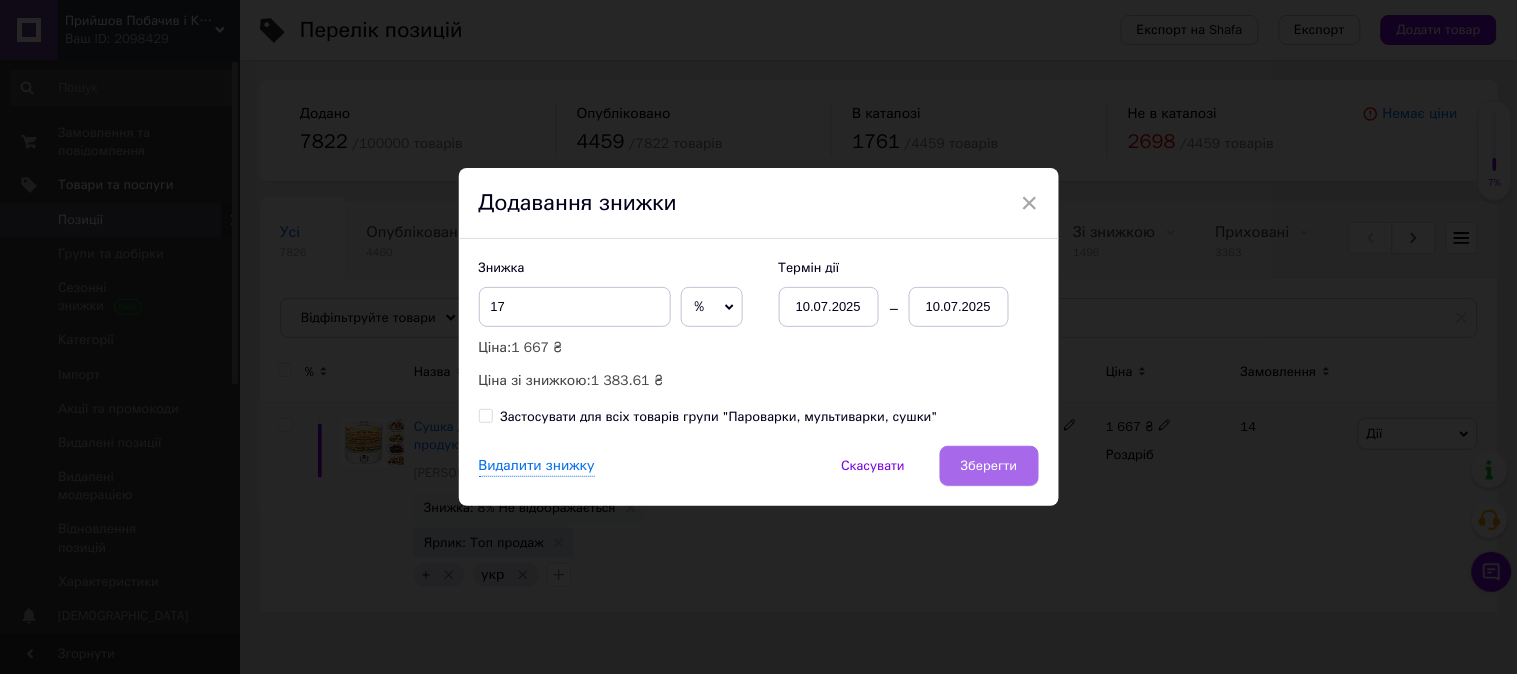 click on "Зберегти" at bounding box center [989, 466] 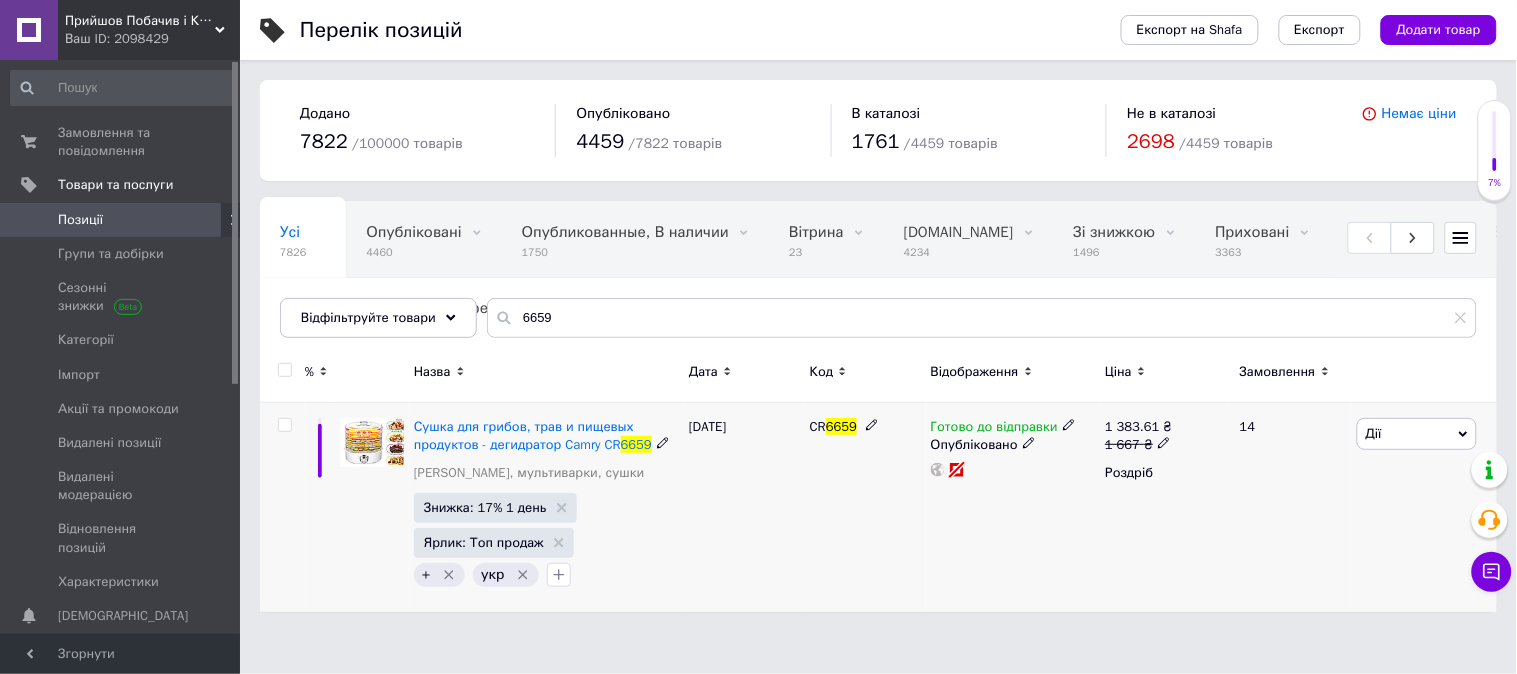 click 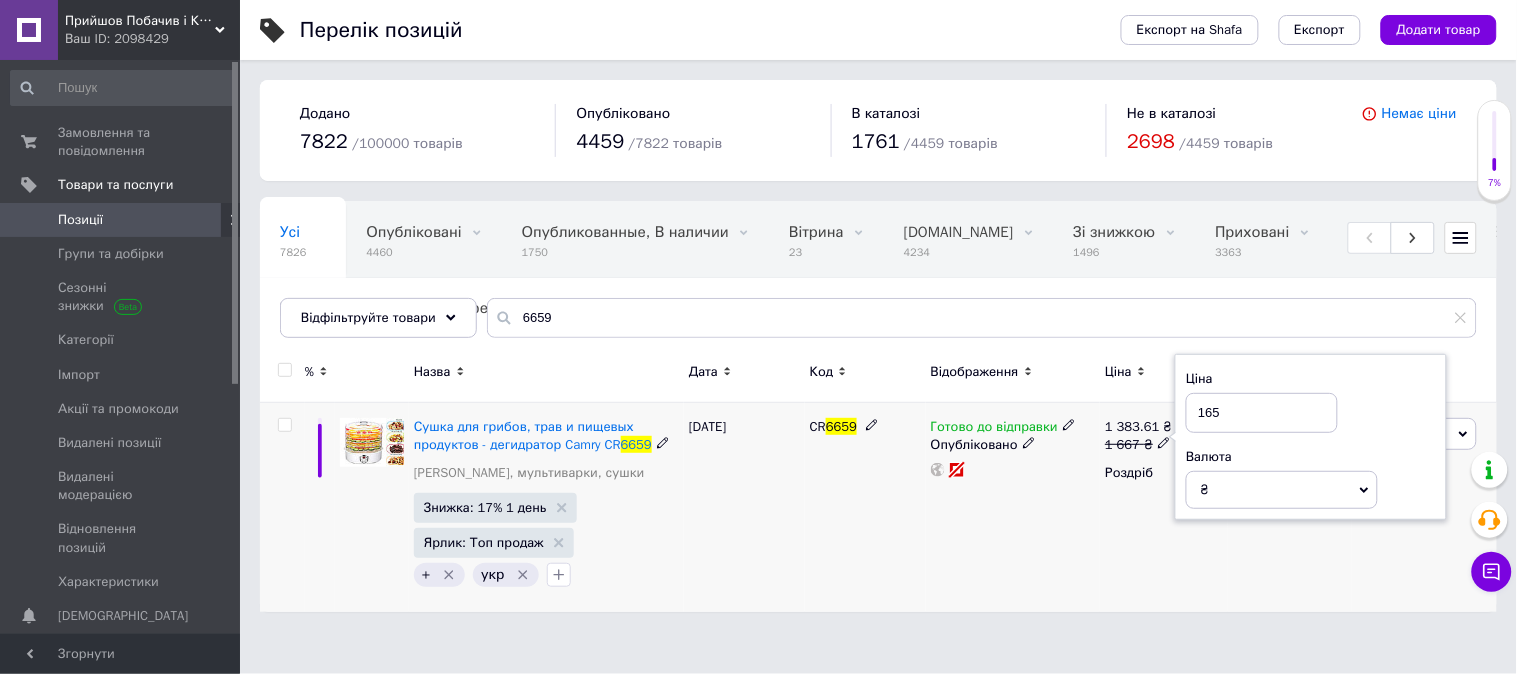 type on "1650" 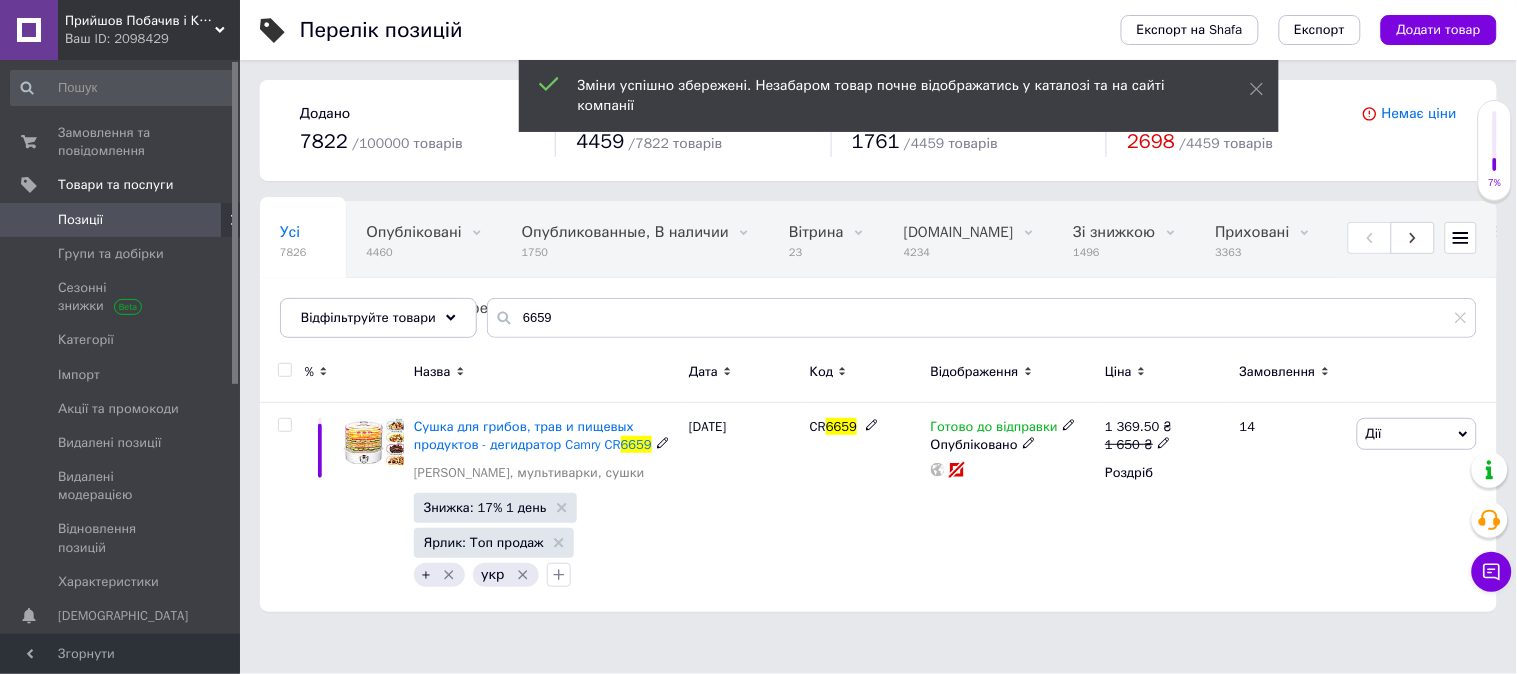 click on "Знижка: 17% 1 день" at bounding box center [485, 507] 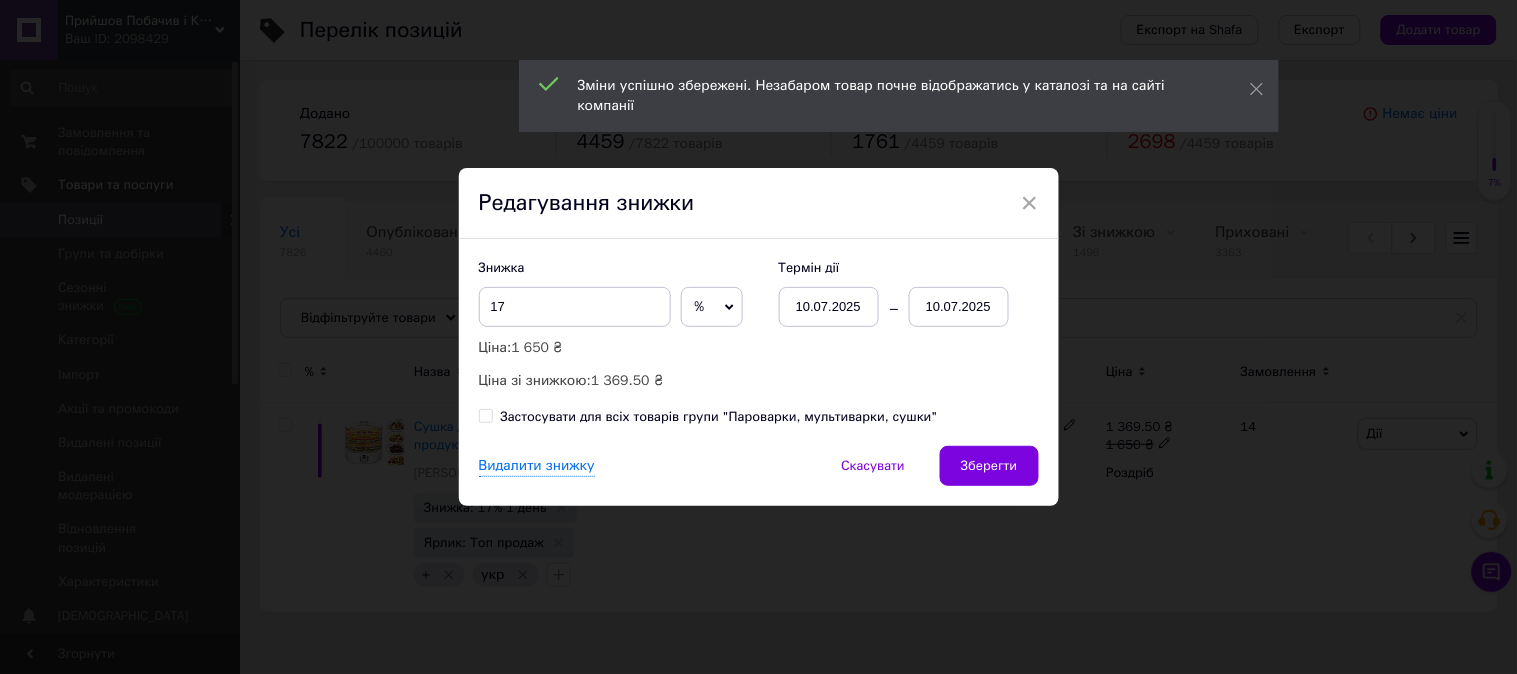 click on "10.07.2025" at bounding box center (959, 307) 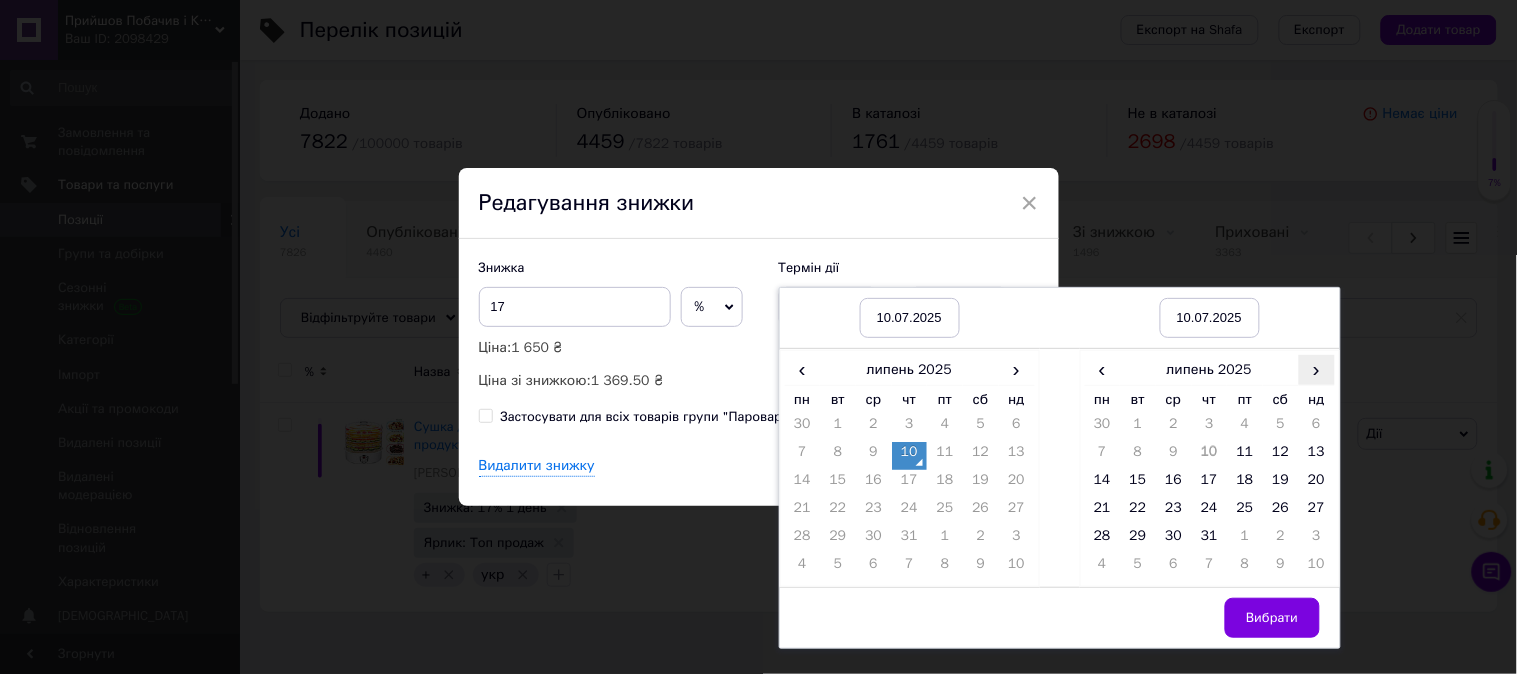 click on "›" at bounding box center (1317, 369) 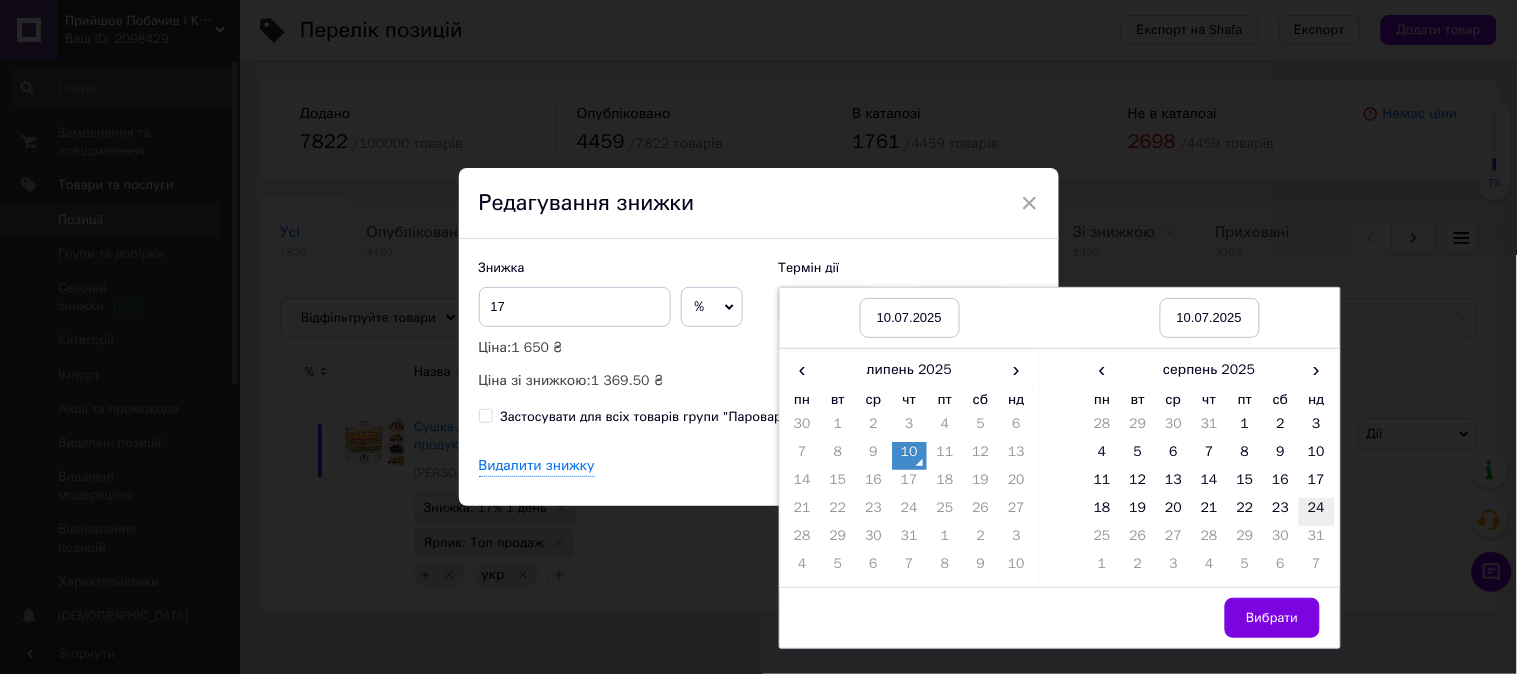 click on "24" at bounding box center (1317, 512) 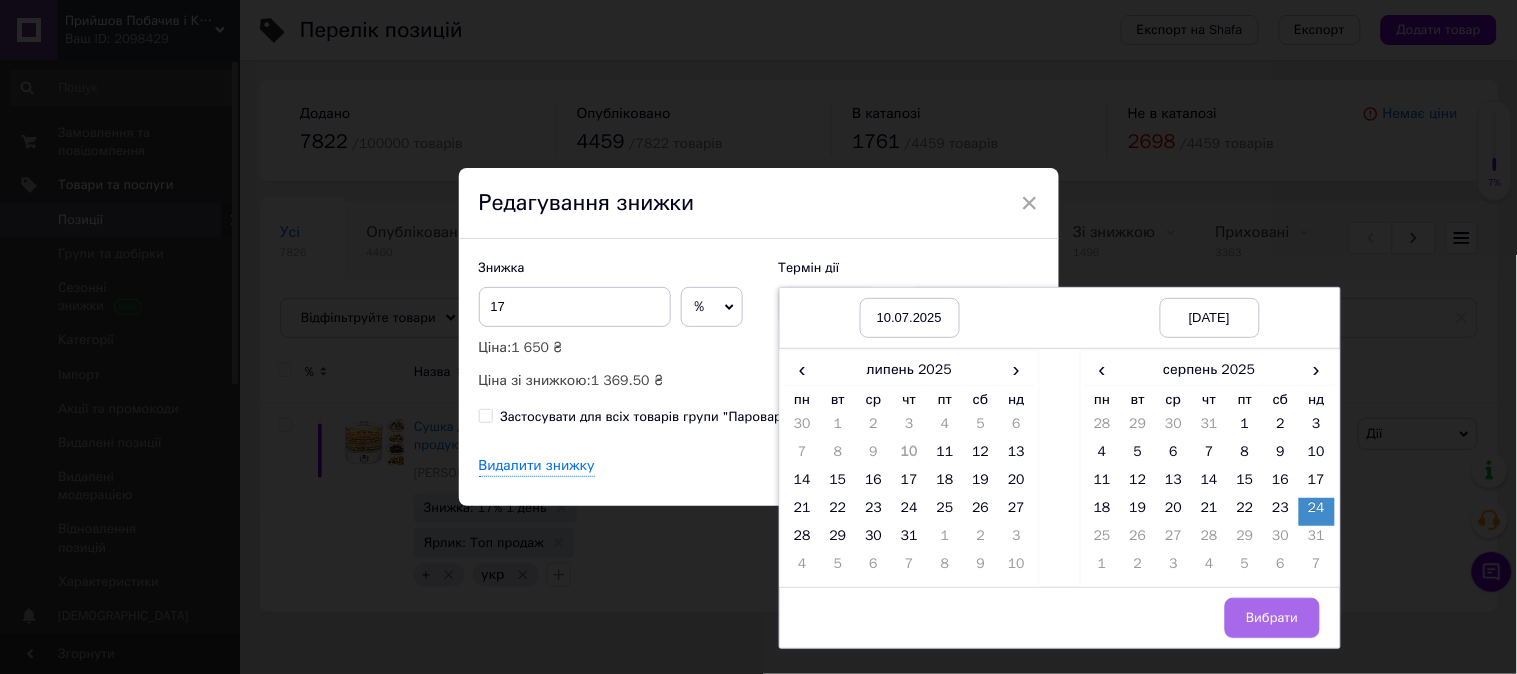 click on "Вибрати" at bounding box center (1272, 618) 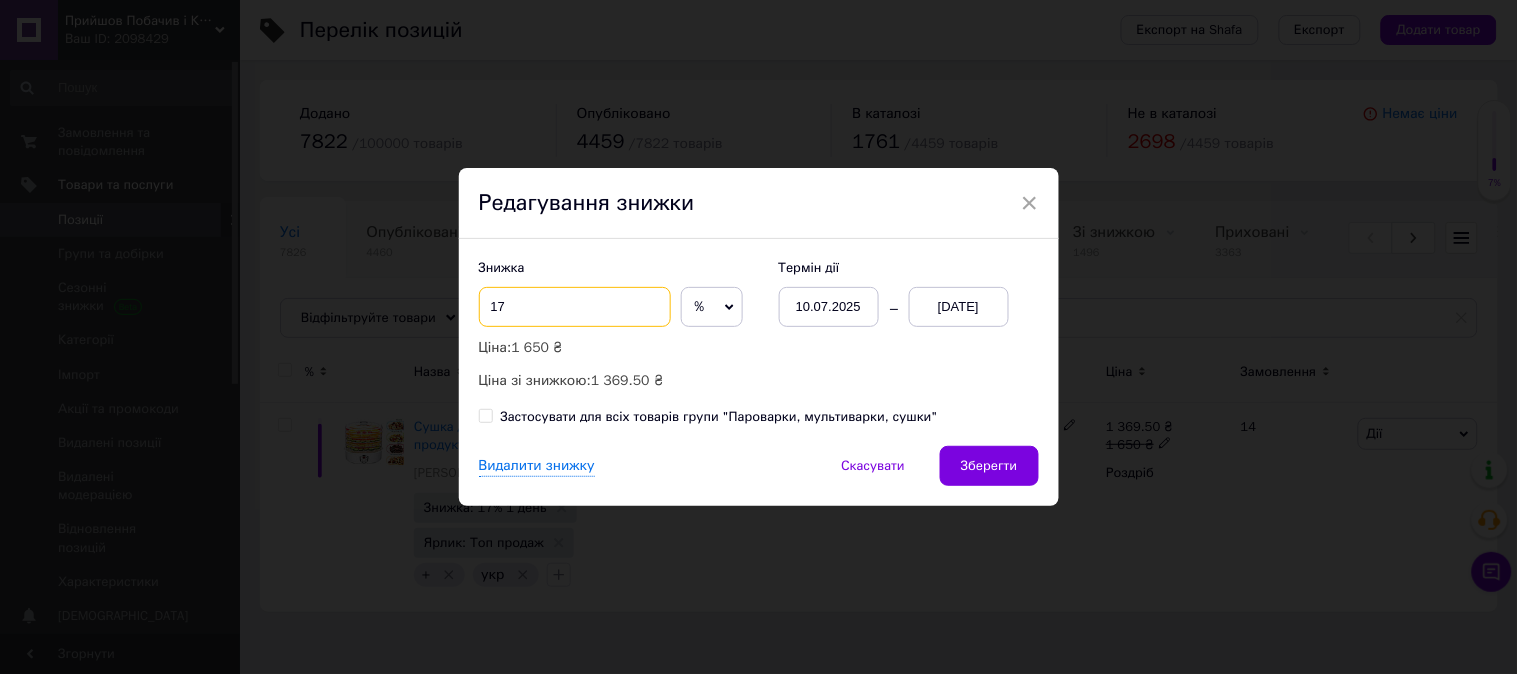 click on "17" at bounding box center (575, 307) 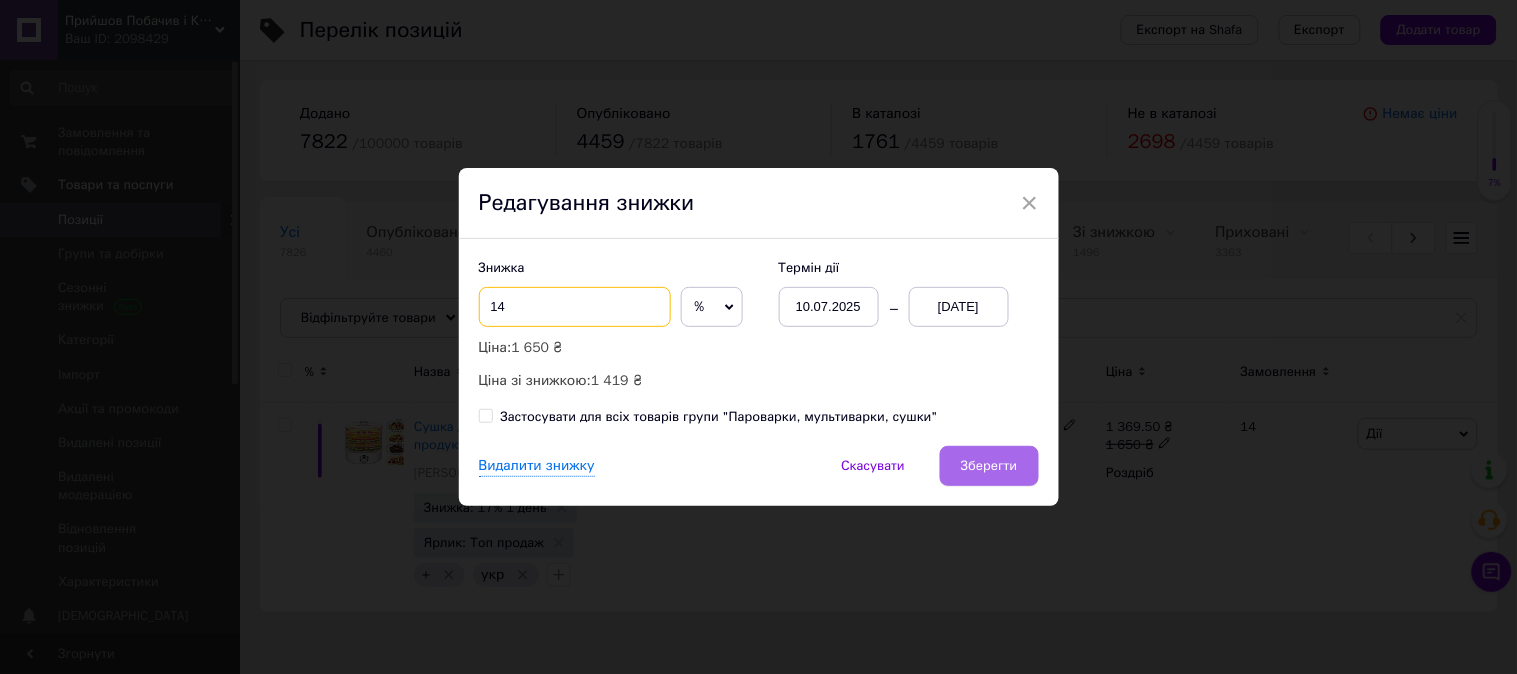 type on "14" 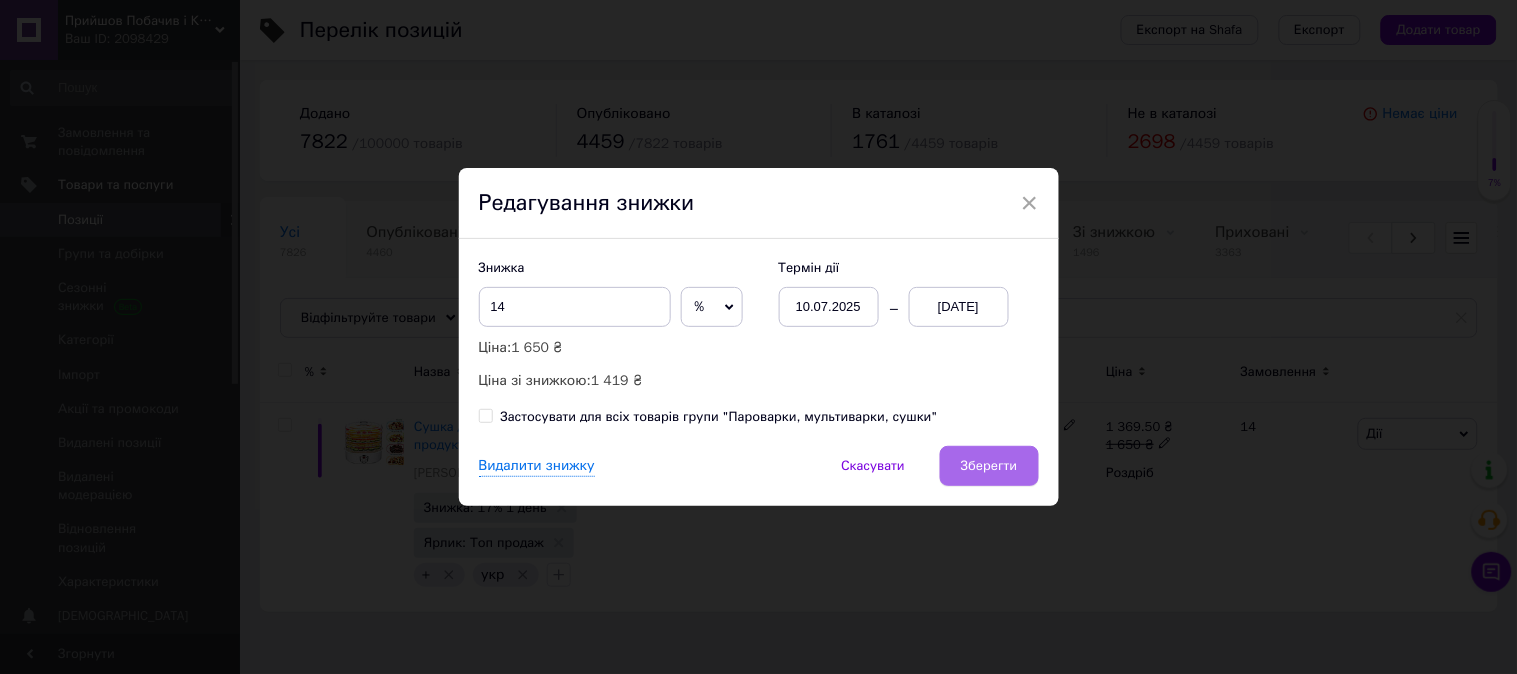 click on "Зберегти" at bounding box center [989, 466] 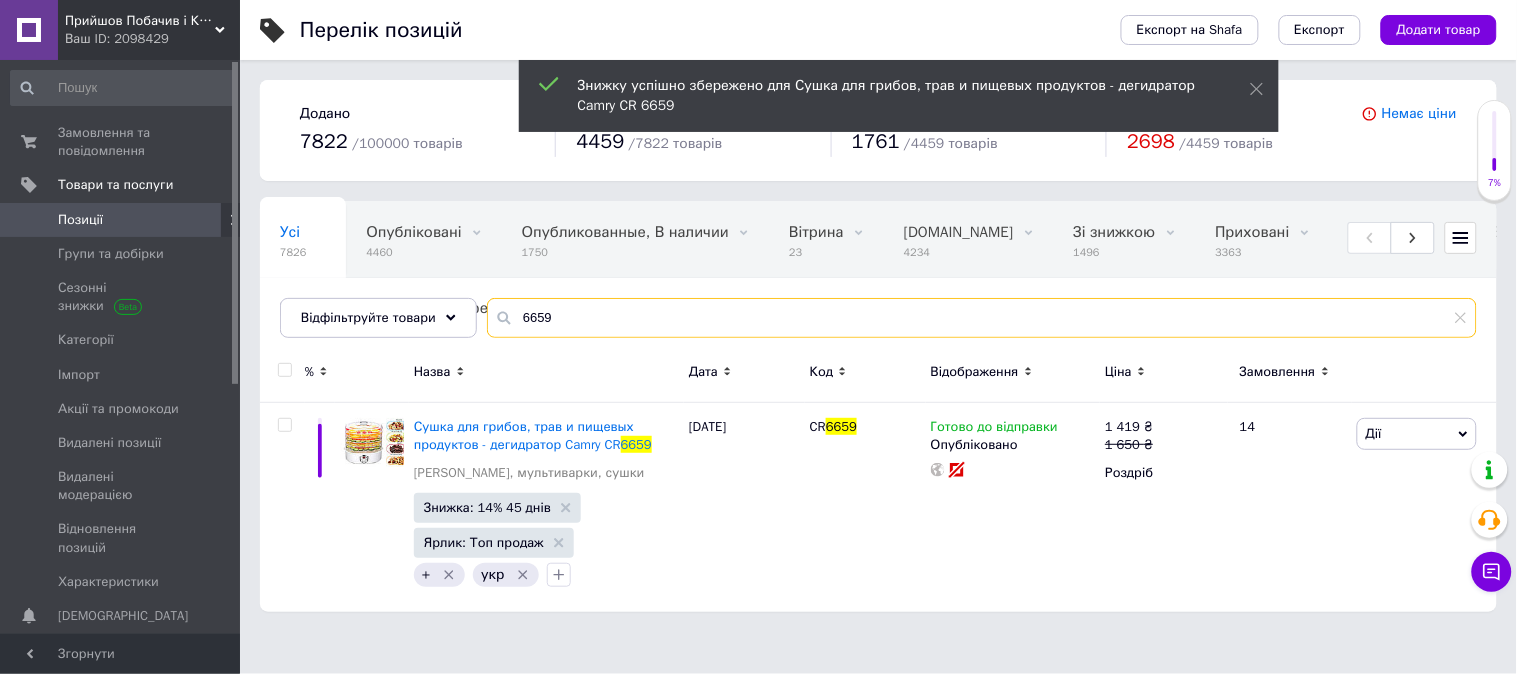 click on "6659" at bounding box center (982, 318) 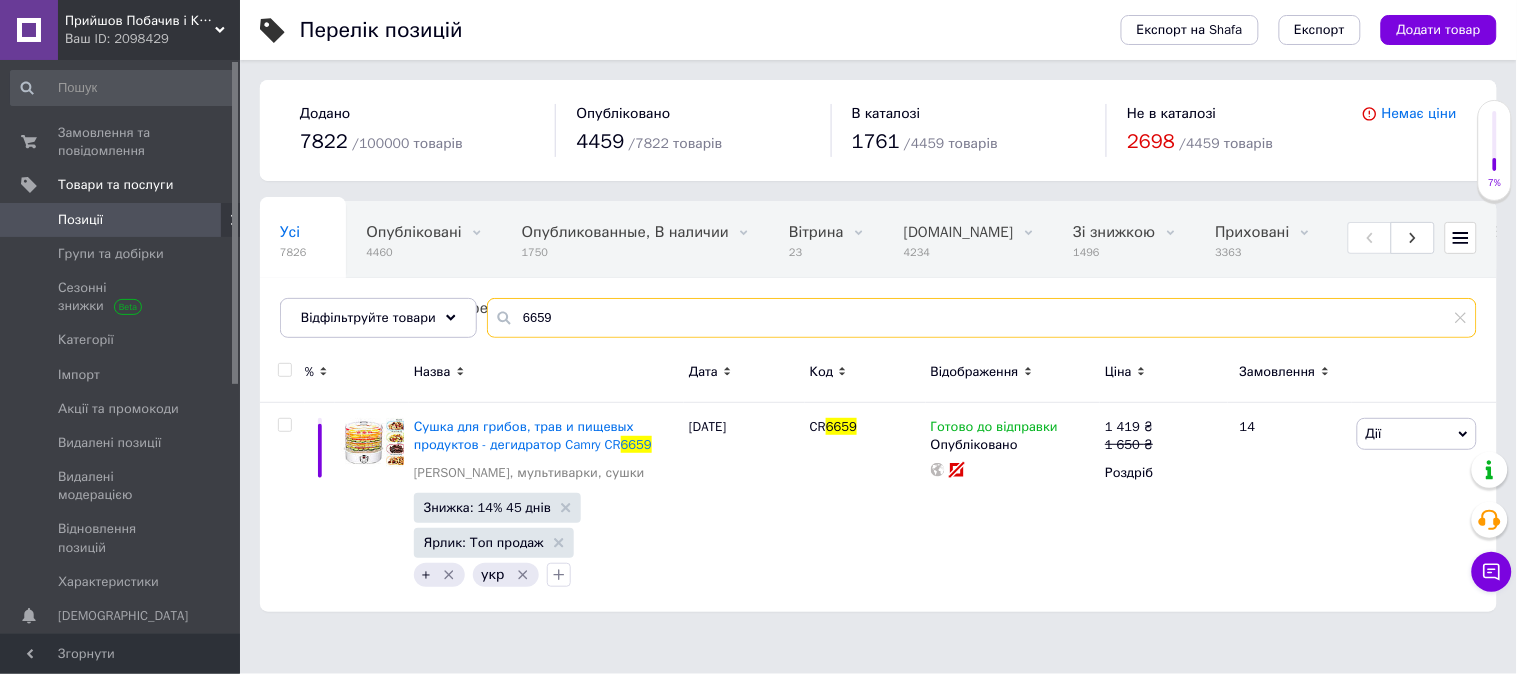 paste on "23674" 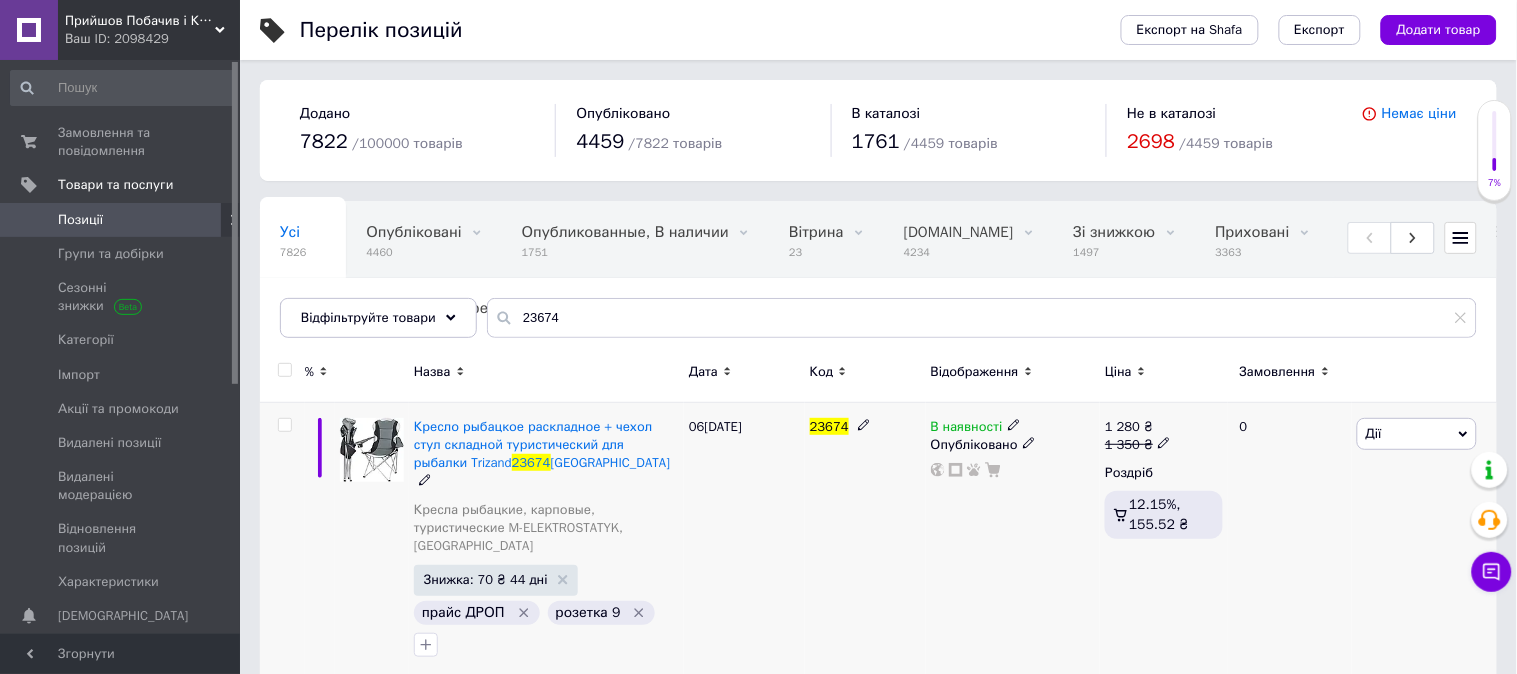 click on "В наявності" at bounding box center [967, 429] 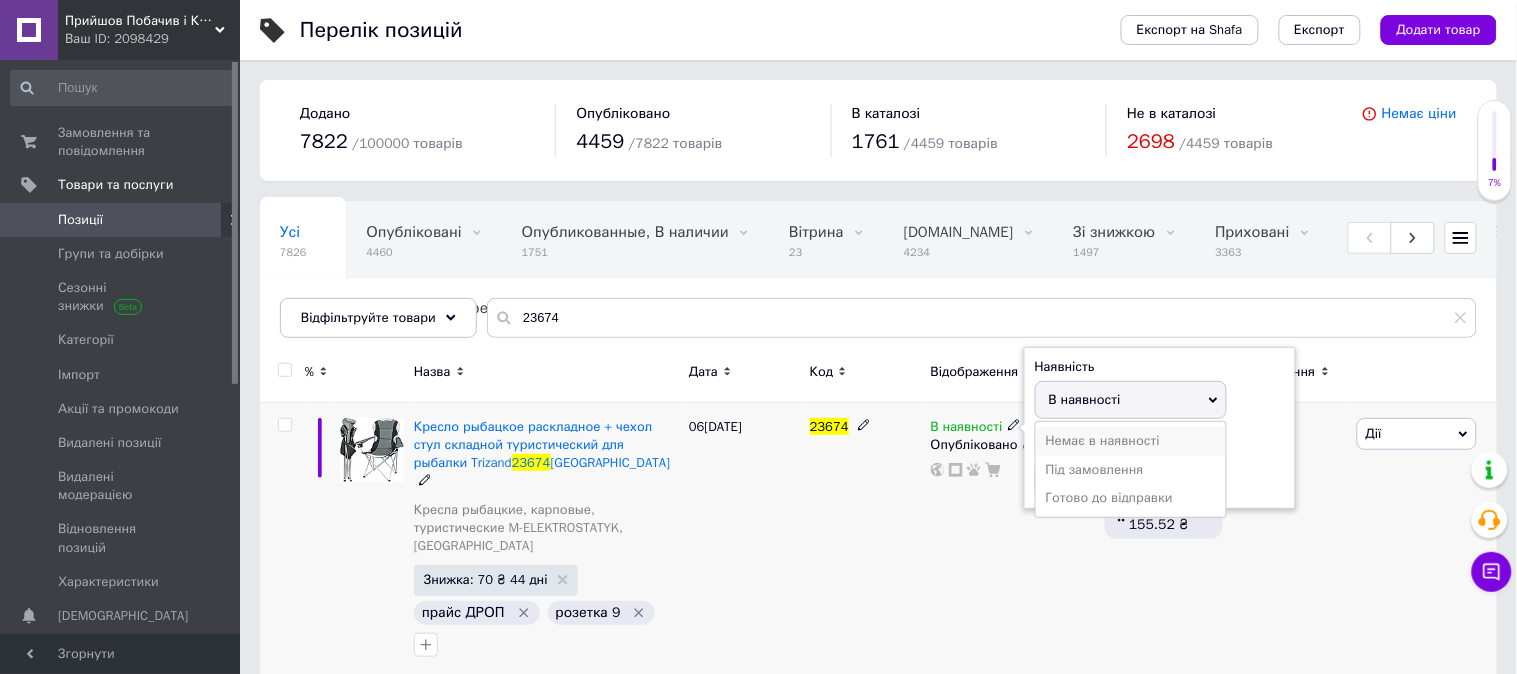 click on "Немає в наявності" at bounding box center (1131, 441) 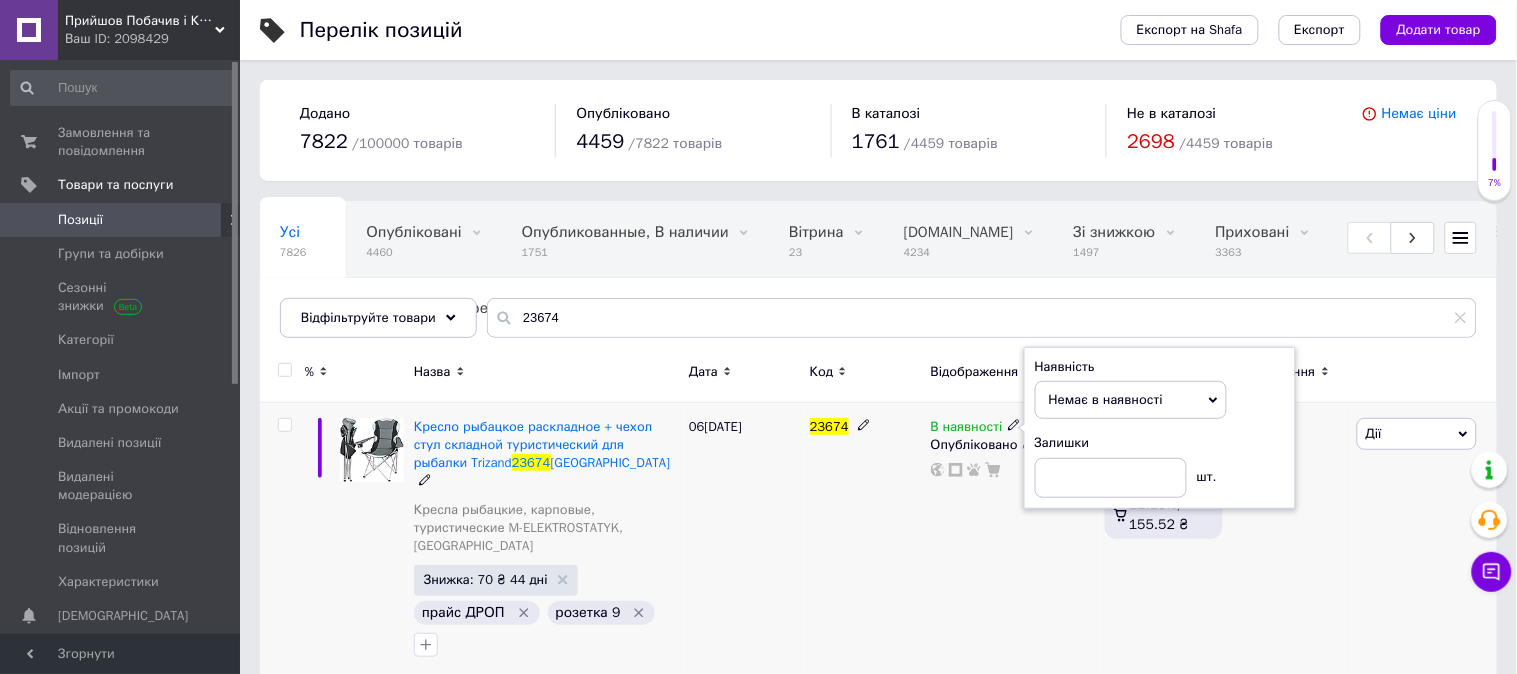 click on "В наявності Наявність Немає в наявності В наявності Під замовлення Готово до відправки Залишки шт. Опубліковано" at bounding box center [1013, 542] 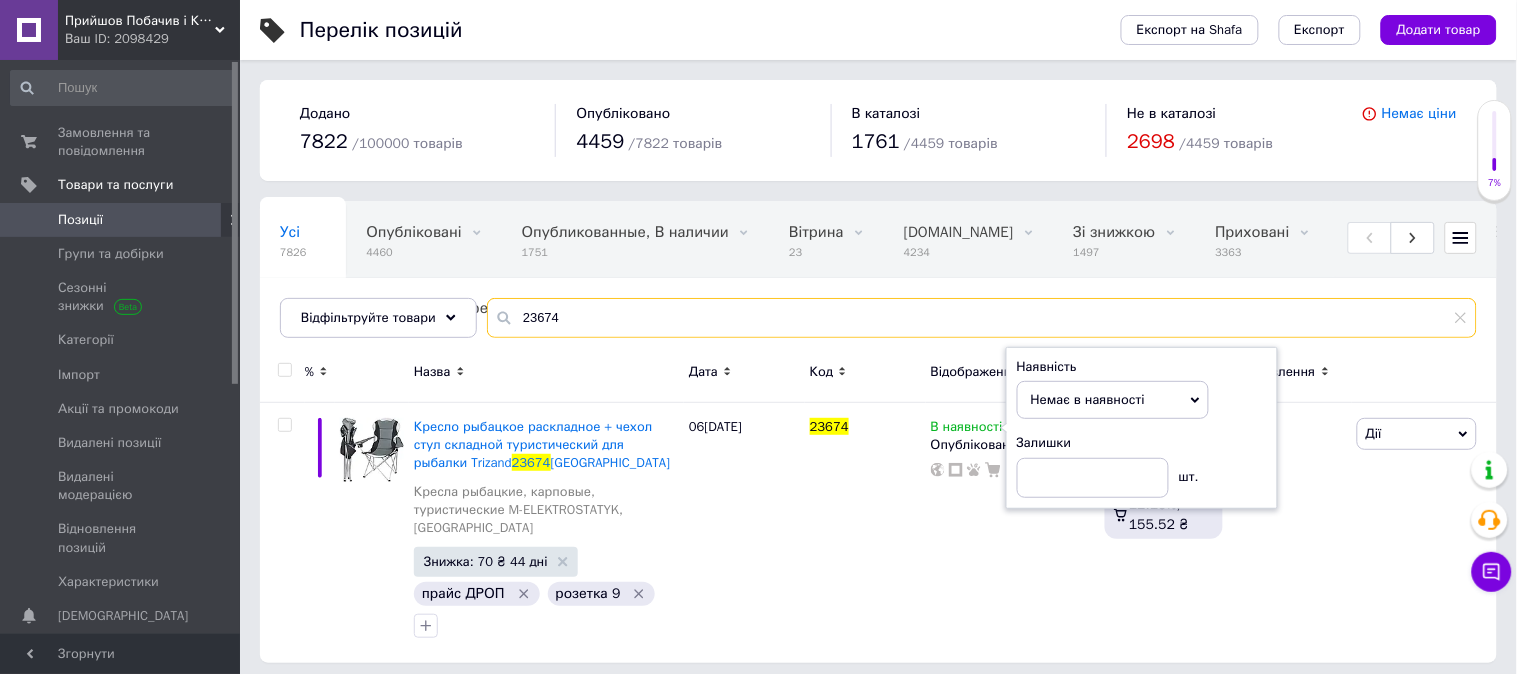 click on "23674" at bounding box center [982, 318] 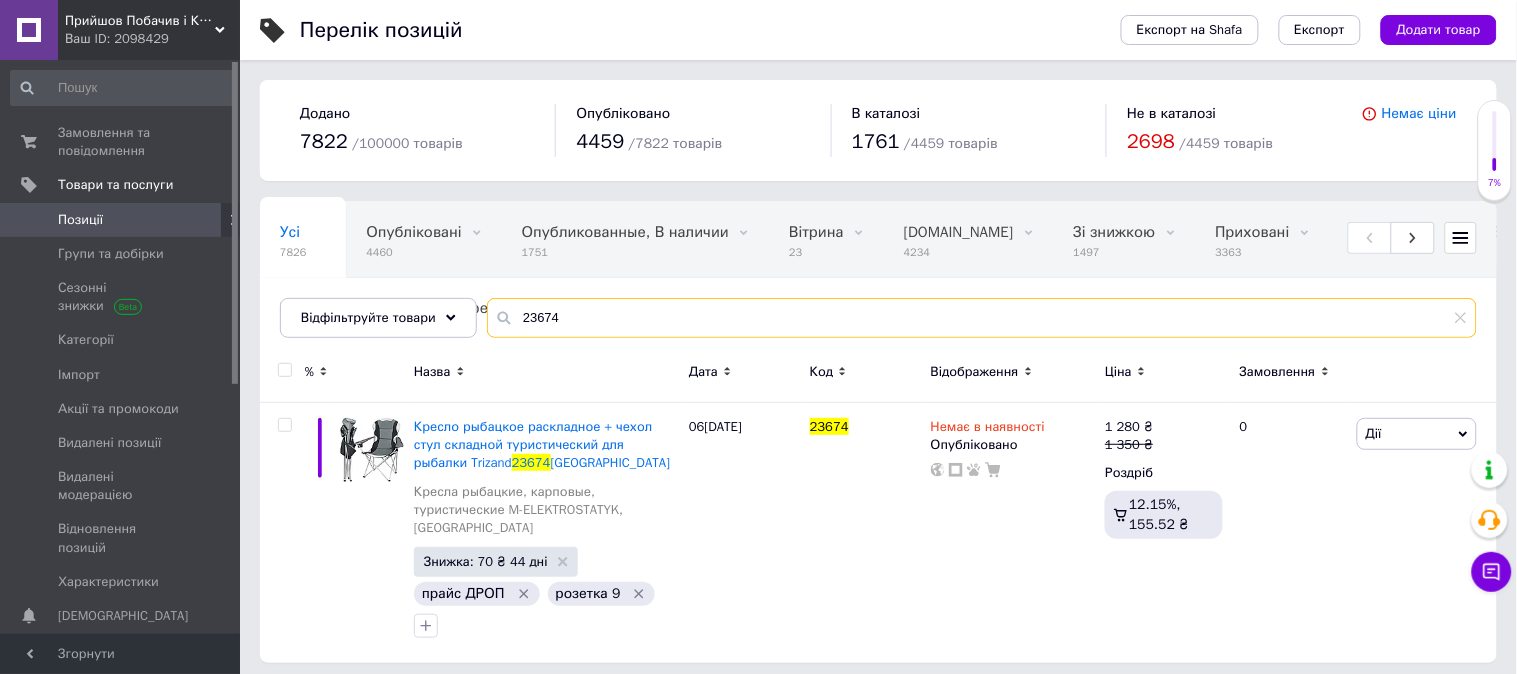 click on "23674" at bounding box center (982, 318) 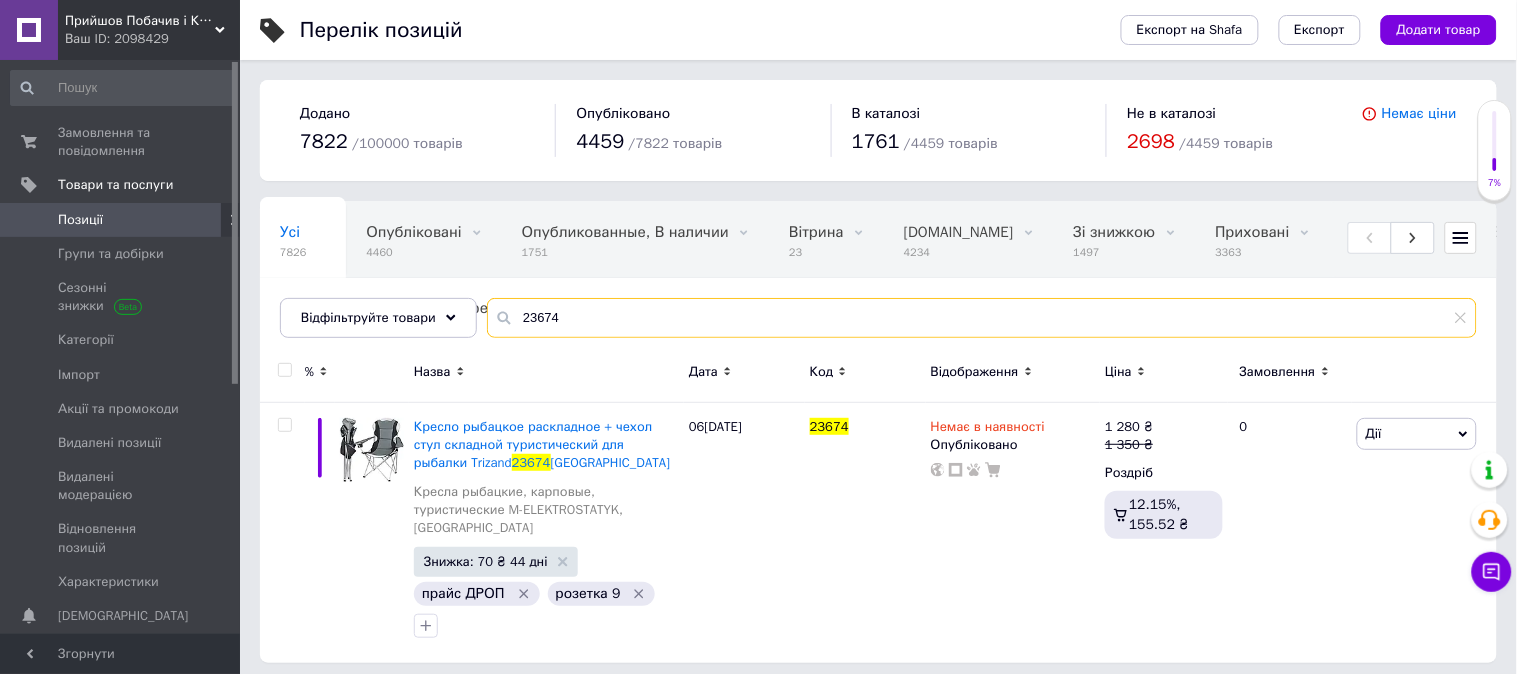 paste on "6503" 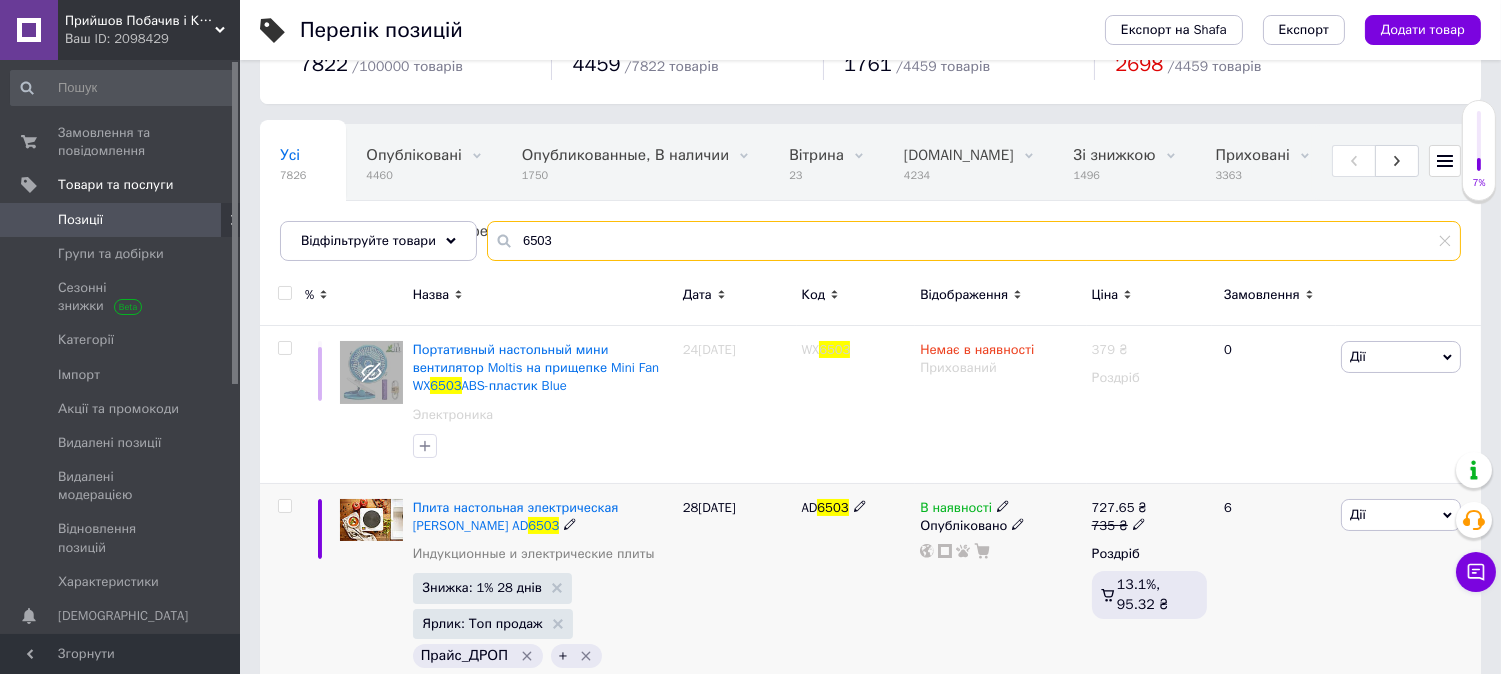 scroll, scrollTop: 147, scrollLeft: 0, axis: vertical 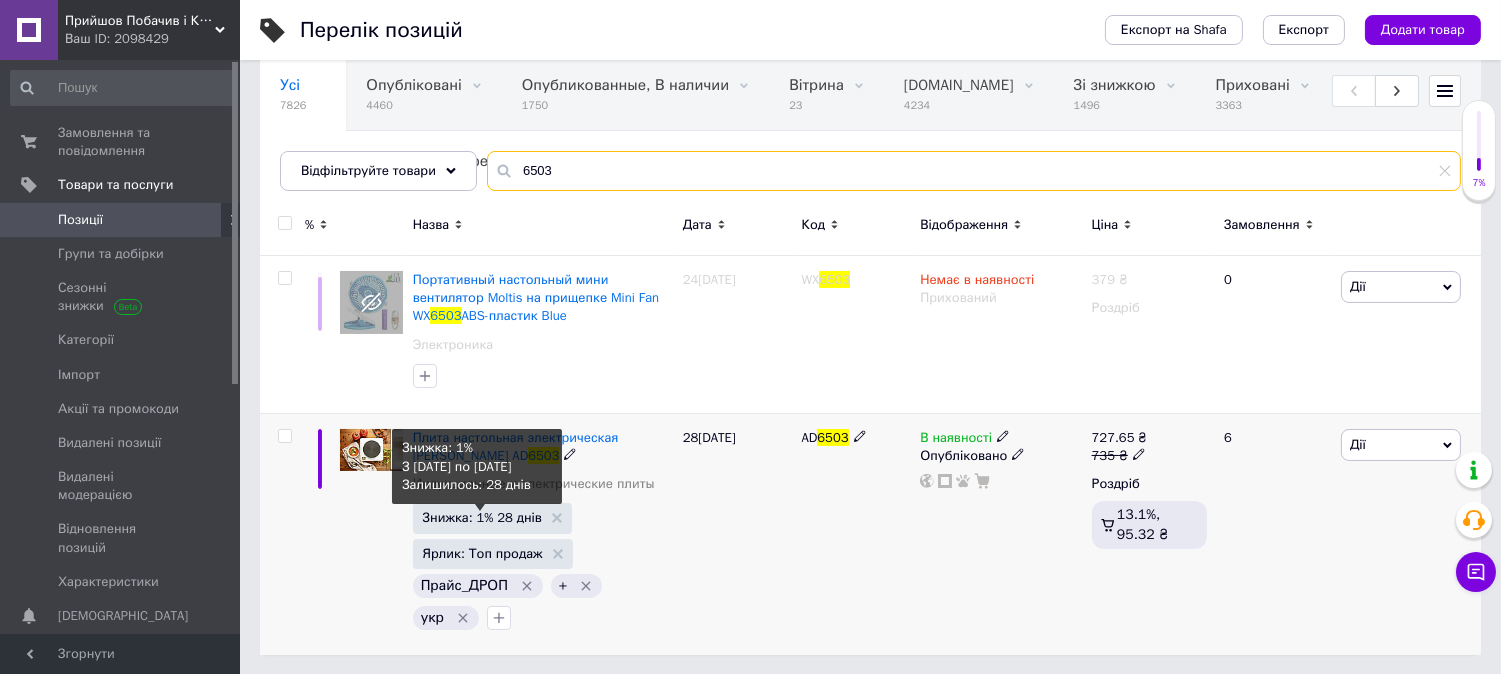 type on "6503" 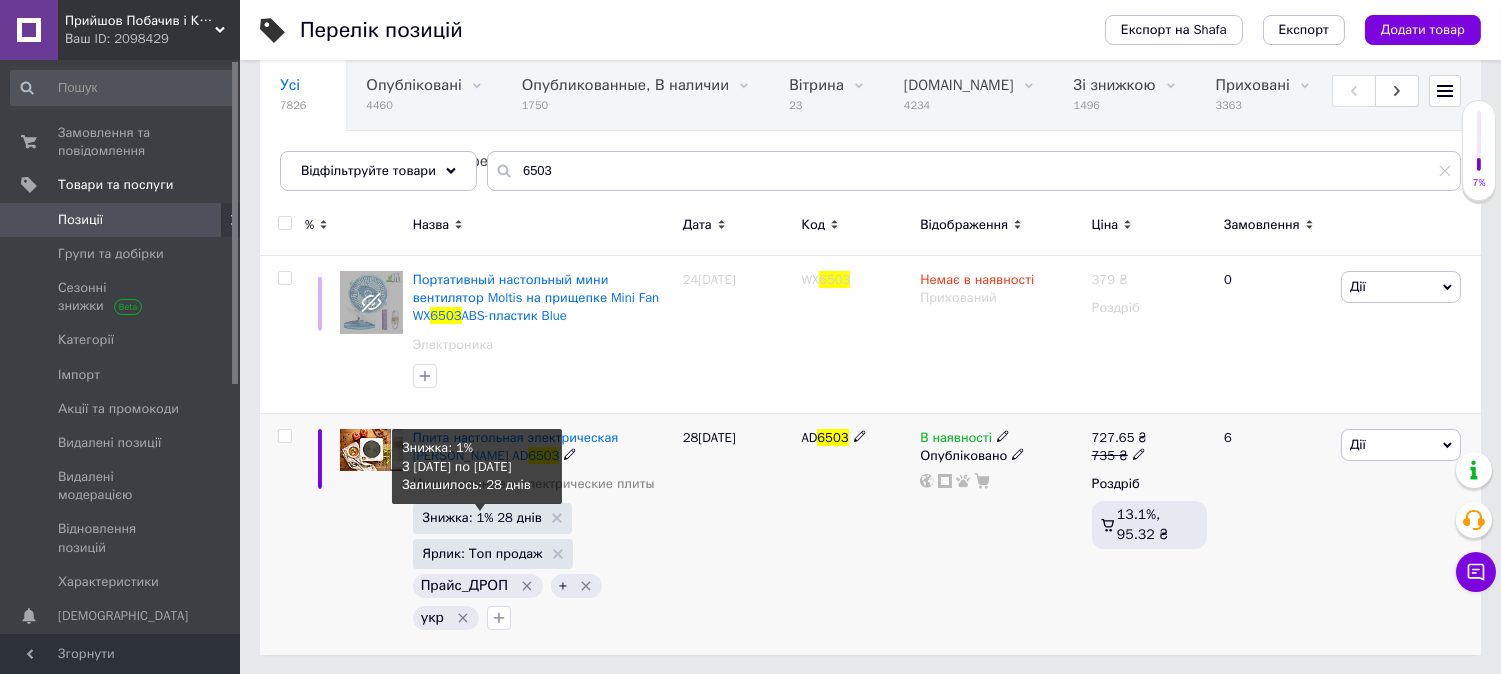 click on "Знижка: 1% 28 днів" at bounding box center [482, 517] 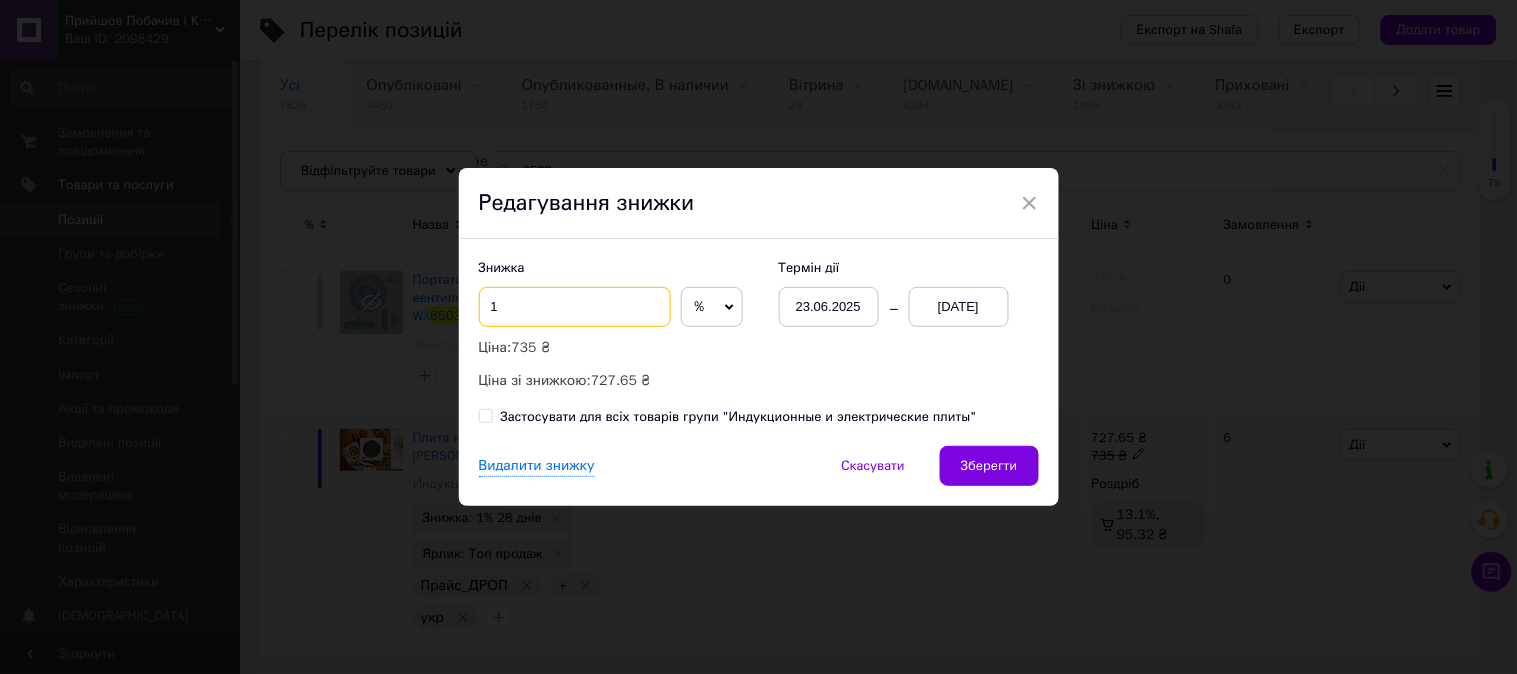 click on "1" at bounding box center [575, 307] 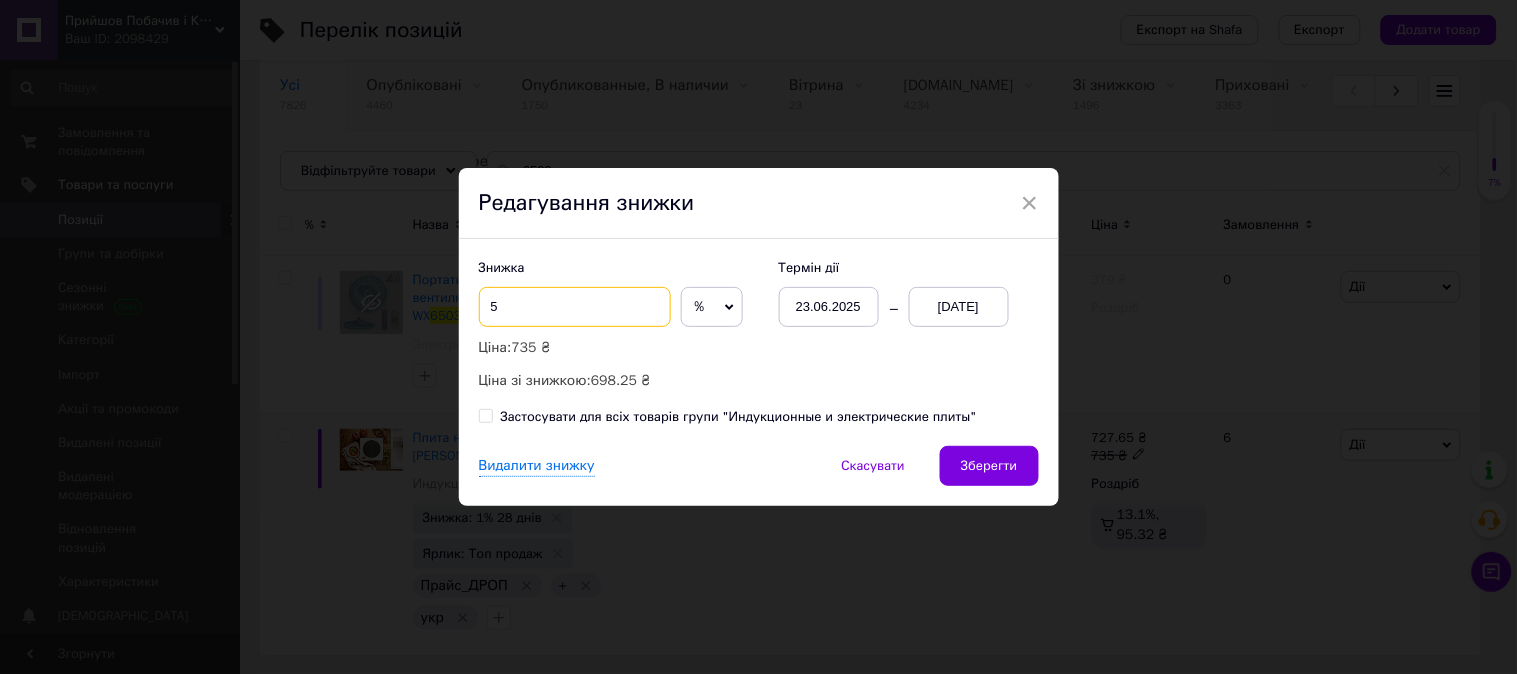 click on "5" at bounding box center [575, 307] 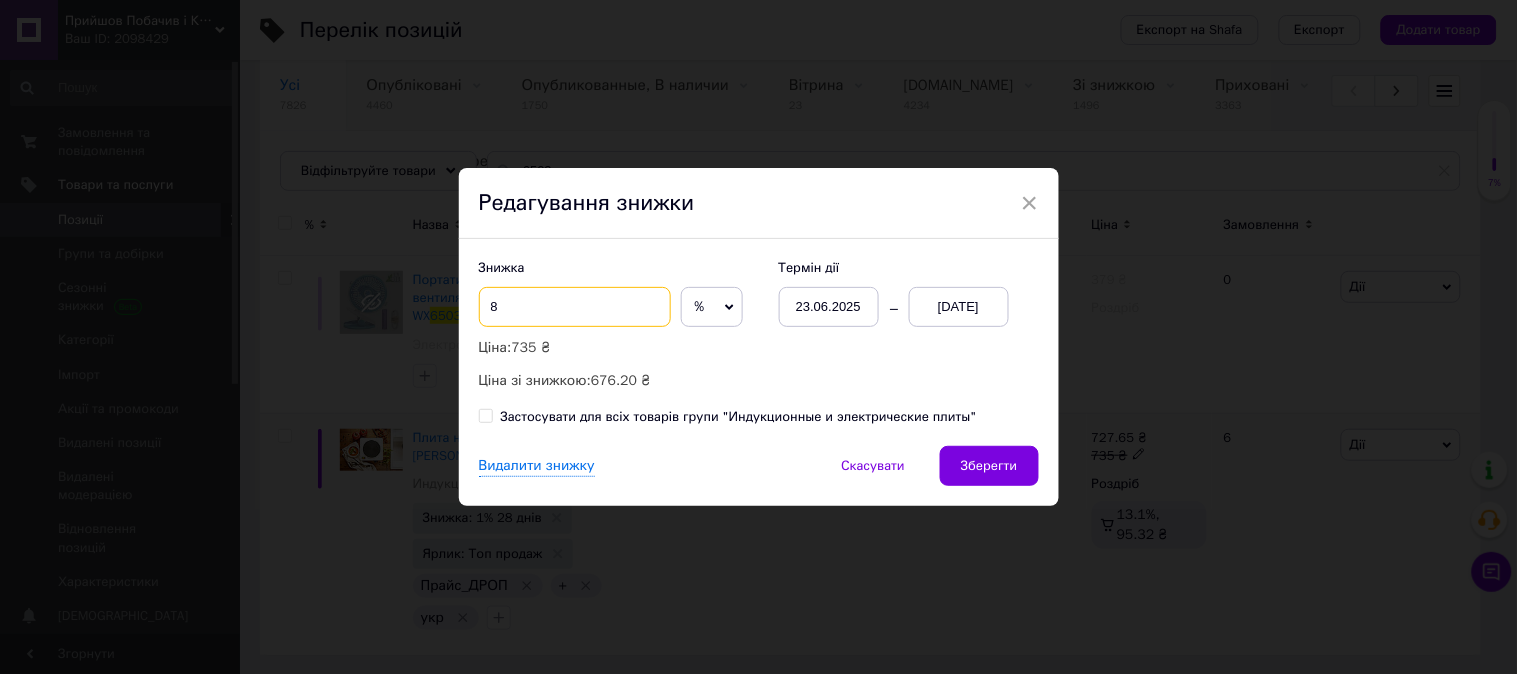 click on "8" at bounding box center (575, 307) 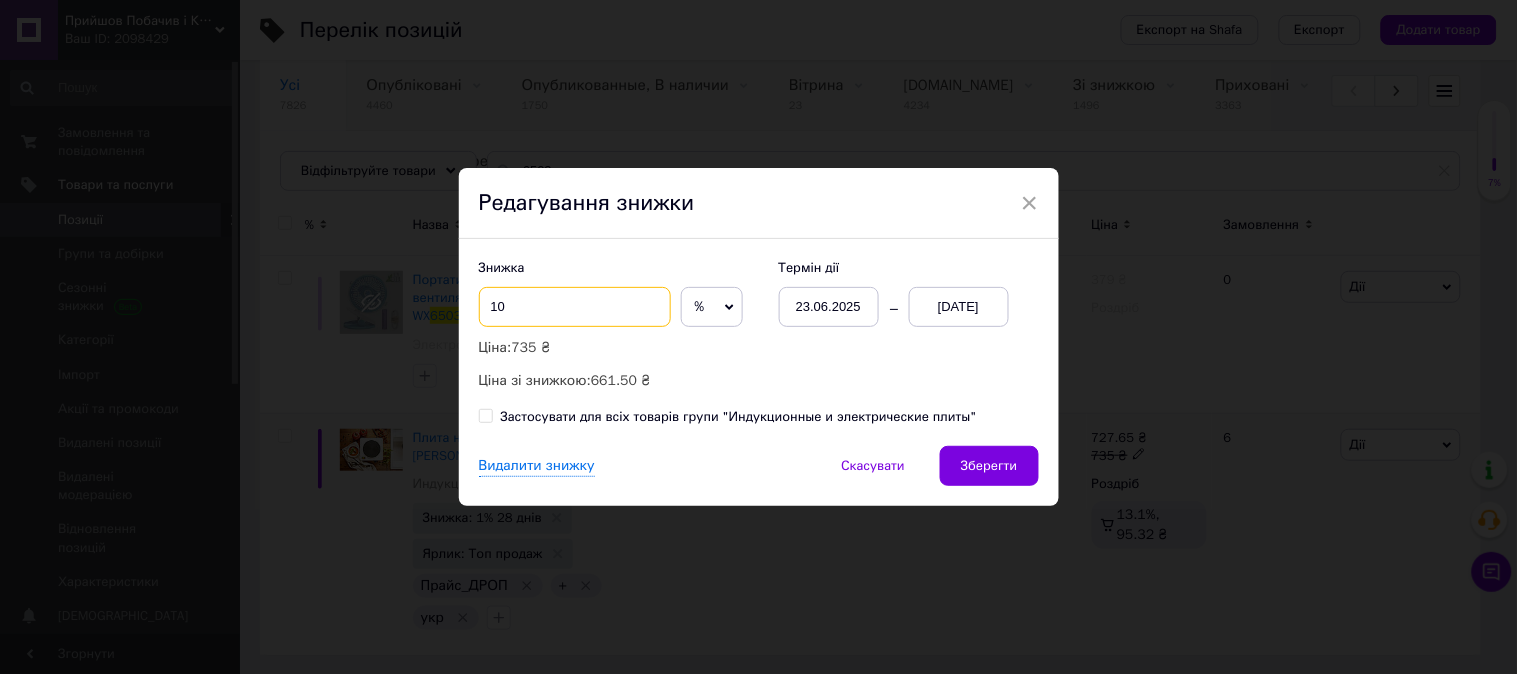 click on "10" at bounding box center [575, 307] 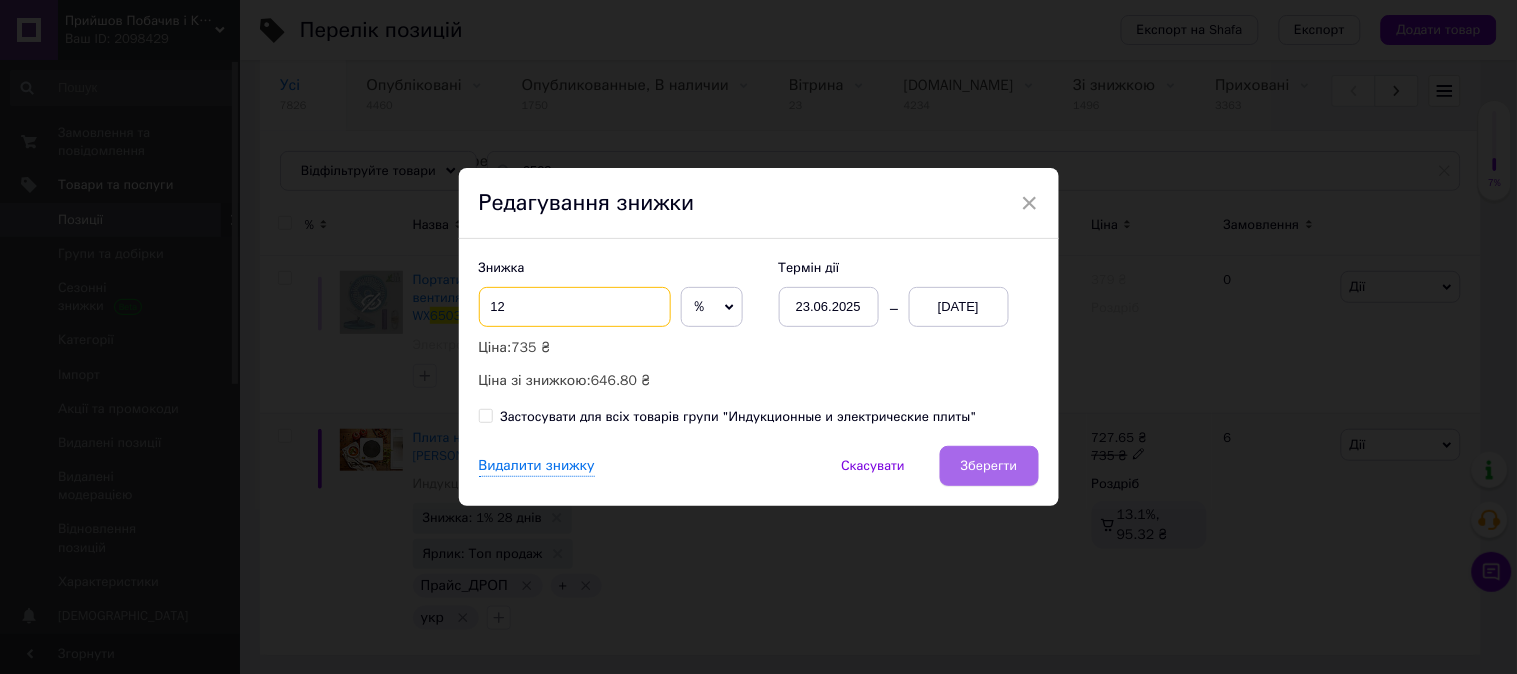 type on "12" 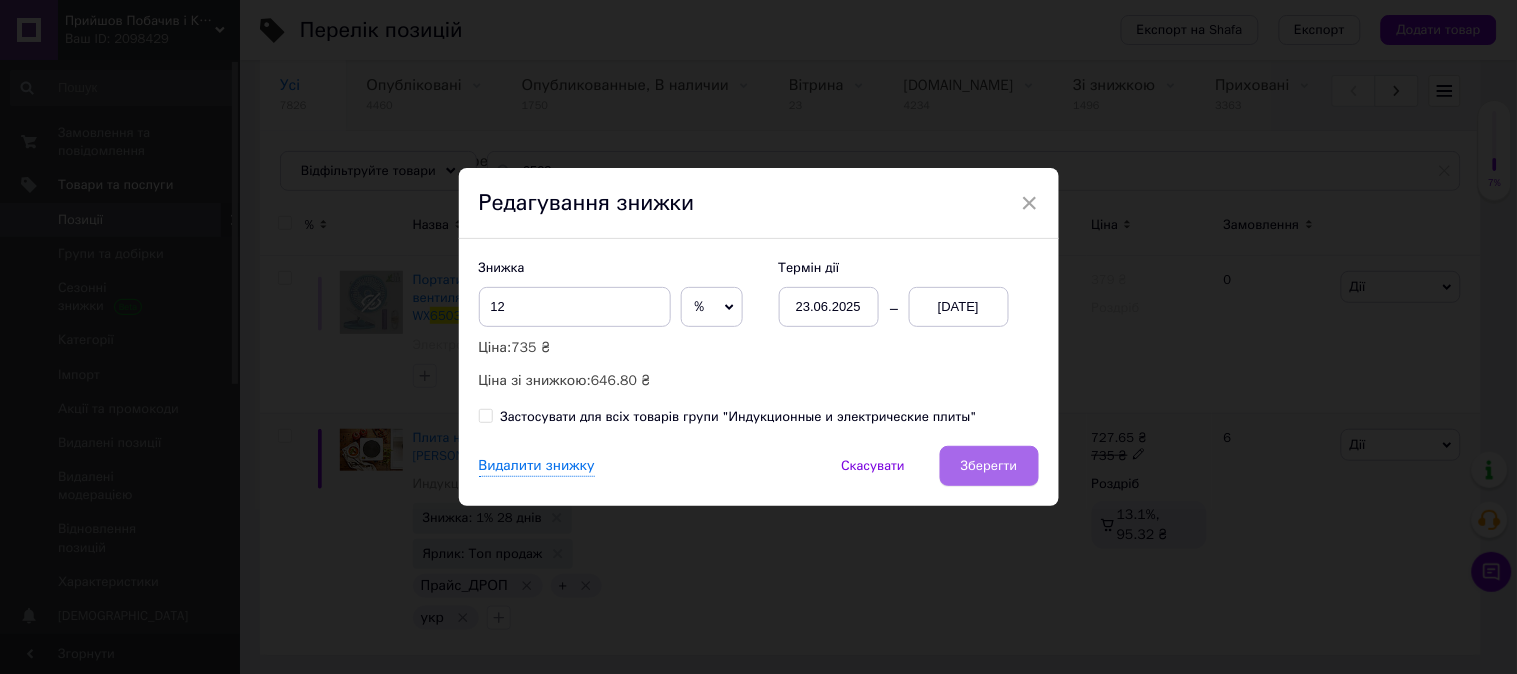 click on "Зберегти" at bounding box center [989, 466] 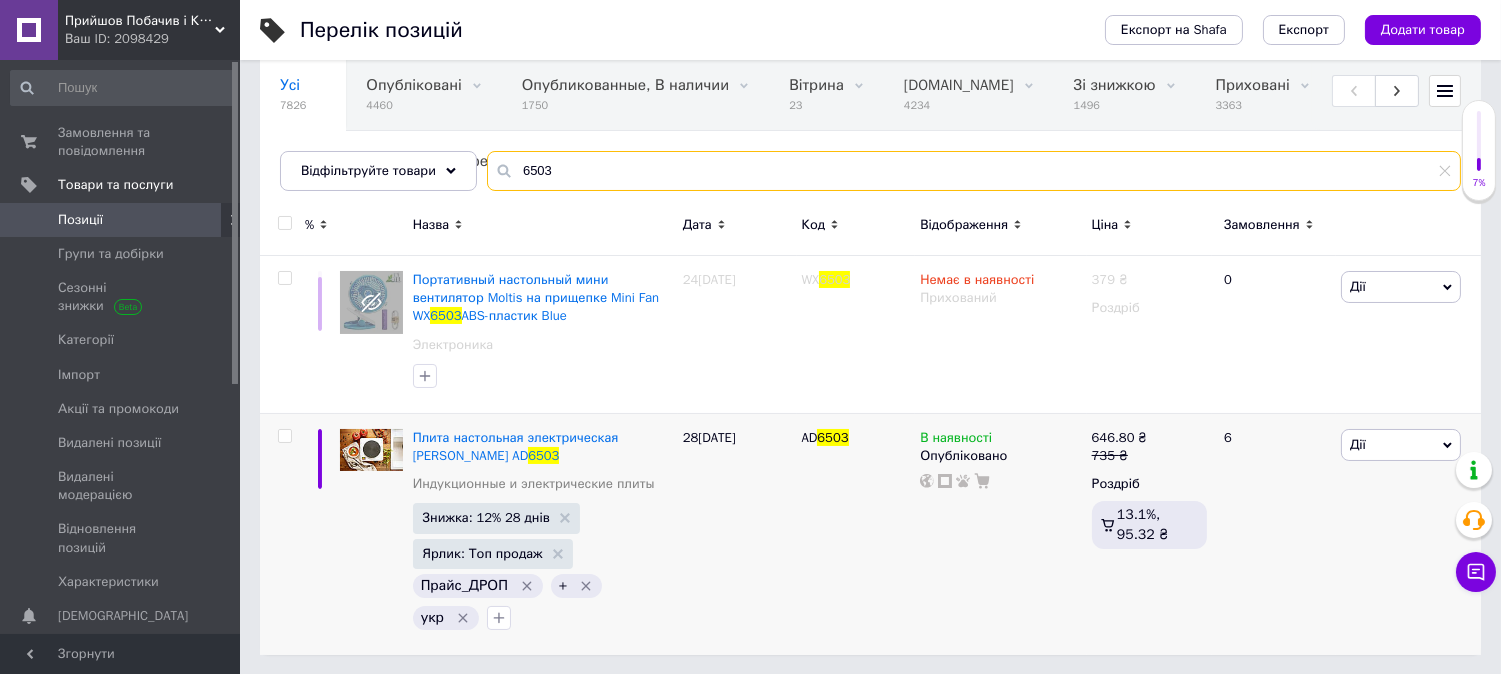 click on "6503" at bounding box center (974, 171) 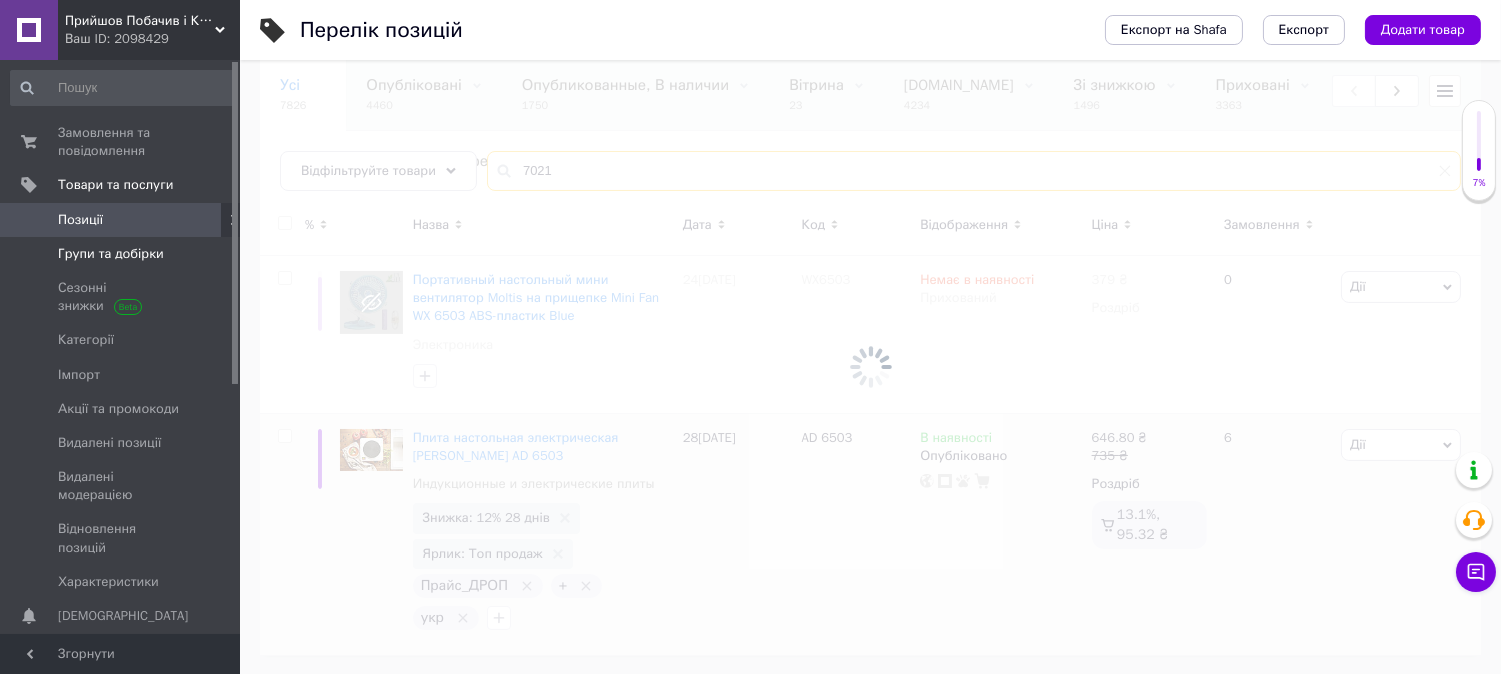 type on "7021" 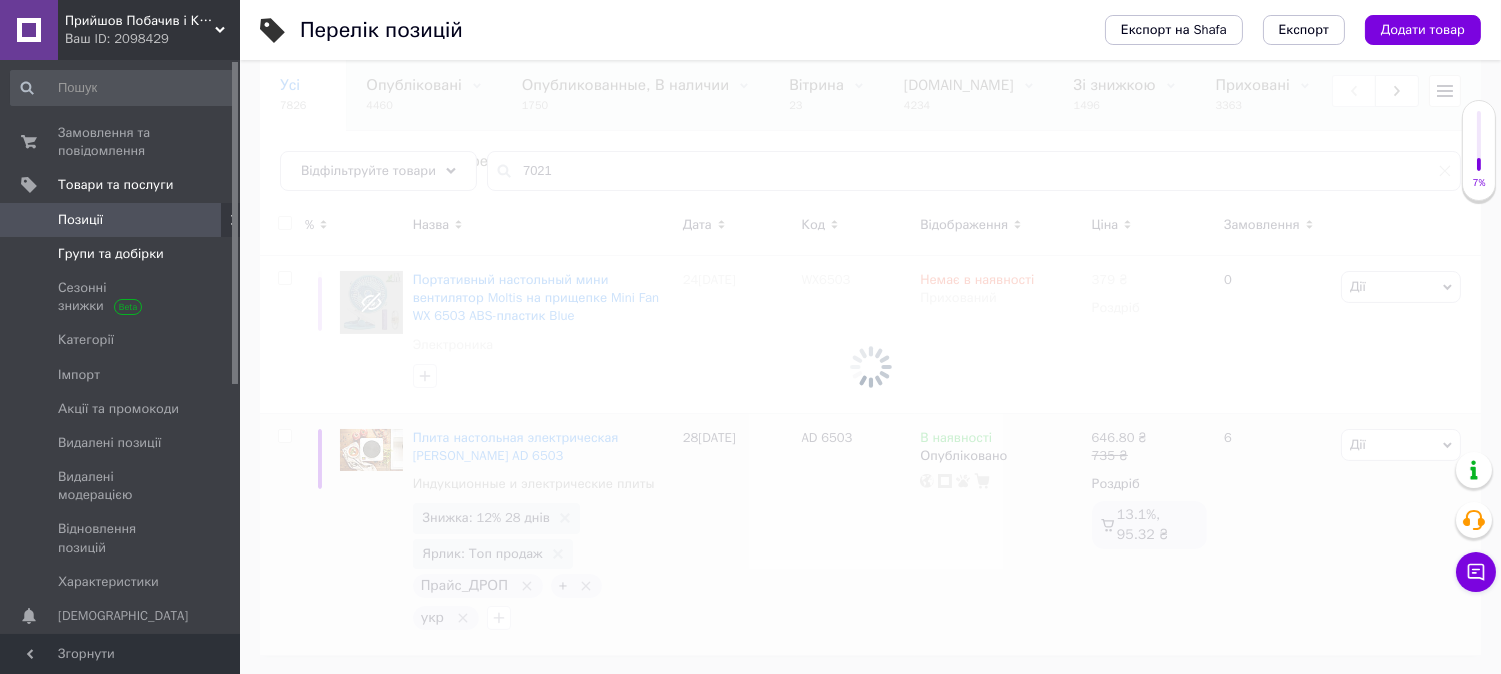 scroll, scrollTop: 0, scrollLeft: 0, axis: both 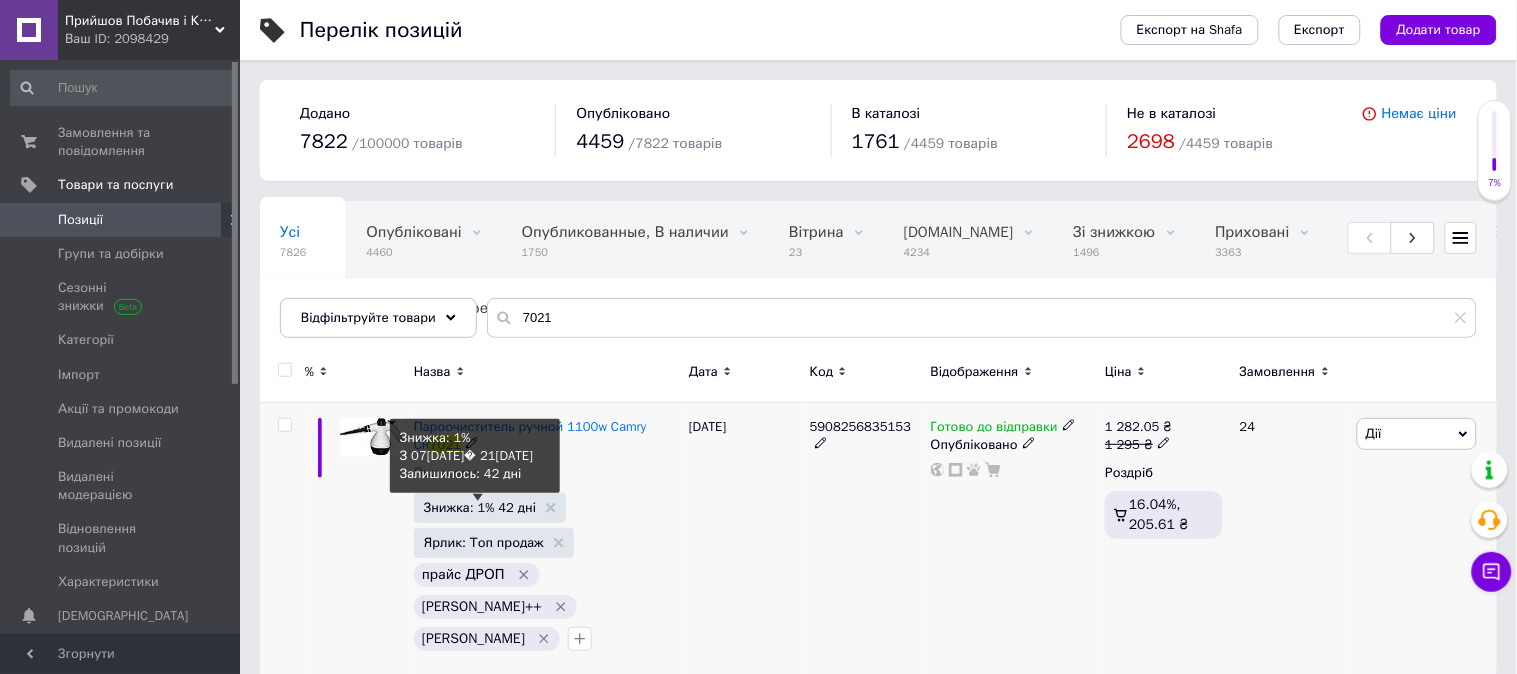 click on "Знижка: 1% 42 дні" at bounding box center [480, 507] 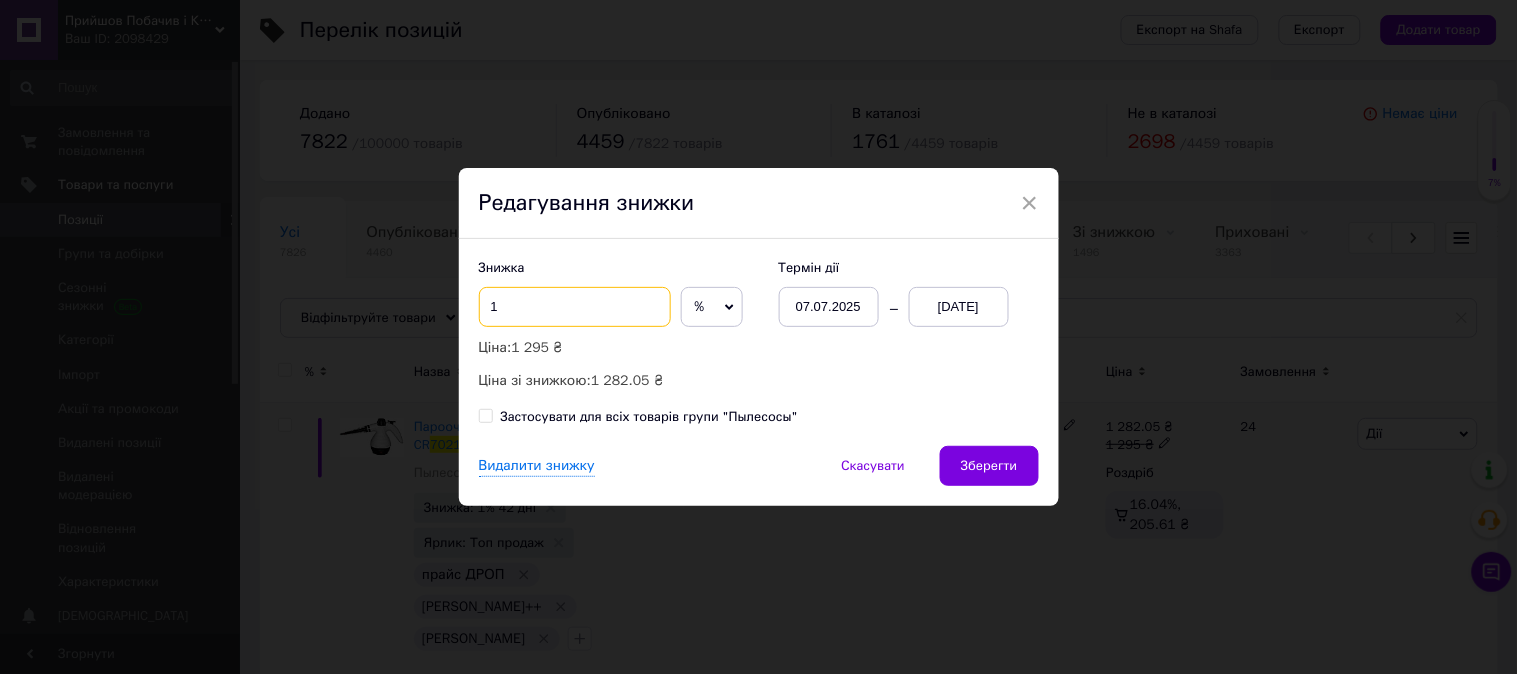 click on "1" at bounding box center (575, 307) 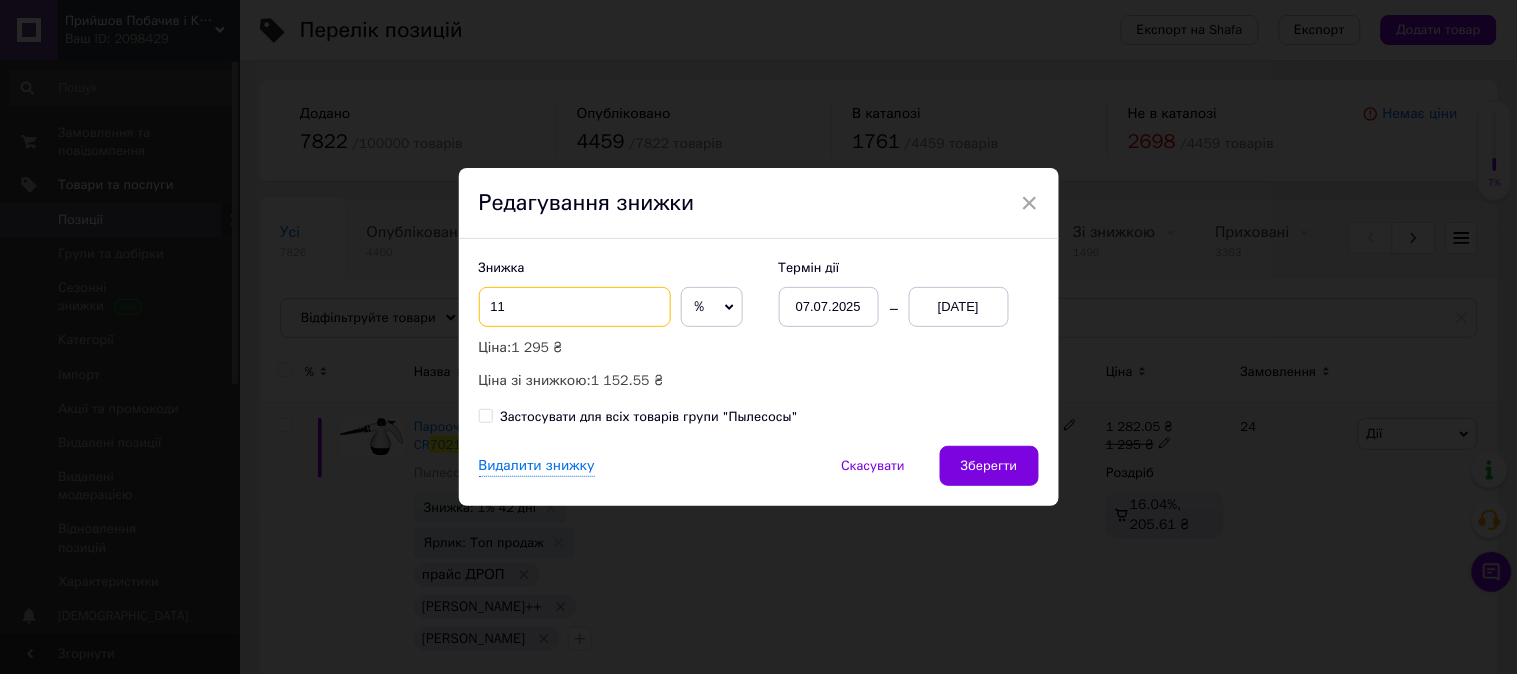 click on "11" at bounding box center (575, 307) 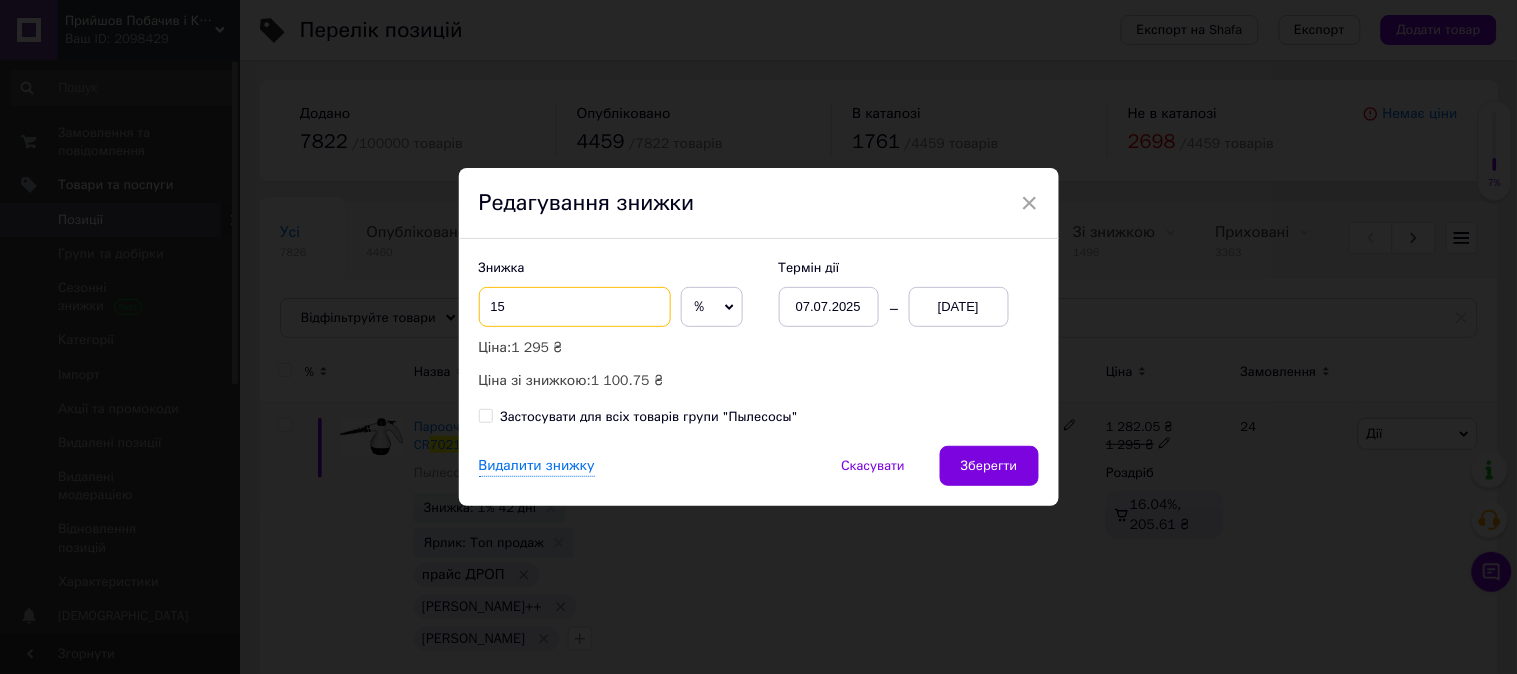 click on "15" at bounding box center (575, 307) 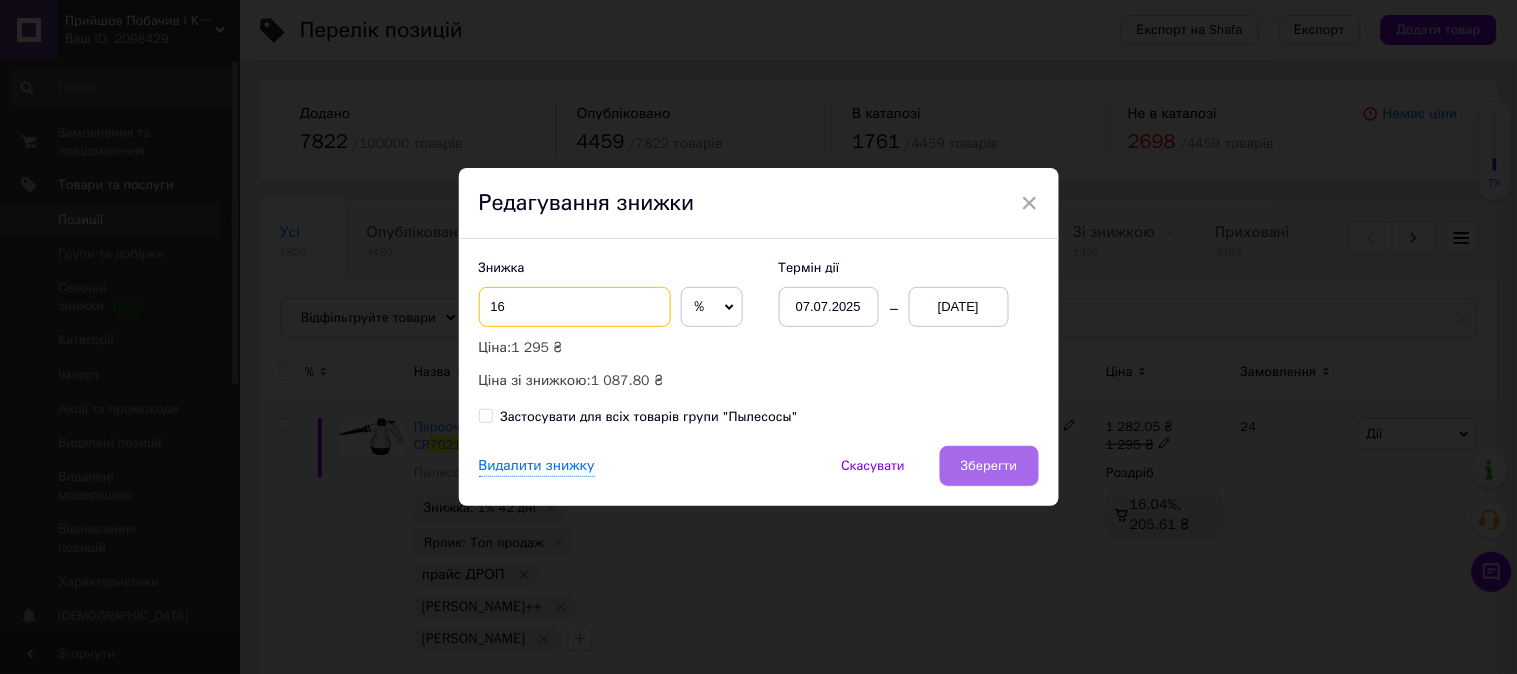 type on "16" 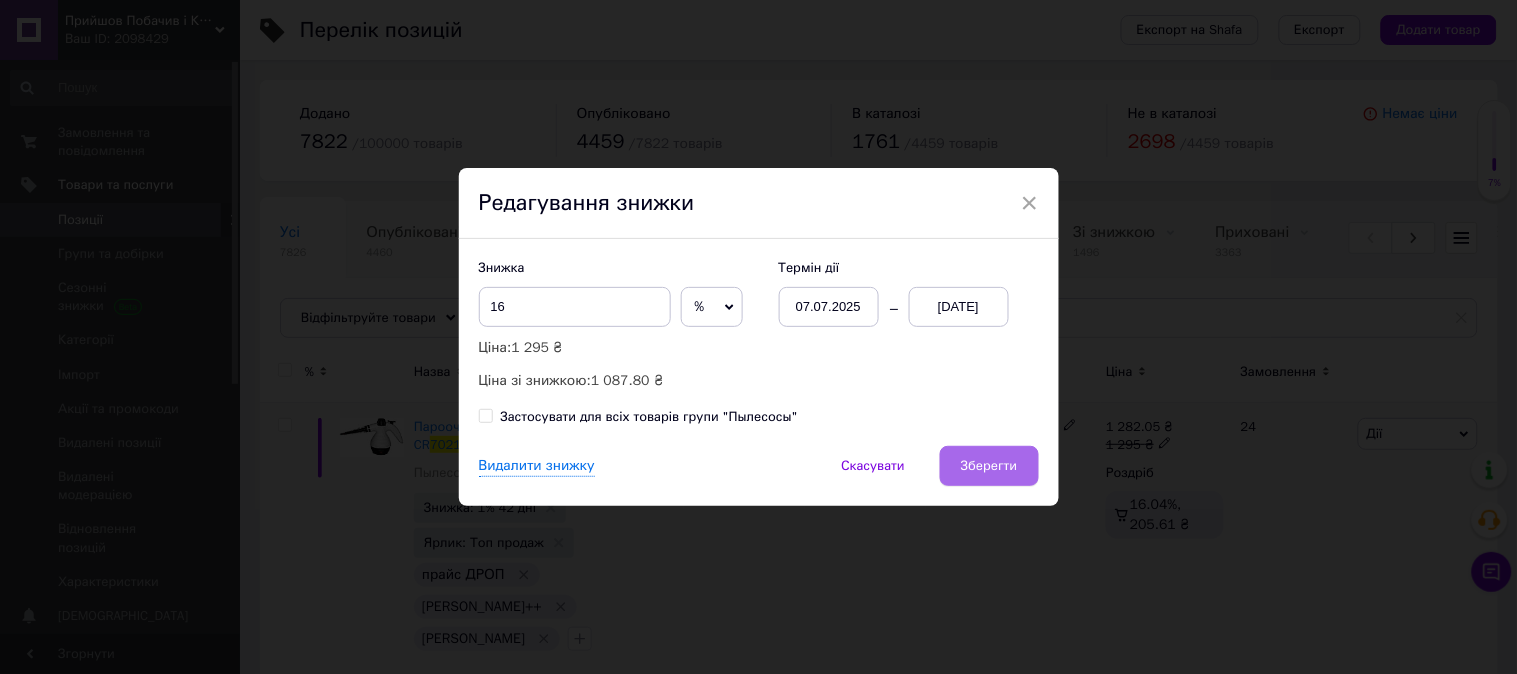 click on "Зберегти" at bounding box center [989, 466] 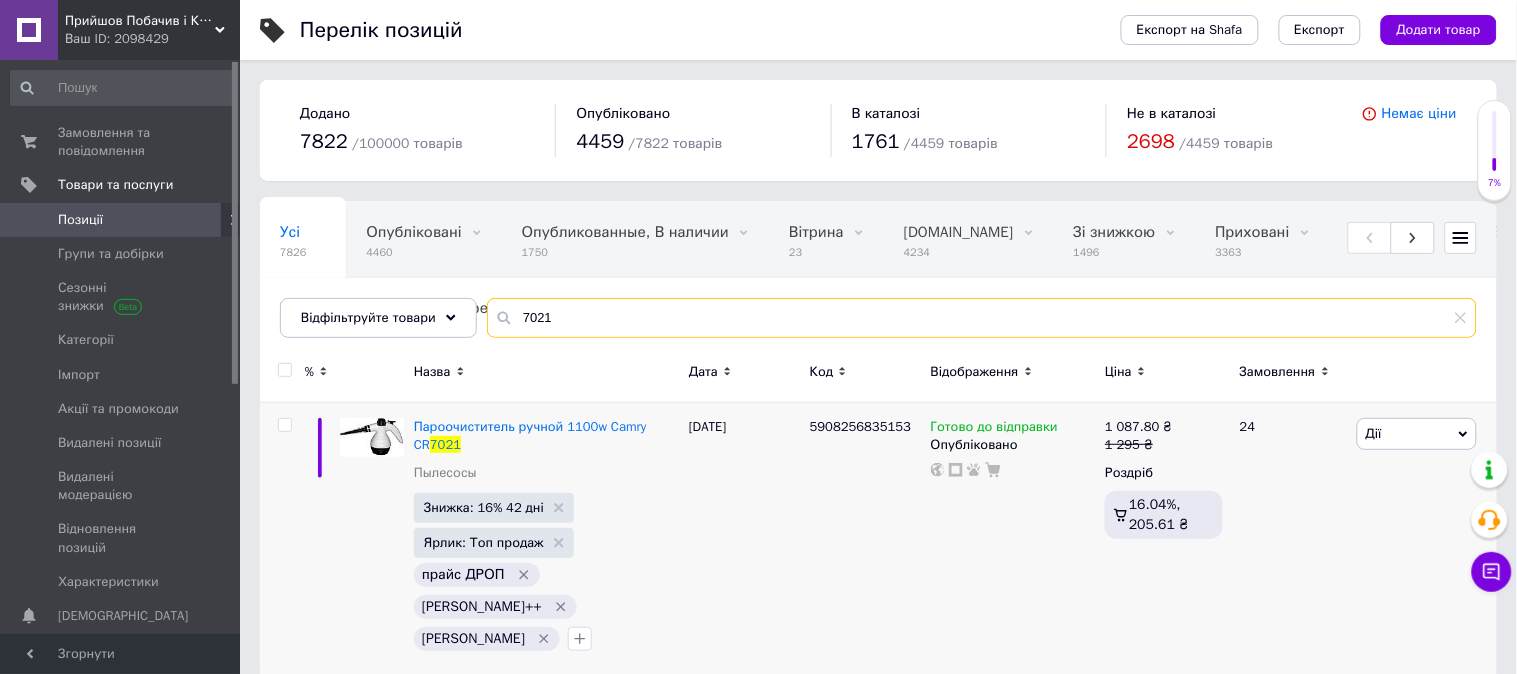click on "7021" at bounding box center [982, 318] 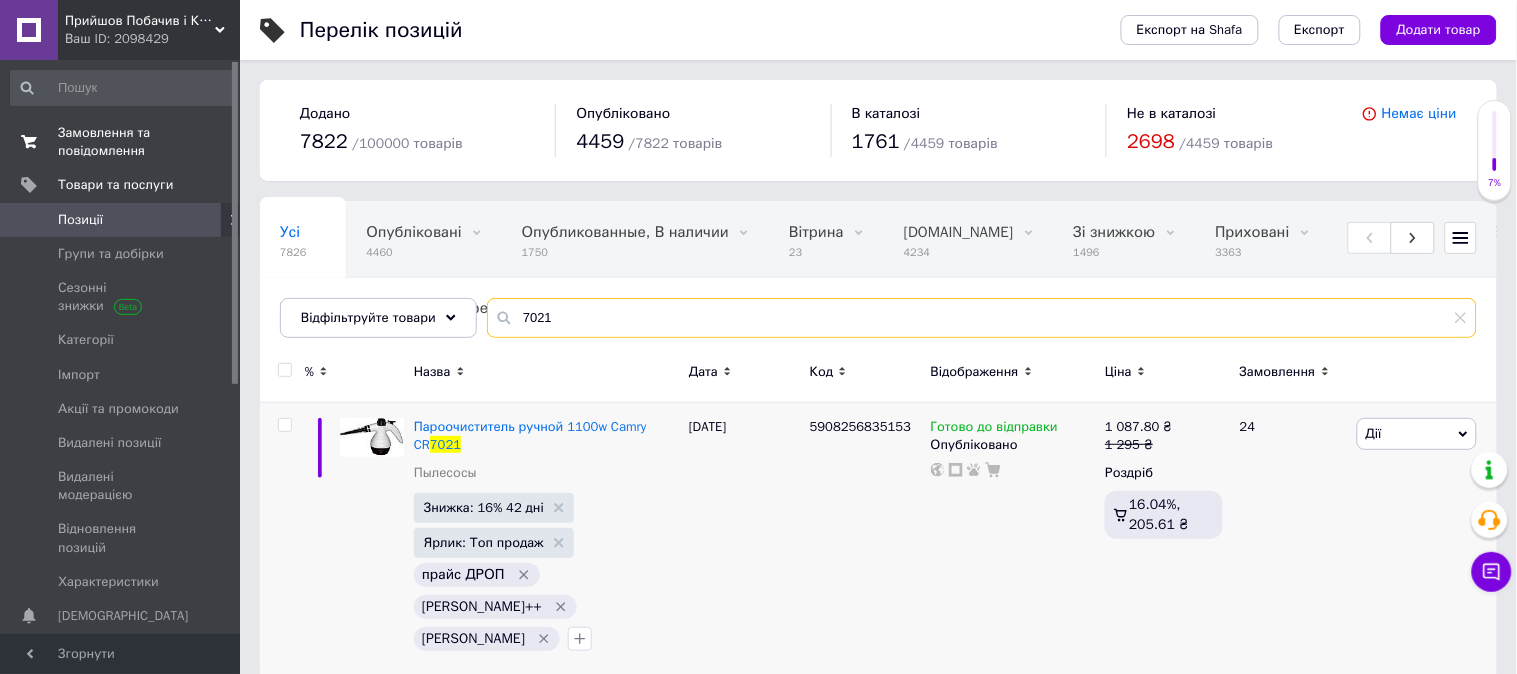 paste on "3057" 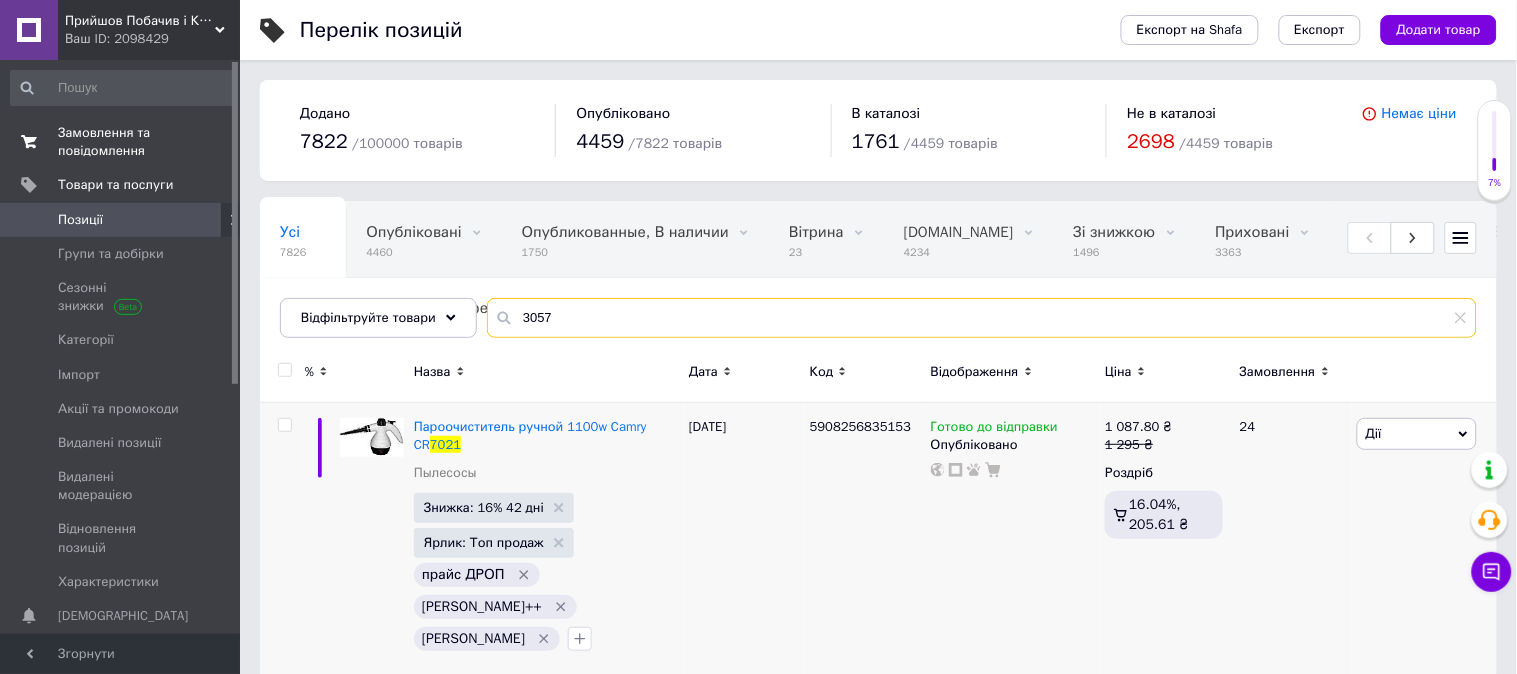 type on "3057" 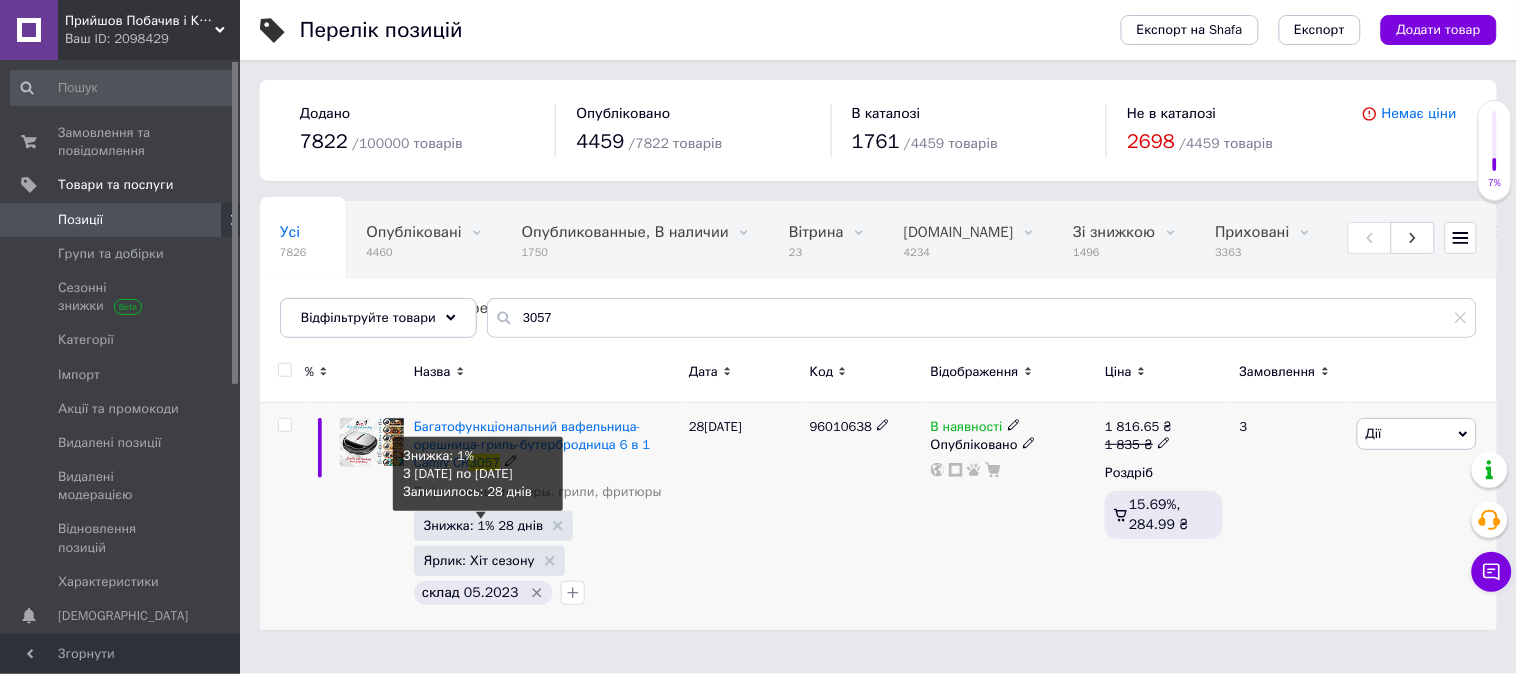 click on "Знижка: 1% 28 днів" at bounding box center (483, 525) 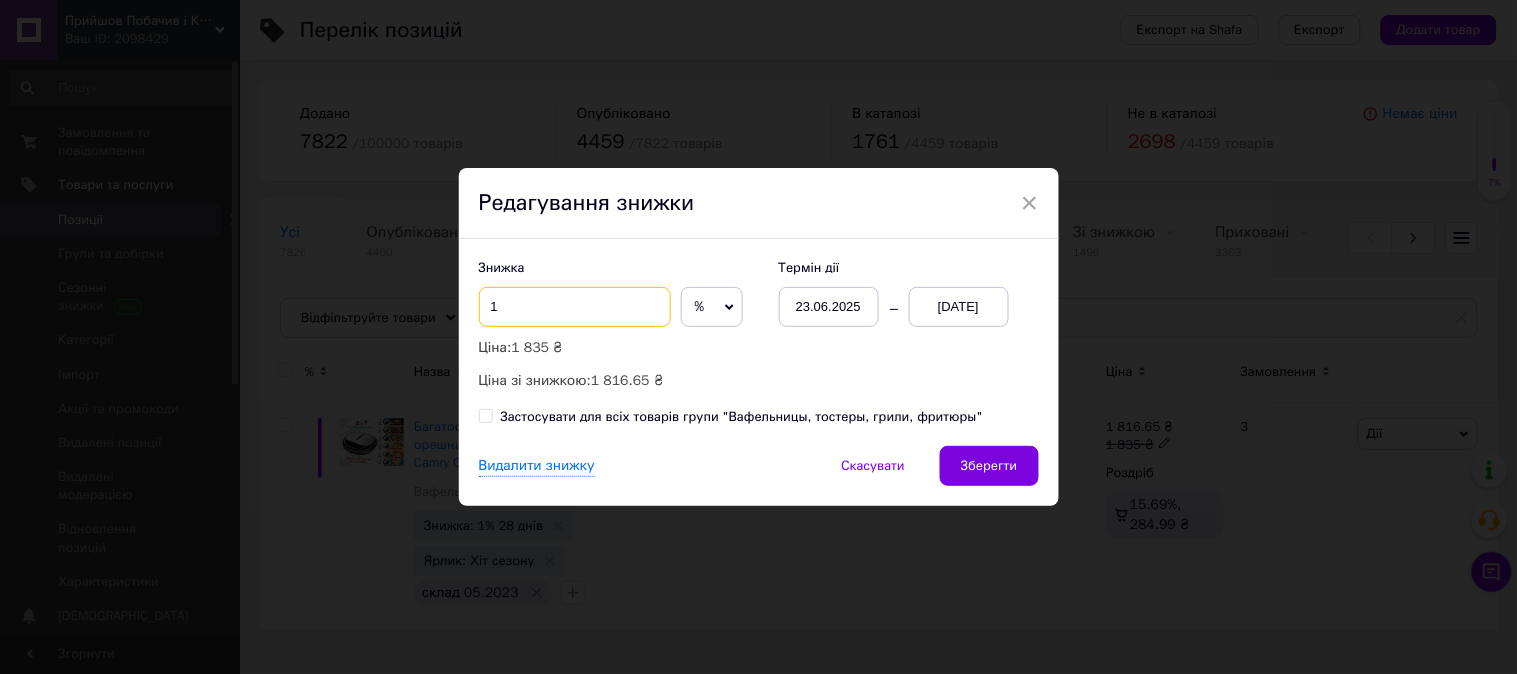 click on "1" at bounding box center [575, 307] 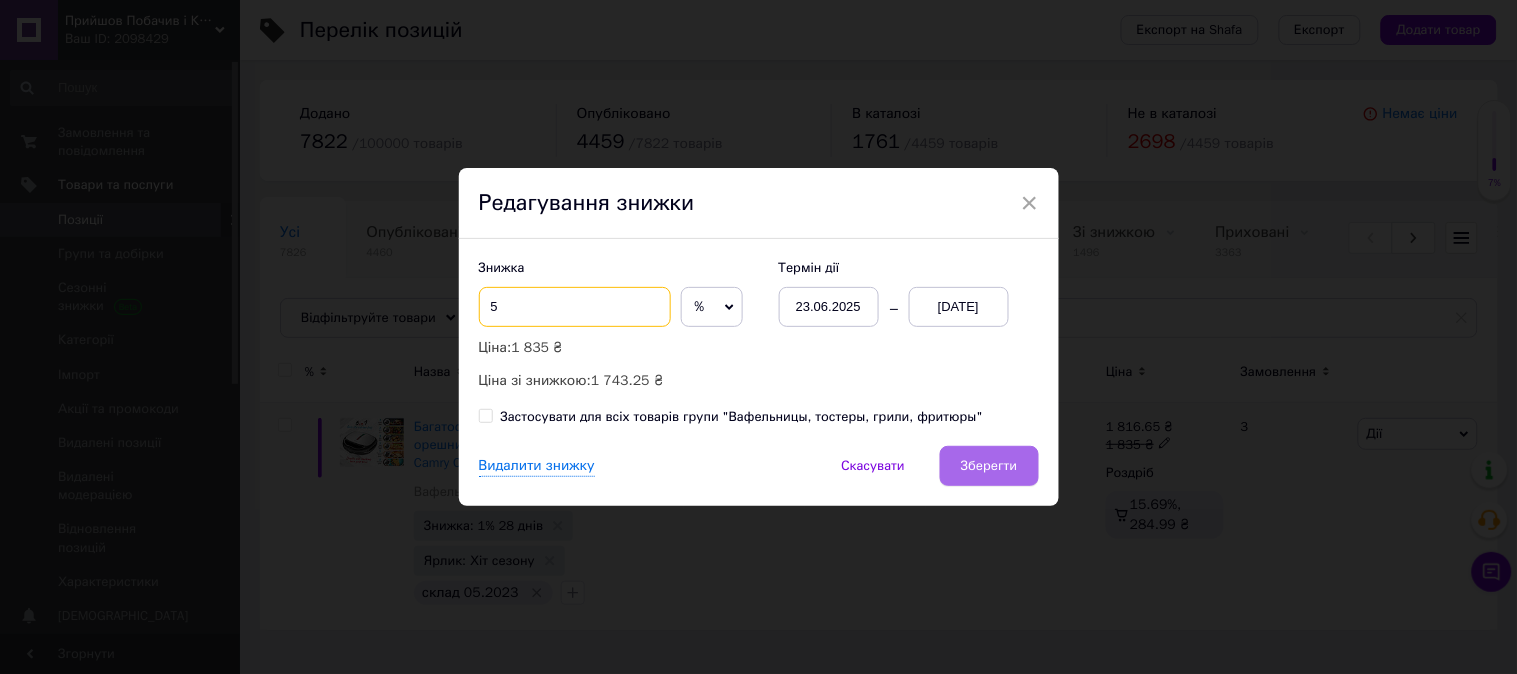 type on "5" 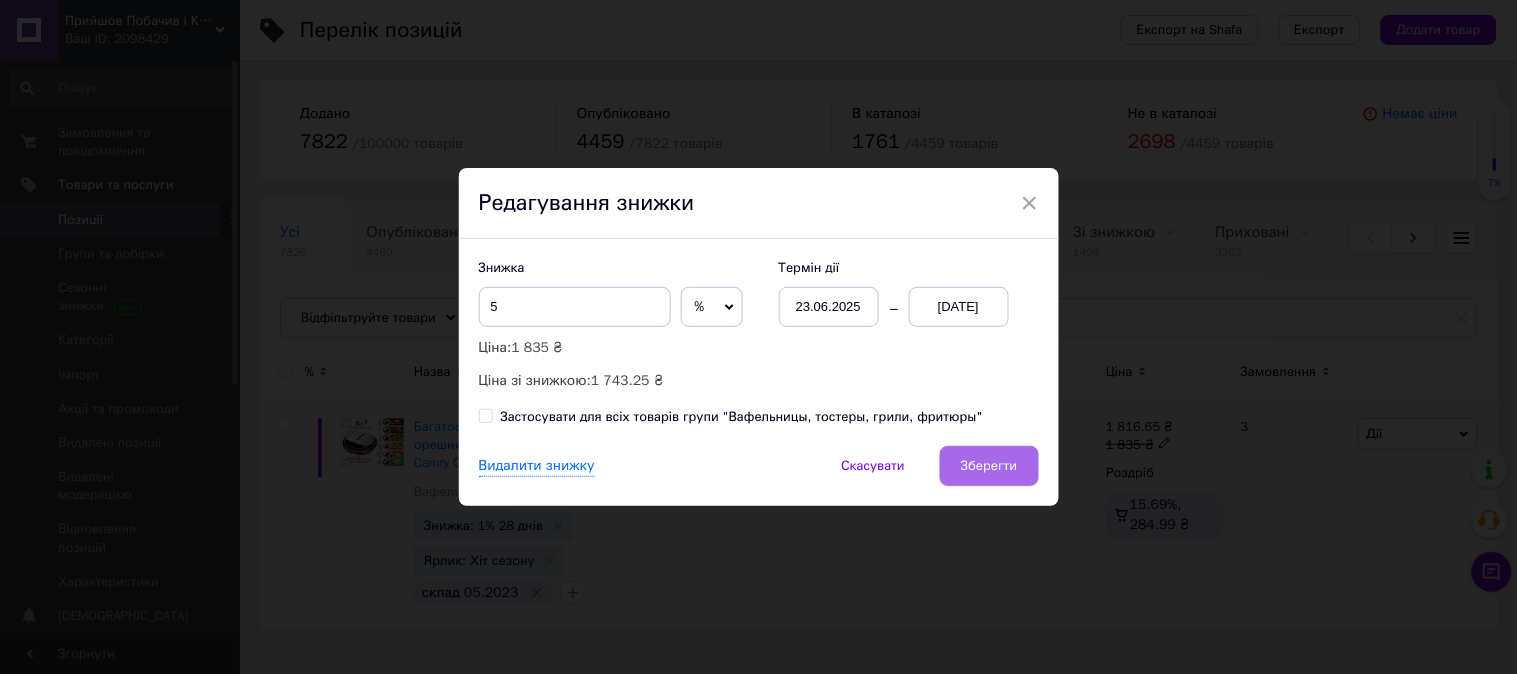 click on "Зберегти" at bounding box center [989, 466] 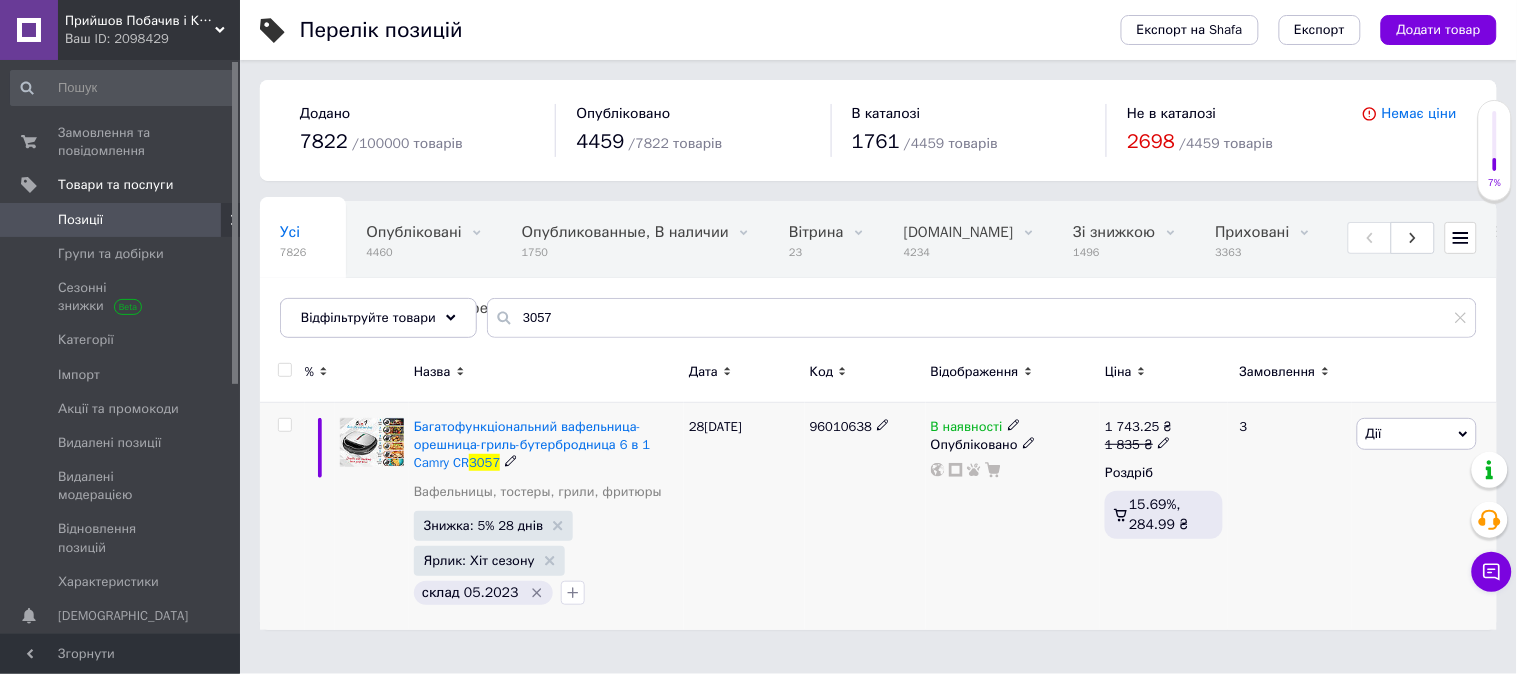 click on "Усі 7826 Опубліковані 4460 Видалити Редагувати Опубликованные, В наличии 1750 Видалити Редагувати Вітрина 23 Видалити Редагувати [DOMAIN_NAME] 4234 Видалити Редагувати Зі знижкою 1496 Видалити Редагувати Приховані 3363 Видалити Редагувати В наявності 2909 Видалити Редагувати Блендеры и миксеры 0 Видалити Редагувати Кухонные комбайны, кух... 0 Видалити [PERSON_NAME], Новые кофе... 120 Видалити Редагувати Опубліковані 4460 Видалити Редагувати [PERSON_NAME], Новые кофе... 108 Видалити Редагувати Ok Відфільтровано...  Зберегти" at bounding box center (878, 279) 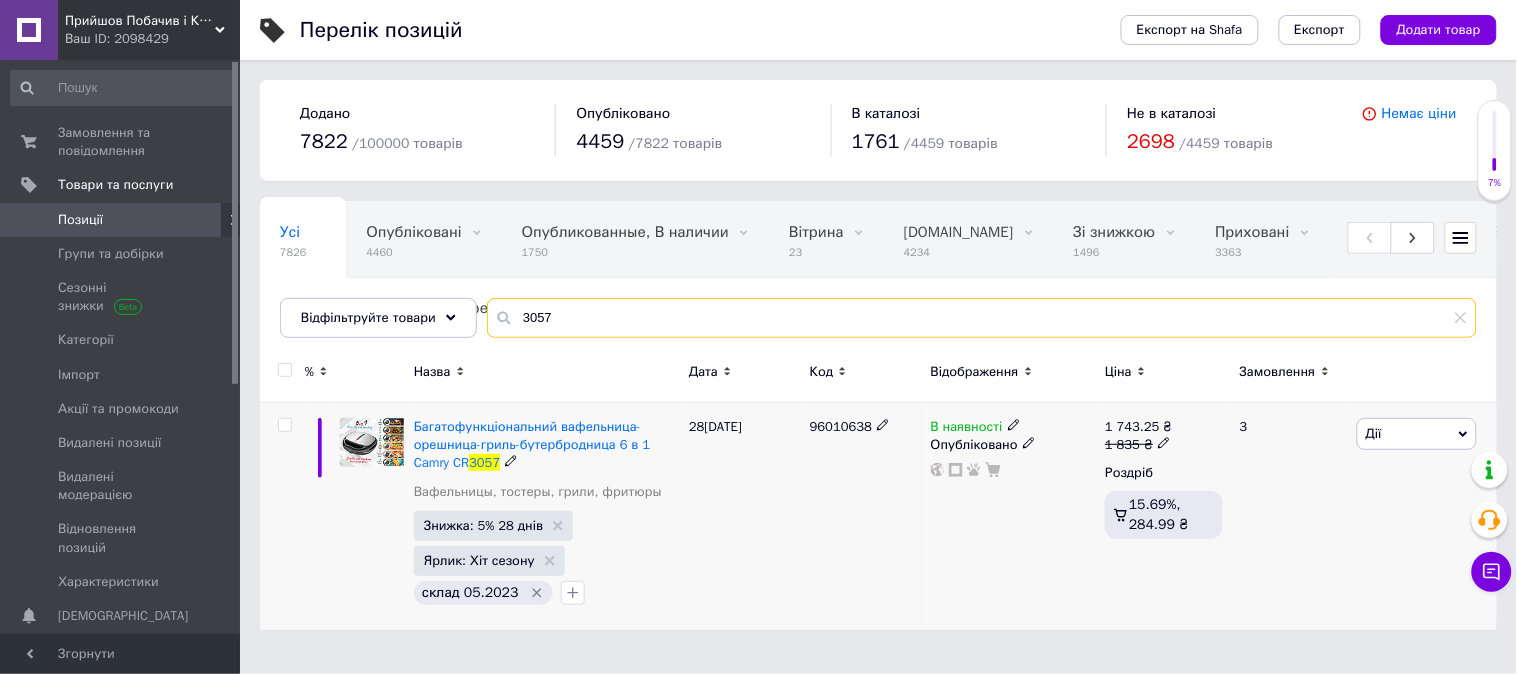 click on "3057" at bounding box center [982, 318] 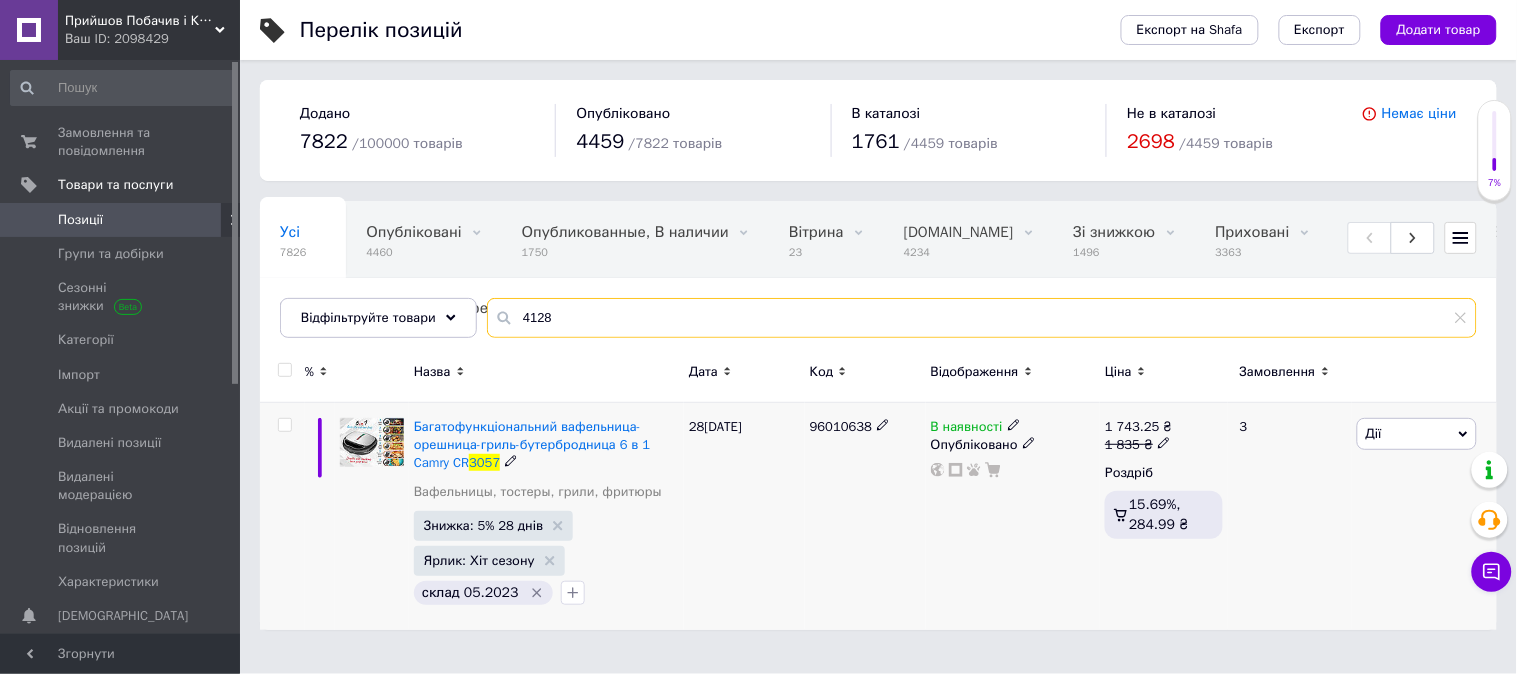 type on "4128" 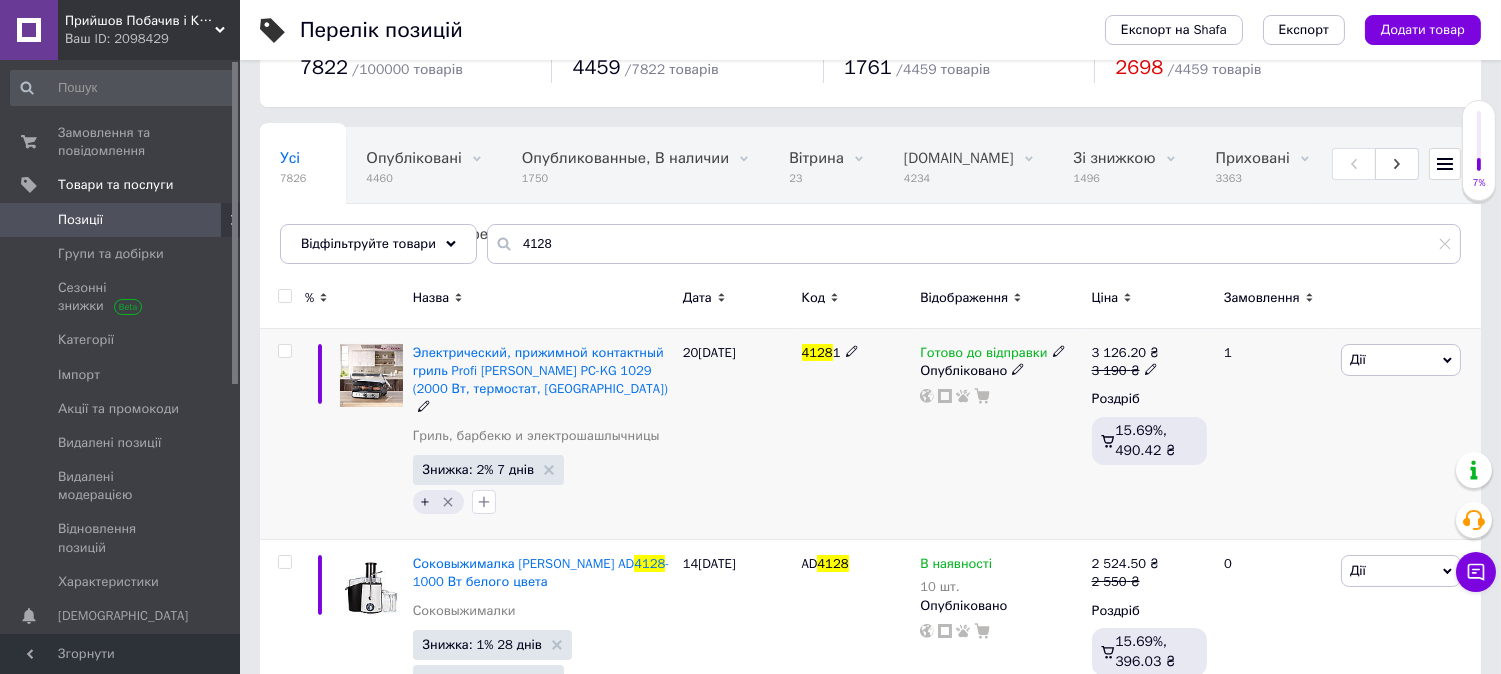 scroll, scrollTop: 151, scrollLeft: 0, axis: vertical 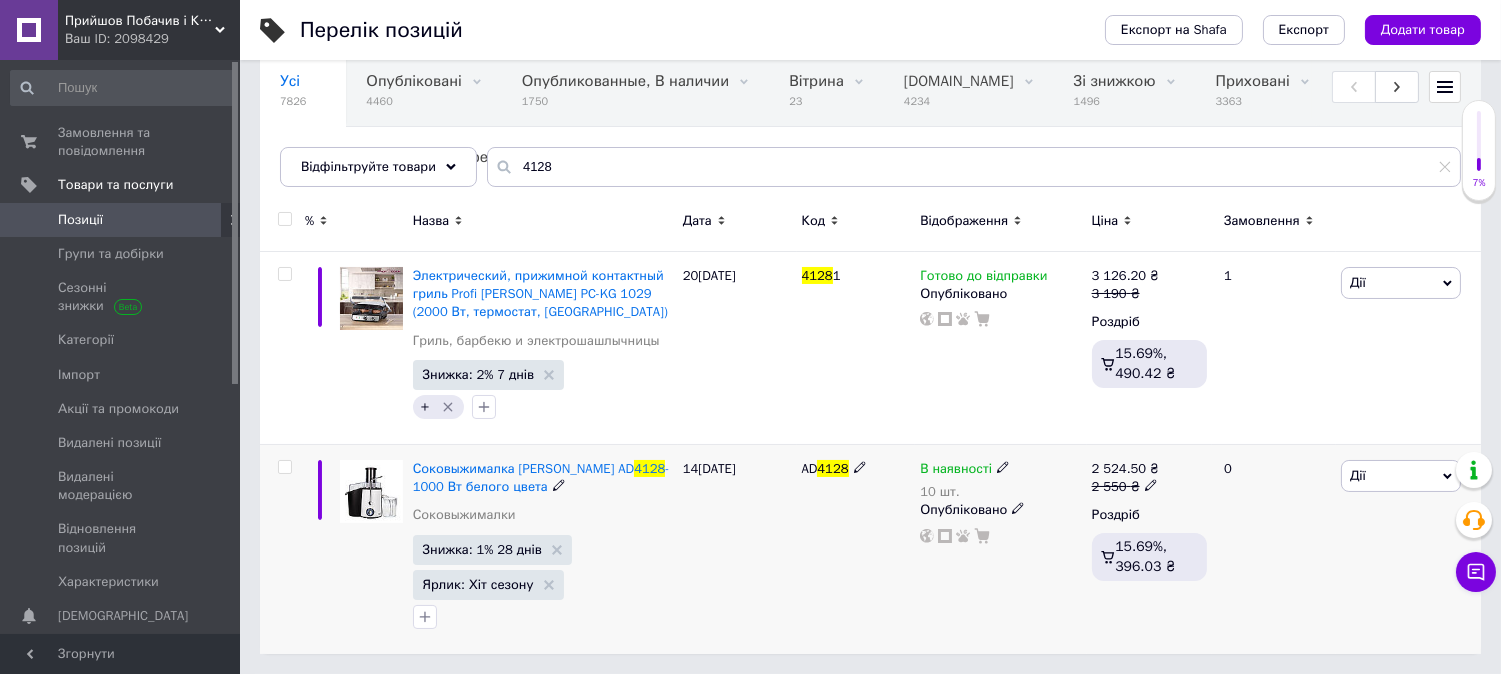 click on "В наявності" at bounding box center [956, 471] 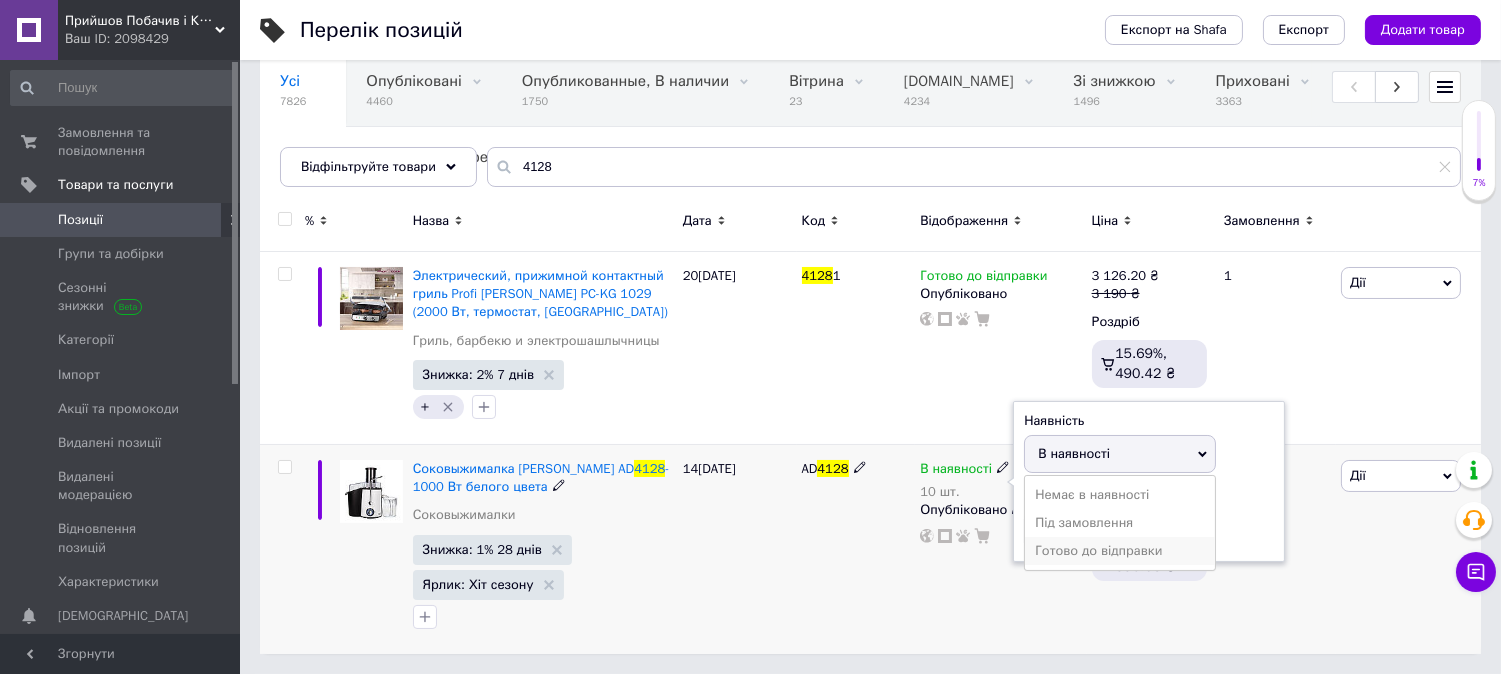 click on "Готово до відправки" at bounding box center [1120, 551] 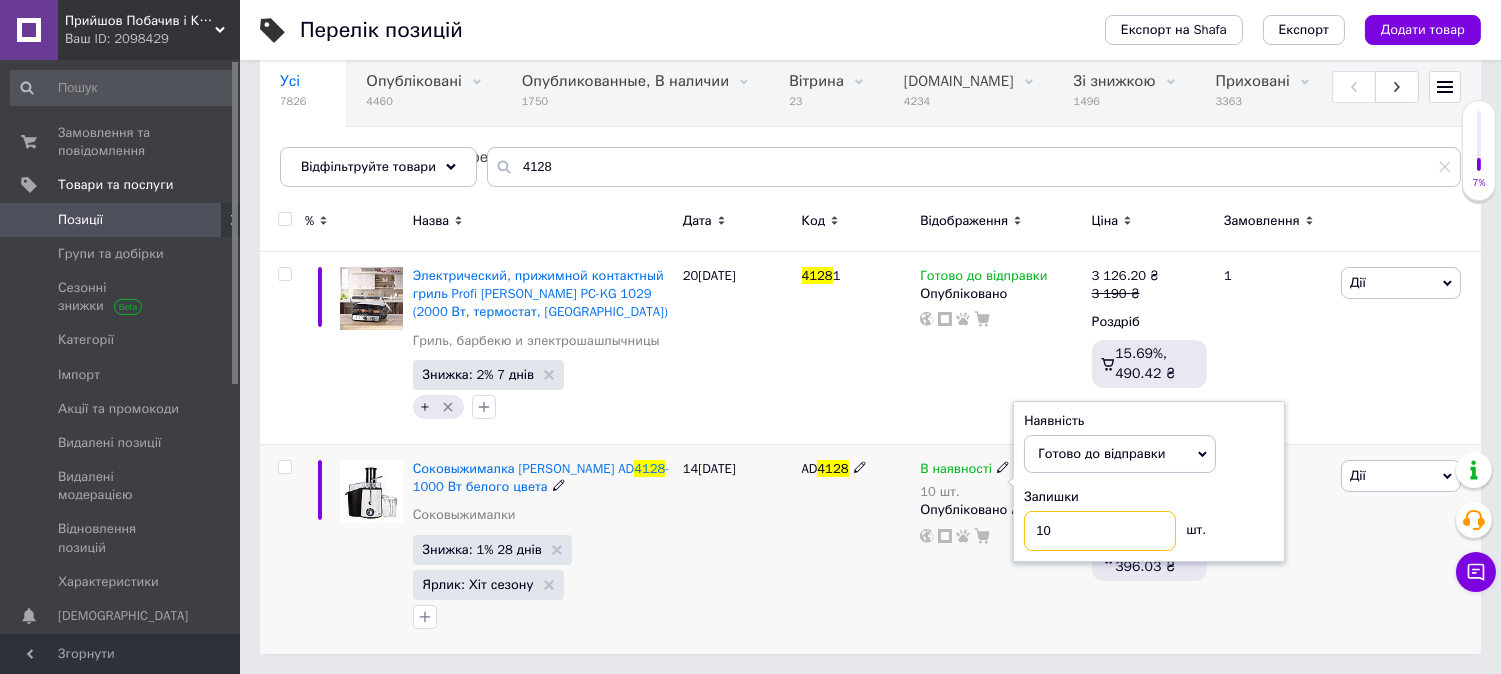 click on "10" at bounding box center (1100, 531) 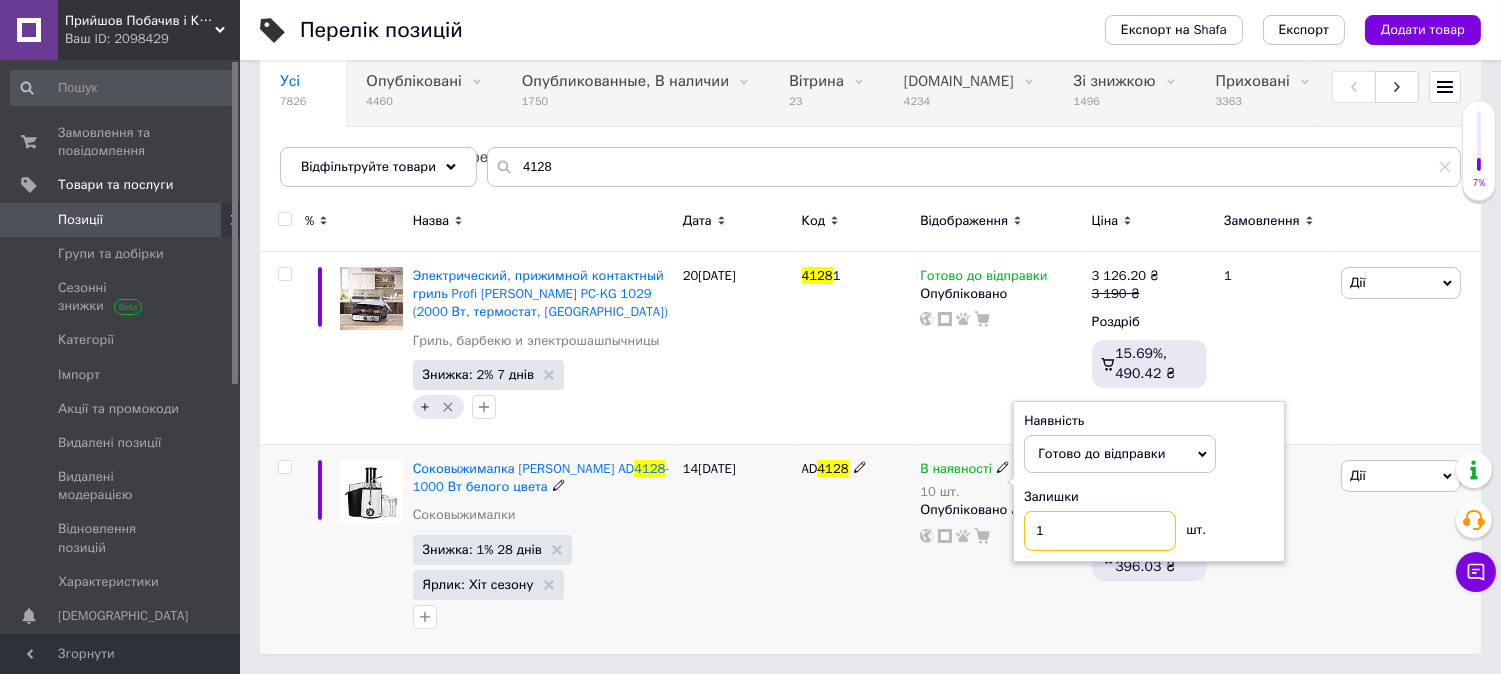 type 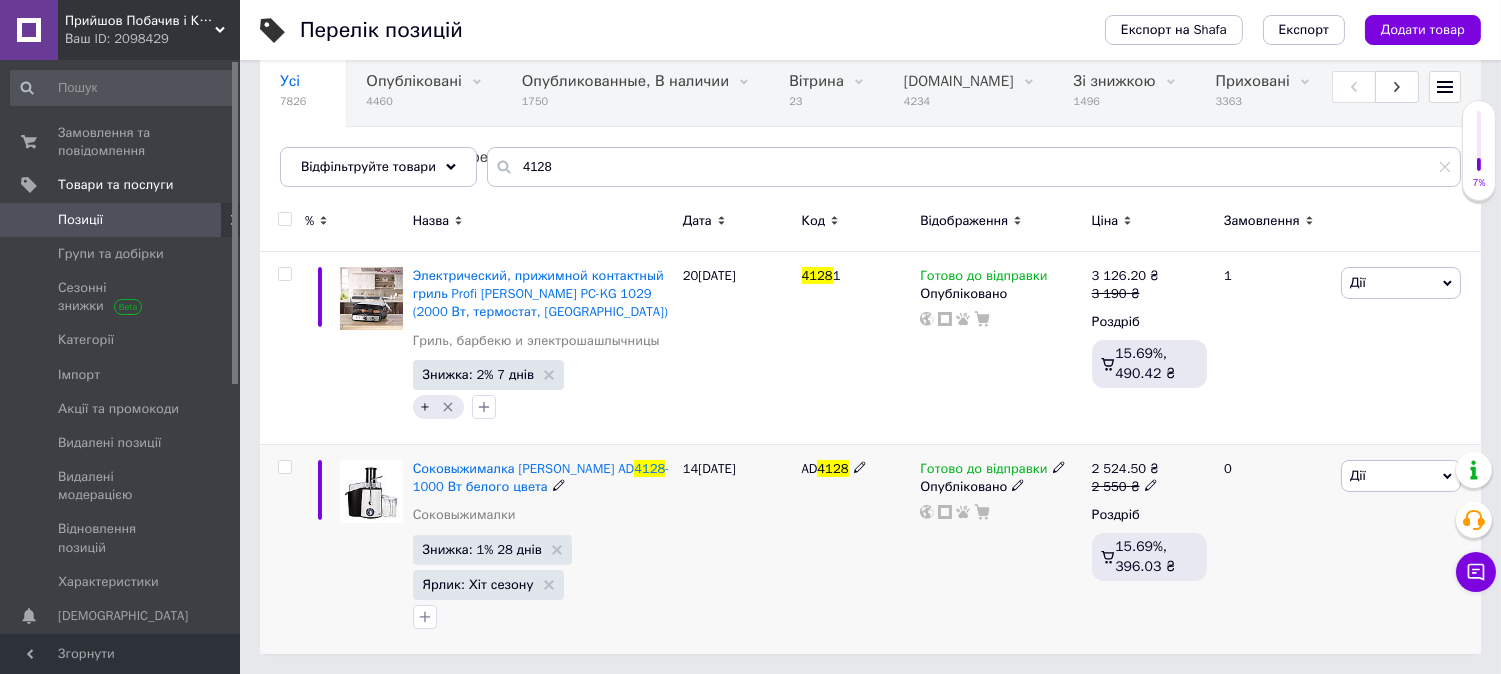 click on "Знижка: 1% 28 днів" at bounding box center (482, 549) 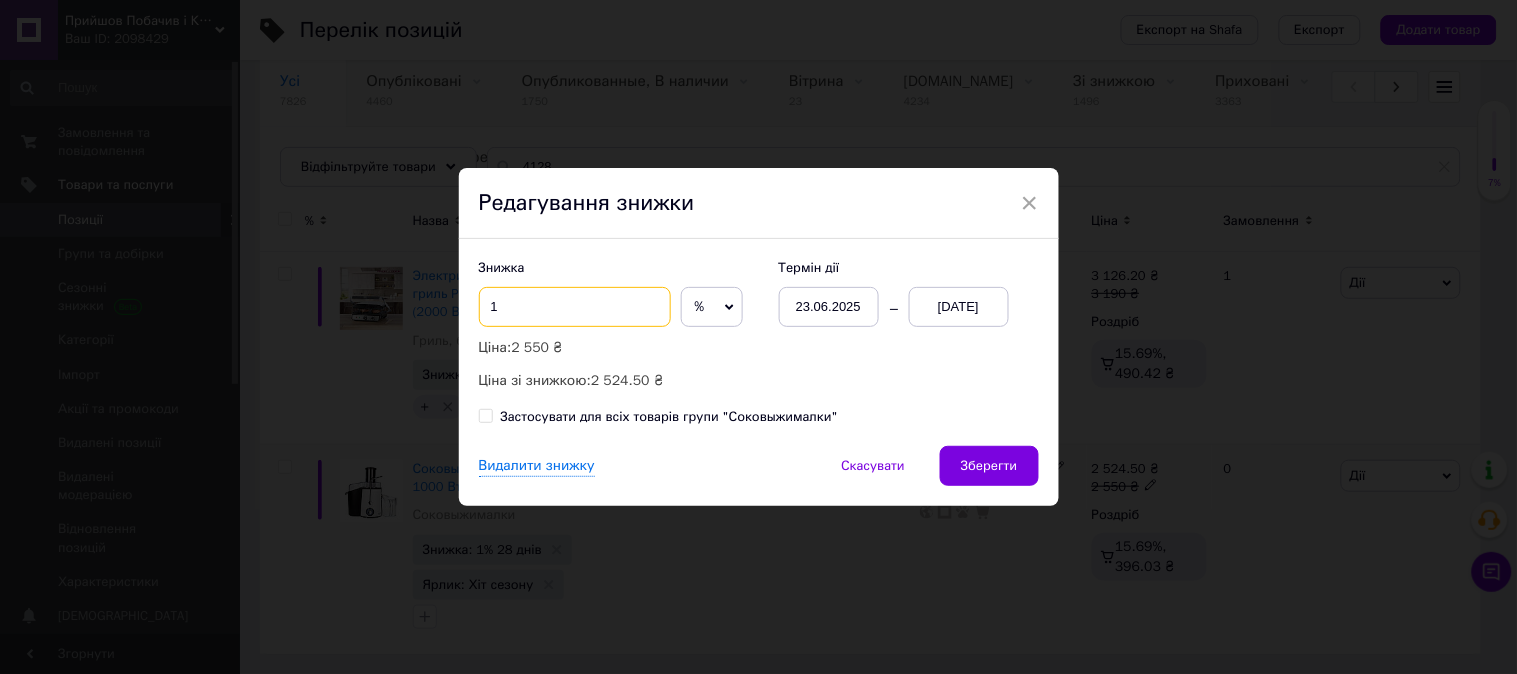 click on "1" at bounding box center (575, 307) 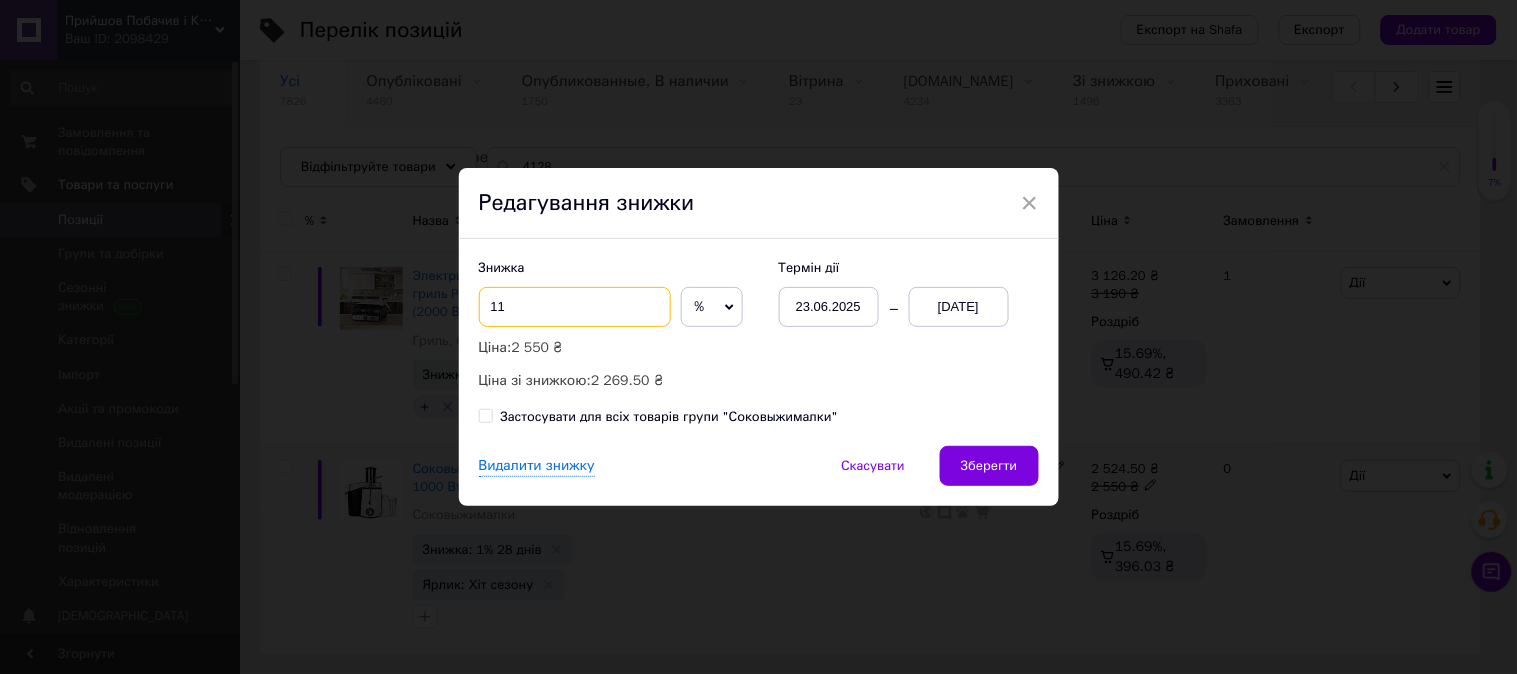 click on "11" at bounding box center [575, 307] 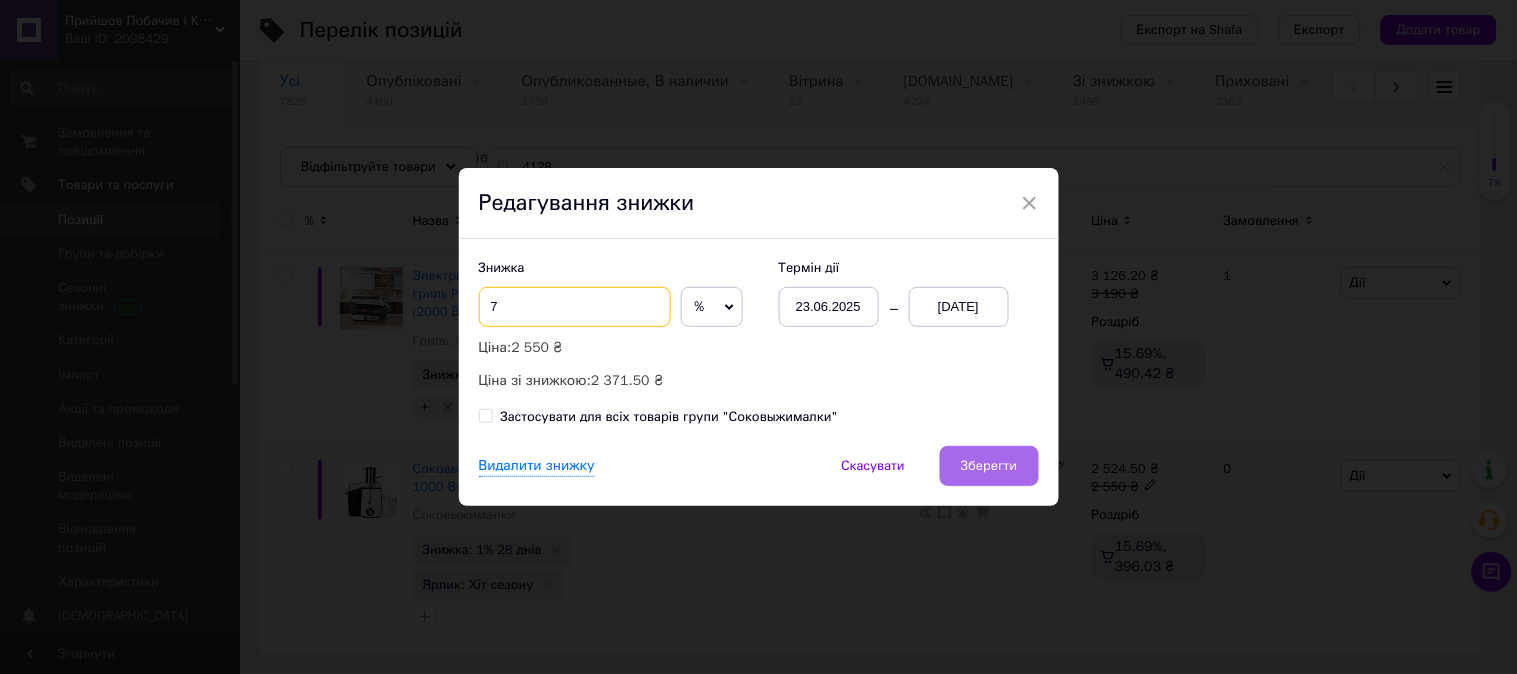 type on "7" 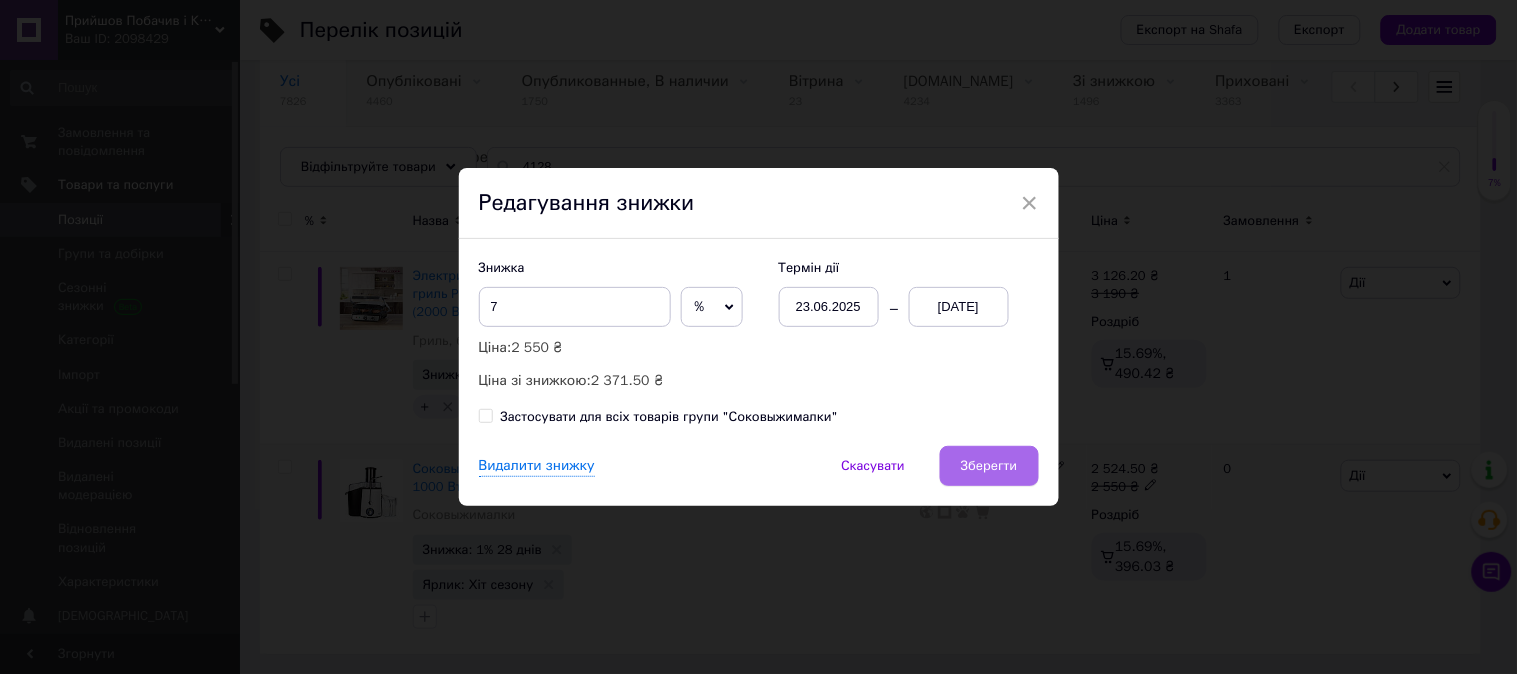 click on "Зберегти" at bounding box center [989, 466] 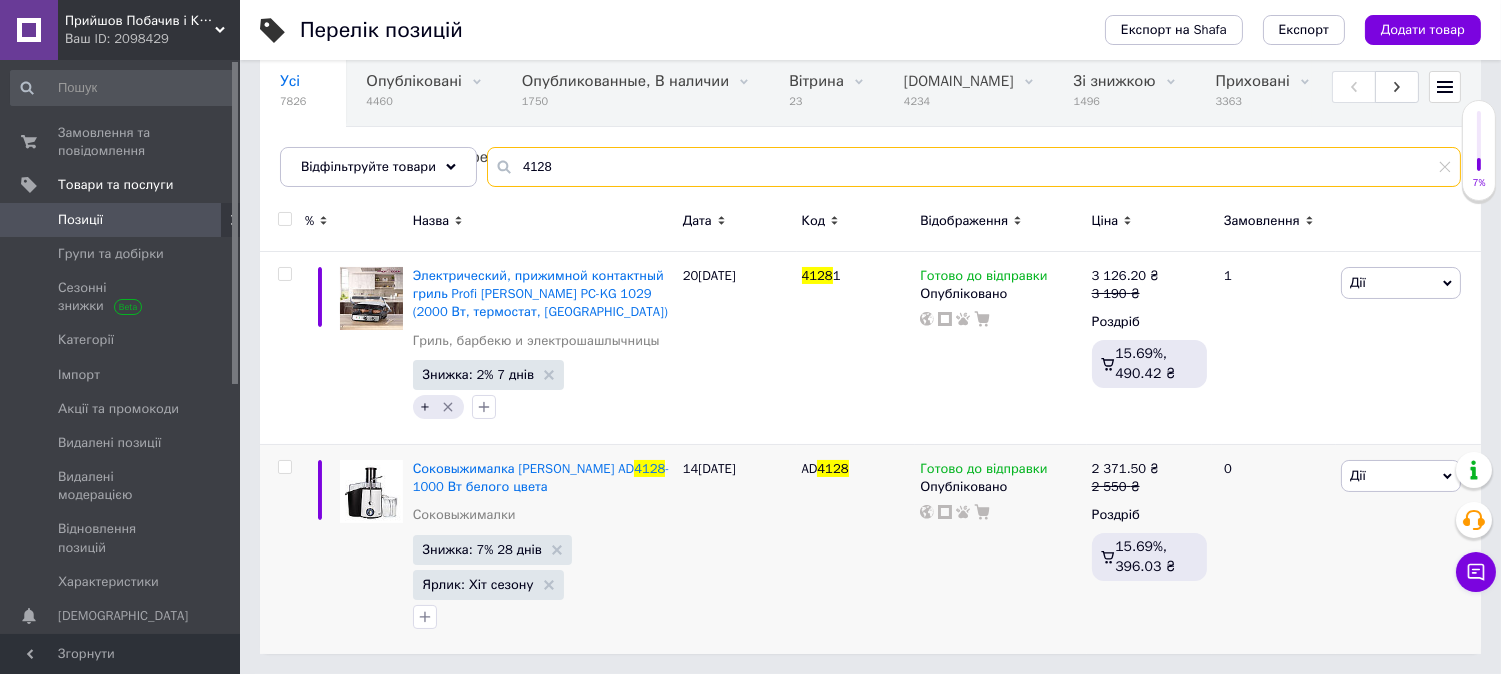 click on "4128" at bounding box center [974, 167] 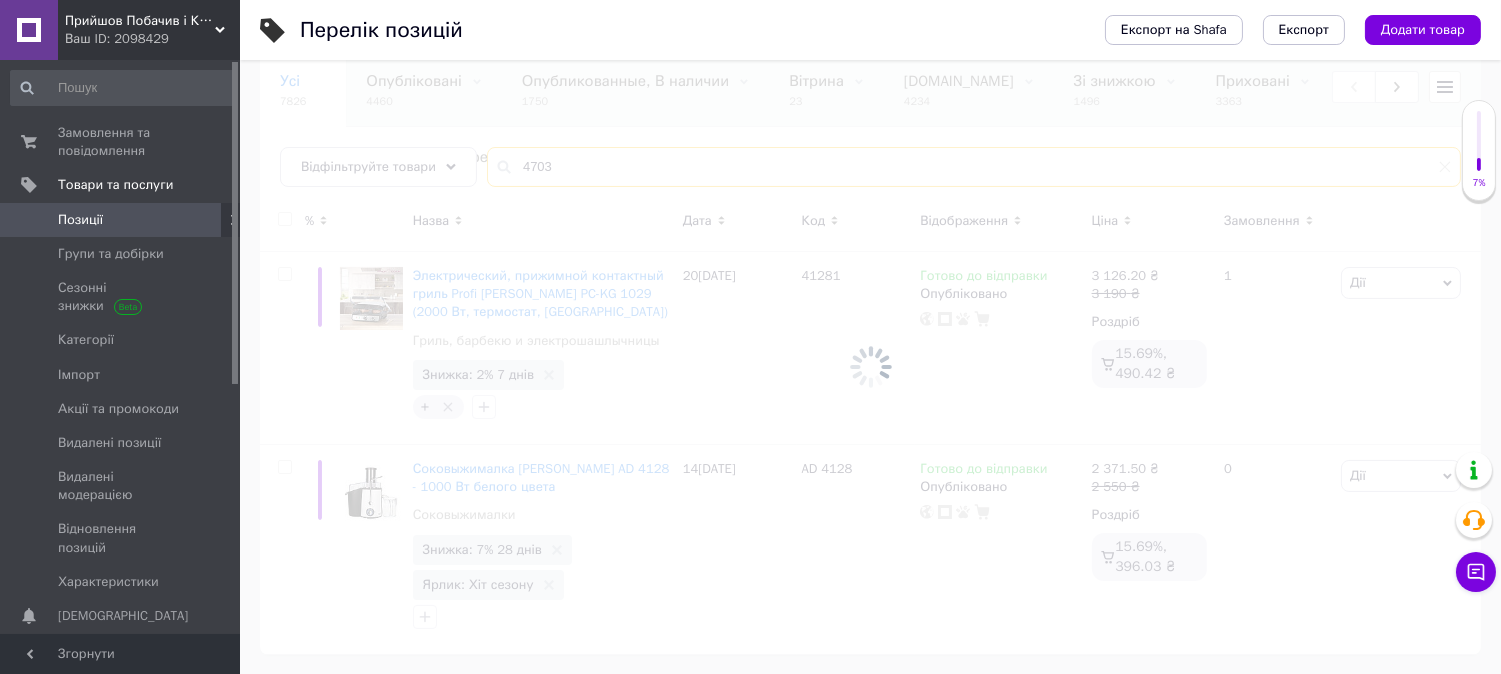 scroll, scrollTop: 0, scrollLeft: 0, axis: both 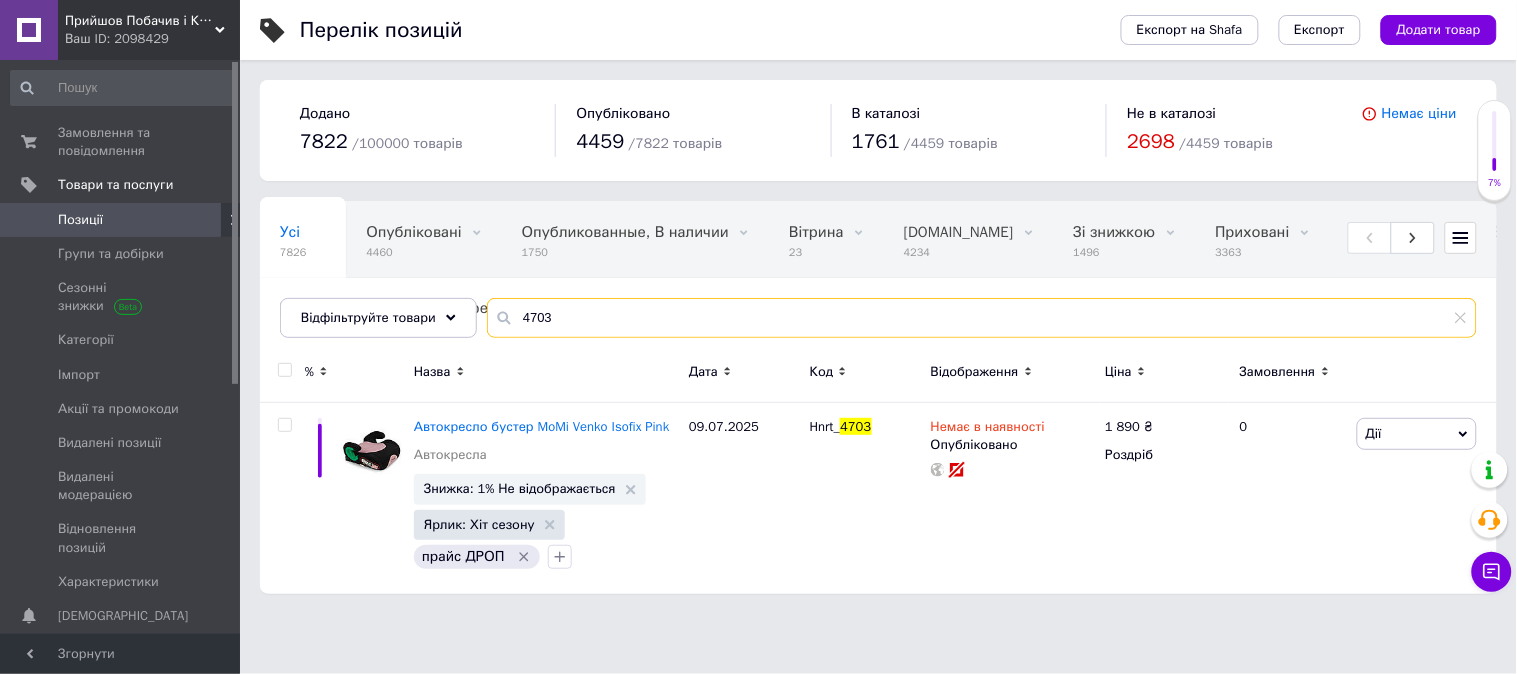 click on "4703" at bounding box center (982, 318) 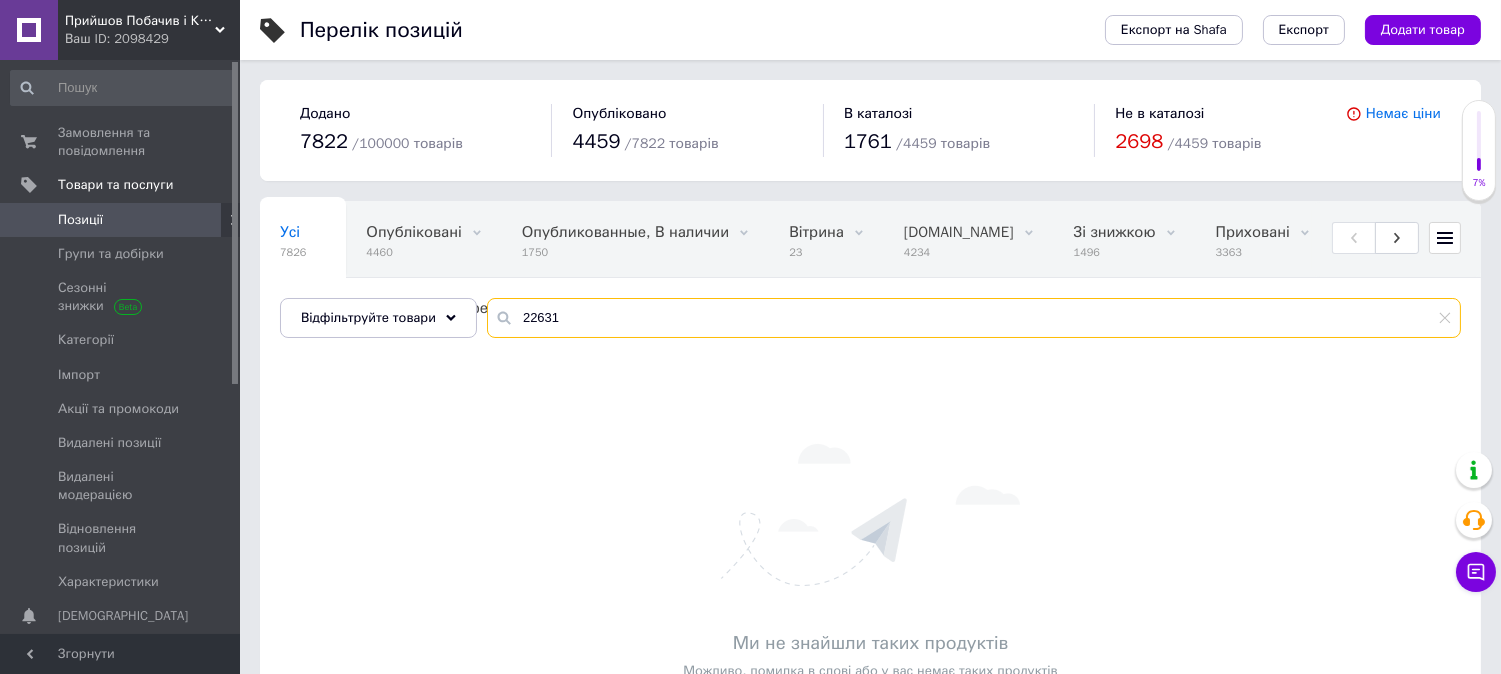 click on "22631" at bounding box center [974, 318] 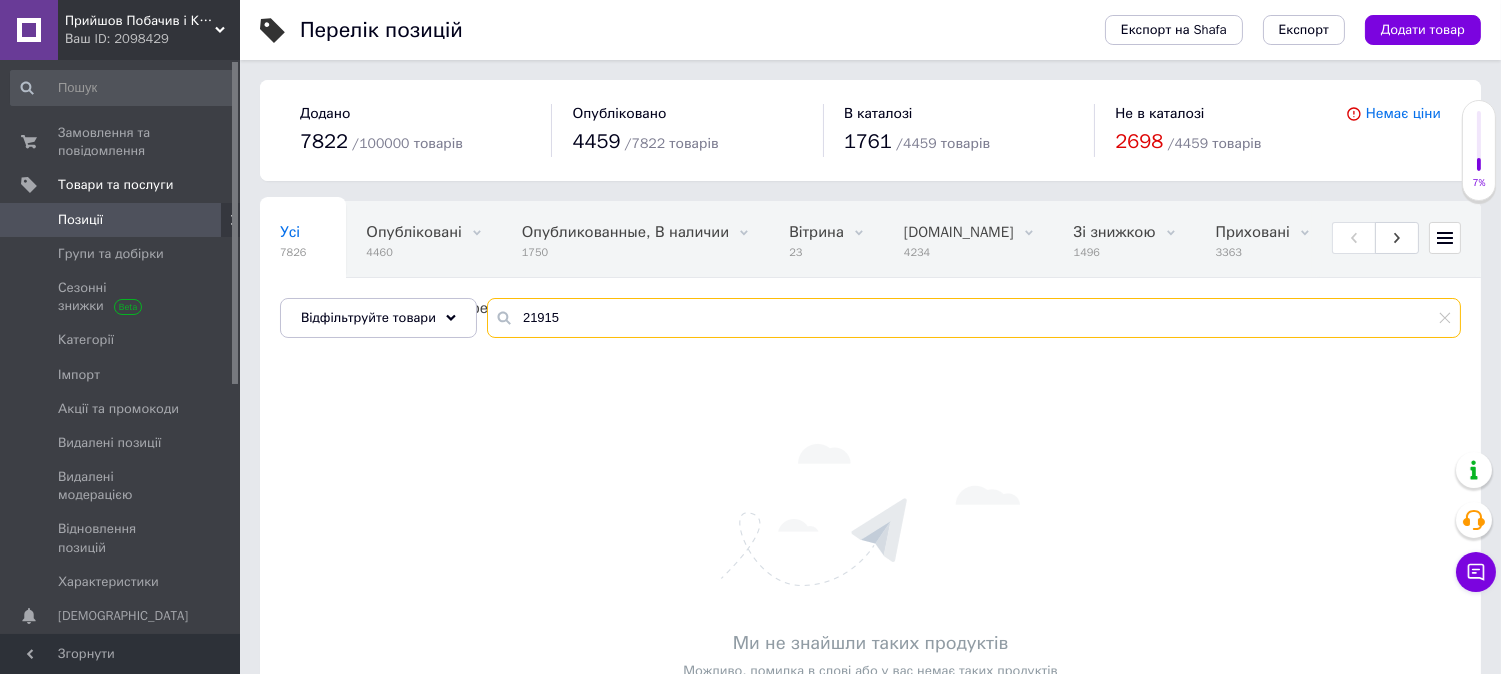 type on "21915" 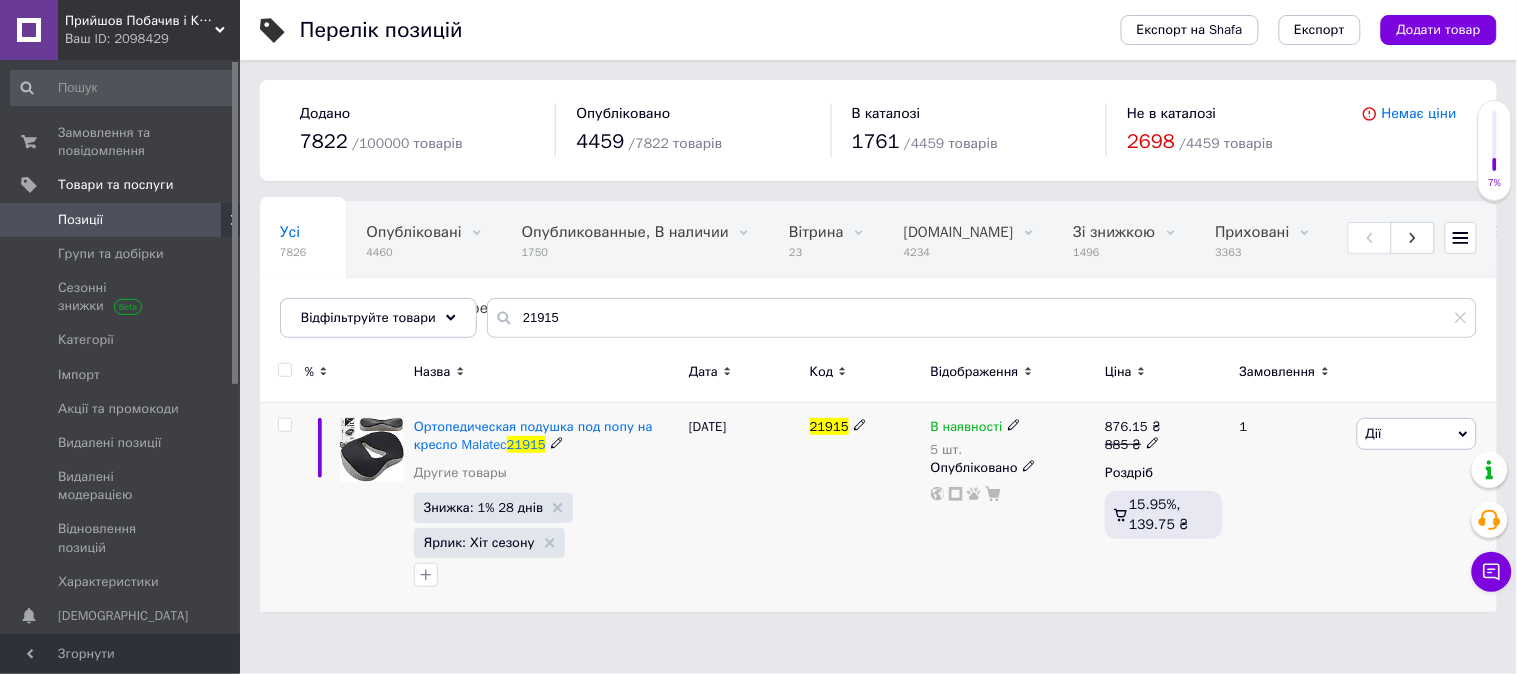 click on "В наявності" at bounding box center (967, 429) 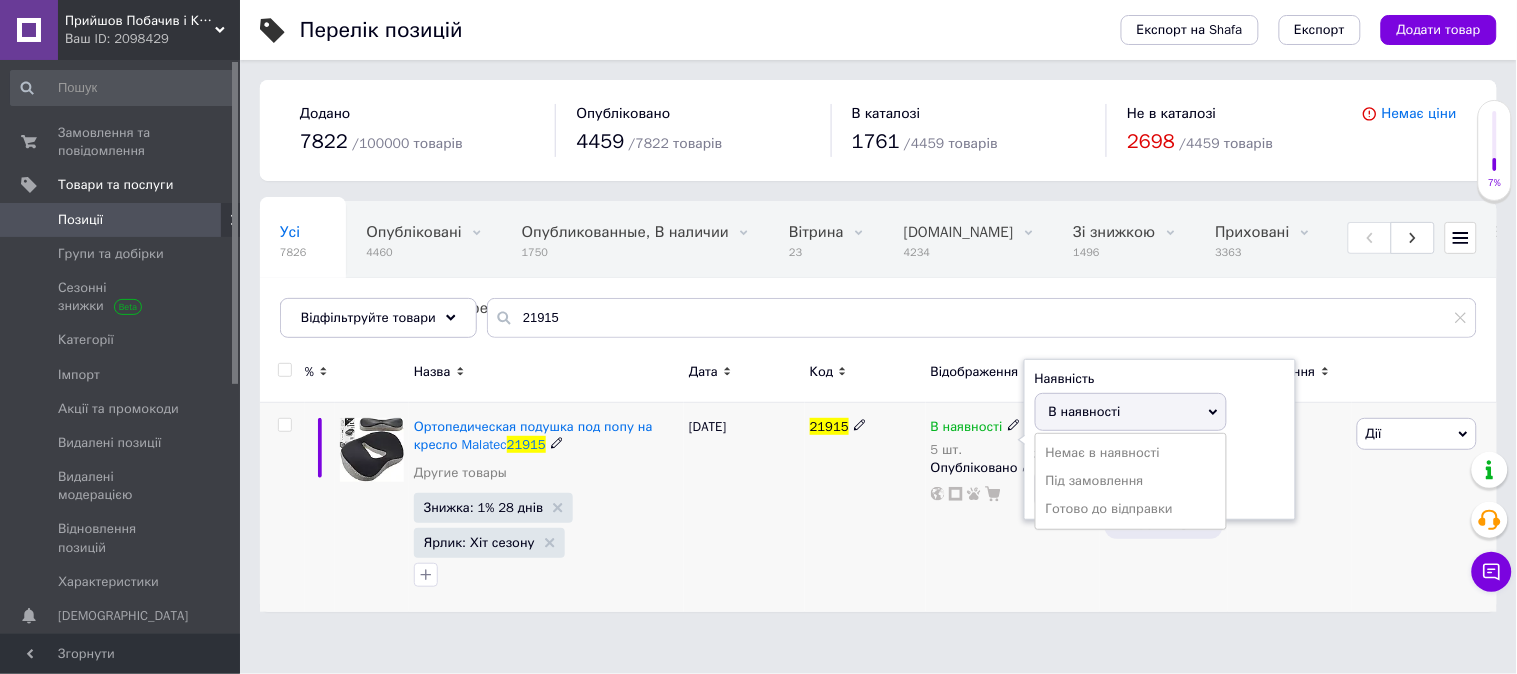 click on "Немає в наявності Під замовлення [PERSON_NAME] до відправки" at bounding box center (1131, 481) 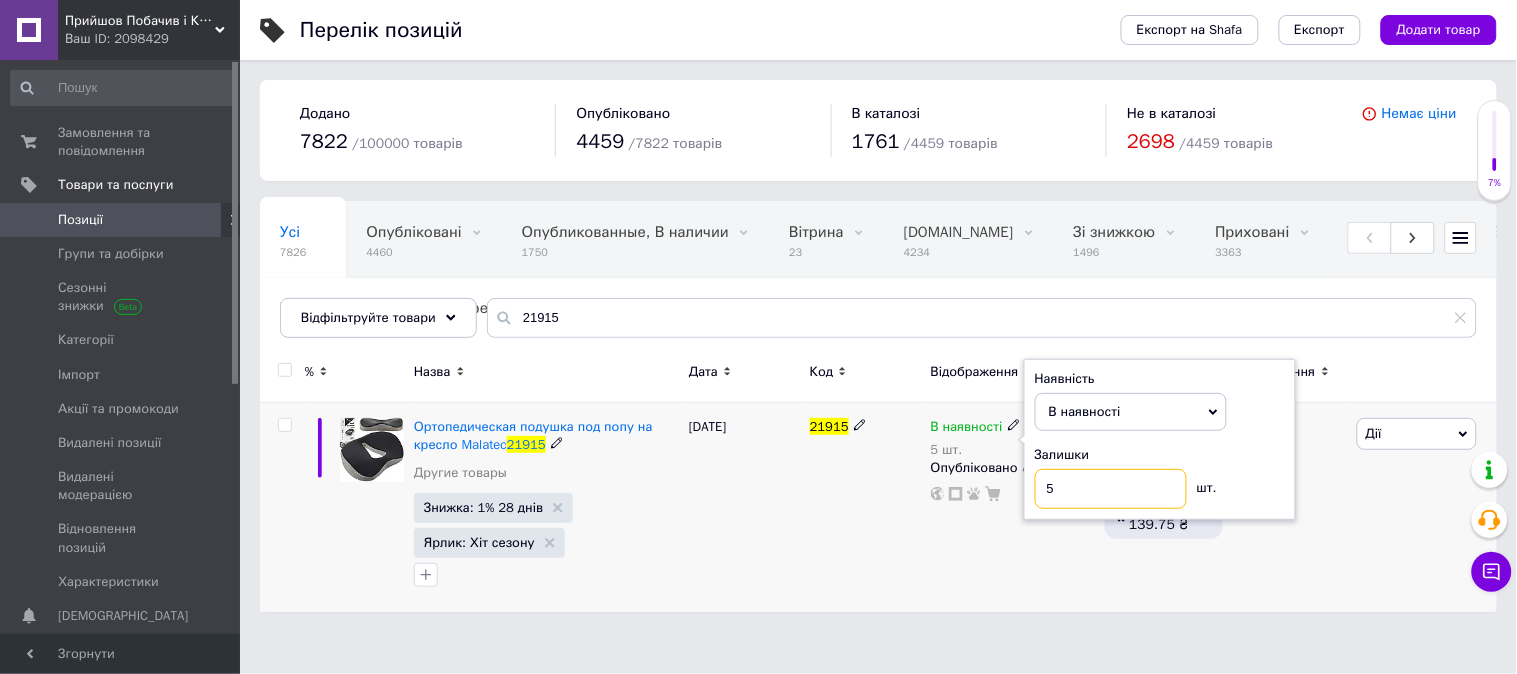 click on "5" at bounding box center (1111, 489) 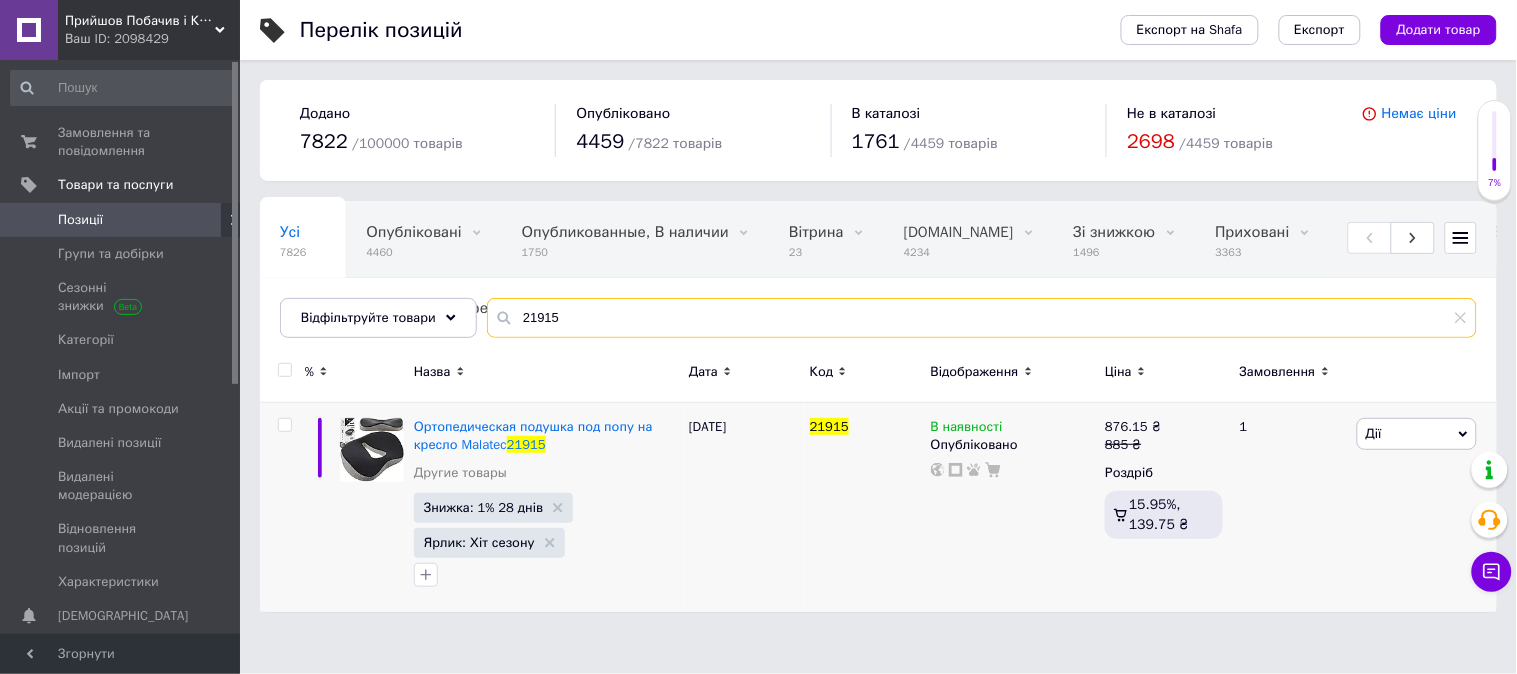 click on "21915" at bounding box center (982, 318) 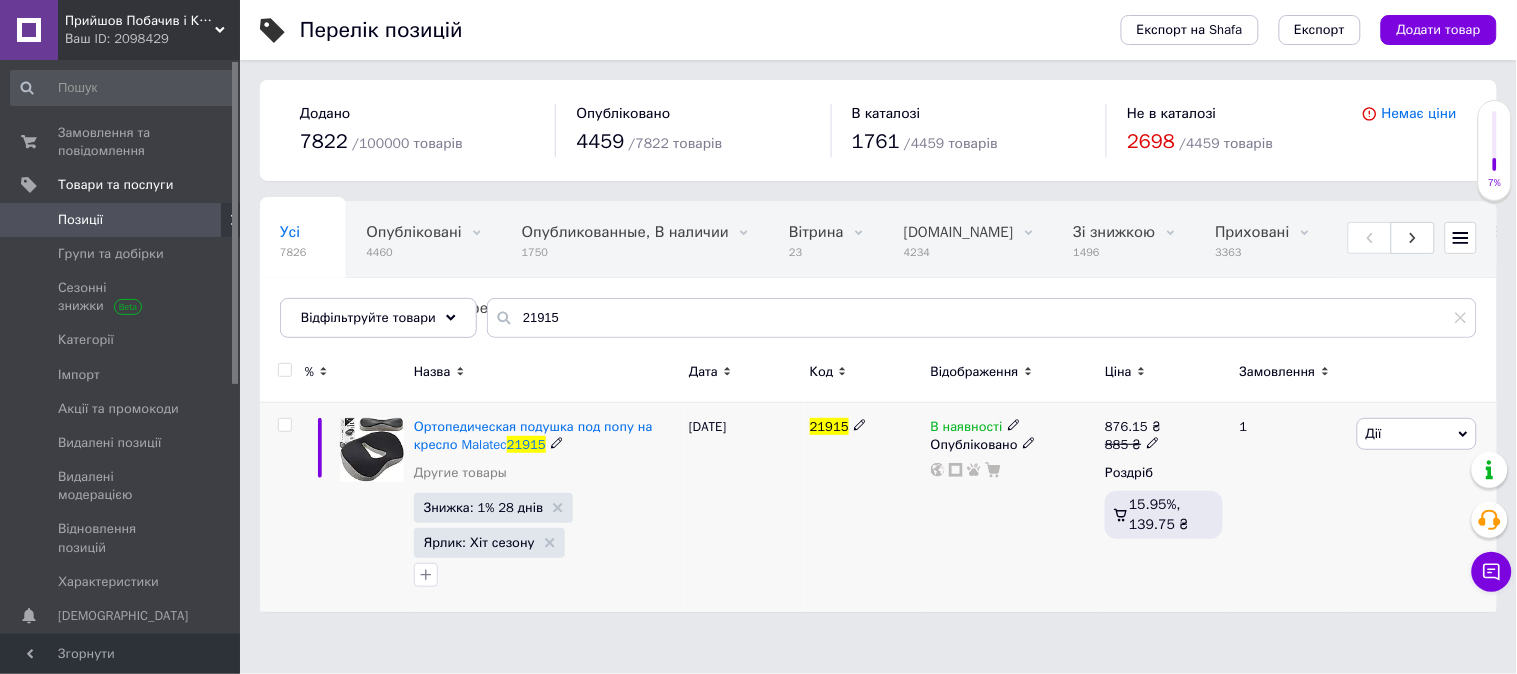 click on "В наявності" at bounding box center (976, 427) 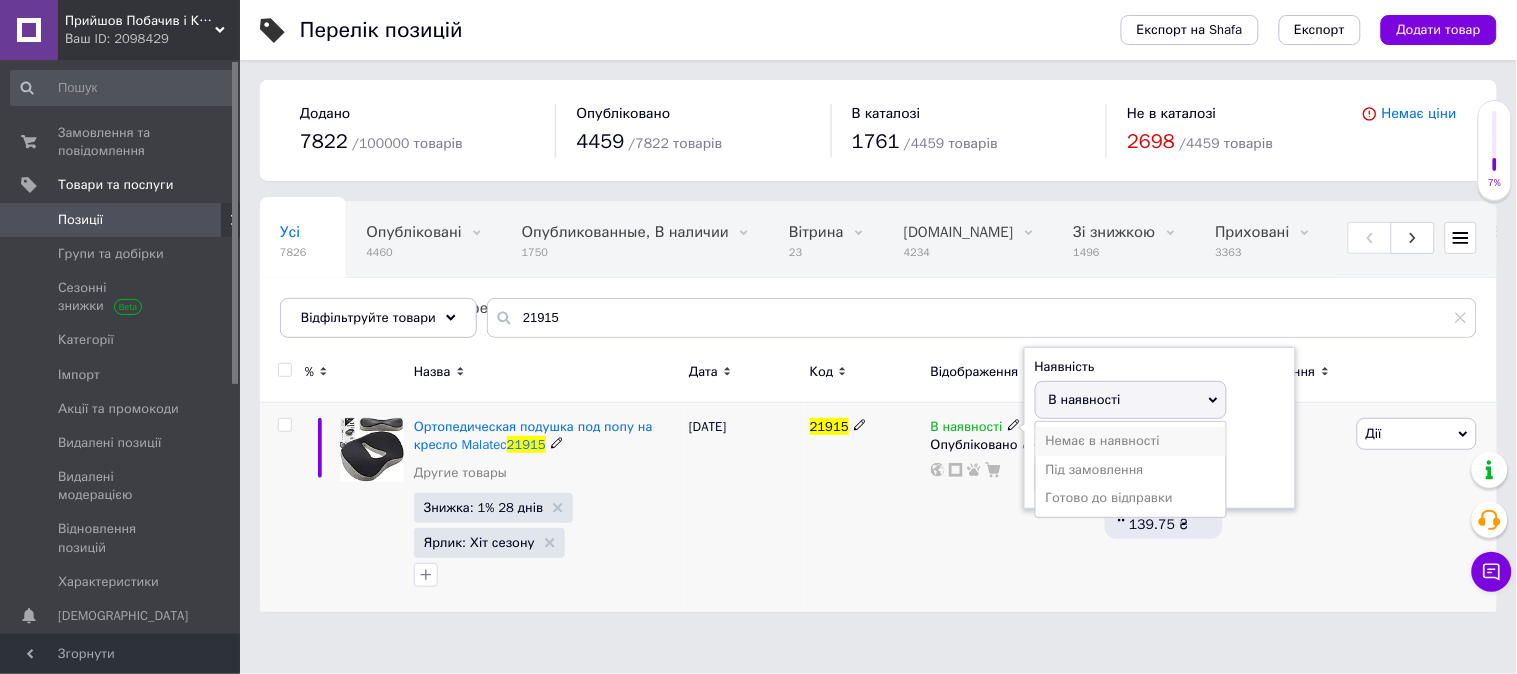 click on "Немає в наявності" at bounding box center [1131, 441] 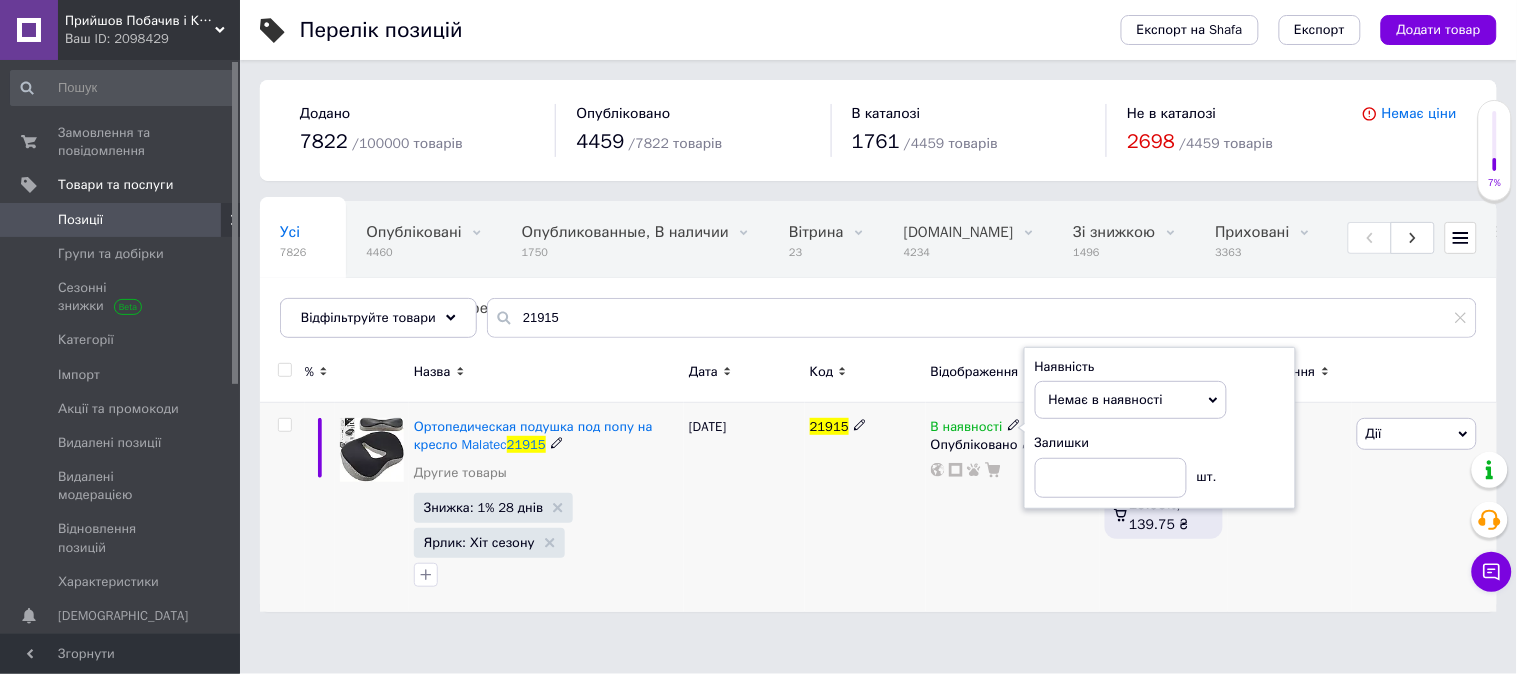 click on "876.15   ₴ 885   ₴ Роздріб 15.95%, 139.75 ₴" at bounding box center (1164, 507) 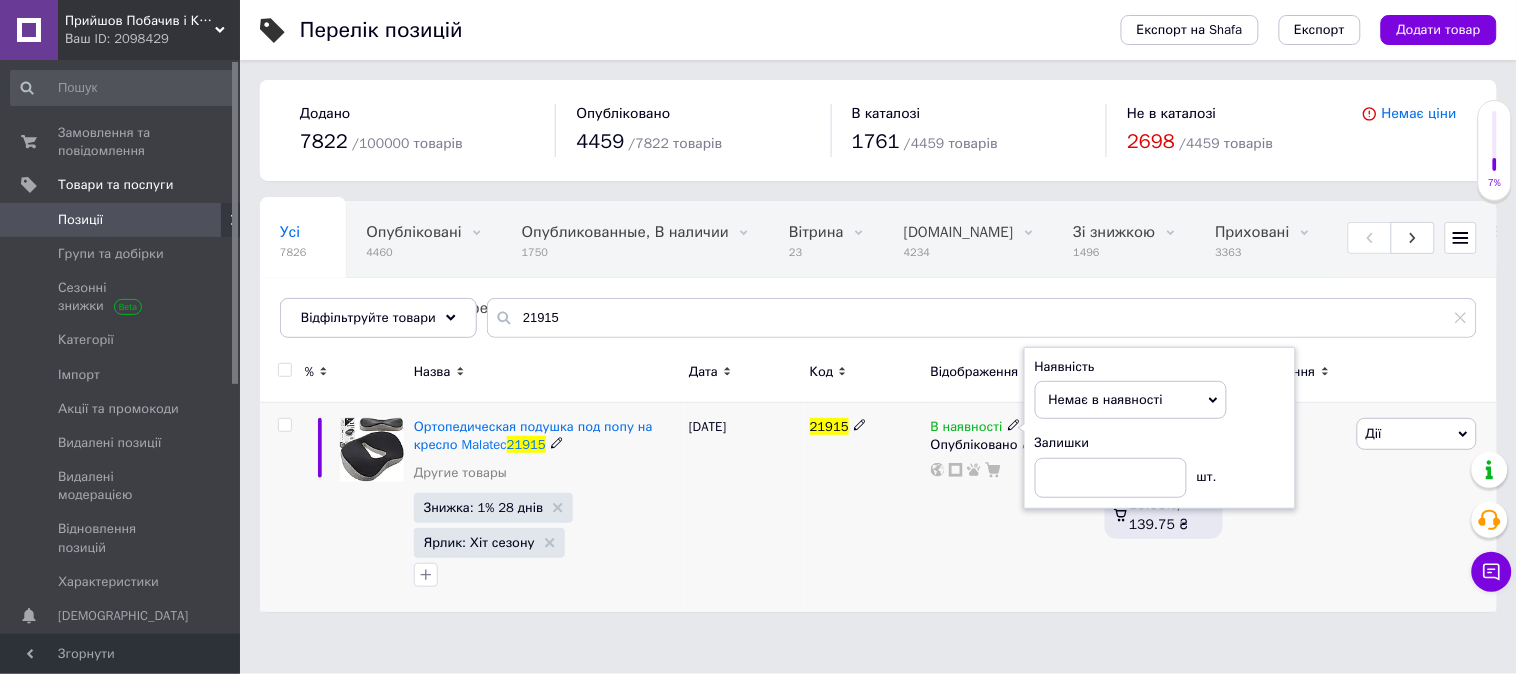 click on "[DATE]" at bounding box center [744, 507] 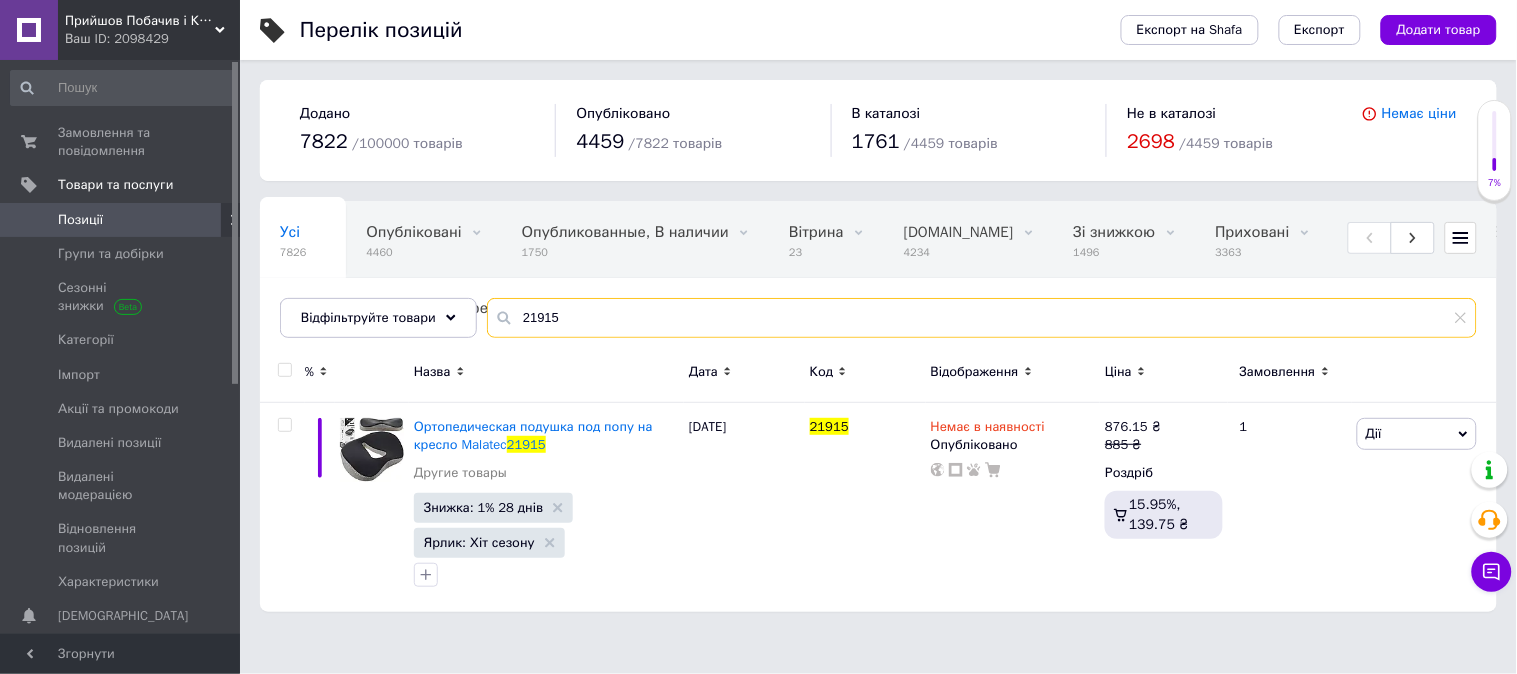 click on "21915" at bounding box center [982, 318] 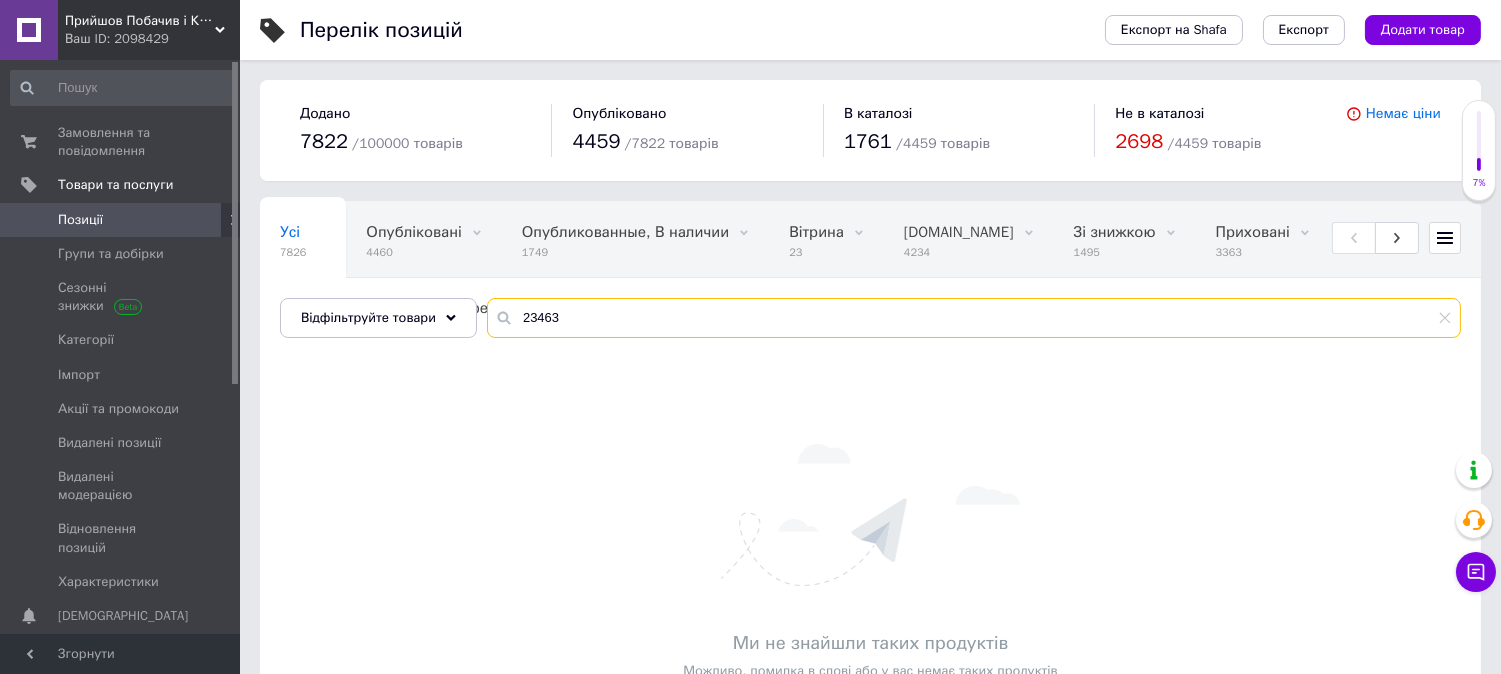 click on "23463" at bounding box center [974, 318] 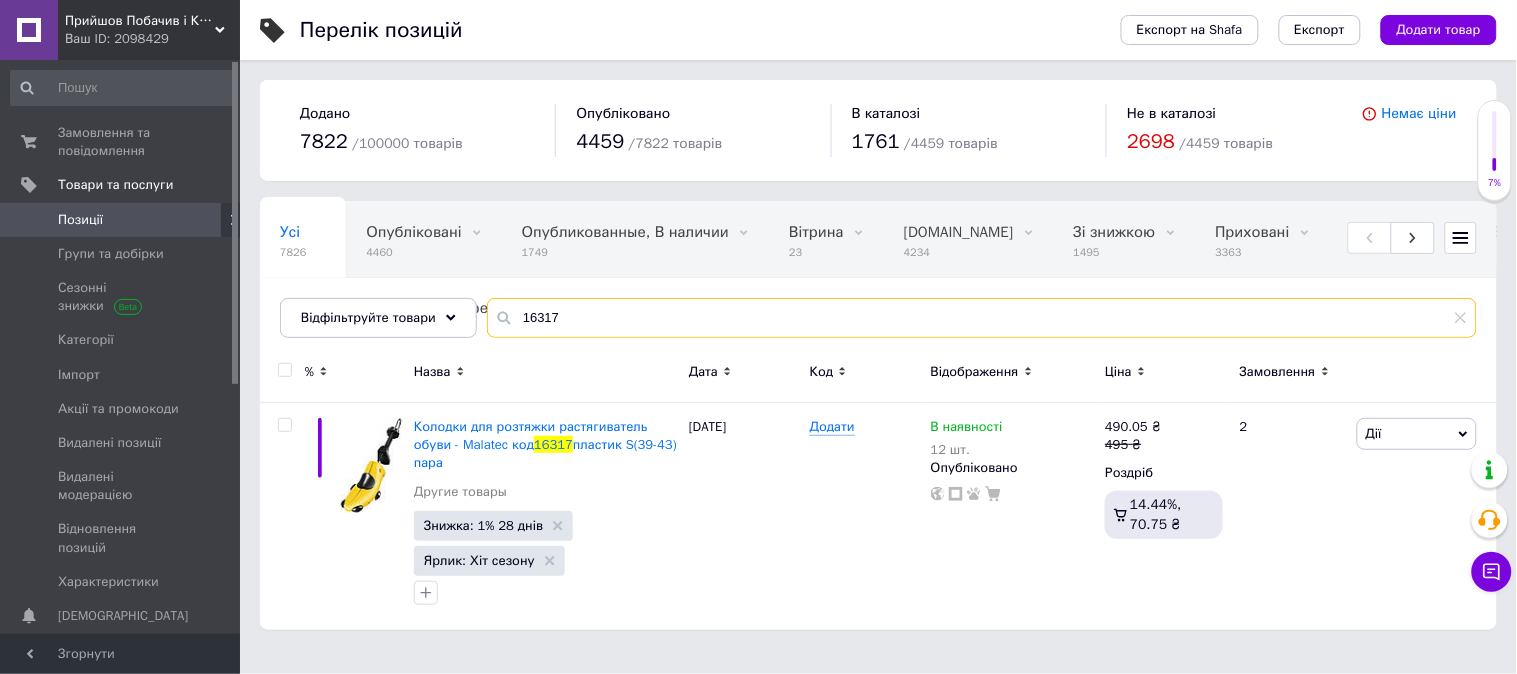 type on "16317" 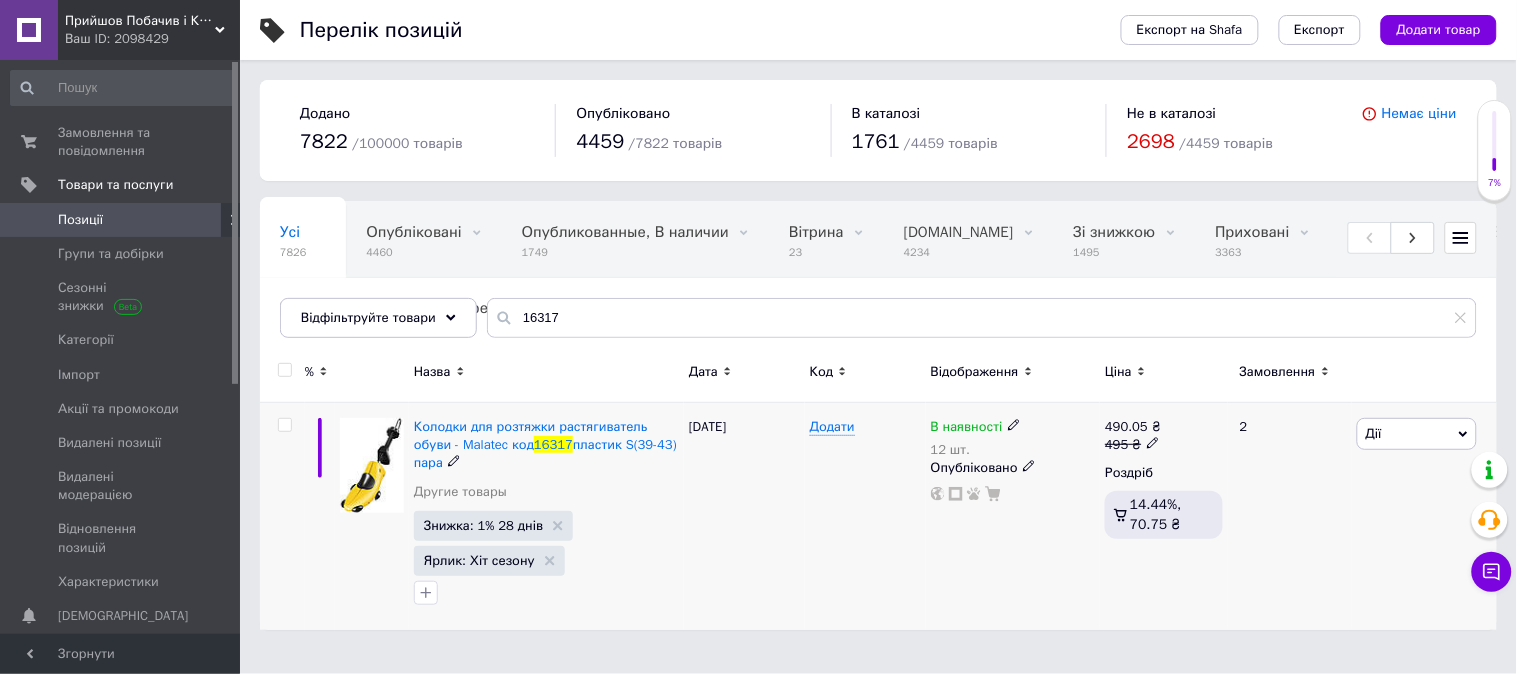 click on "В наявності" at bounding box center (967, 429) 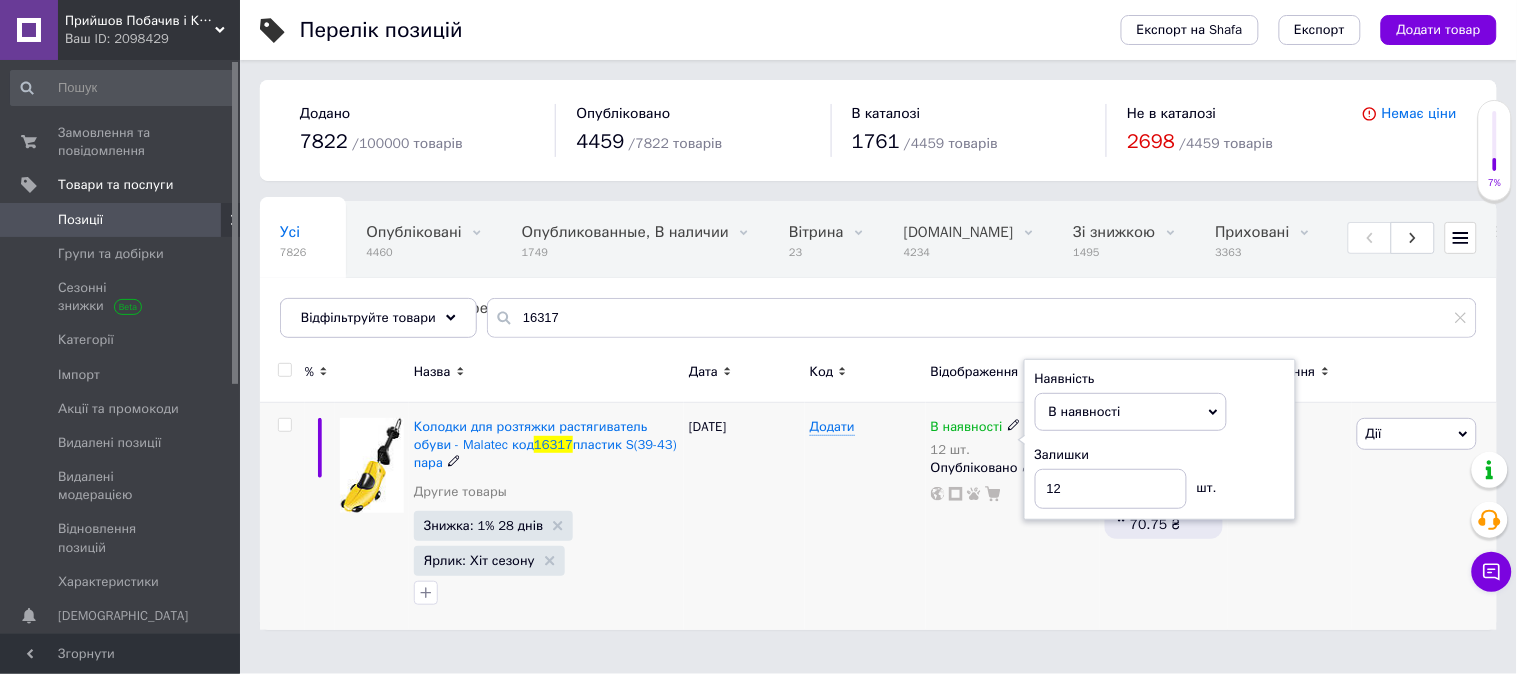 click on "Наявність В наявності Немає в наявності Під замовлення Готово до відправки Залишки 12 шт." at bounding box center [1160, 440] 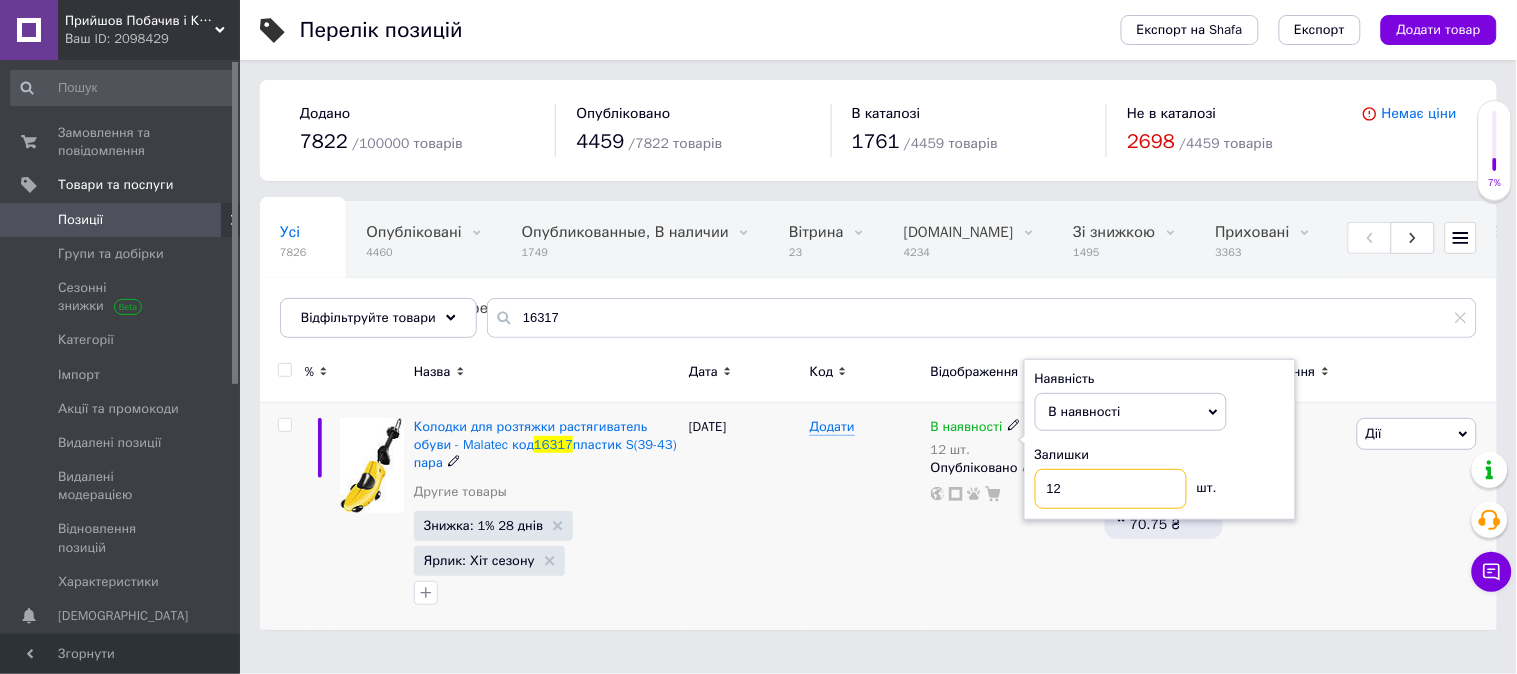 click on "12" at bounding box center [1111, 489] 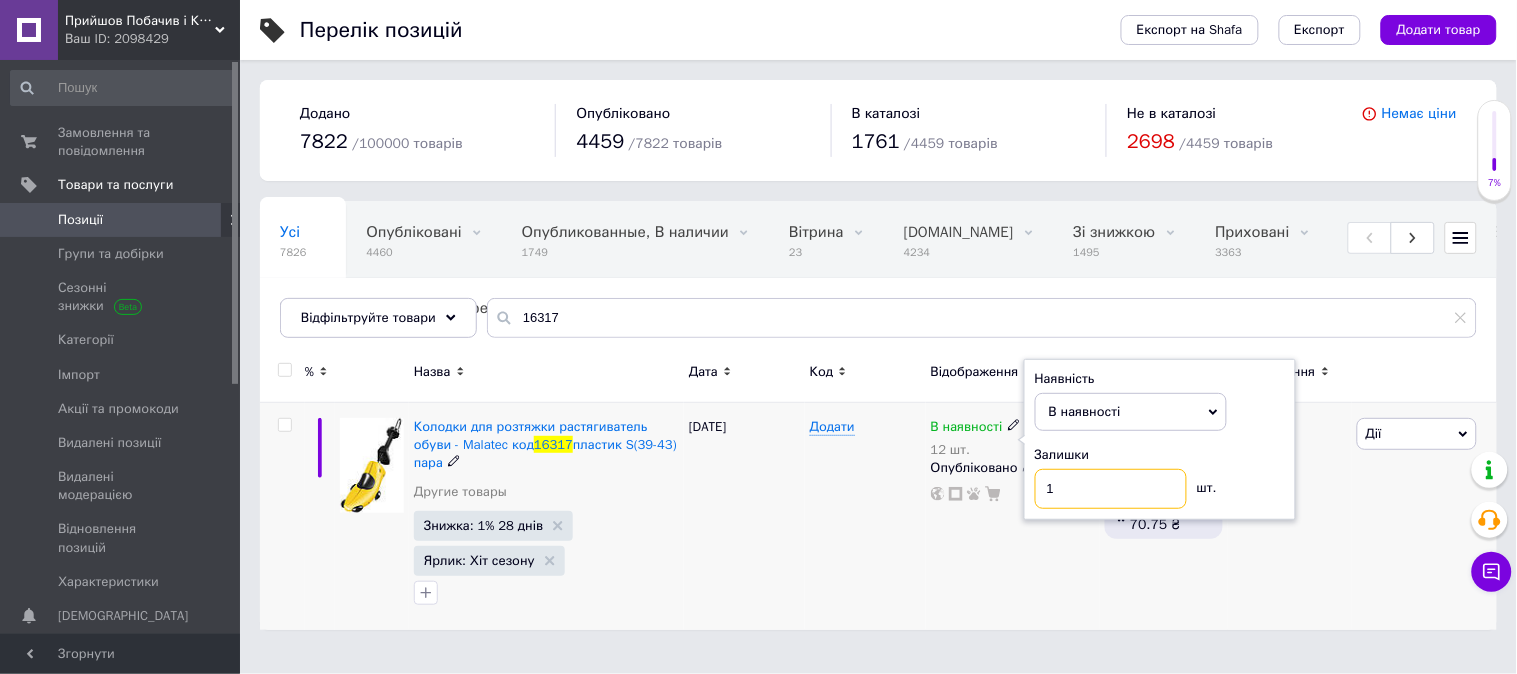 type 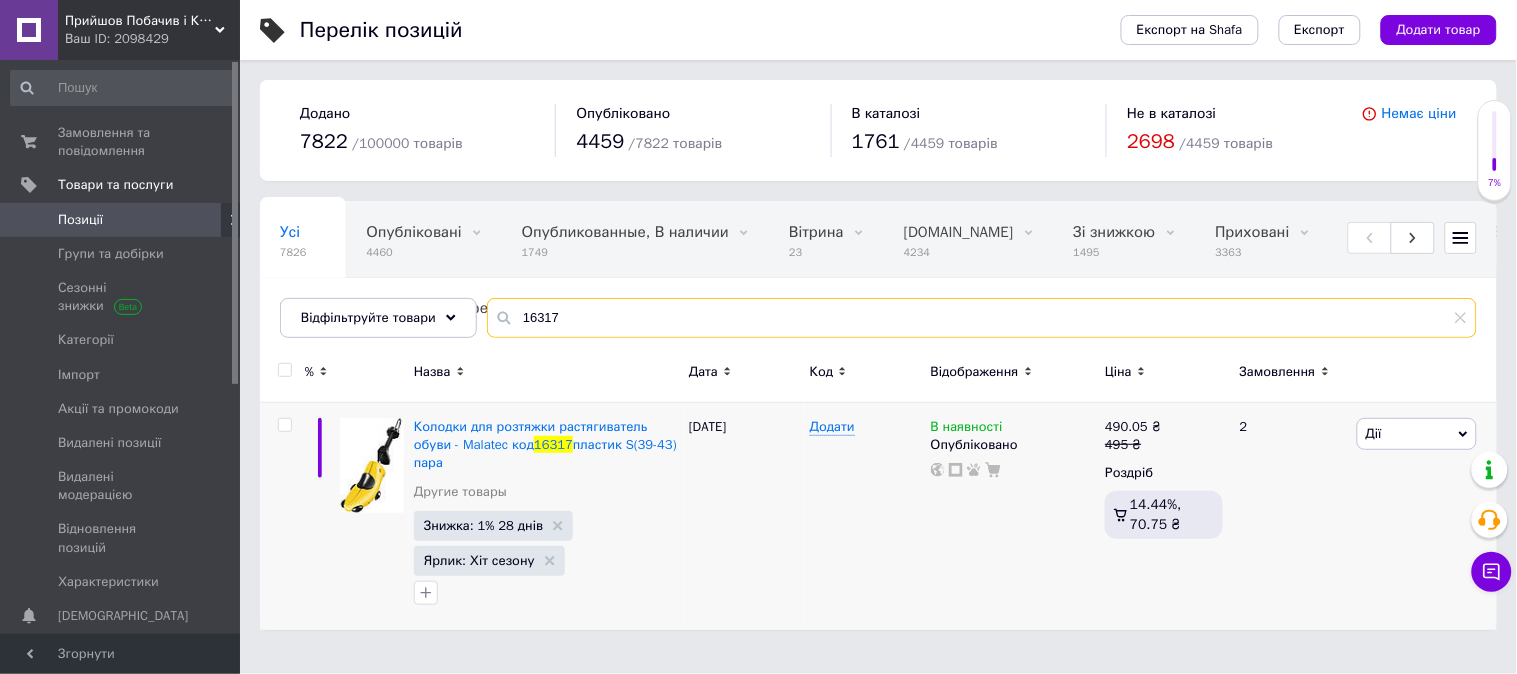 click on "16317" at bounding box center (982, 318) 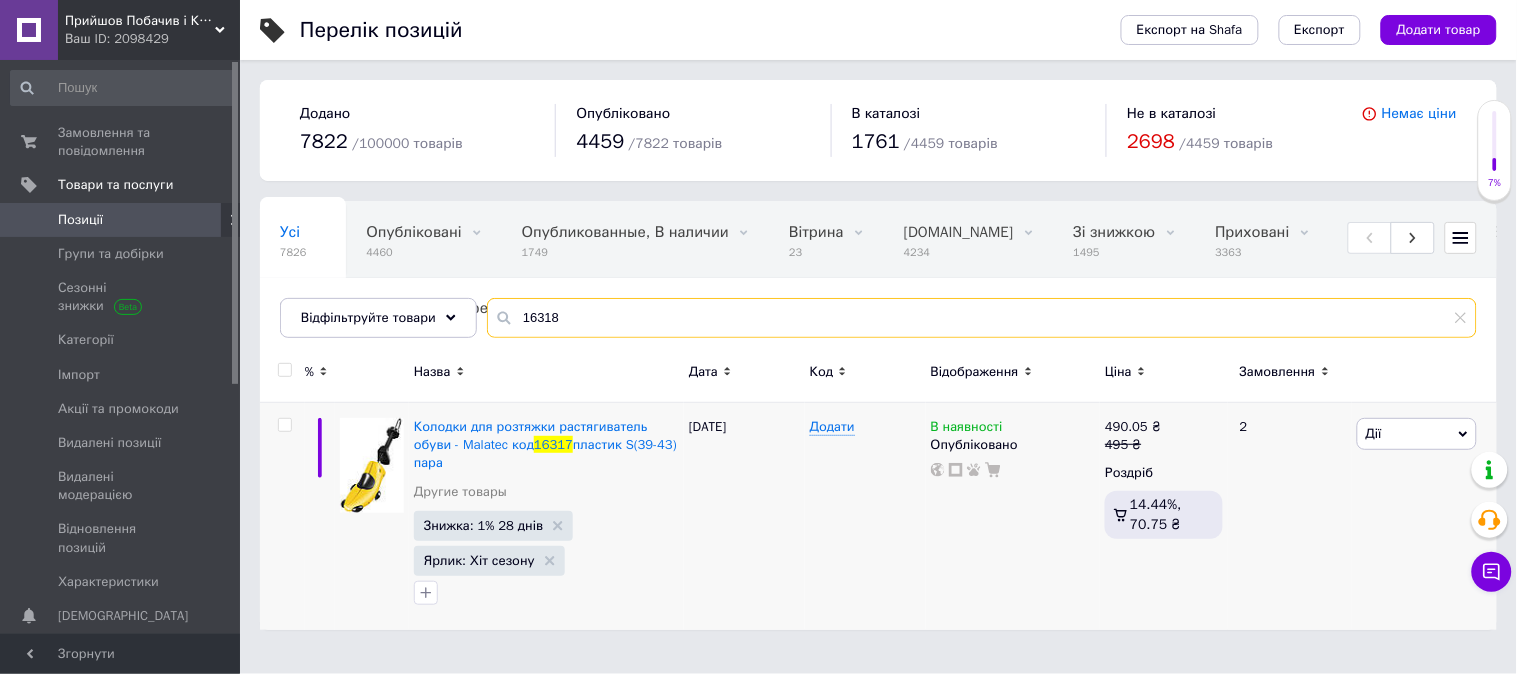 type on "16318" 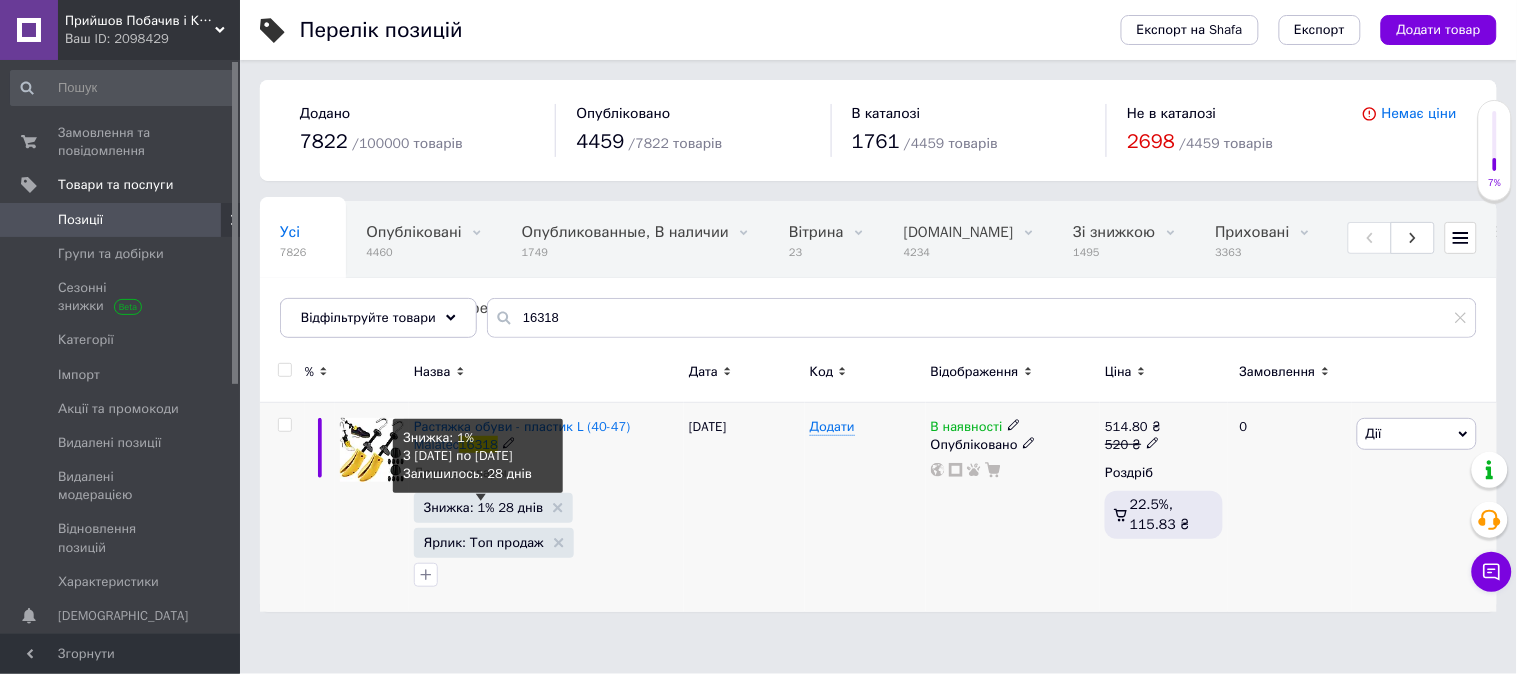 click on "Знижка: 1% 28 днів" at bounding box center (483, 507) 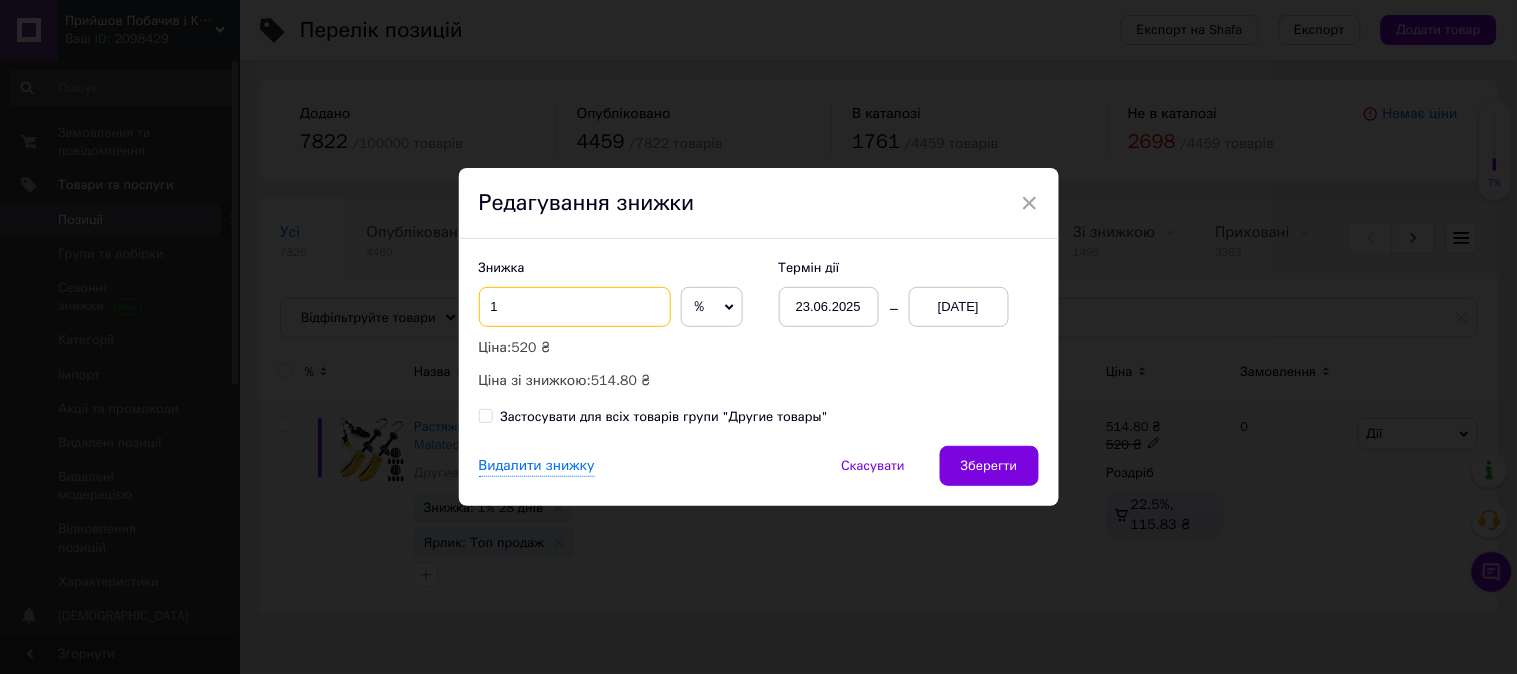 click on "1" at bounding box center [575, 307] 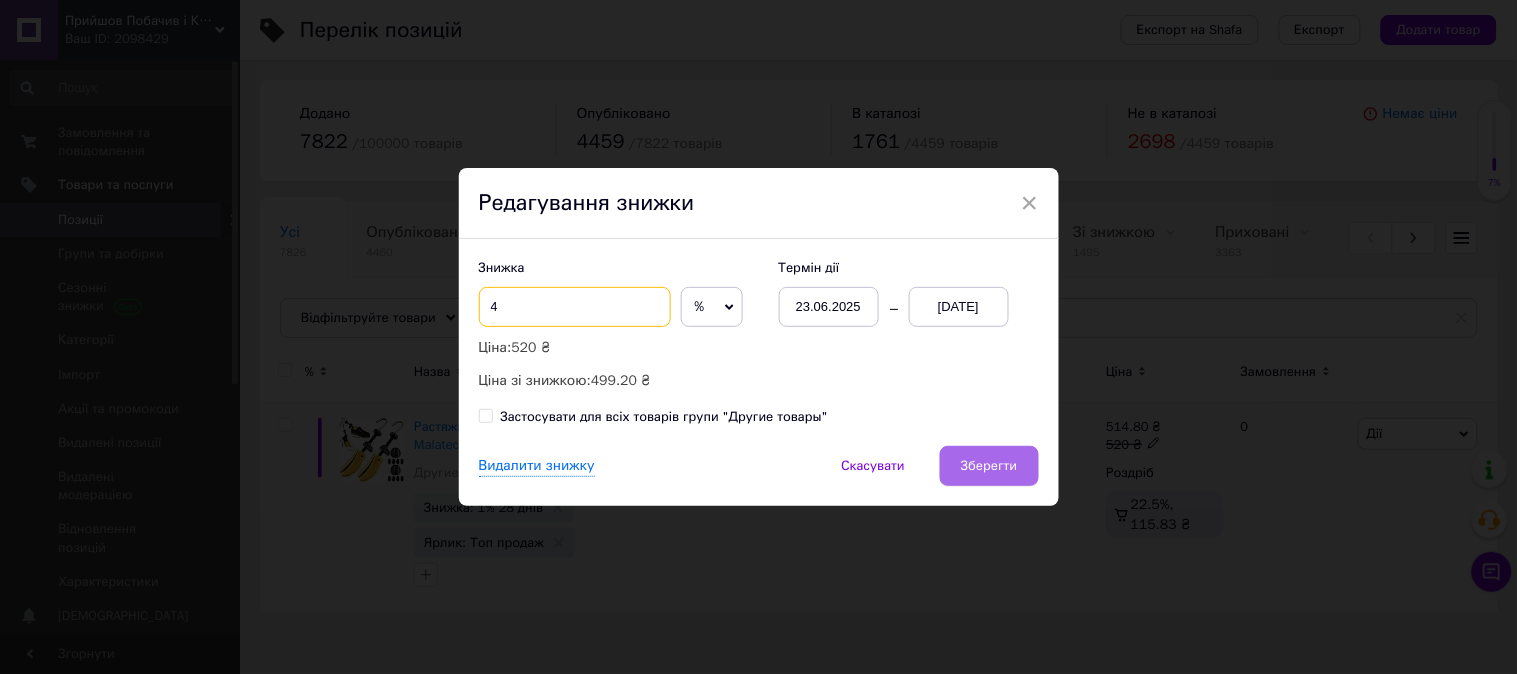 type on "4" 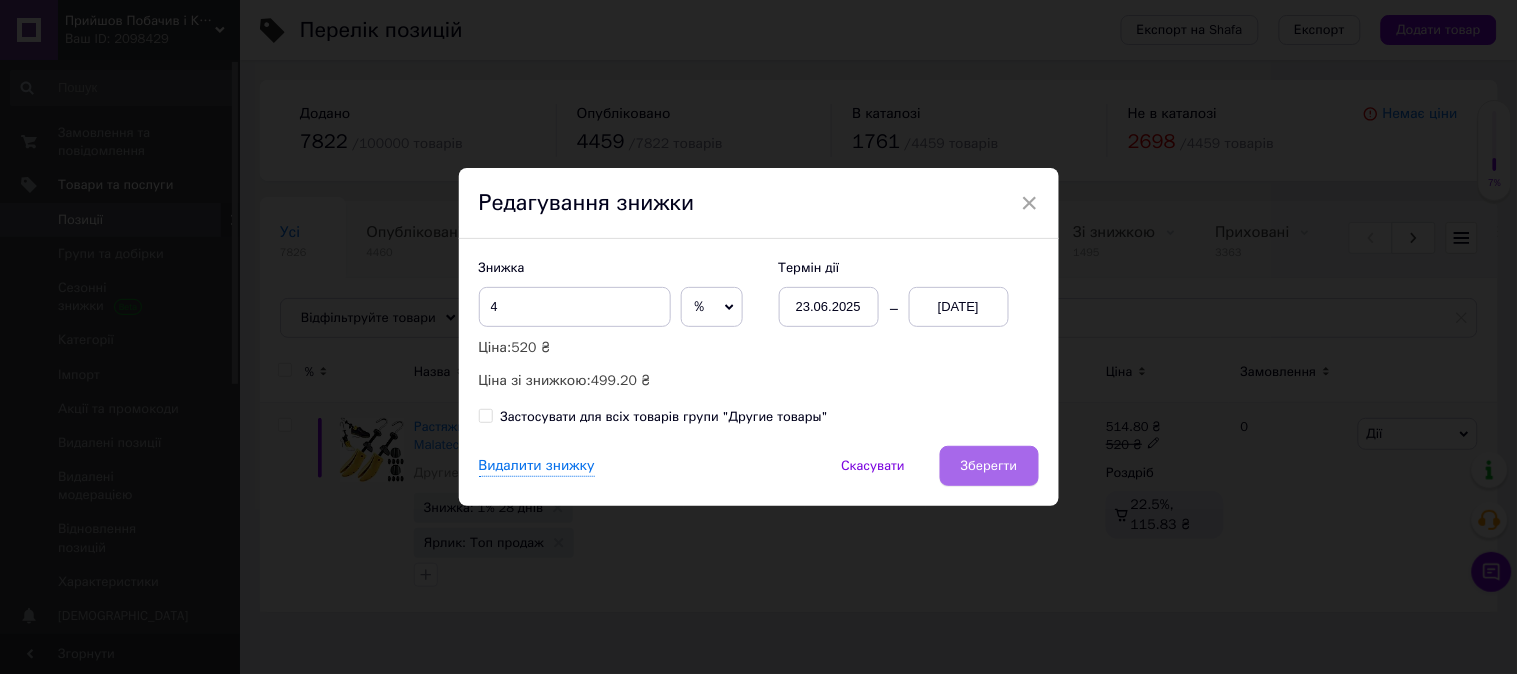 click on "Зберегти" at bounding box center (989, 466) 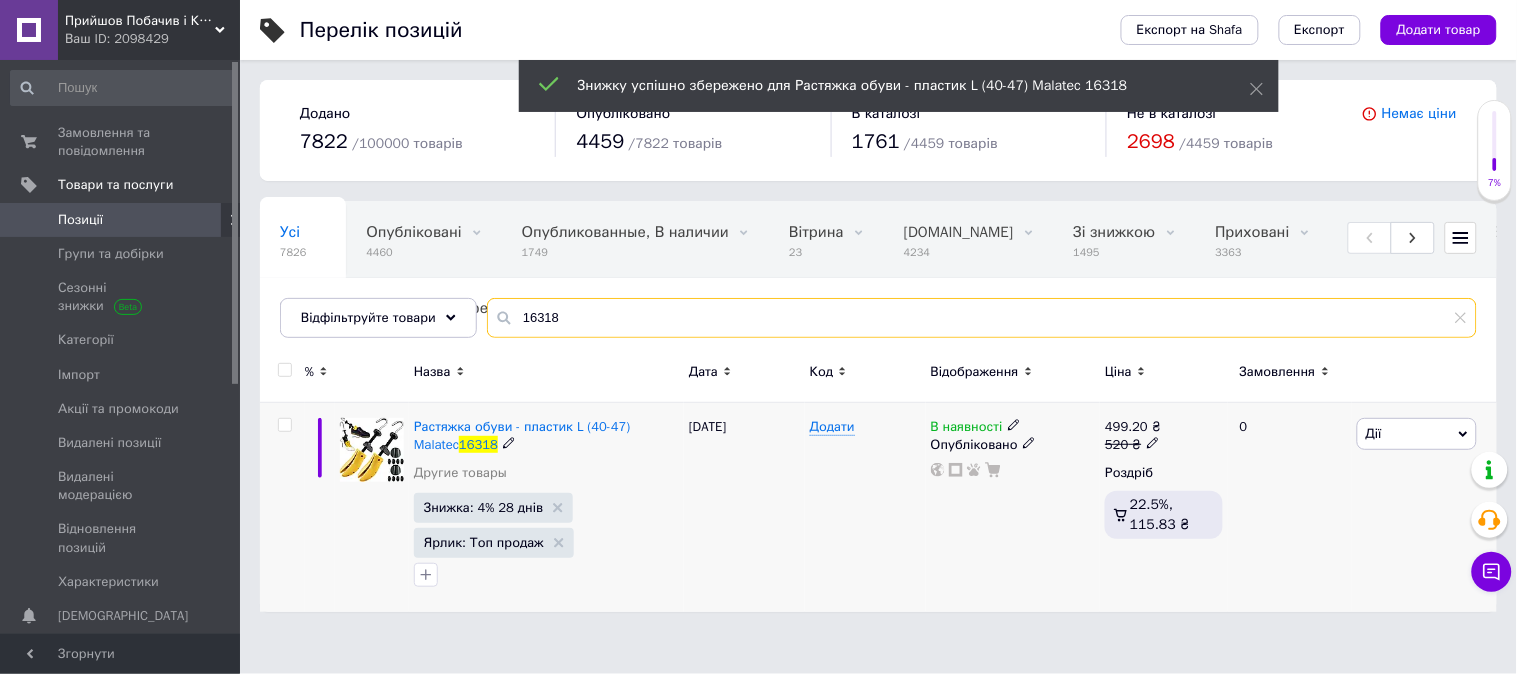click on "16318" at bounding box center (982, 318) 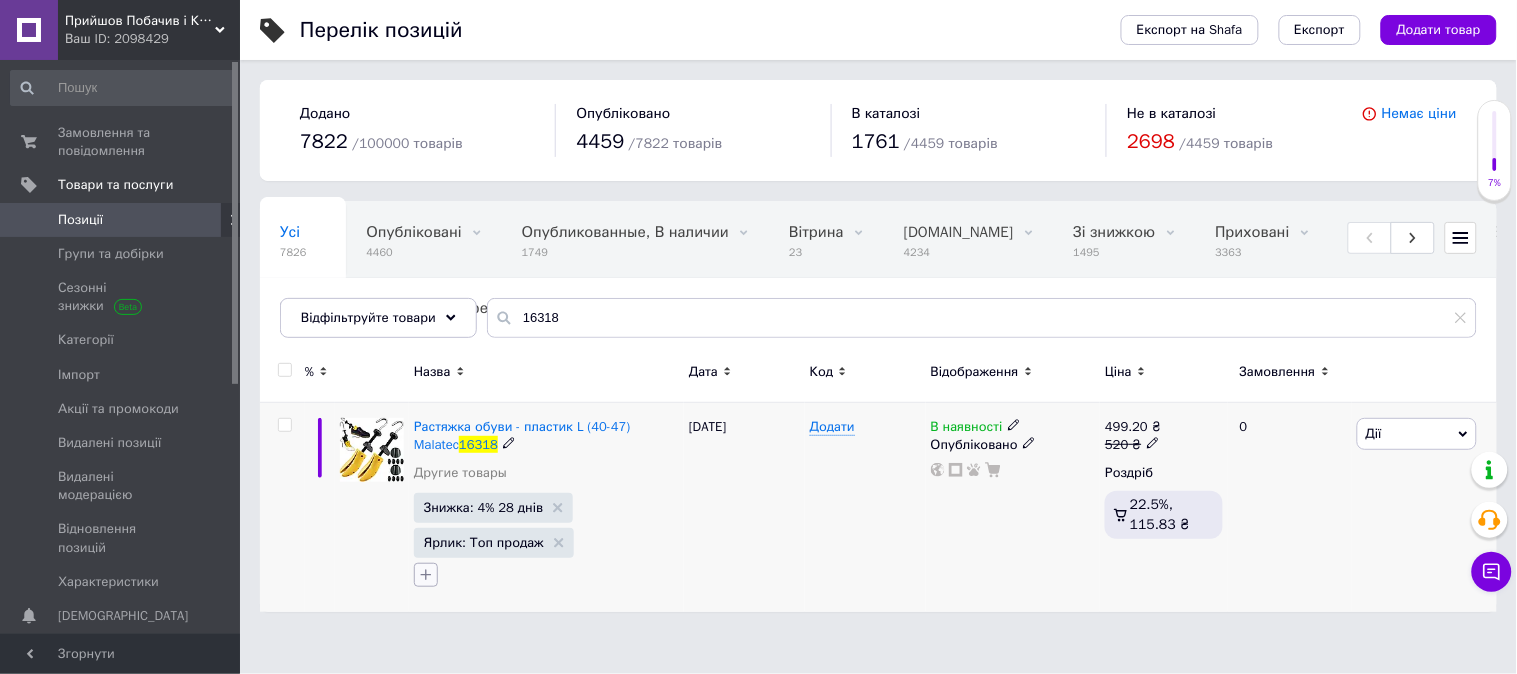 click 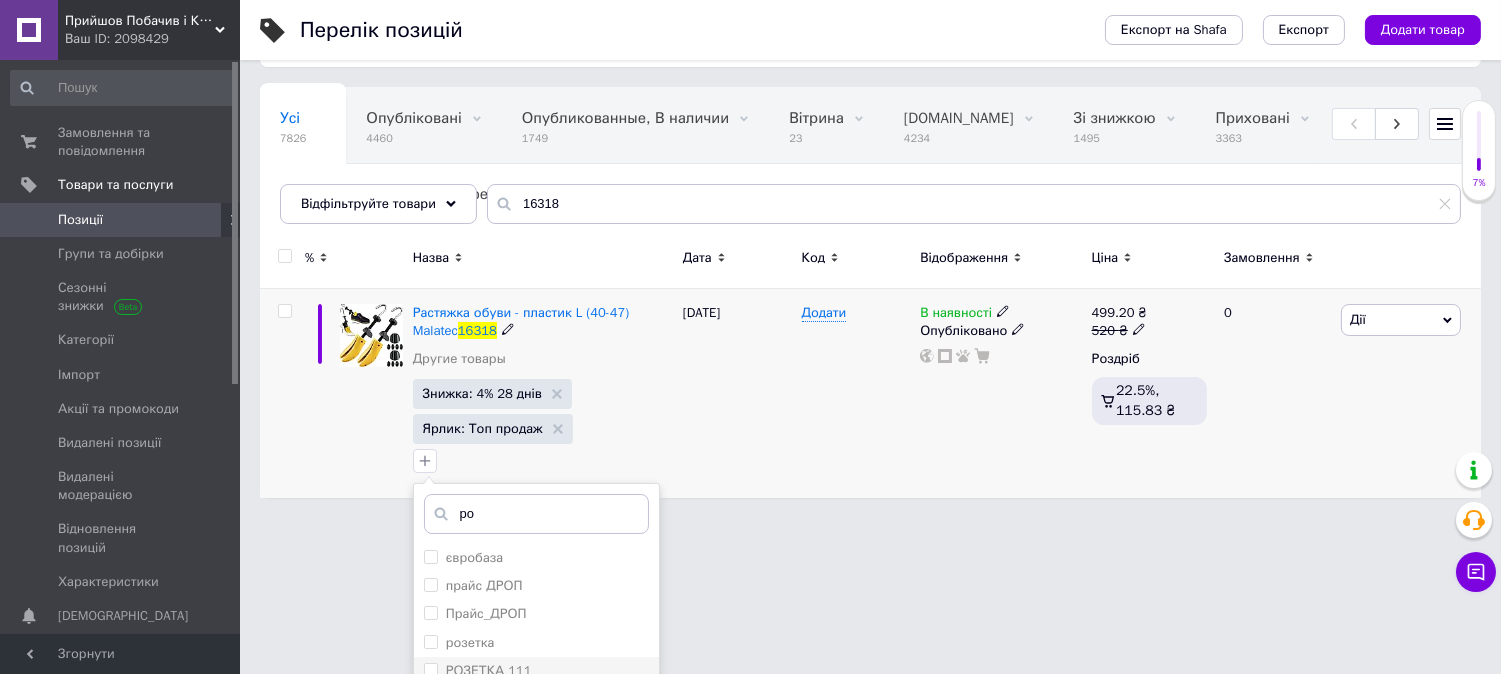 scroll, scrollTop: 333, scrollLeft: 0, axis: vertical 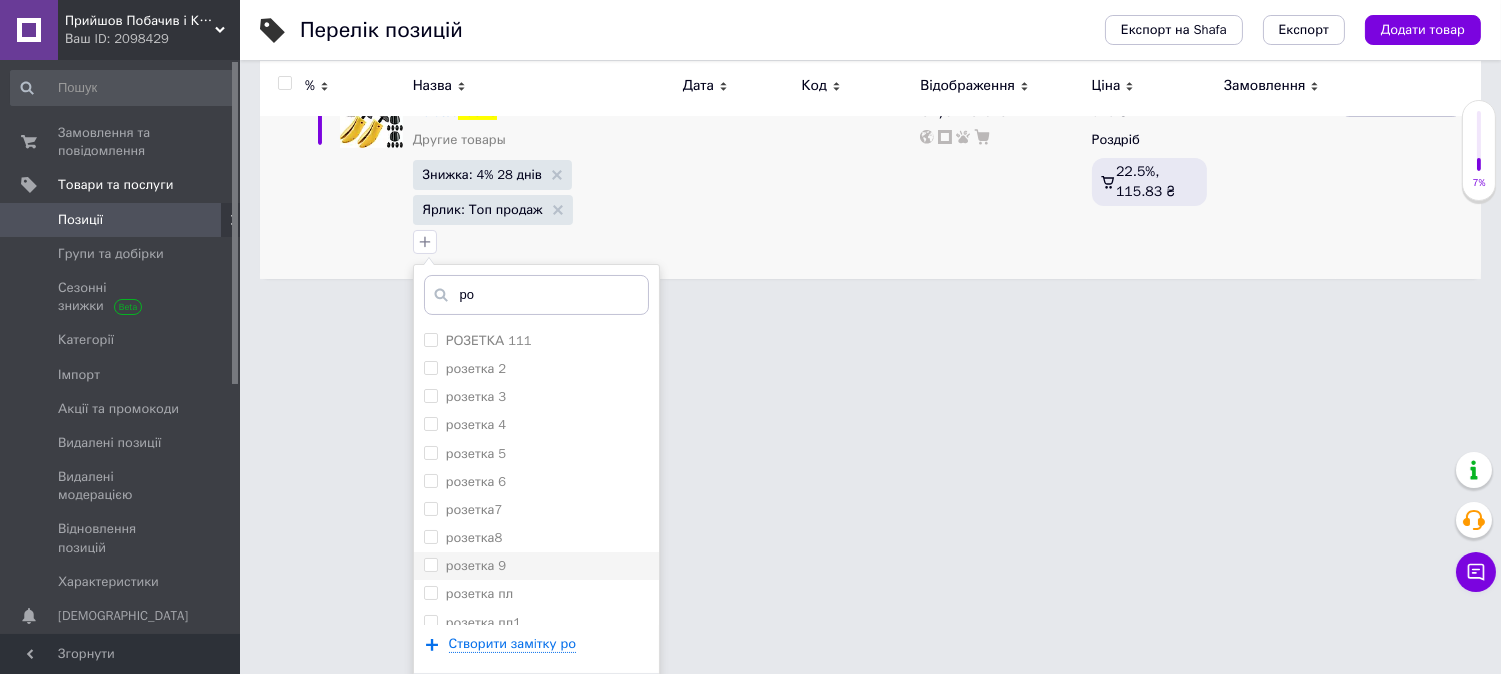 type on "ро" 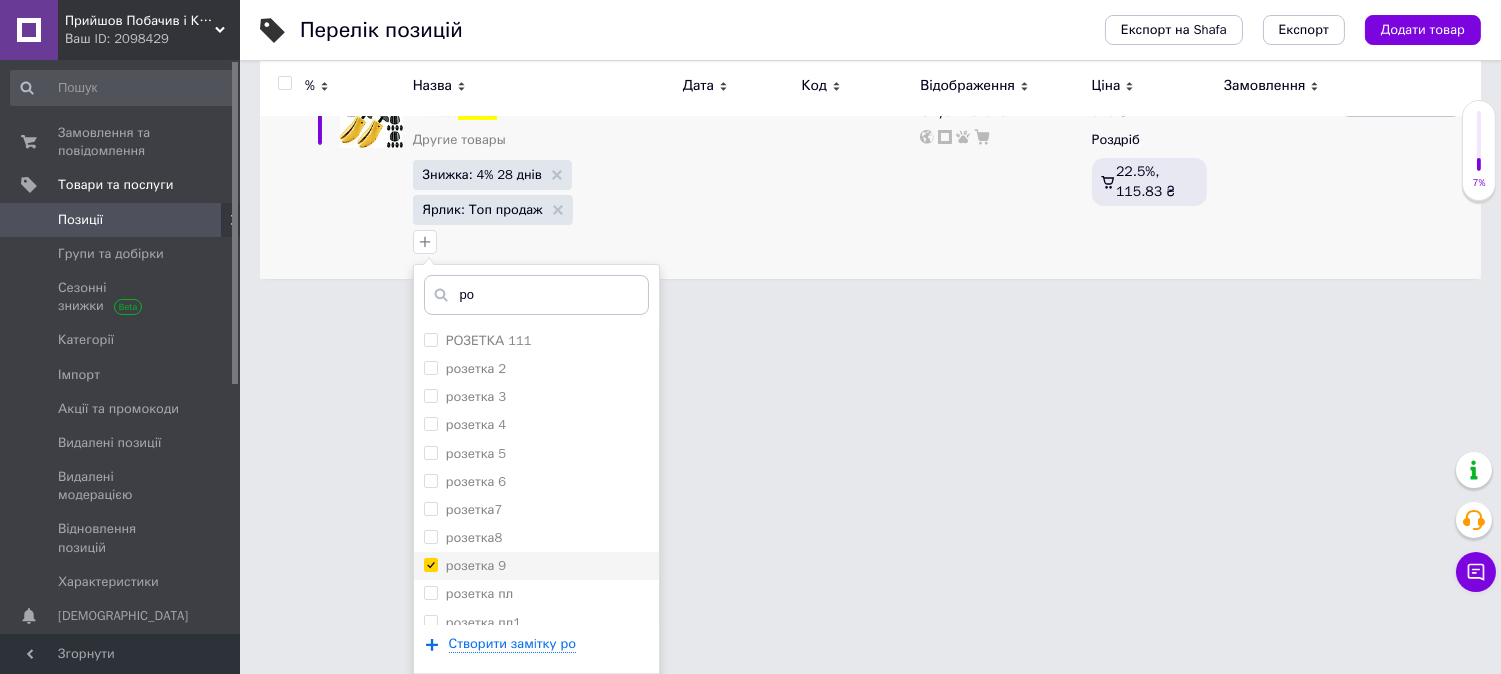 checkbox on "true" 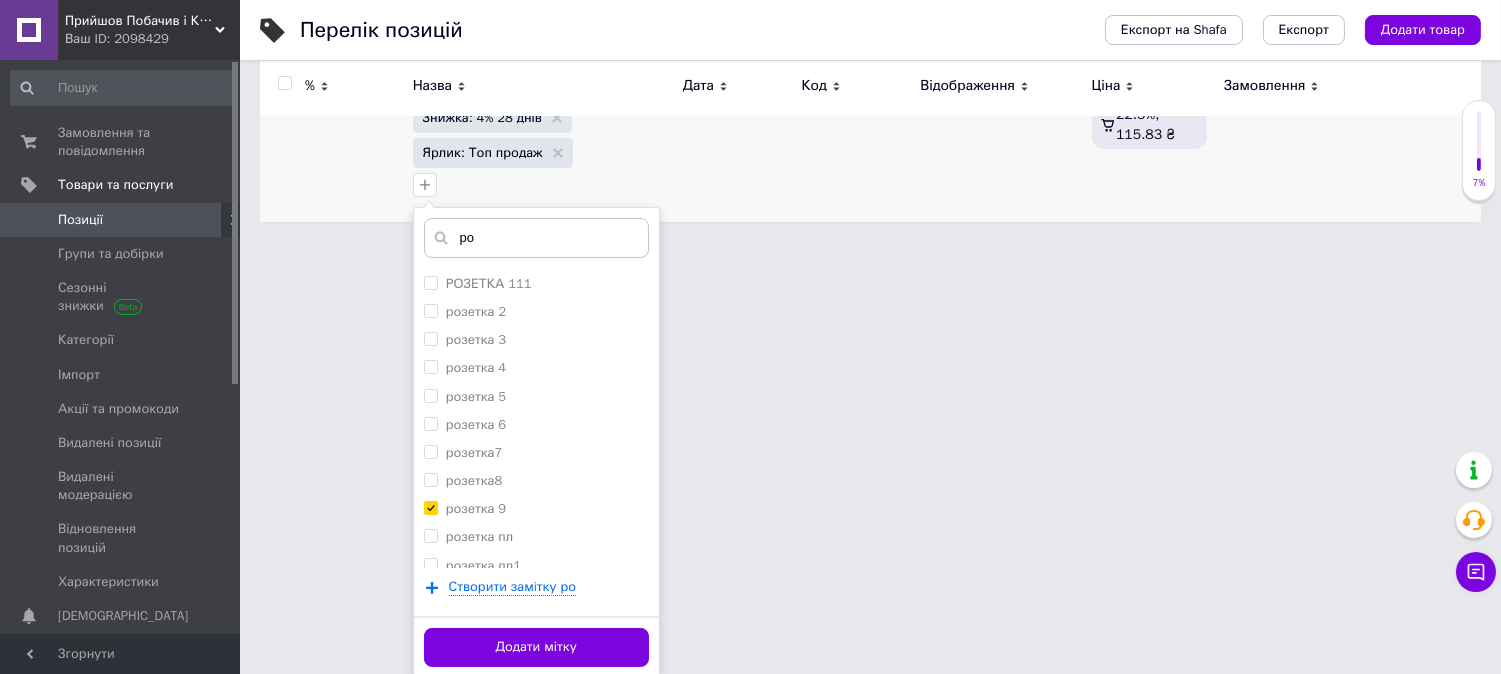 scroll, scrollTop: 393, scrollLeft: 0, axis: vertical 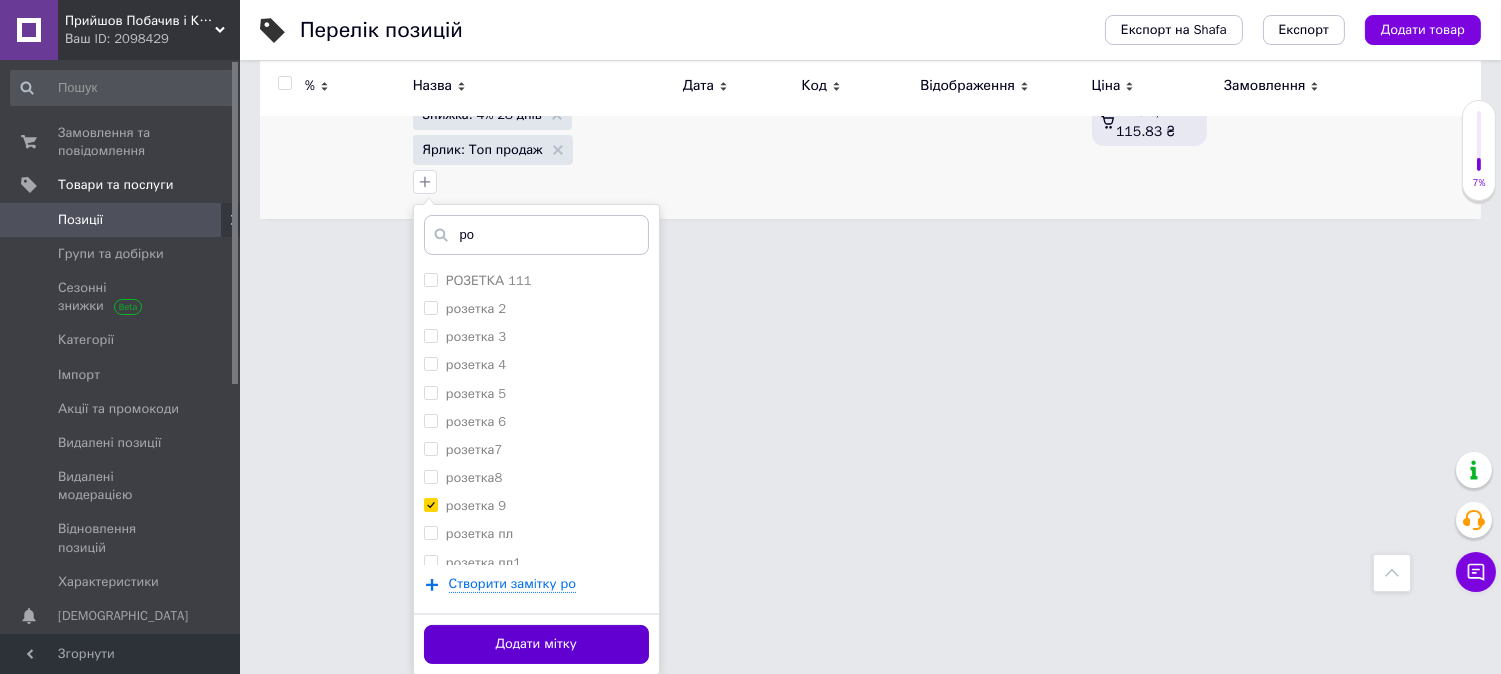 click on "Додати мітку" at bounding box center (536, 644) 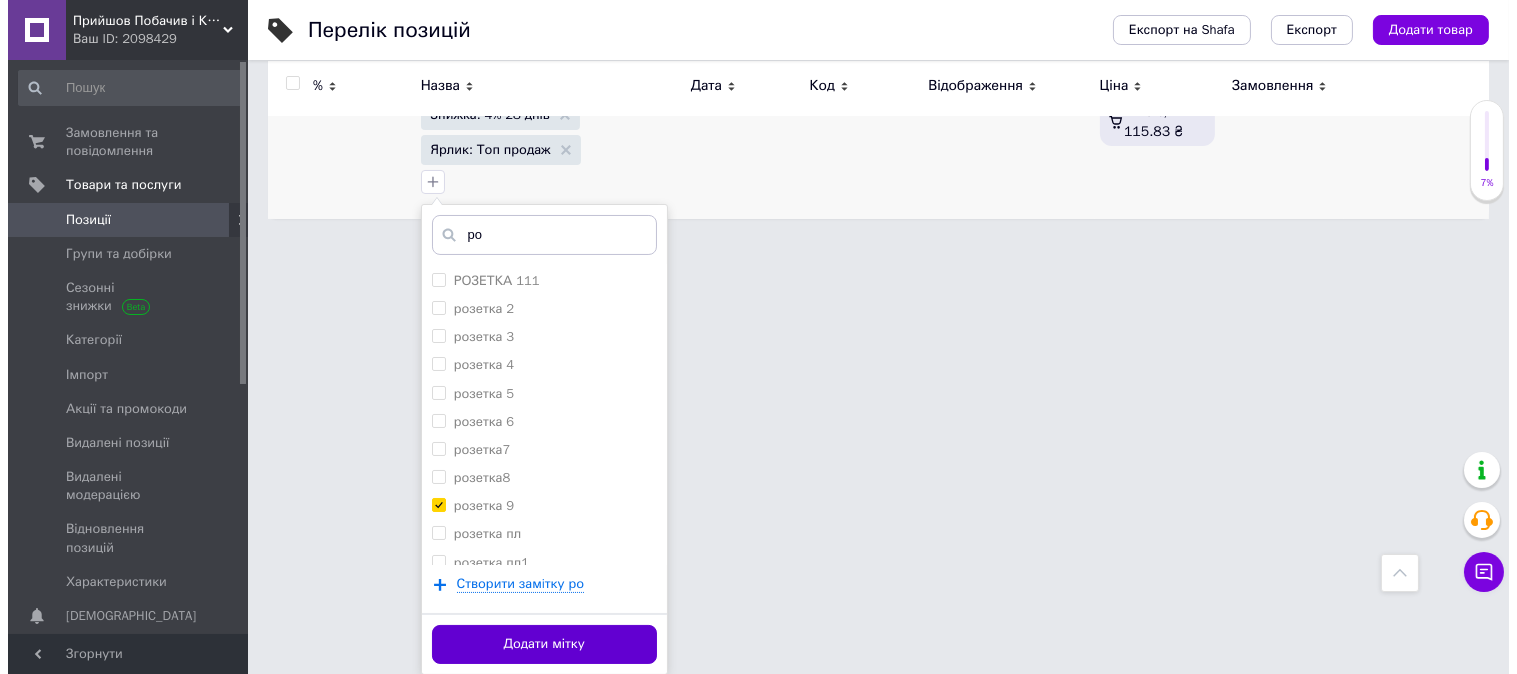 scroll, scrollTop: 0, scrollLeft: 0, axis: both 